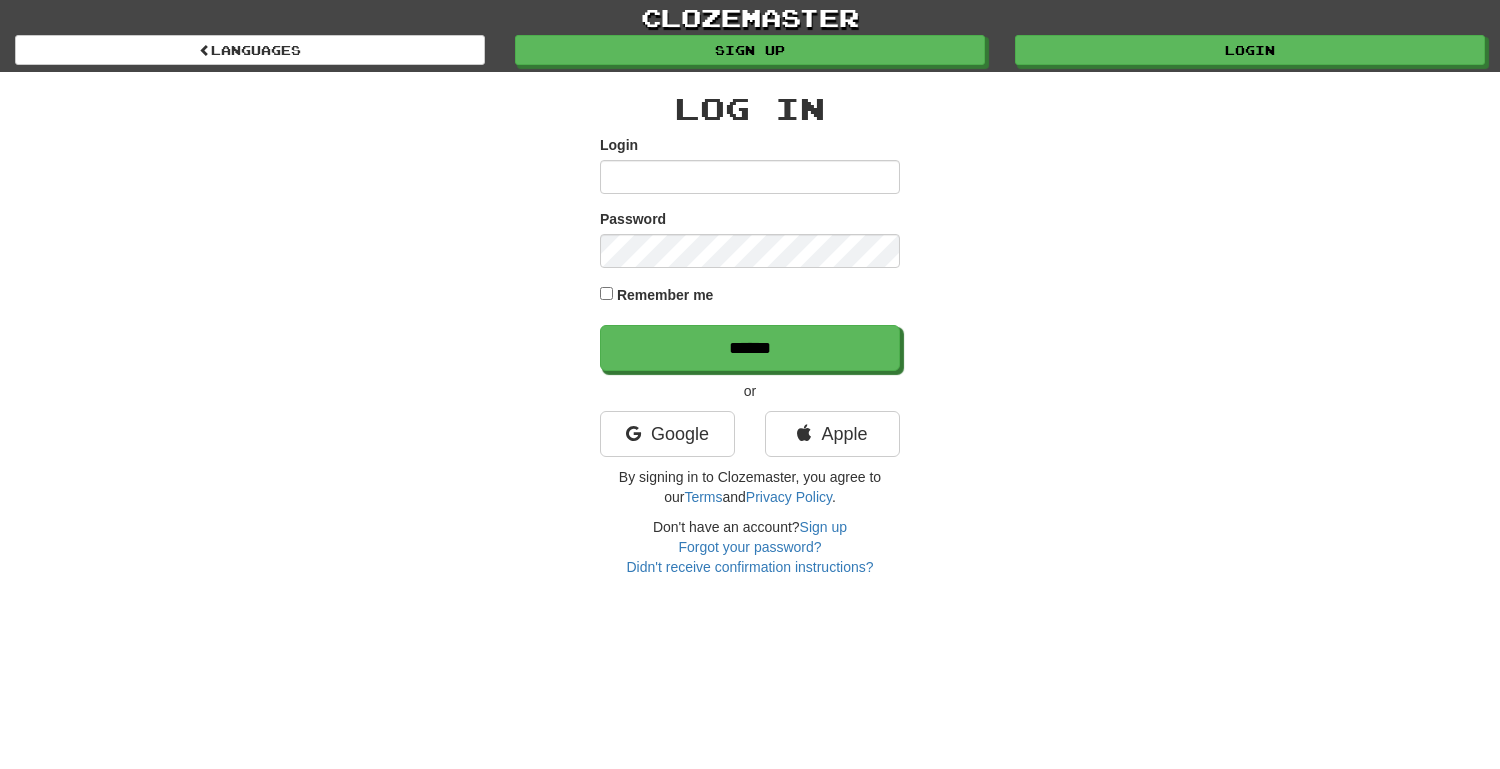 scroll, scrollTop: 0, scrollLeft: 0, axis: both 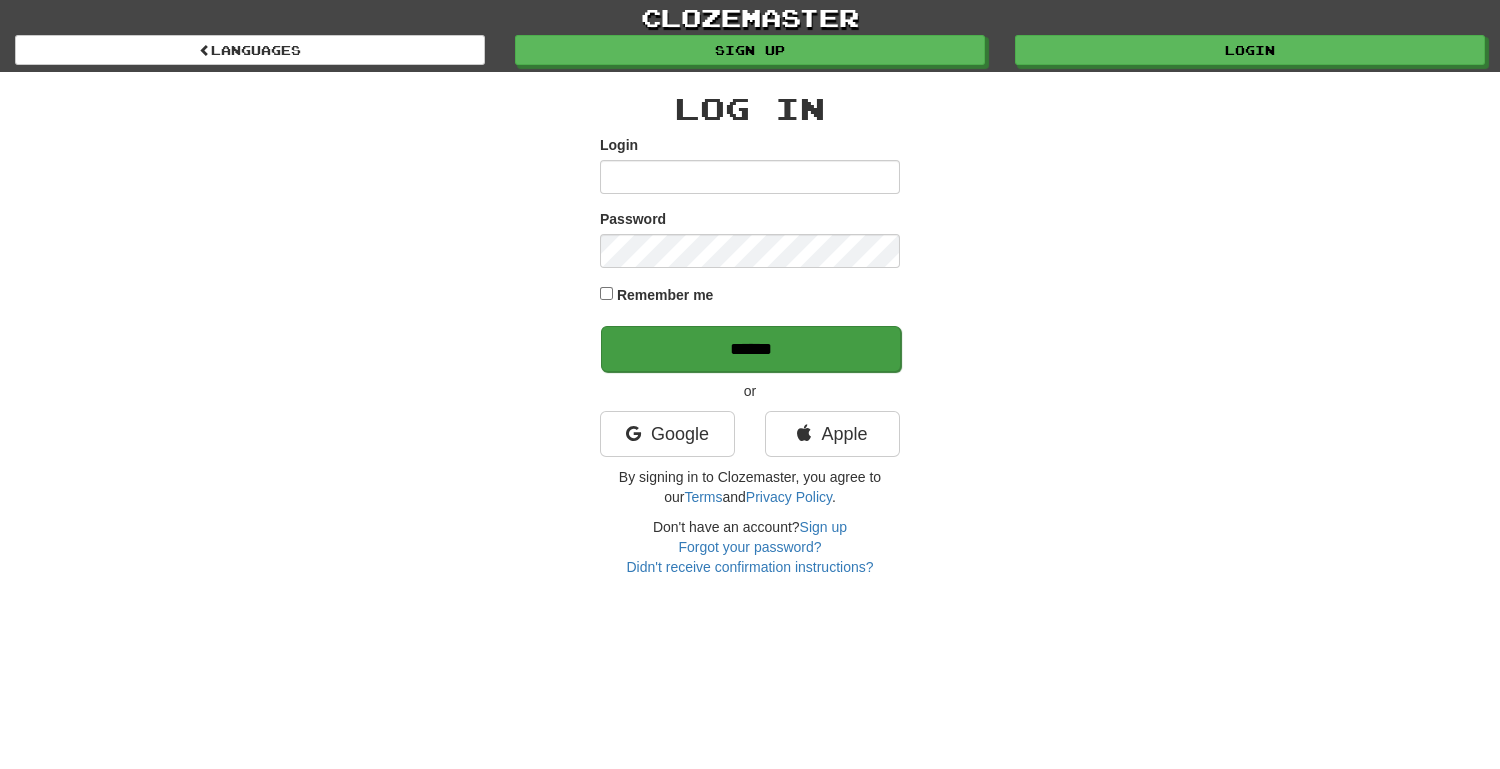 type on "**********" 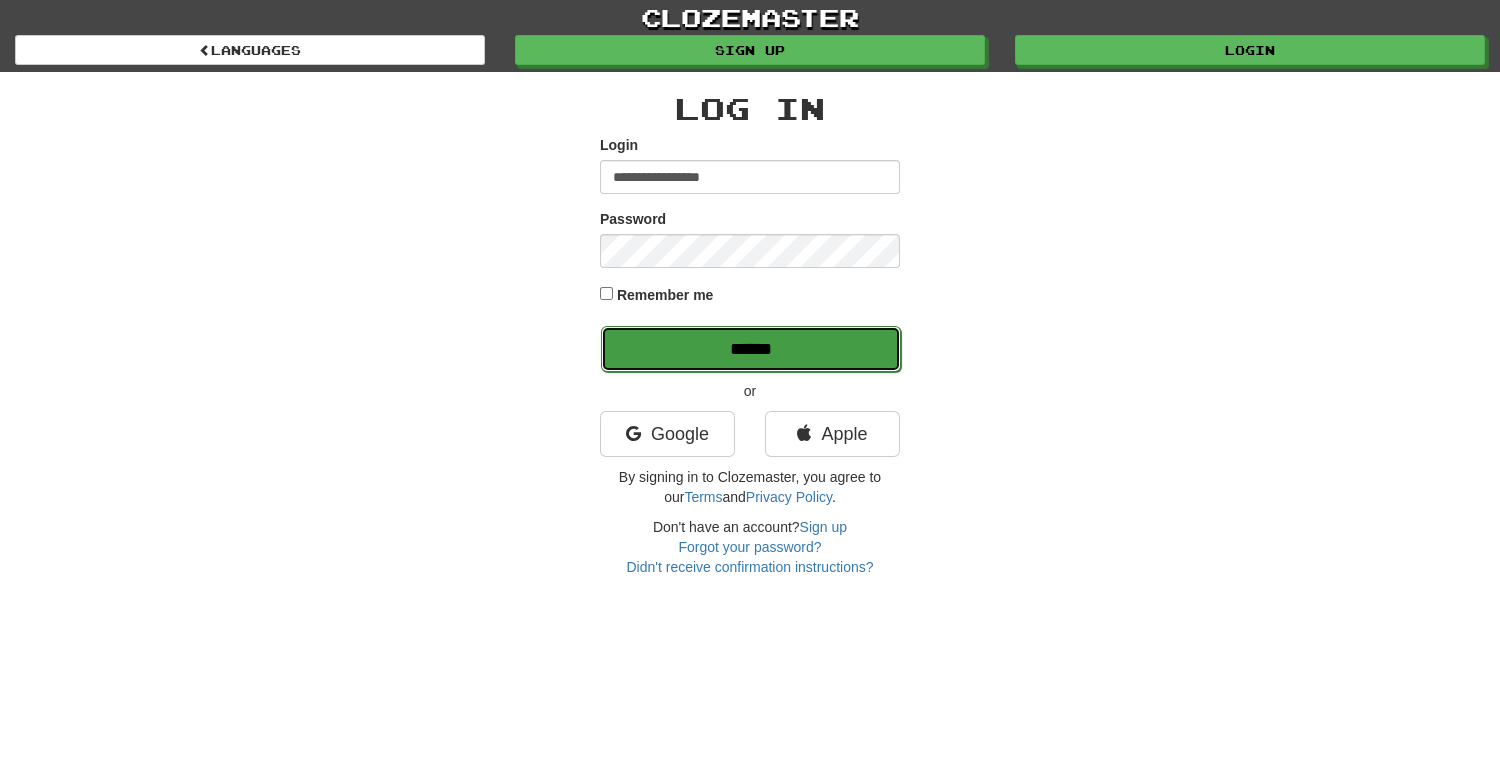 click on "******" at bounding box center (751, 349) 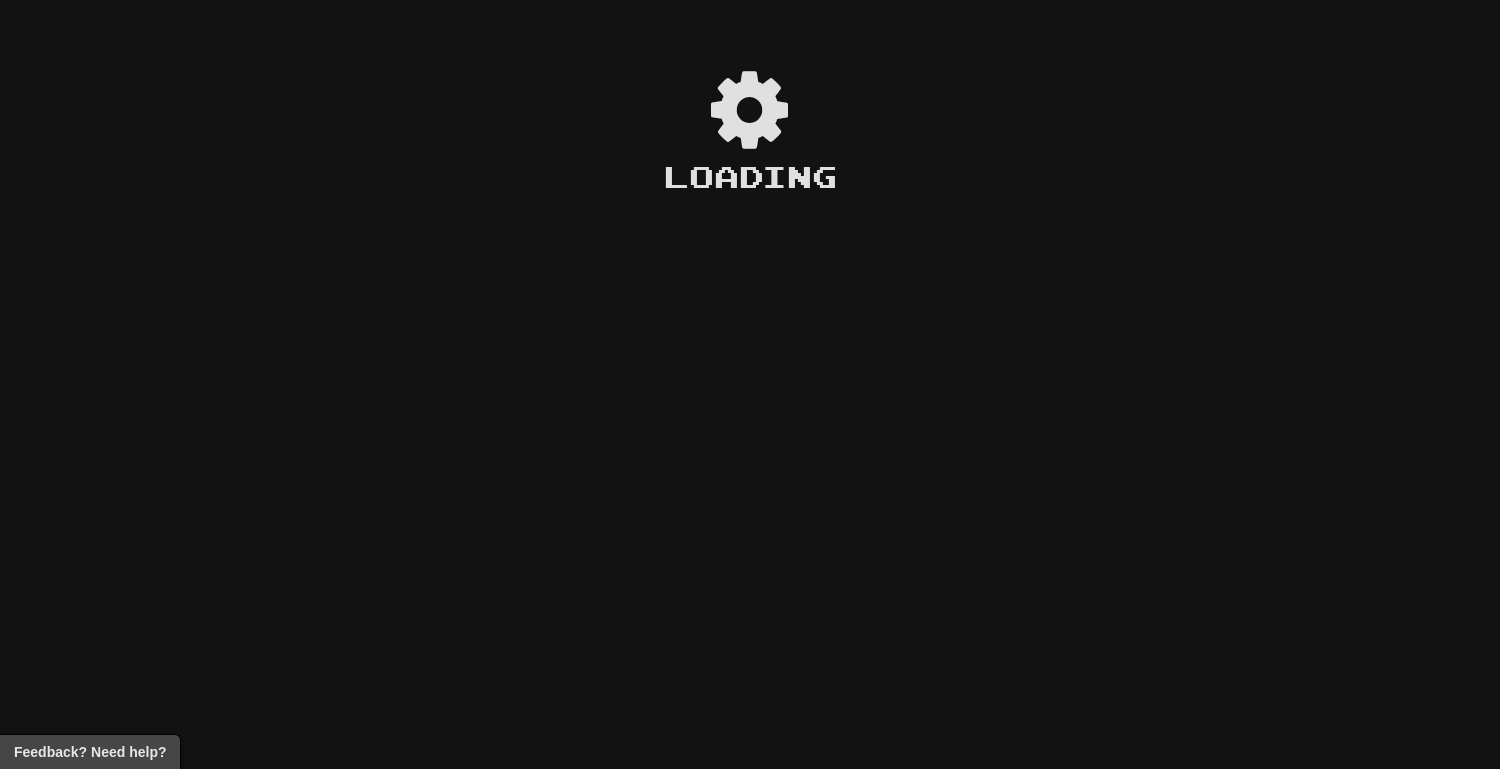 scroll, scrollTop: 0, scrollLeft: 0, axis: both 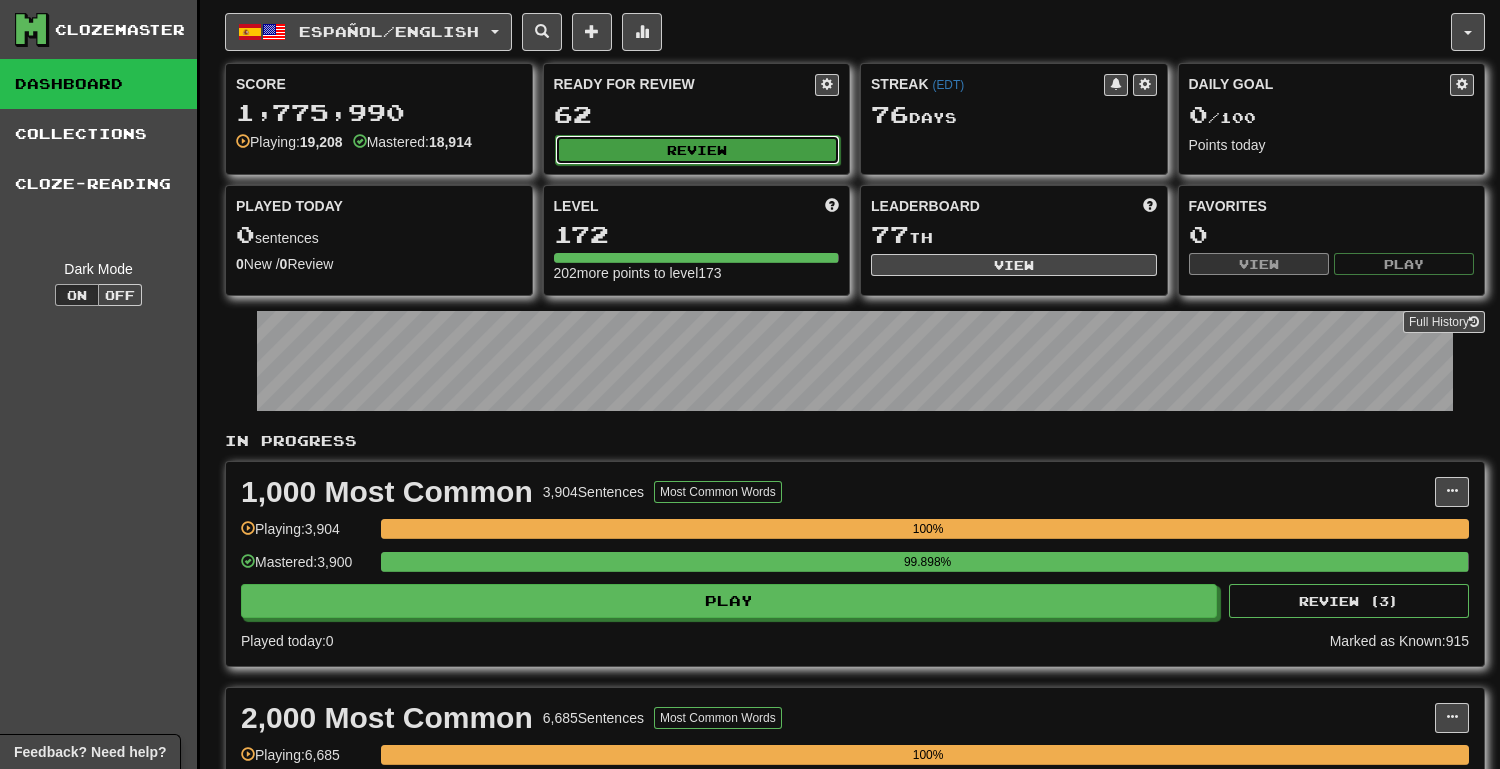 click on "Review" at bounding box center [698, 150] 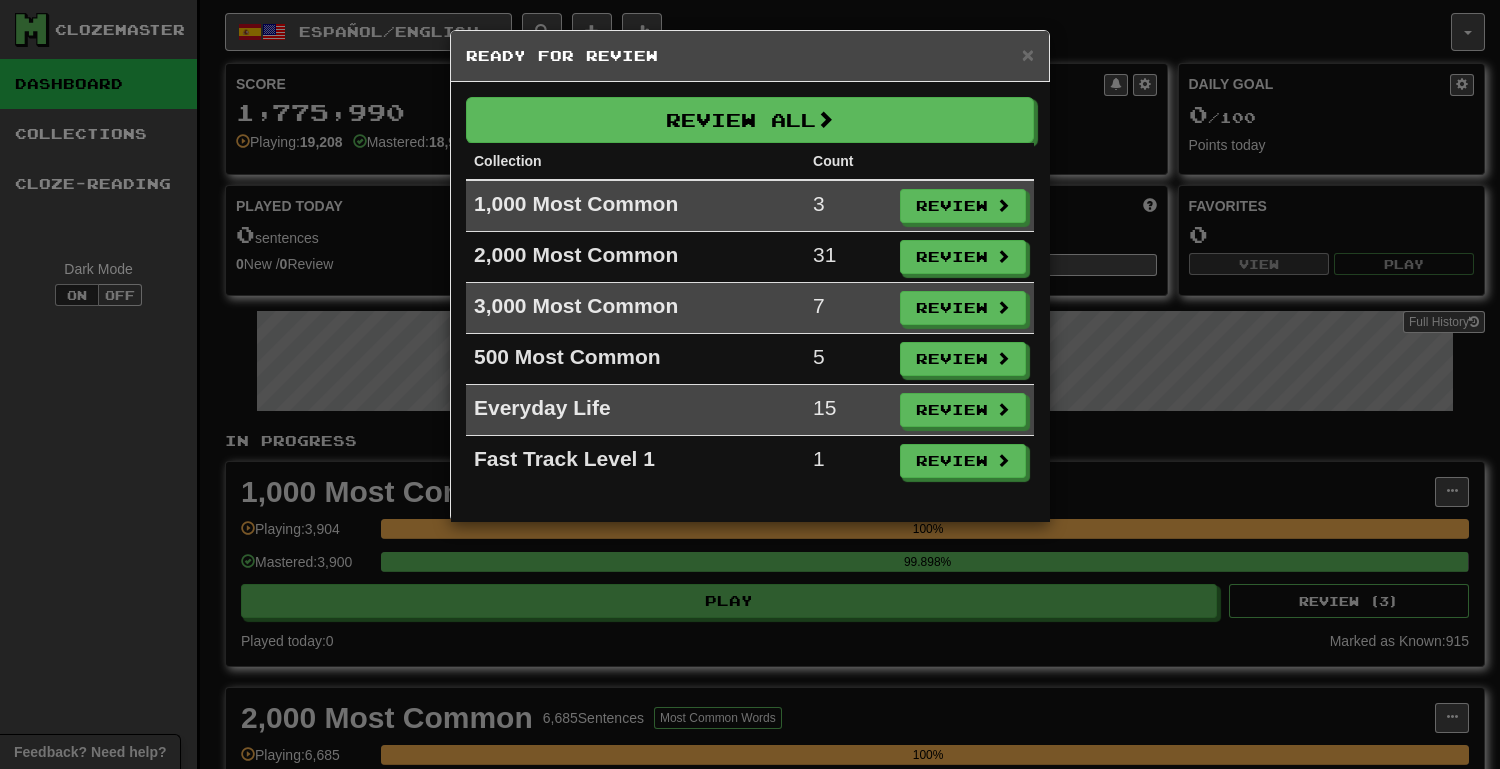 click on "Review All  Collection Count 1,000 Most Common 3 Review 2,000 Most Common 31 Review 3,000 Most Common 7 Review 500 Most Common 5 Review Everyday Life 15 Review Fast Track Level 1 1 Review" at bounding box center [750, 301] 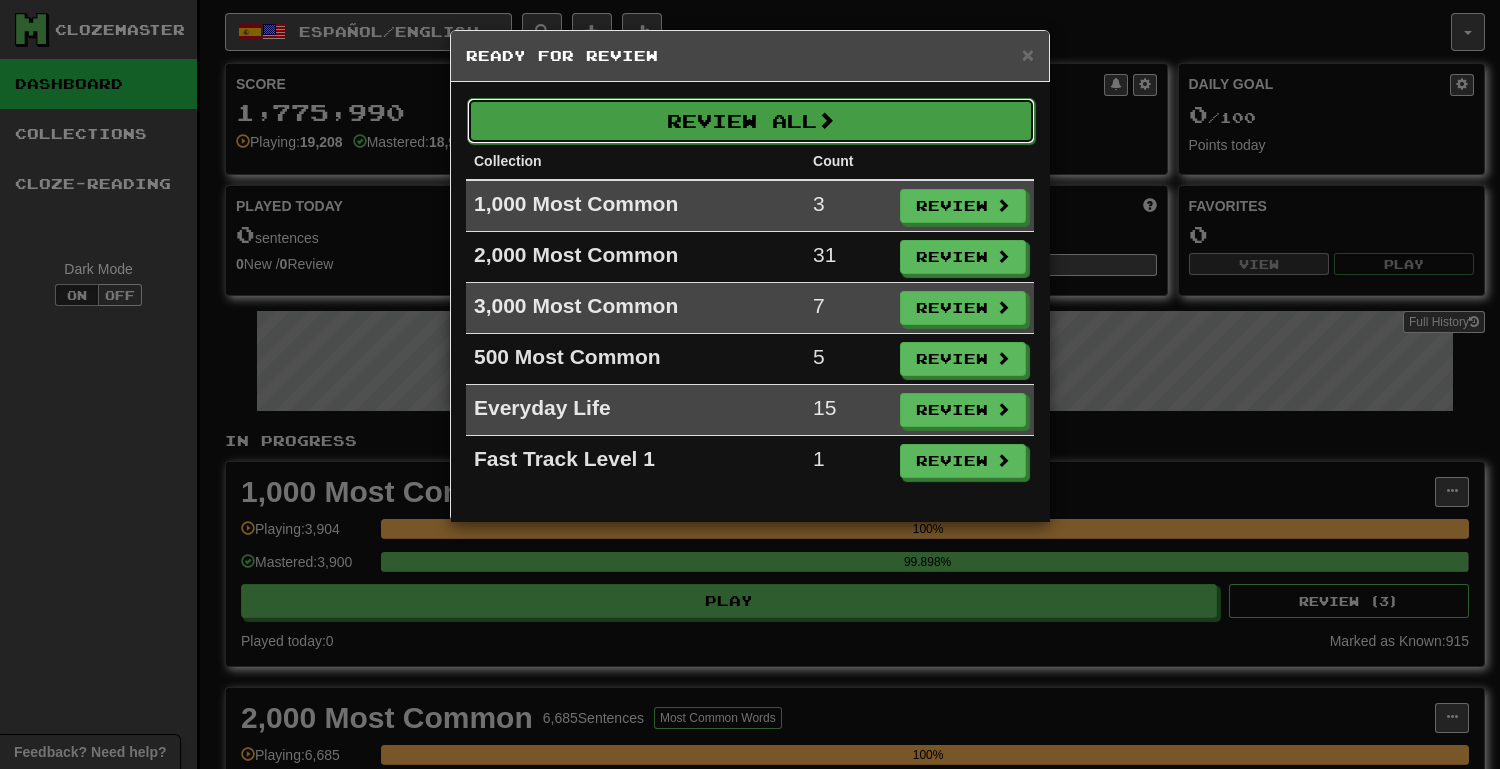 click at bounding box center [826, 120] 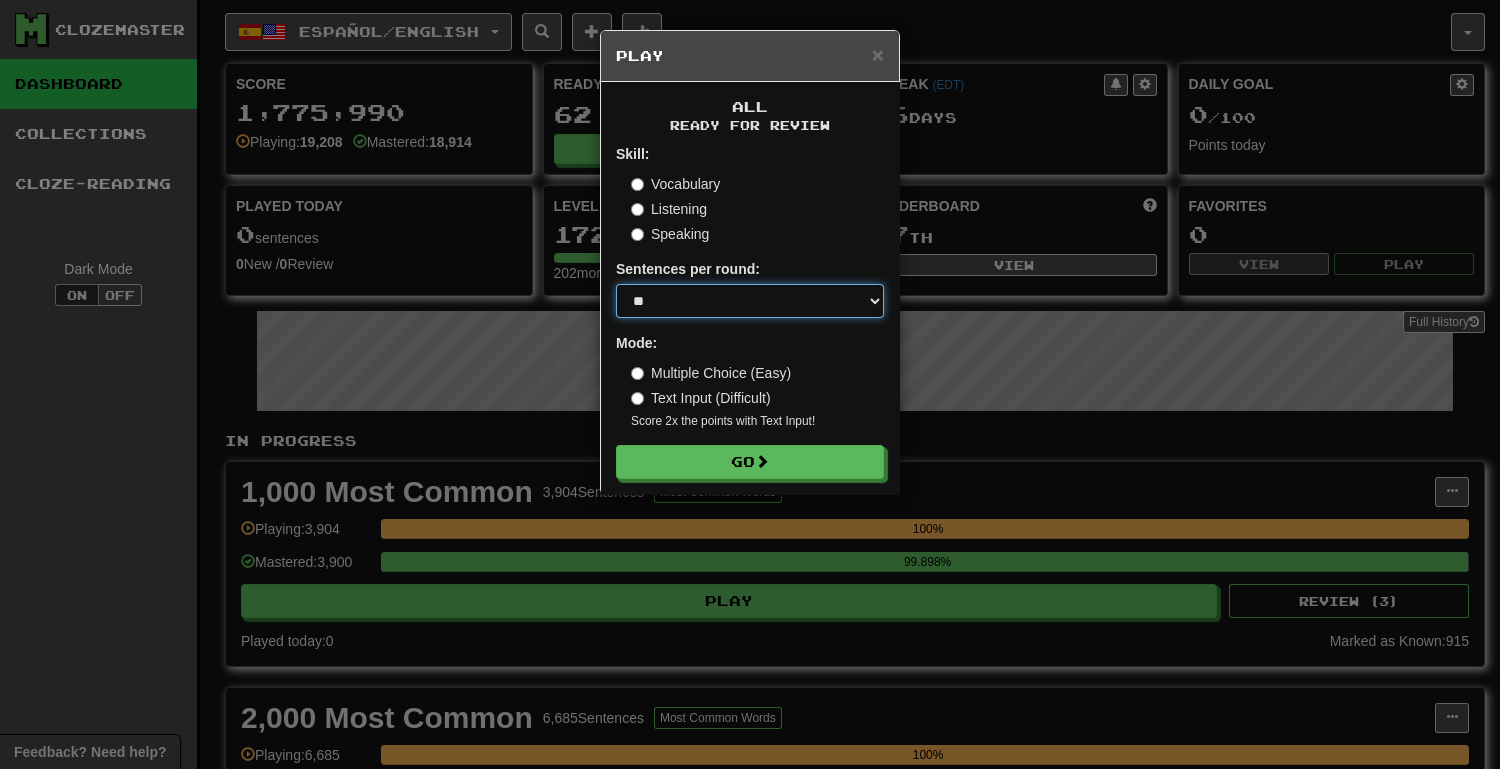 click on "* ** ** ** ** ** *** ********" at bounding box center [750, 301] 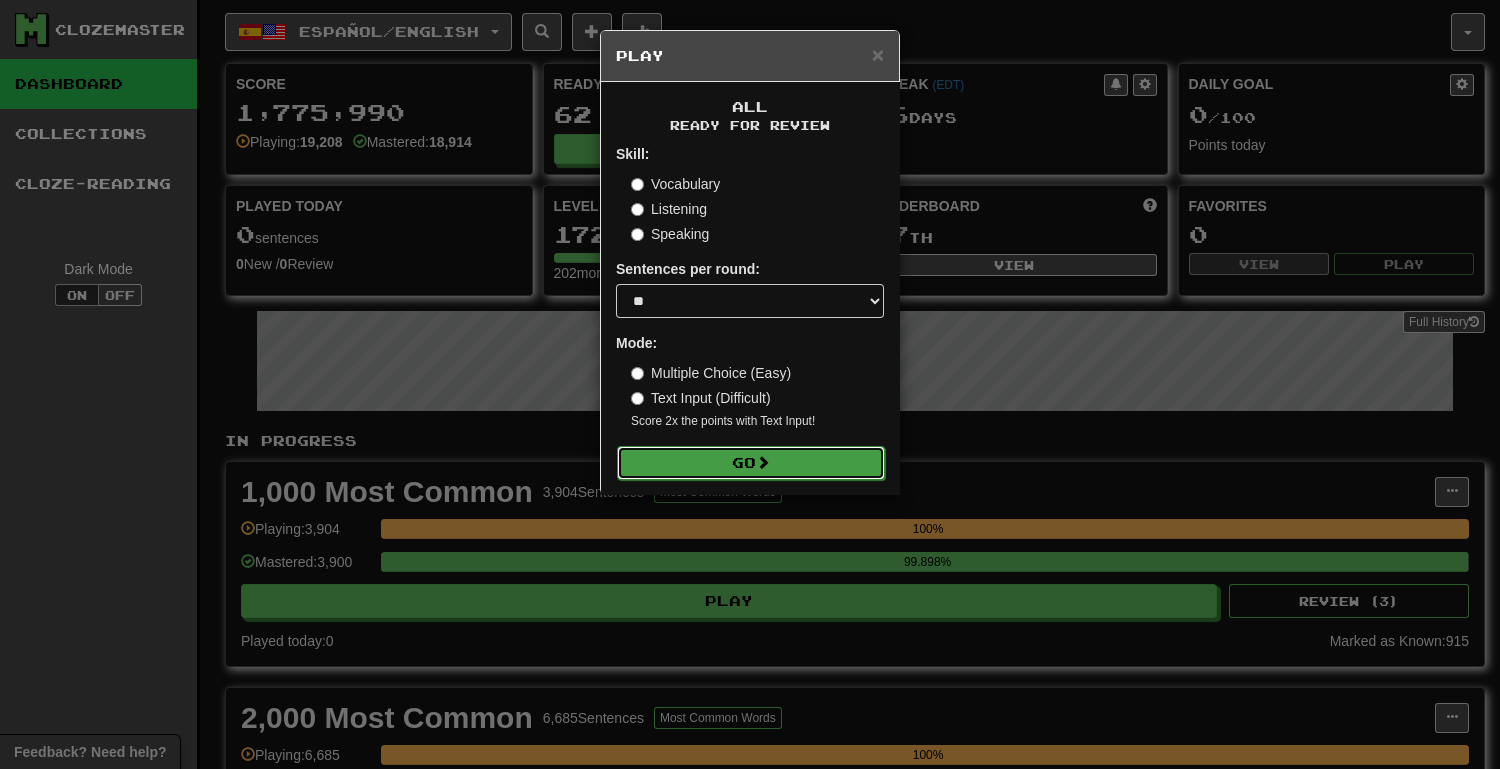 click on "Go" at bounding box center [751, 463] 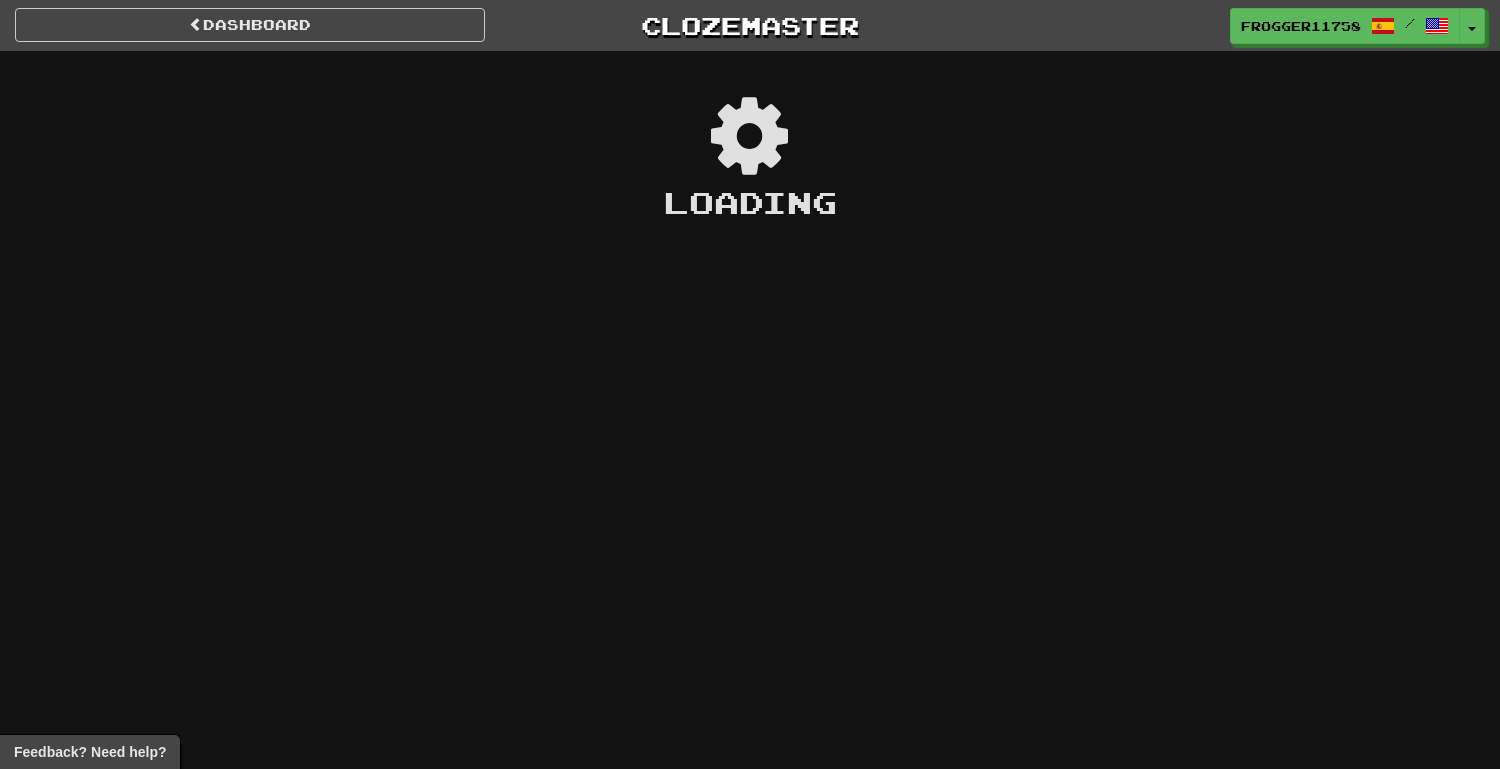 scroll, scrollTop: 0, scrollLeft: 0, axis: both 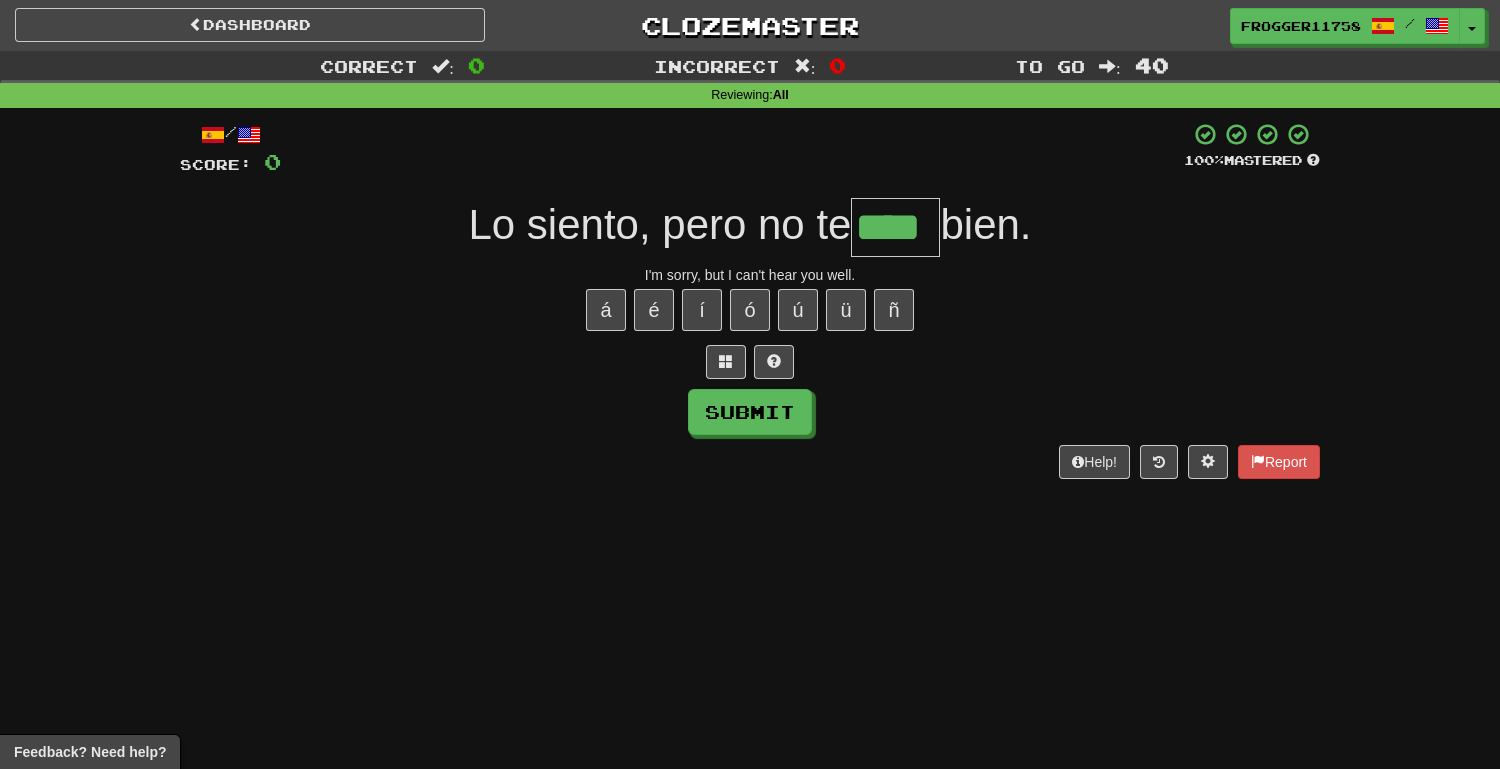 type on "****" 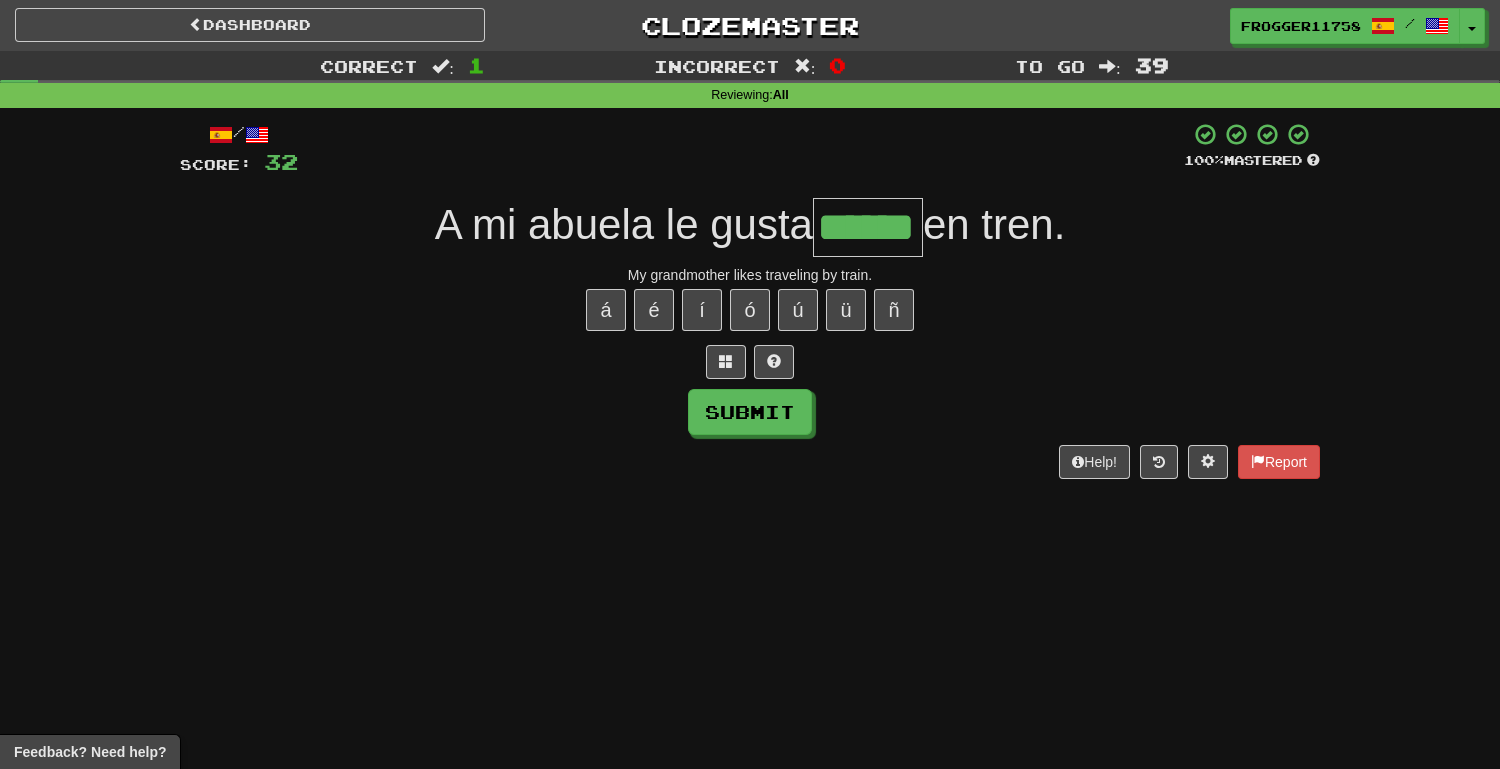 type on "******" 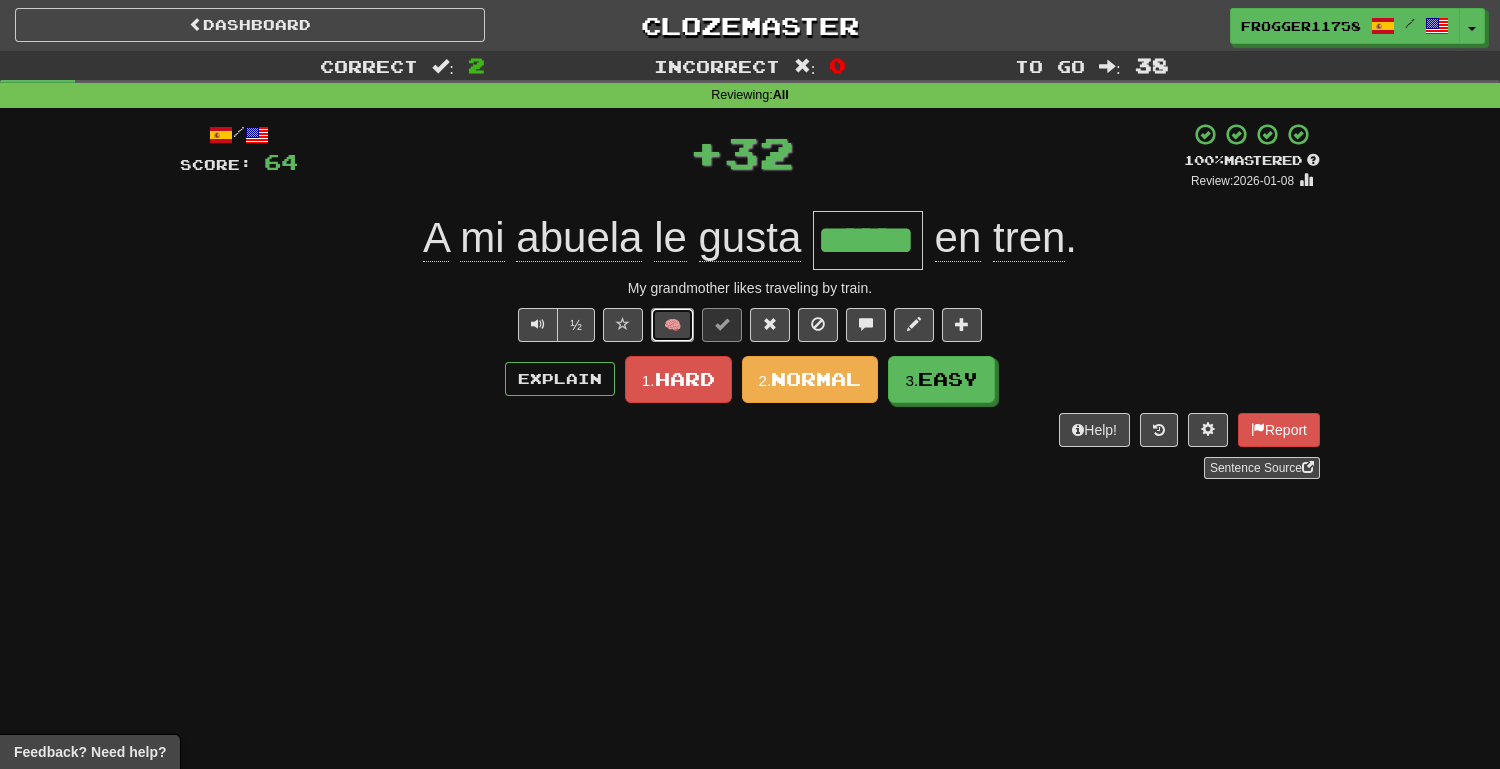 click on "🧠" at bounding box center (672, 325) 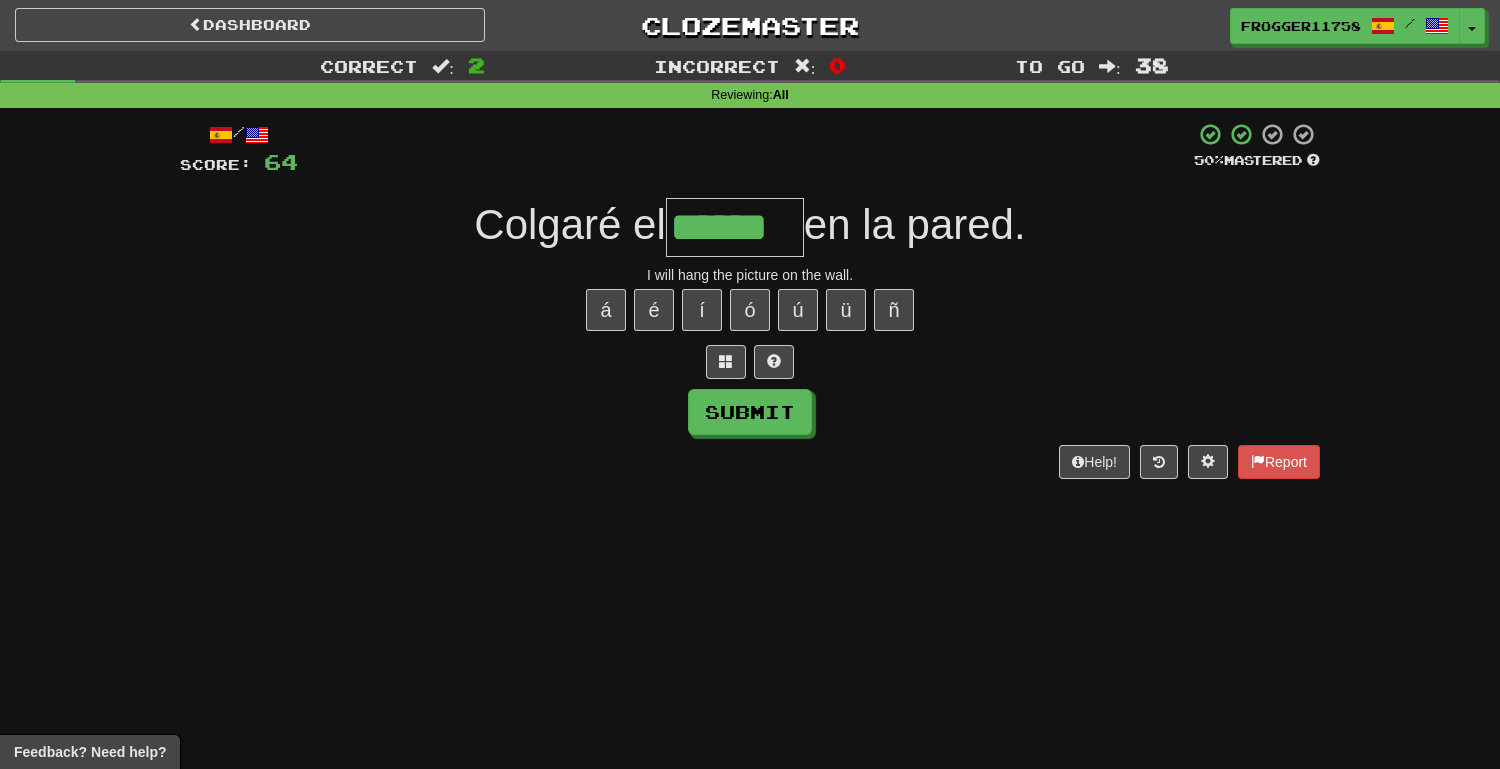 type on "******" 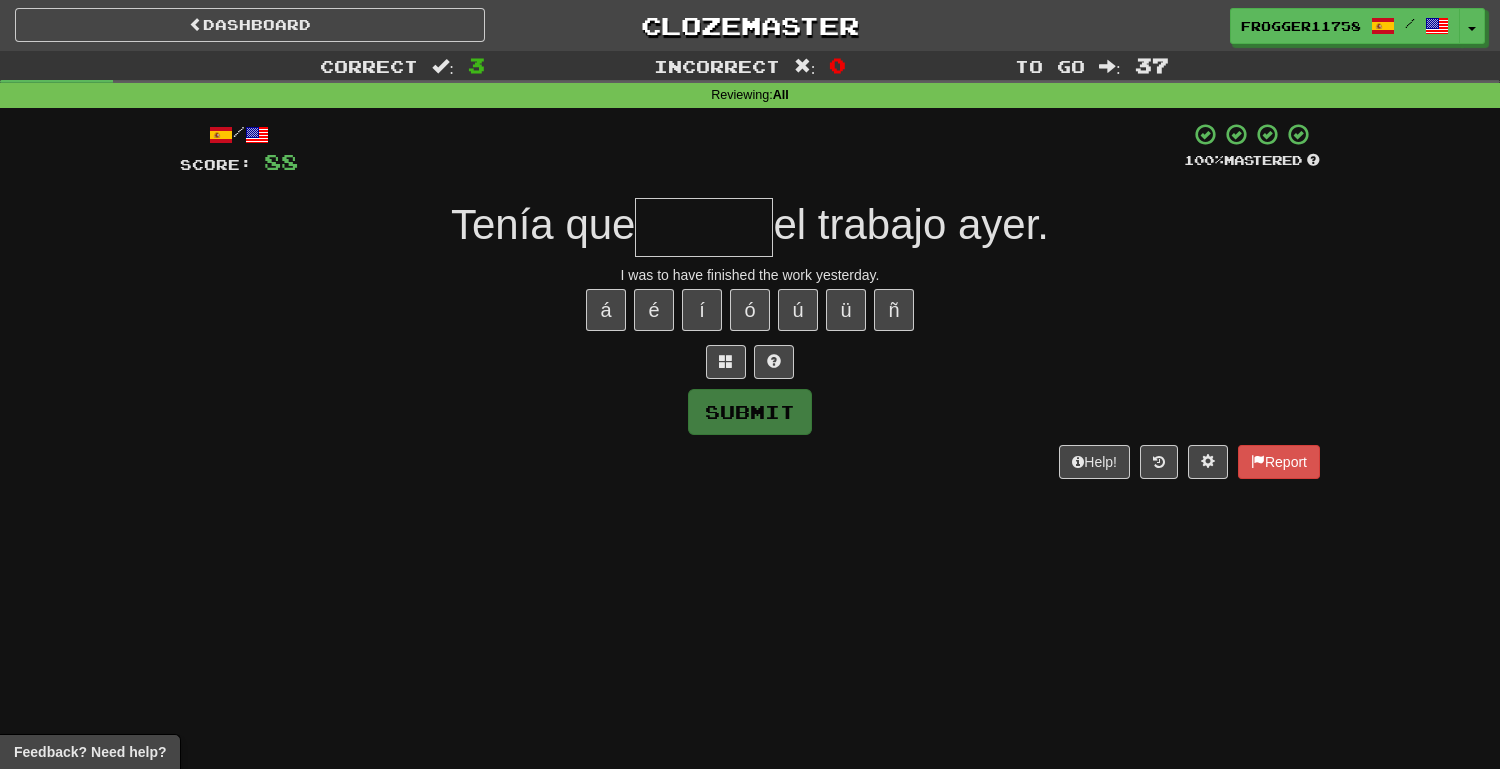 type on "*" 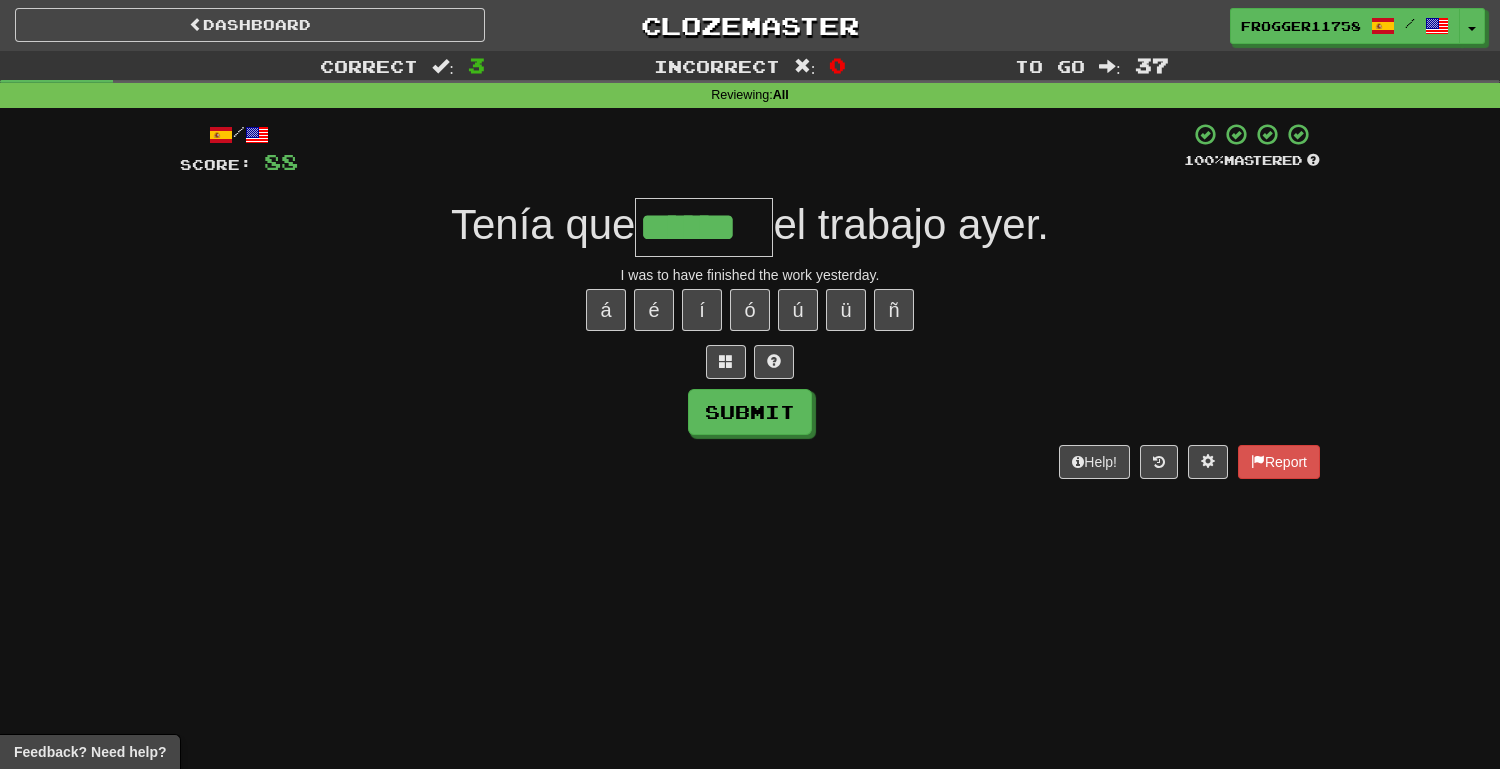type on "******" 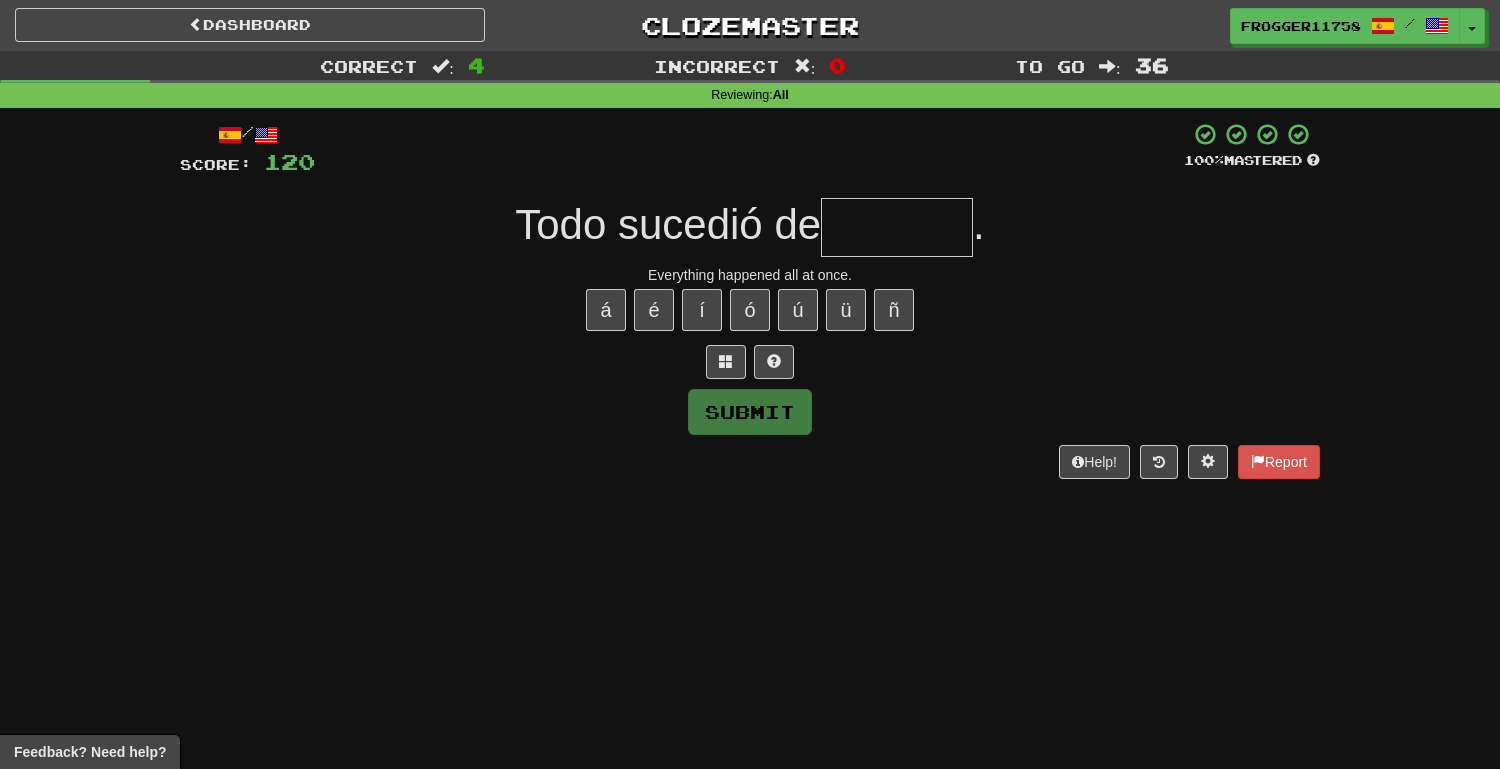 type on "*" 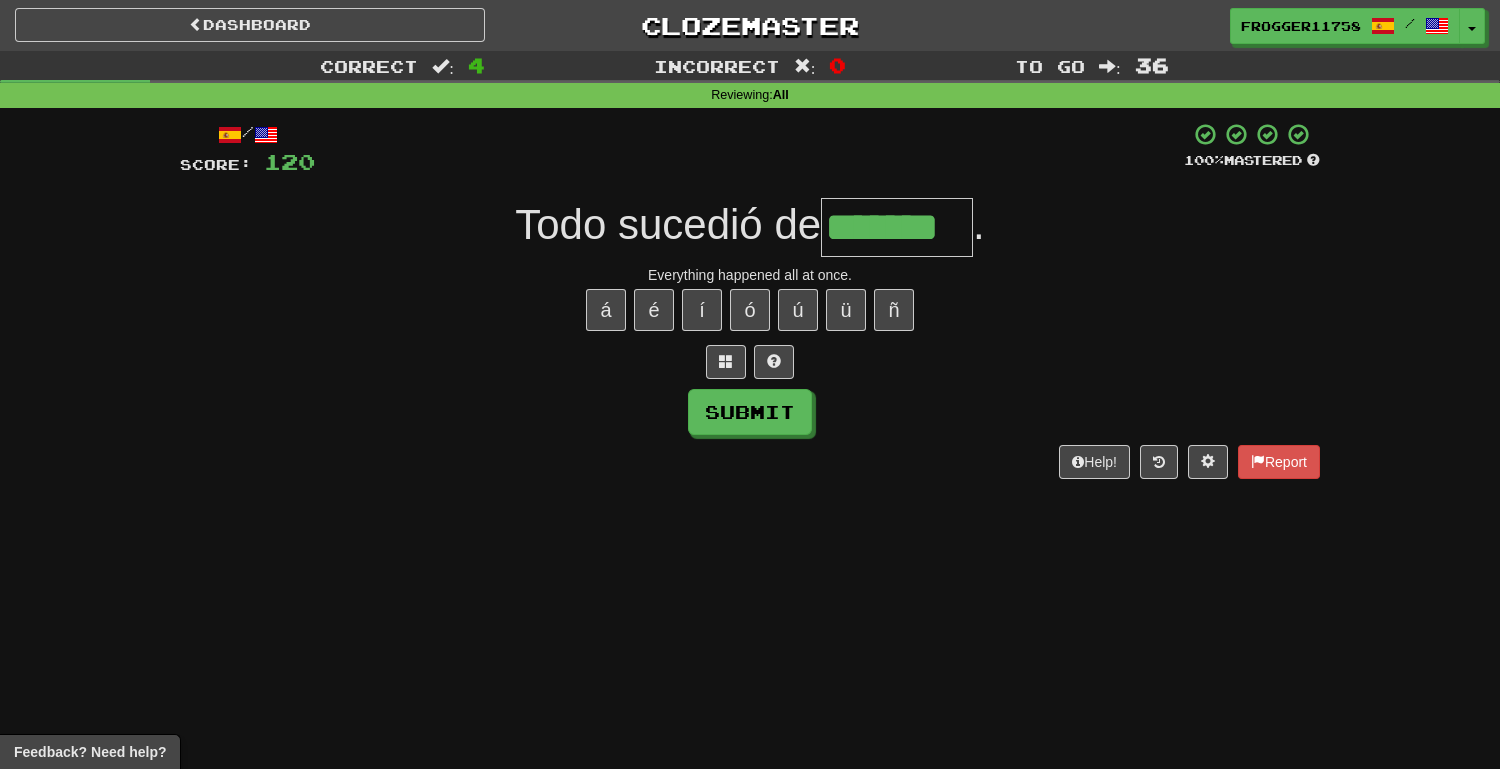 type on "*******" 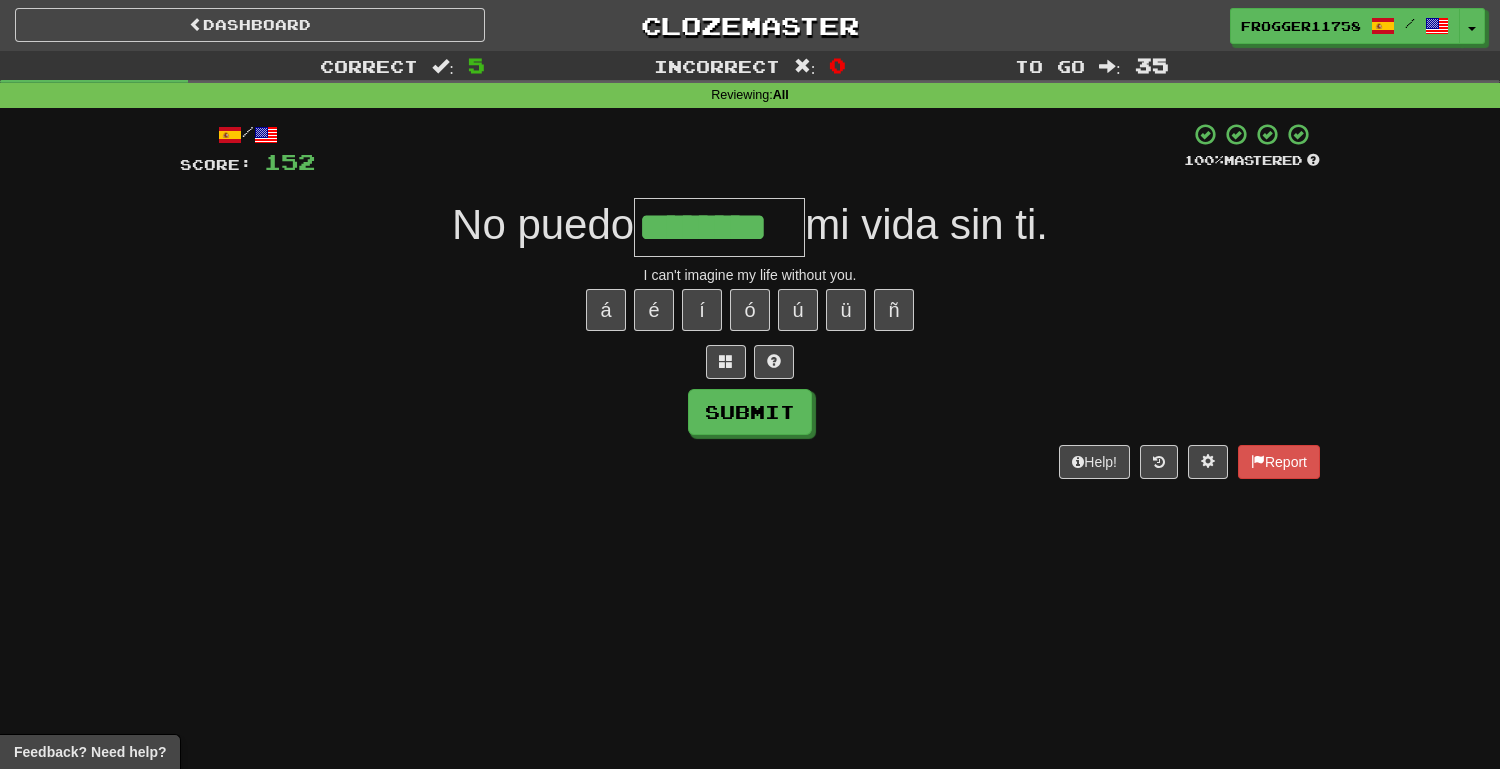 type on "********" 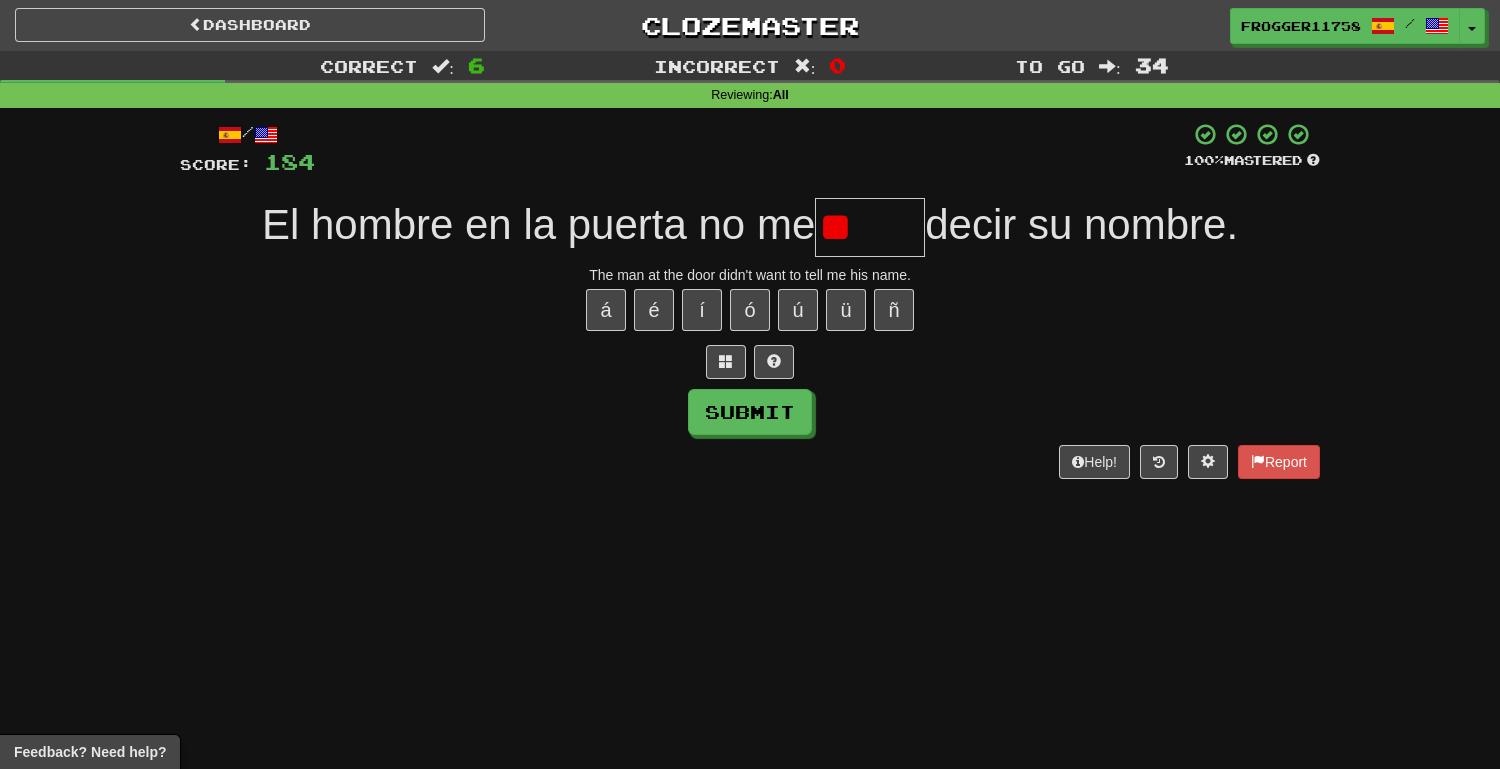 type on "*" 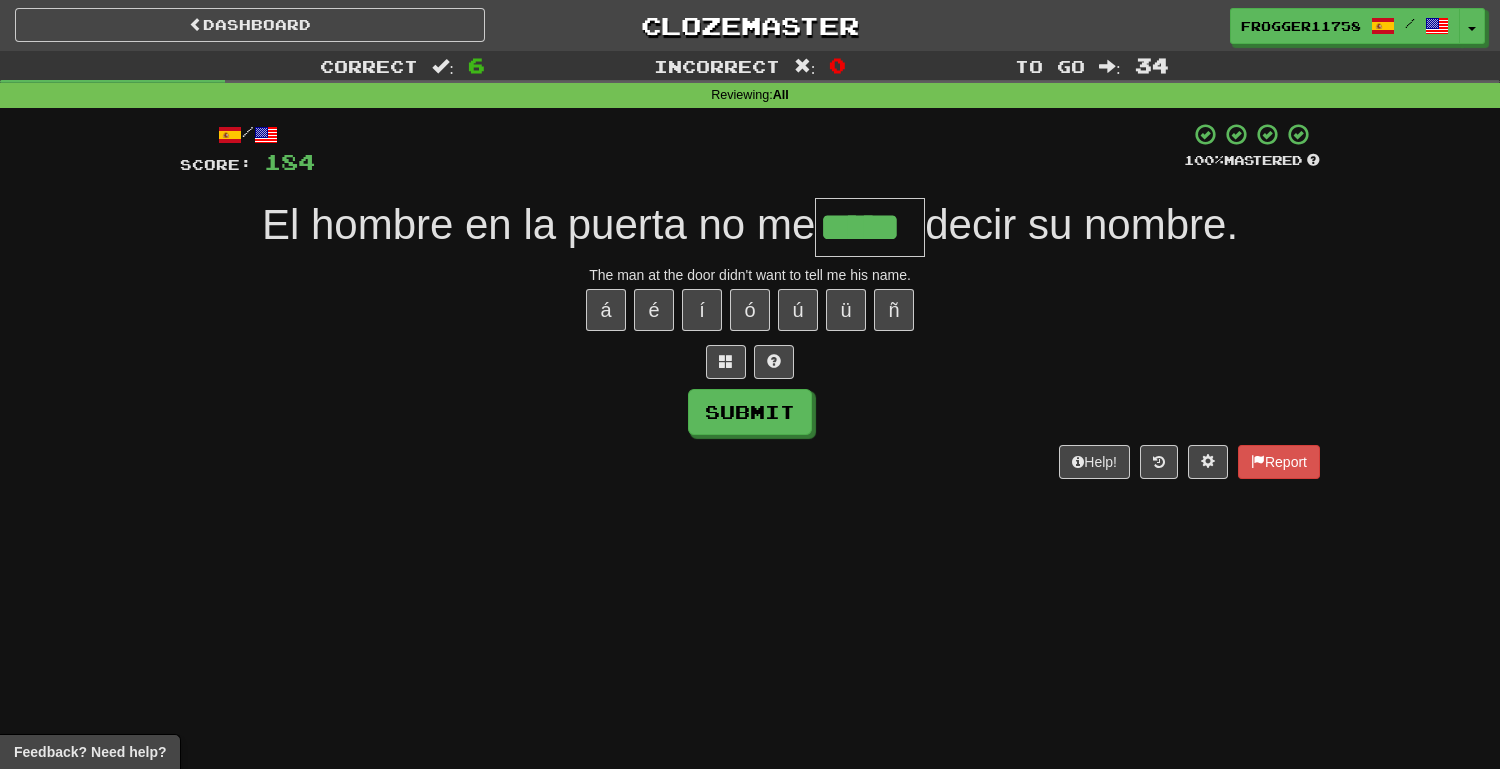 type on "*****" 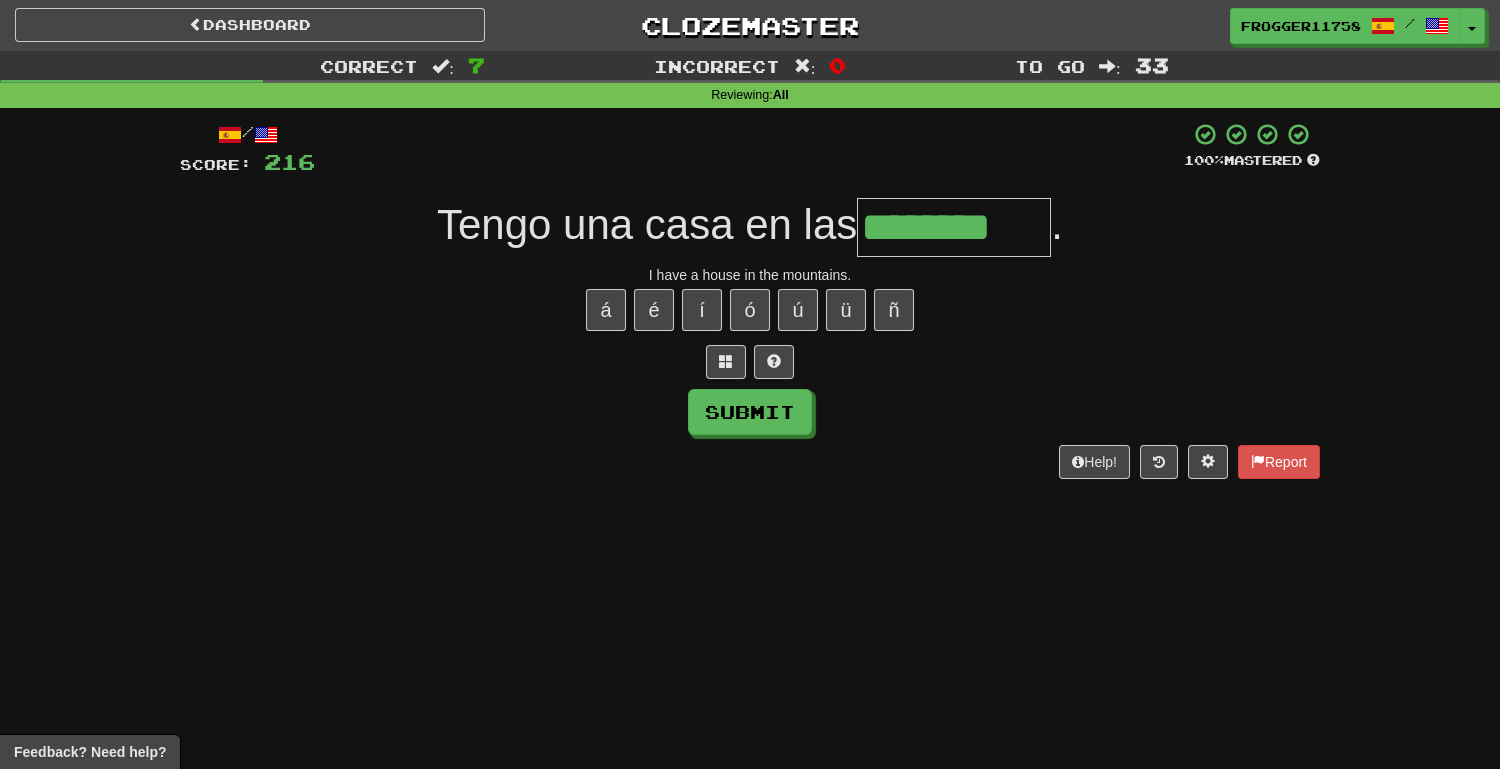 type on "********" 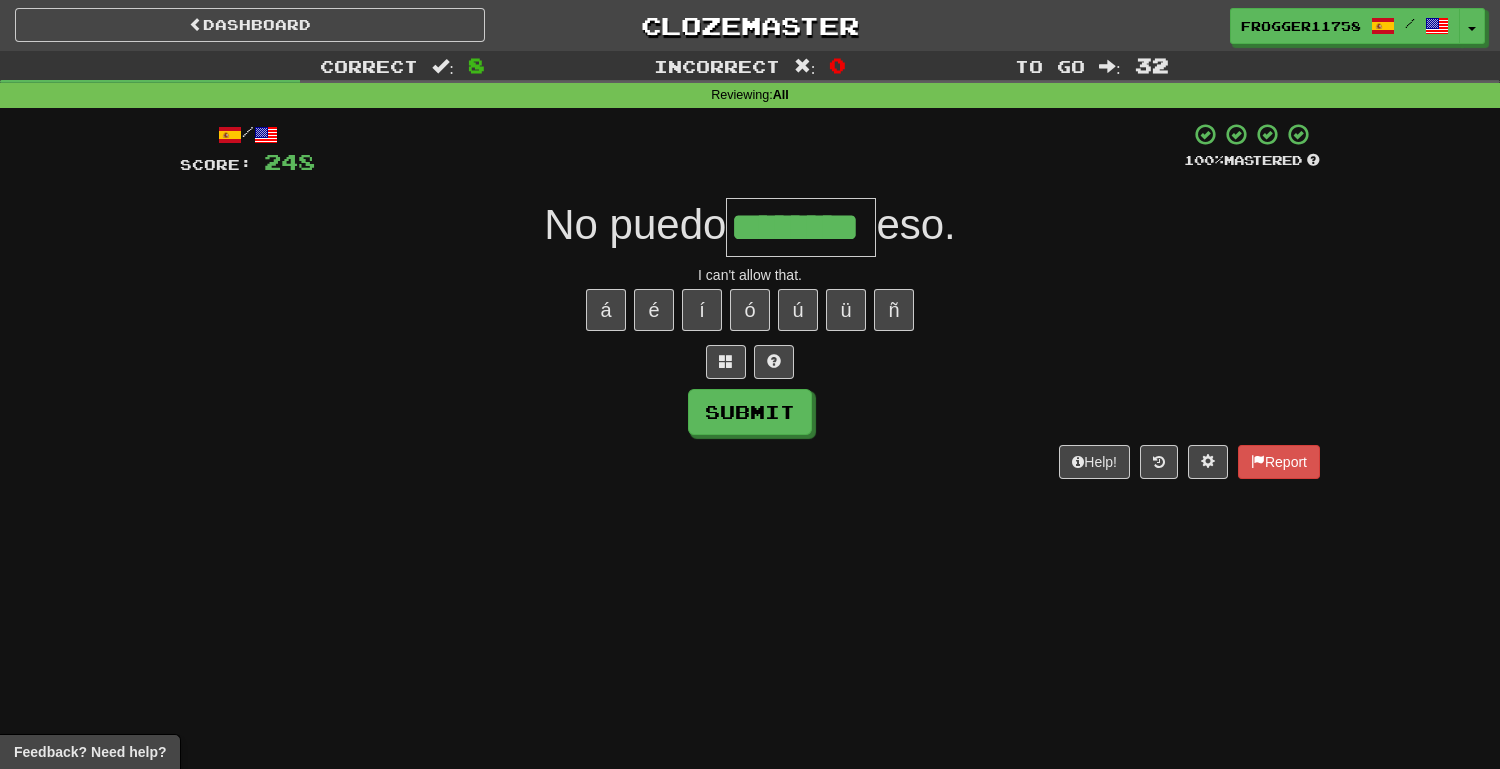 type on "********" 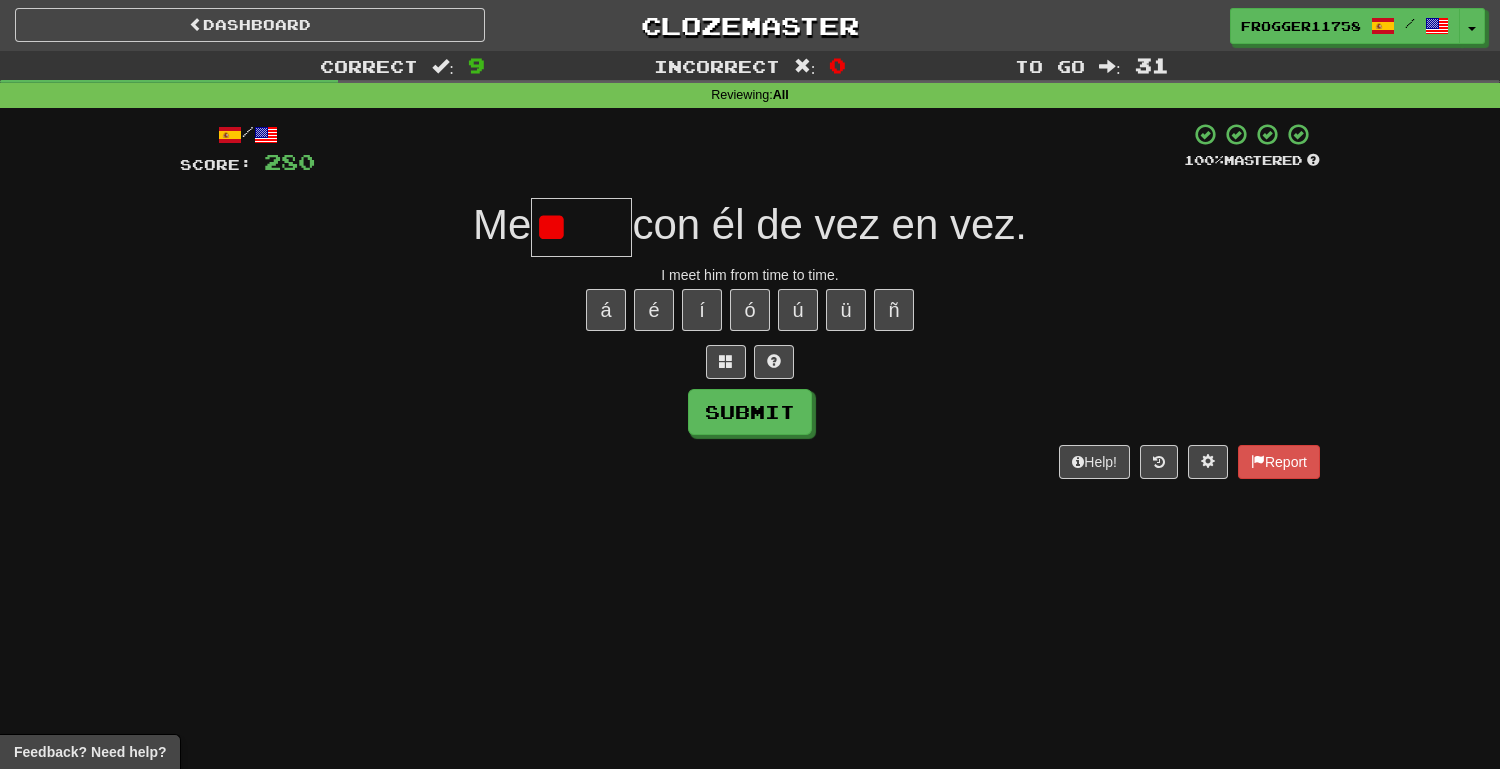 type on "*" 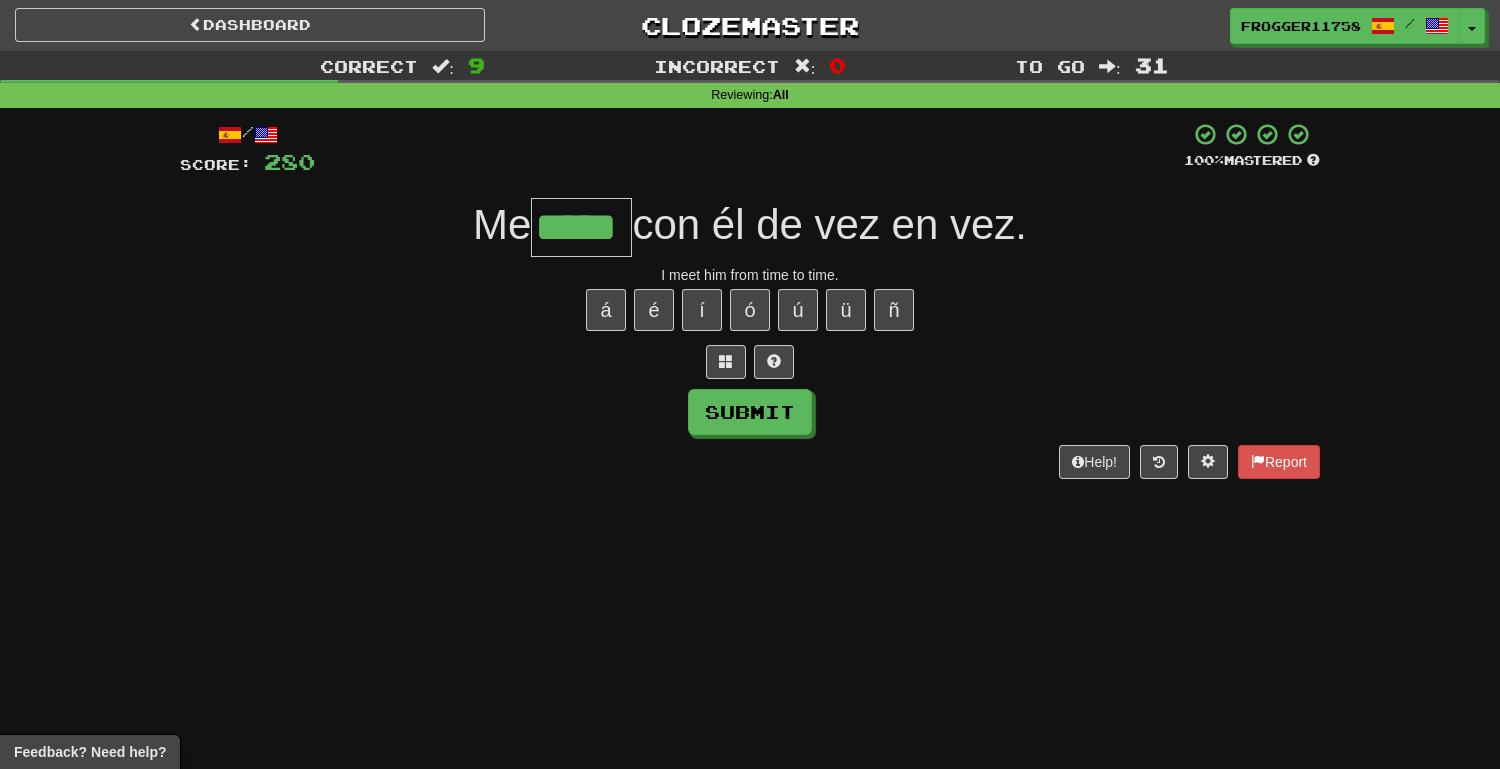 type on "*****" 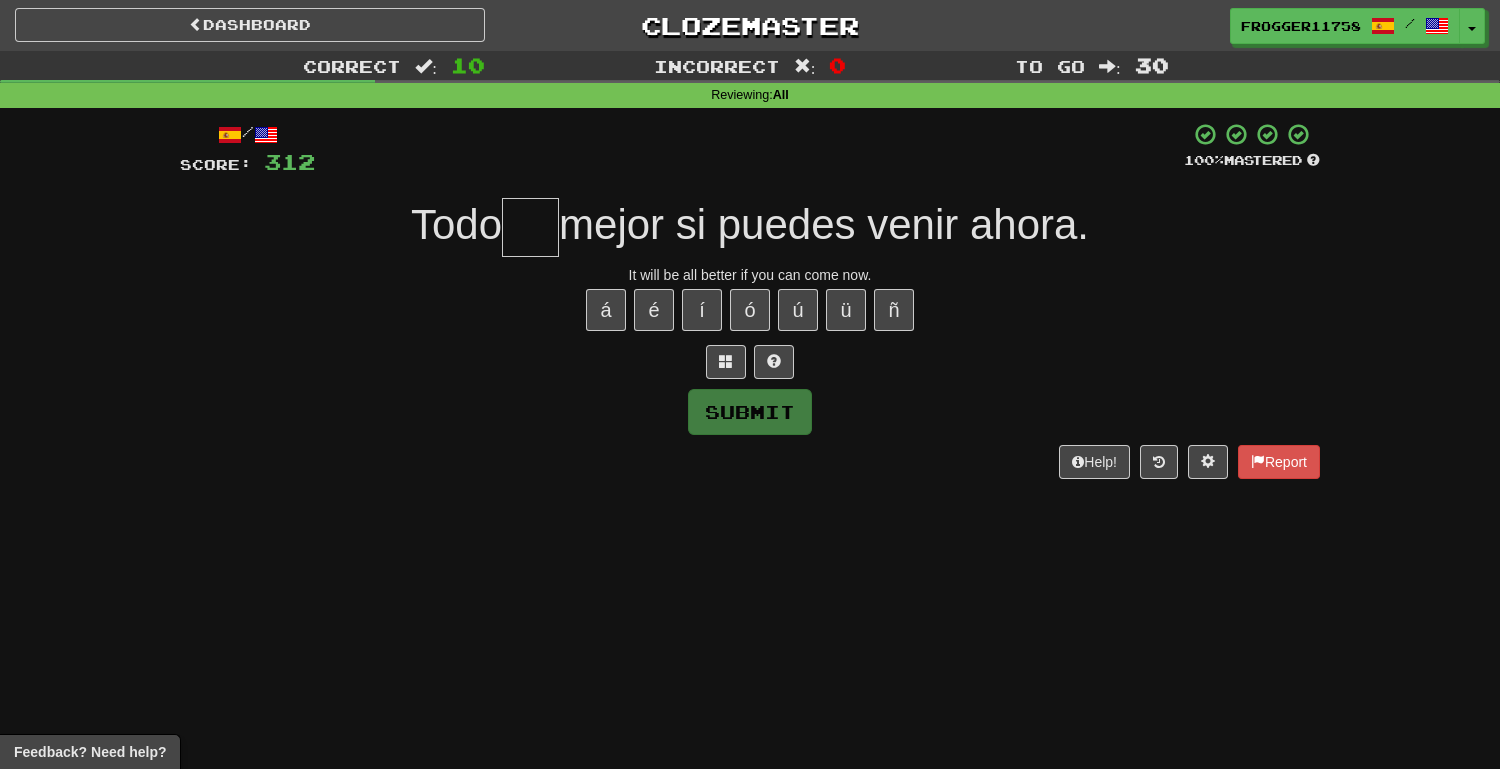 type on "*" 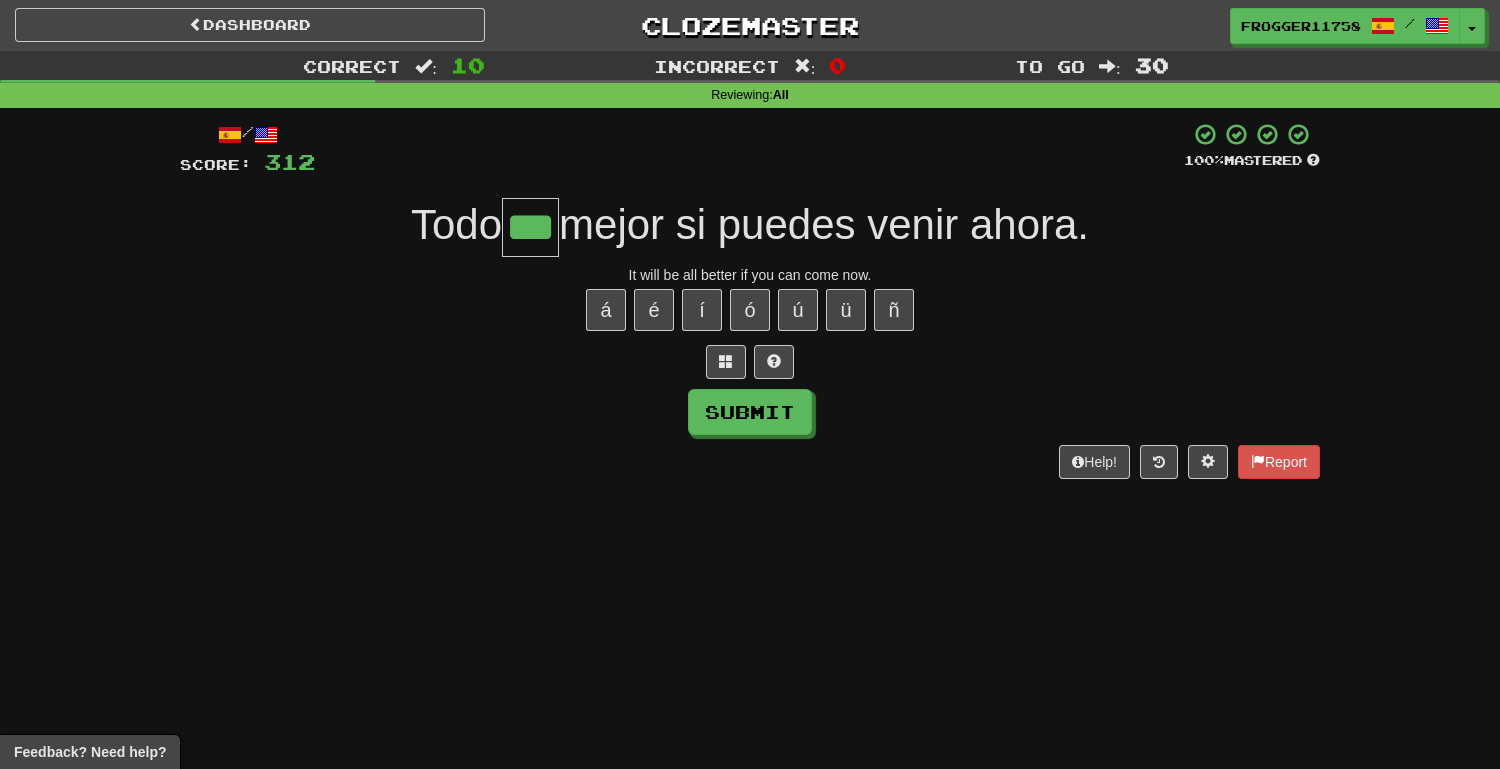 type on "***" 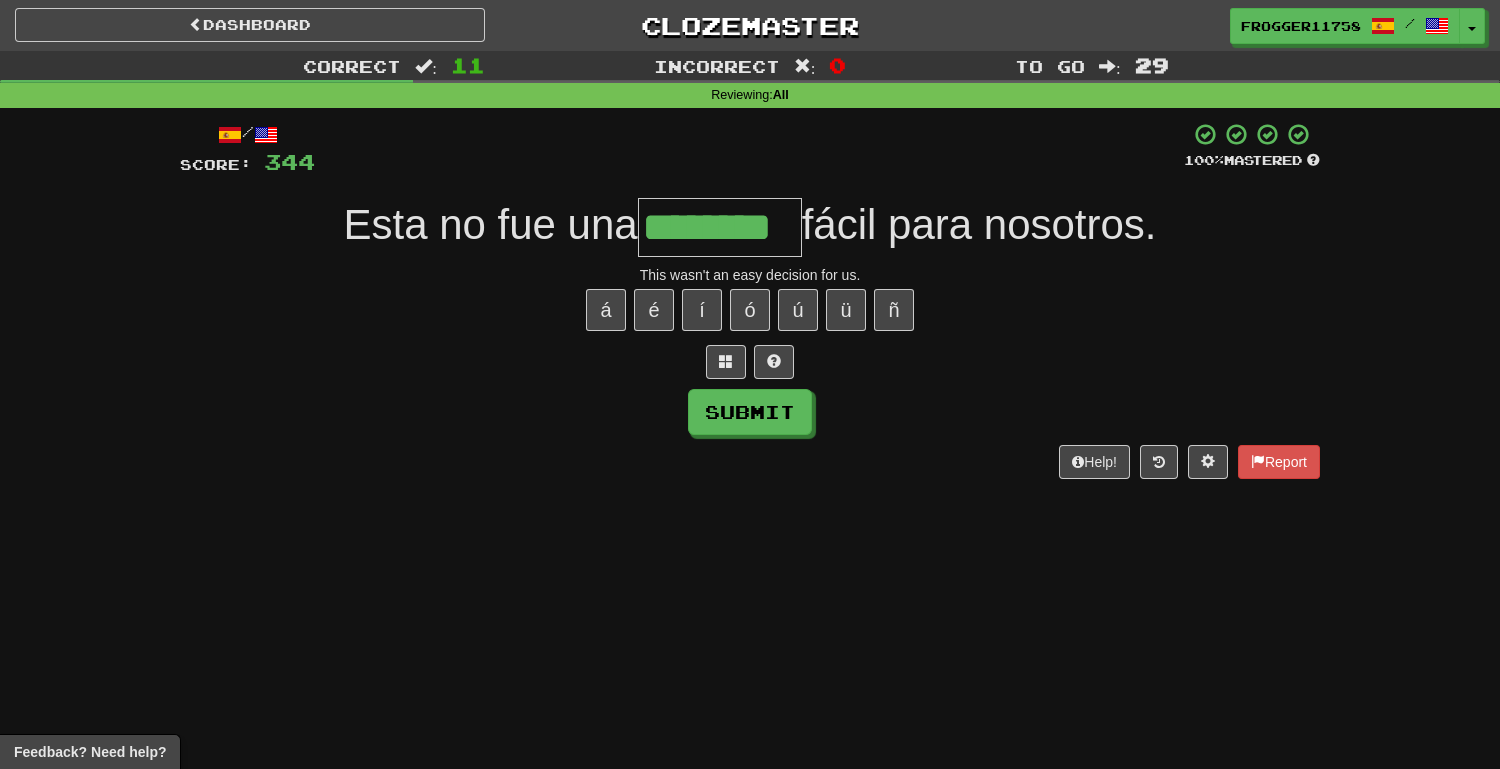type on "********" 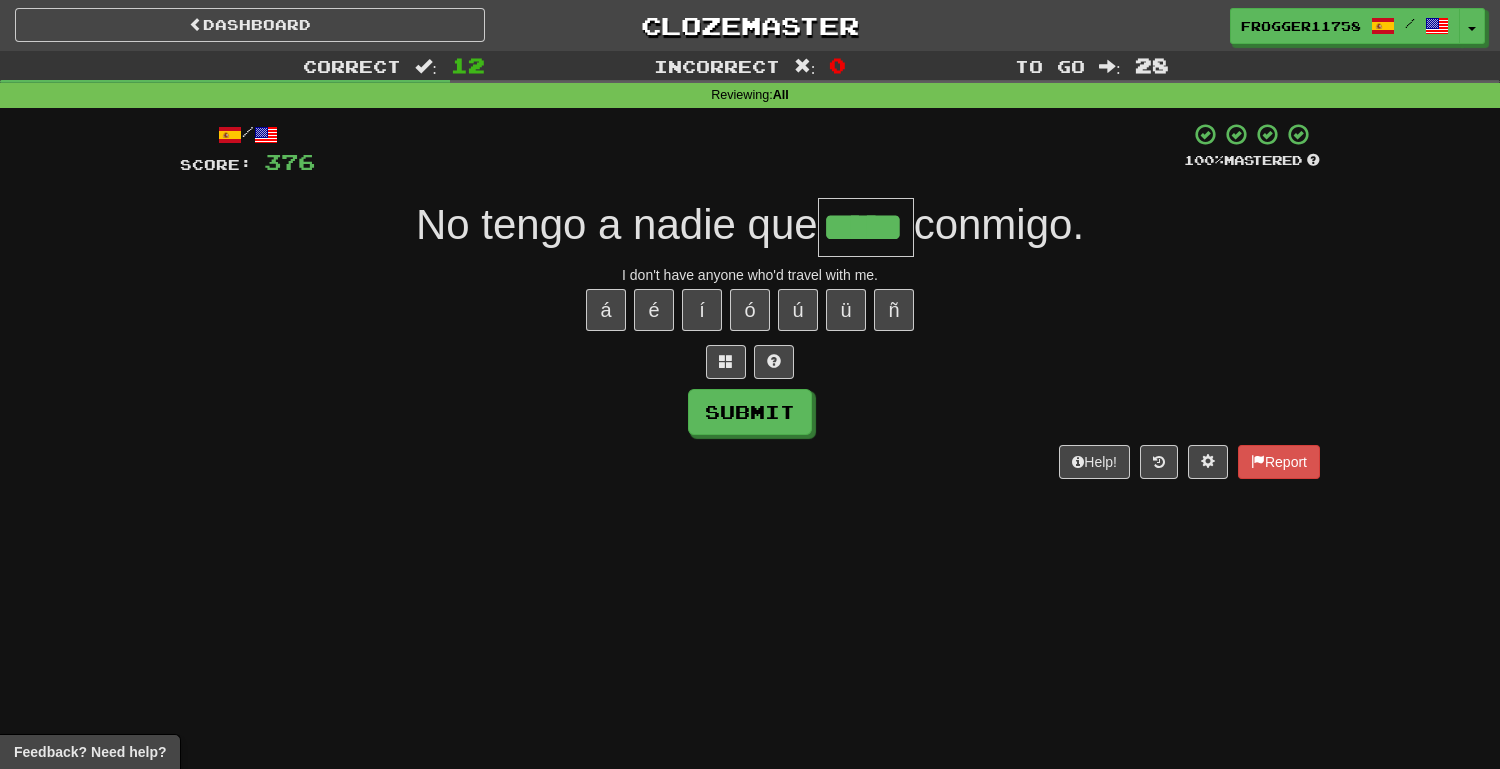 type on "*****" 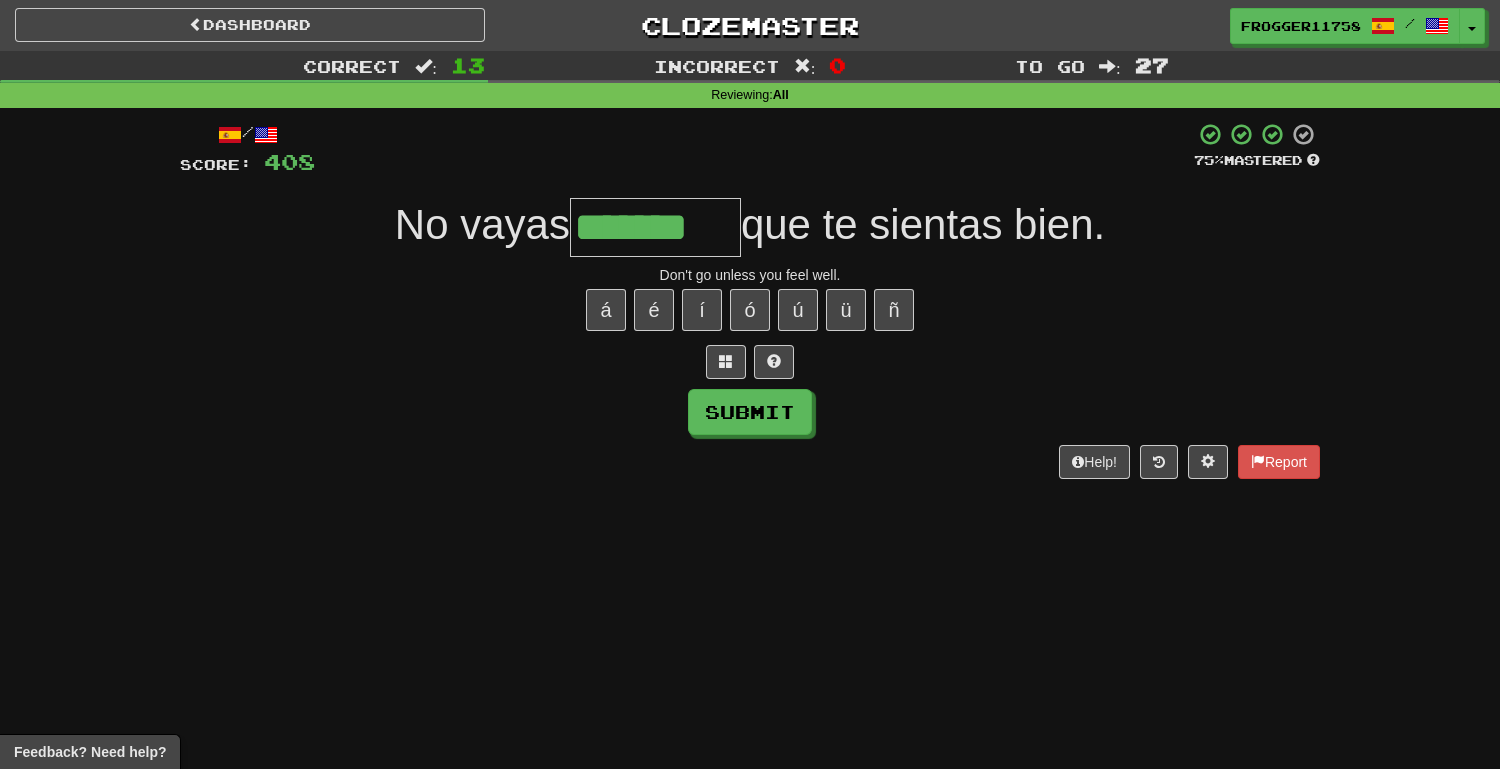 type on "*******" 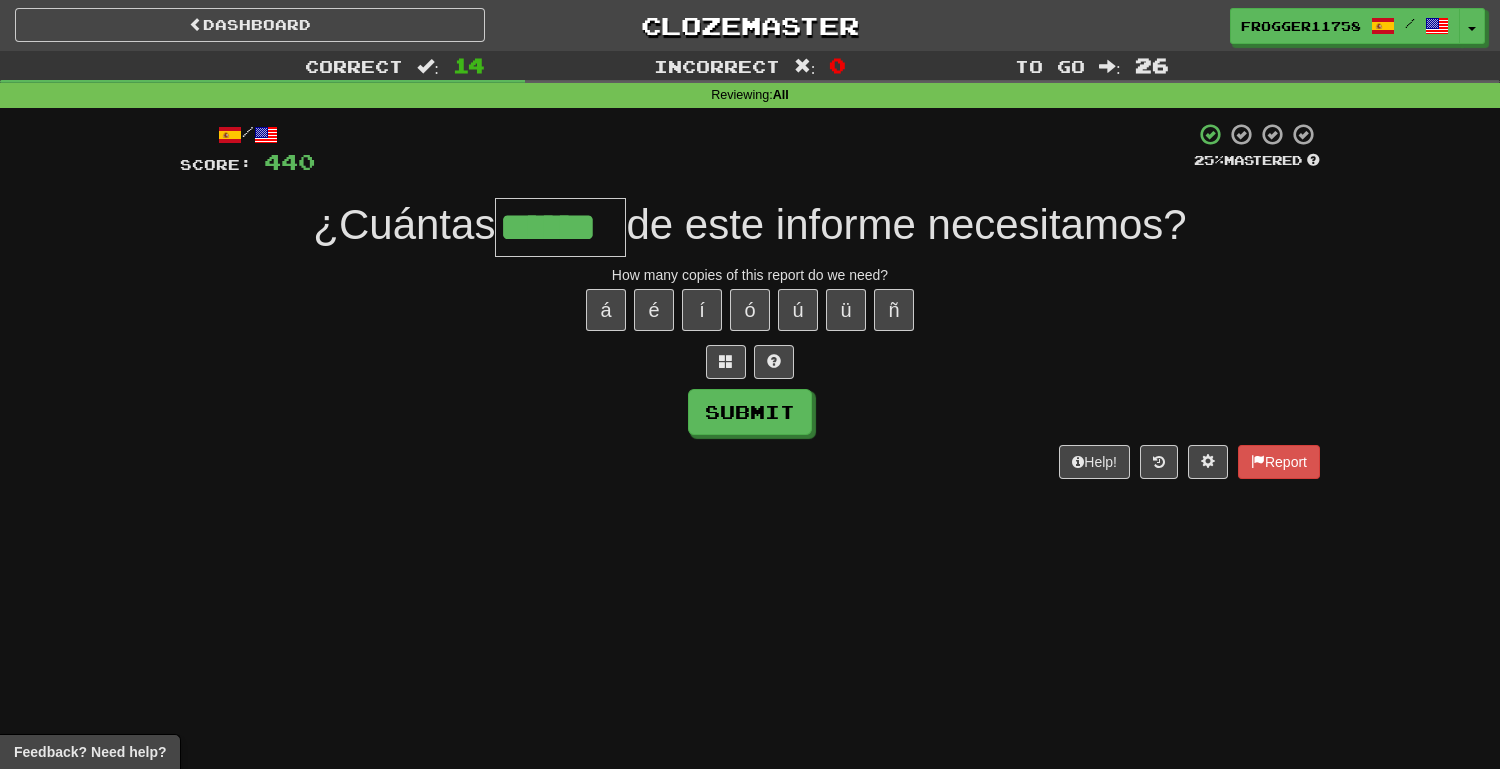 type on "******" 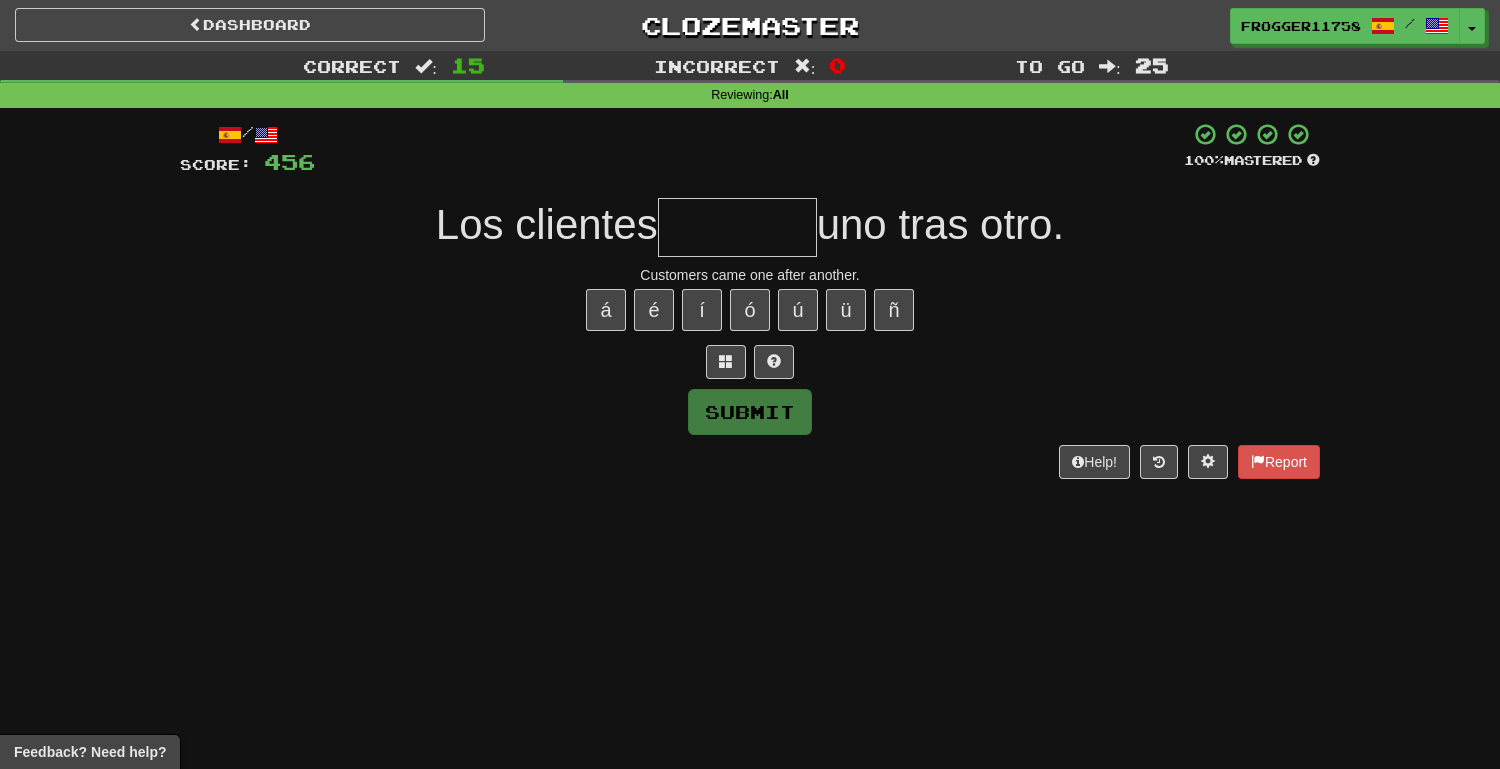 type on "*" 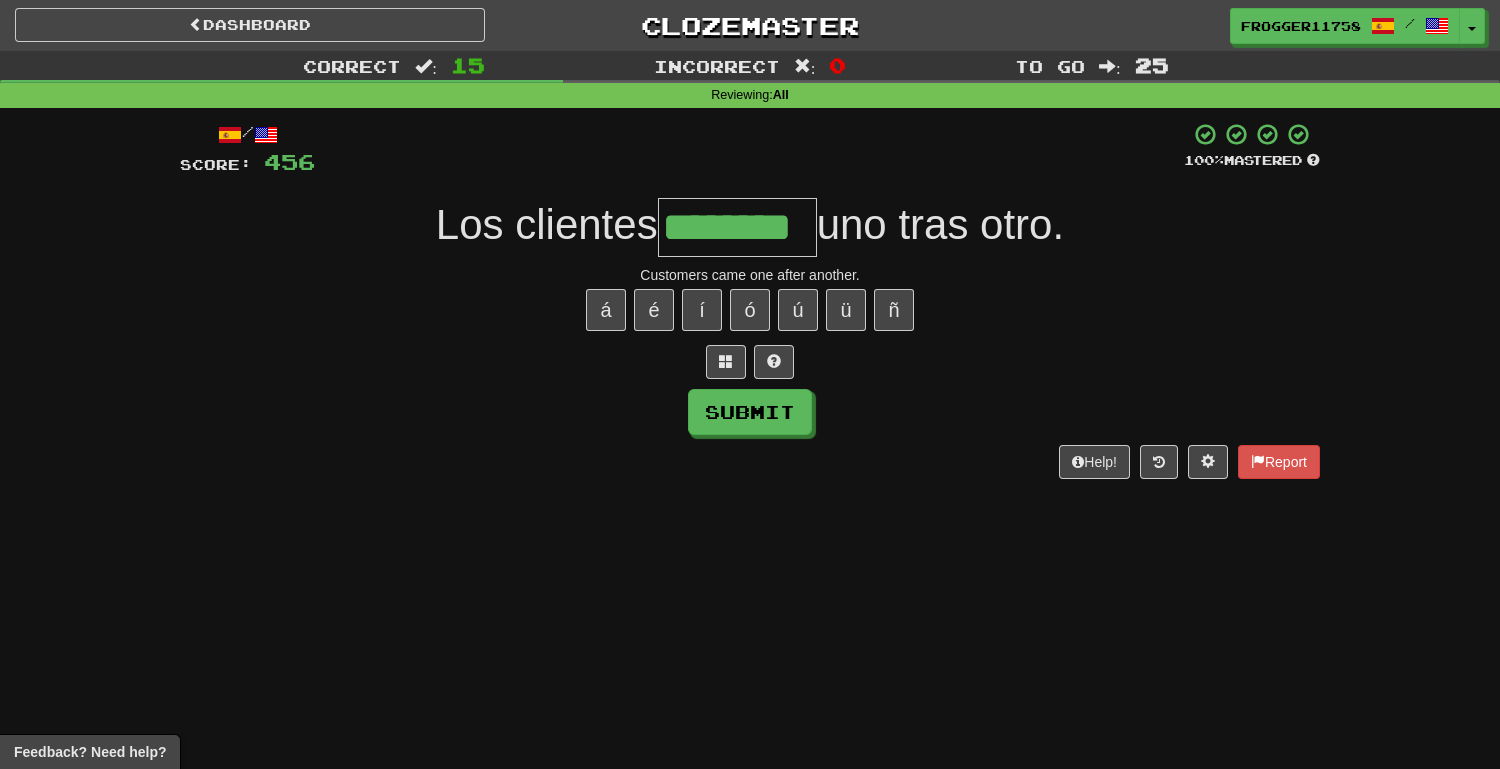 type on "********" 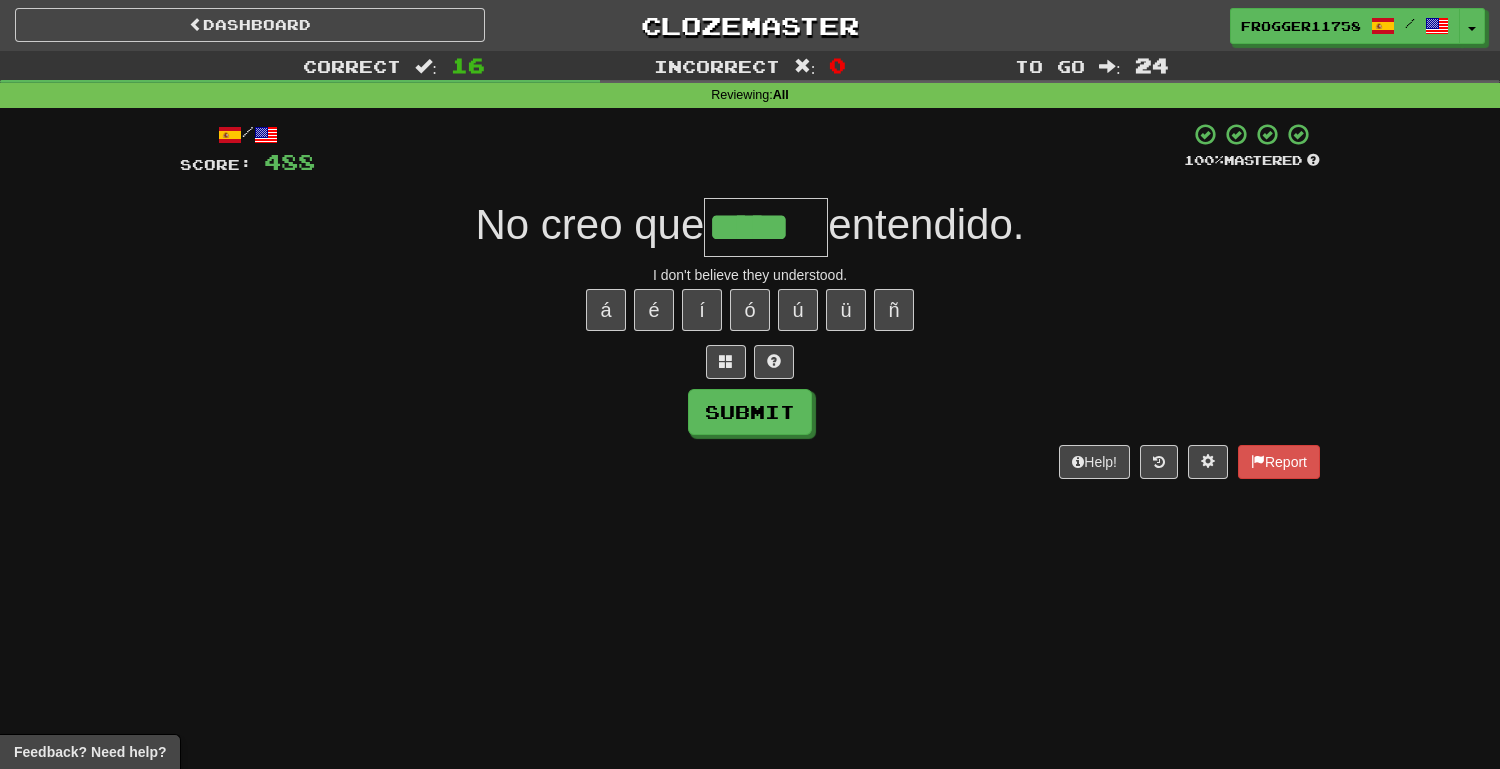 type on "*****" 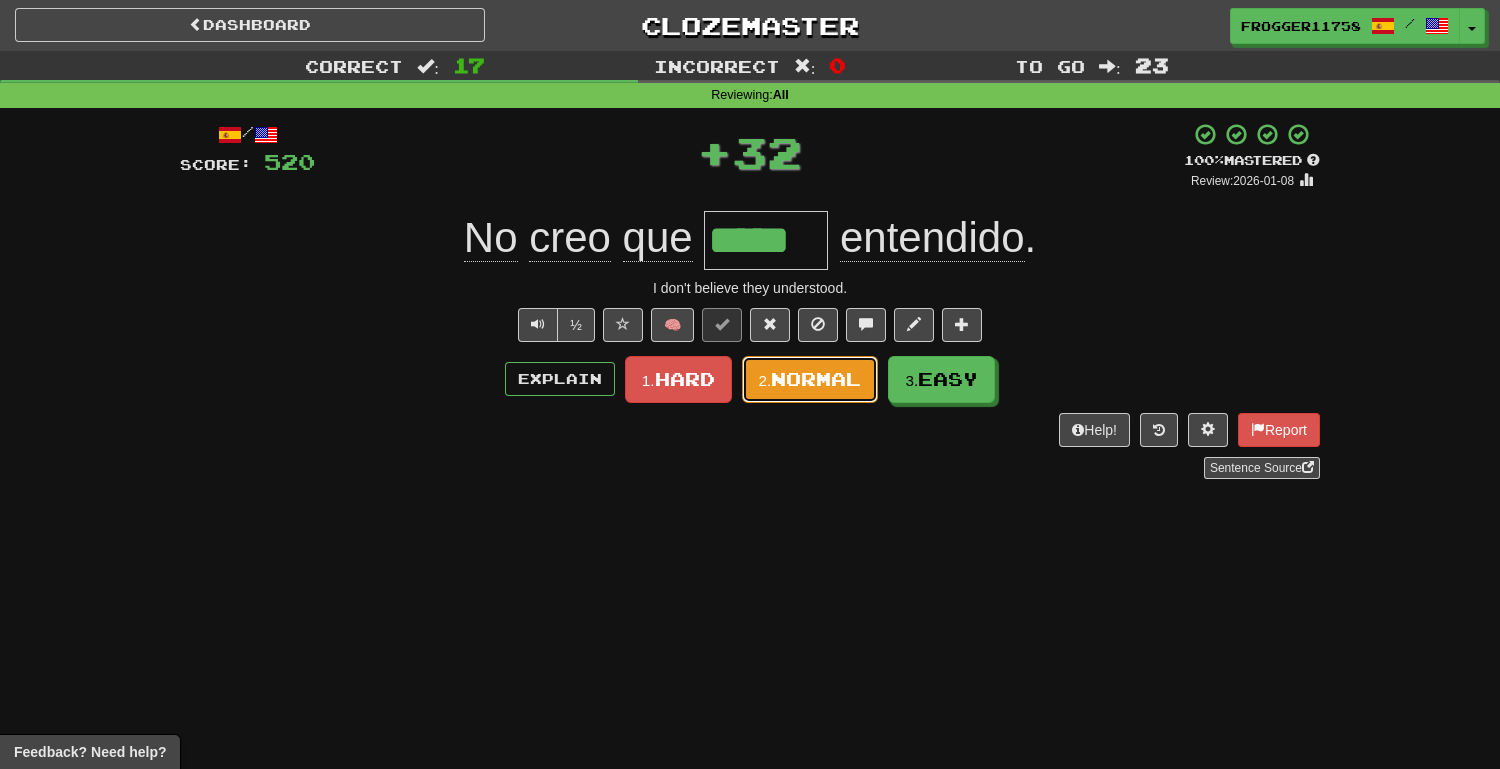 click on "Normal" at bounding box center [816, 379] 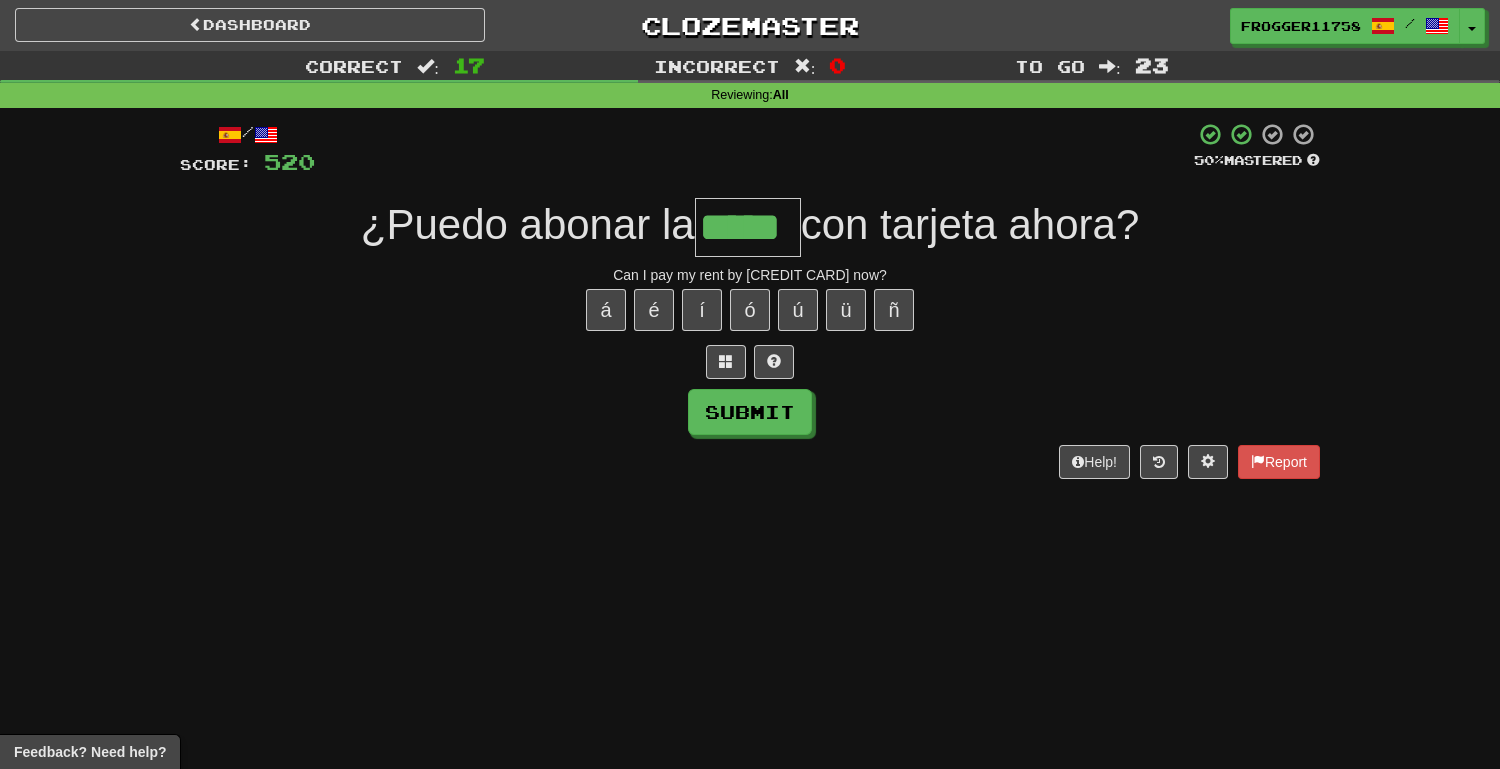 type on "*****" 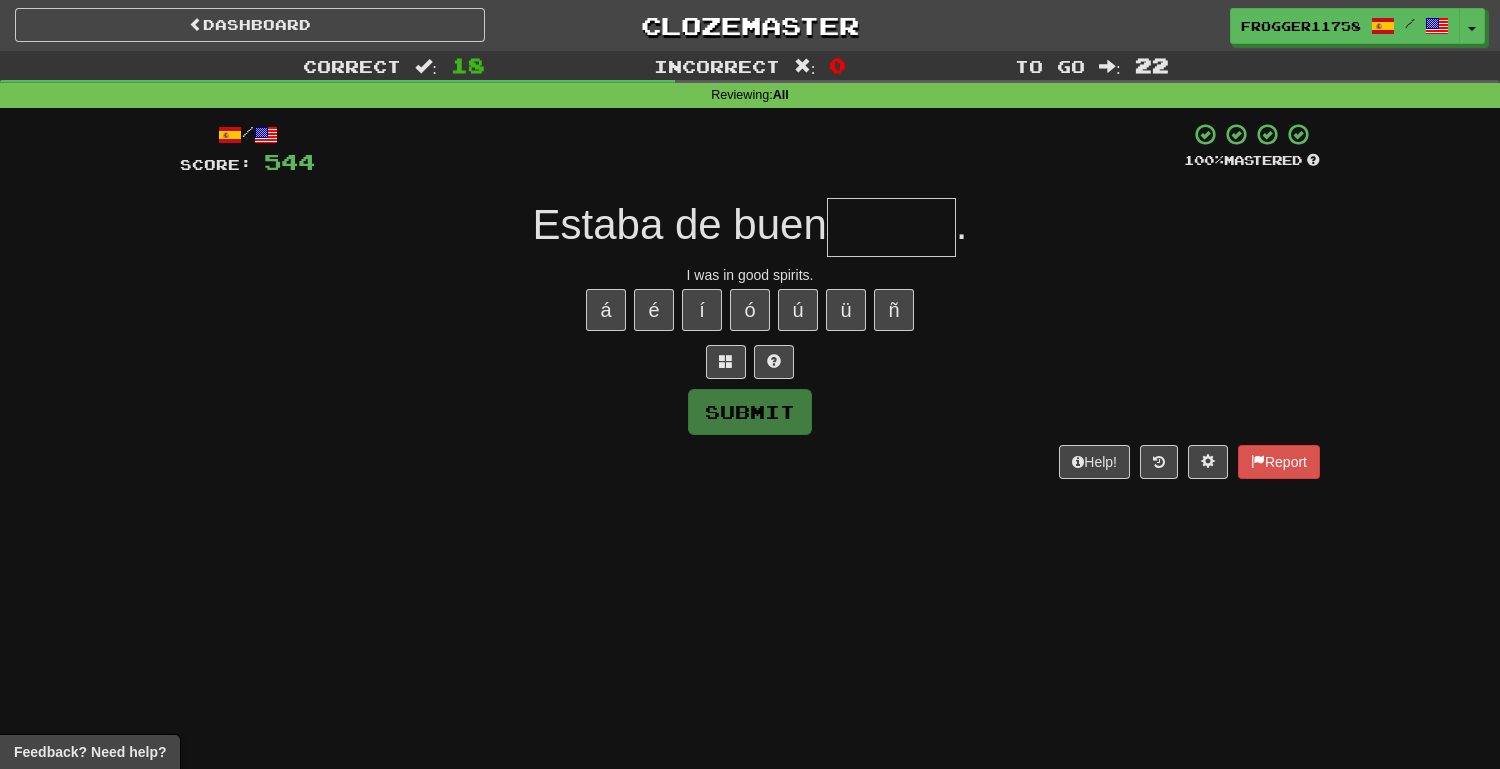 type on "*" 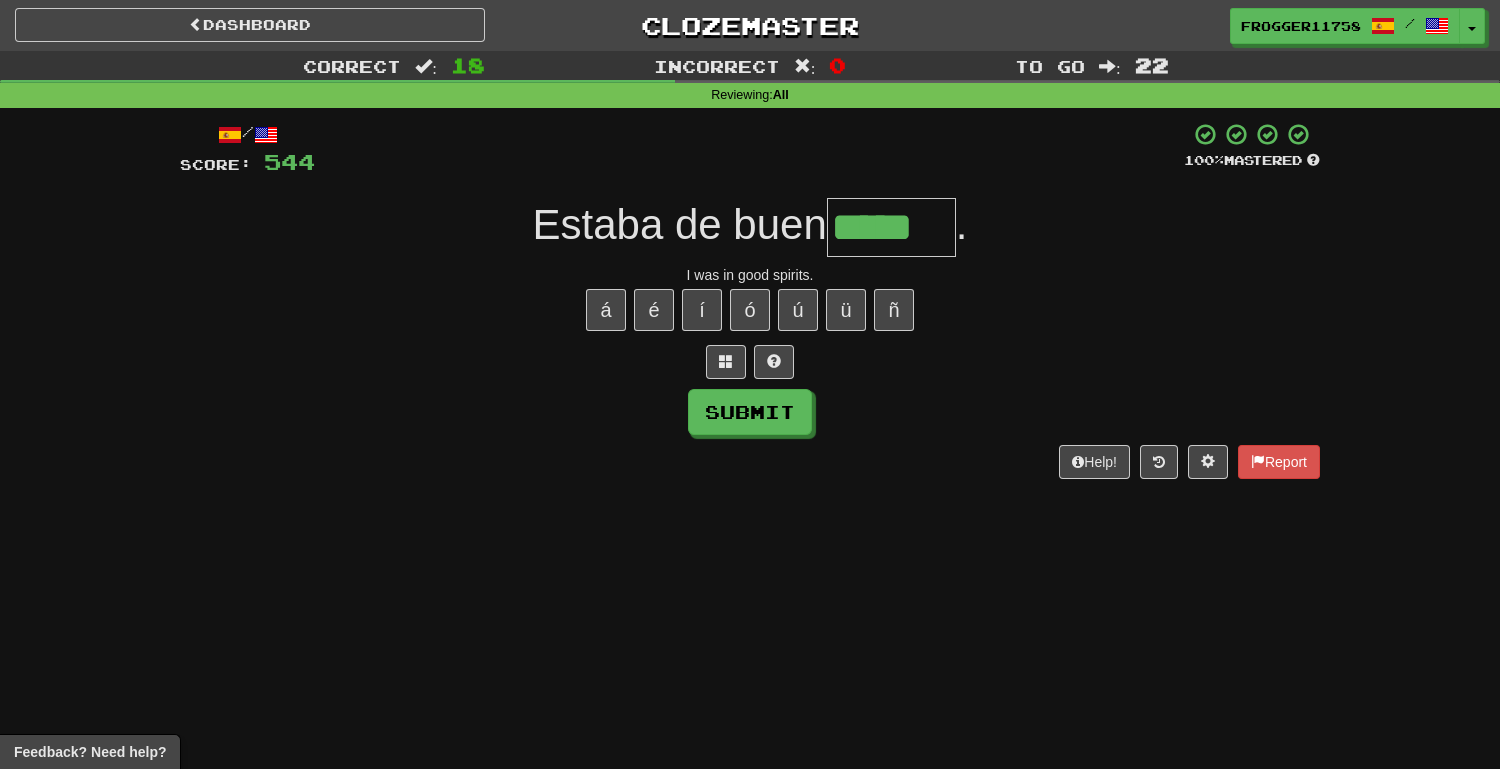 type on "*****" 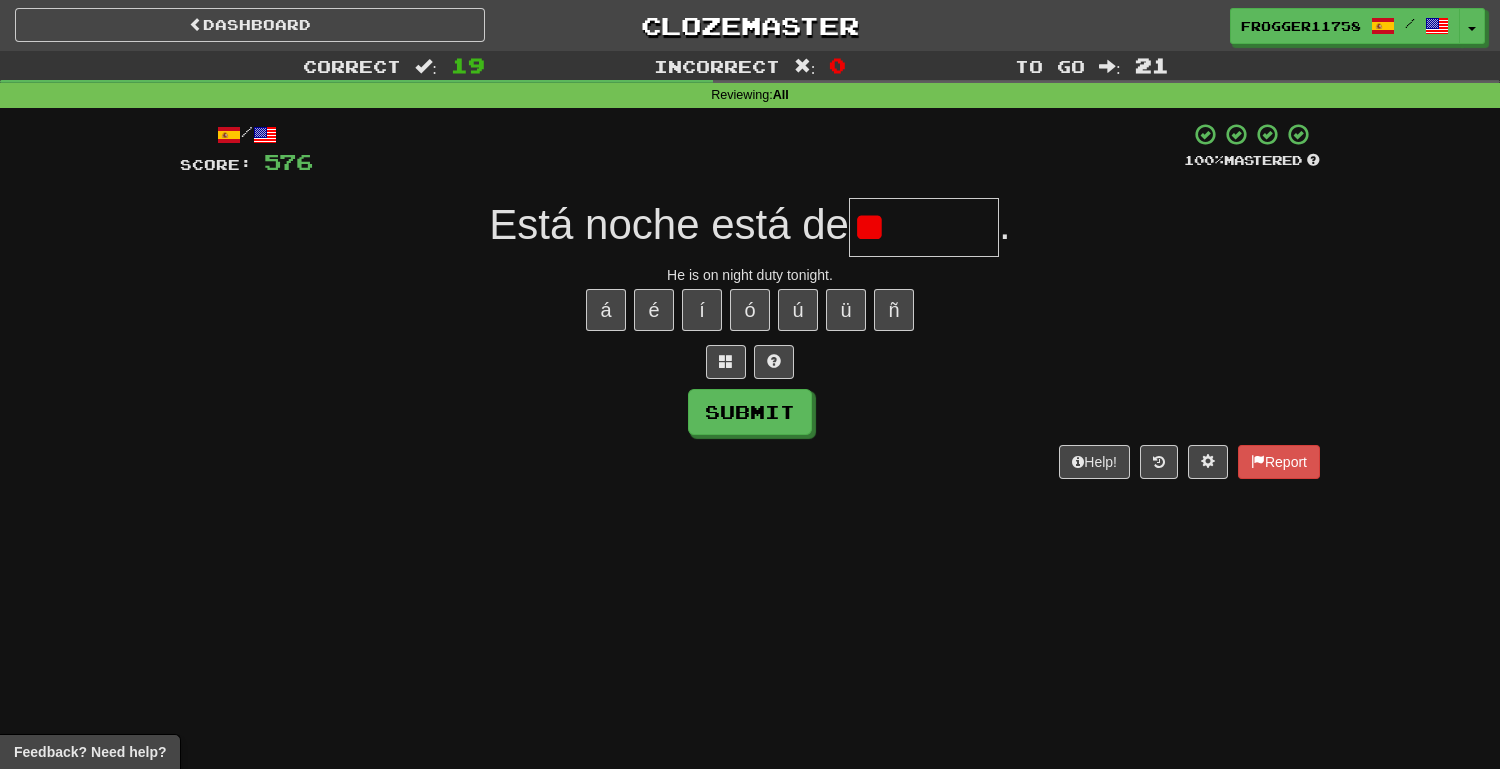 type on "*" 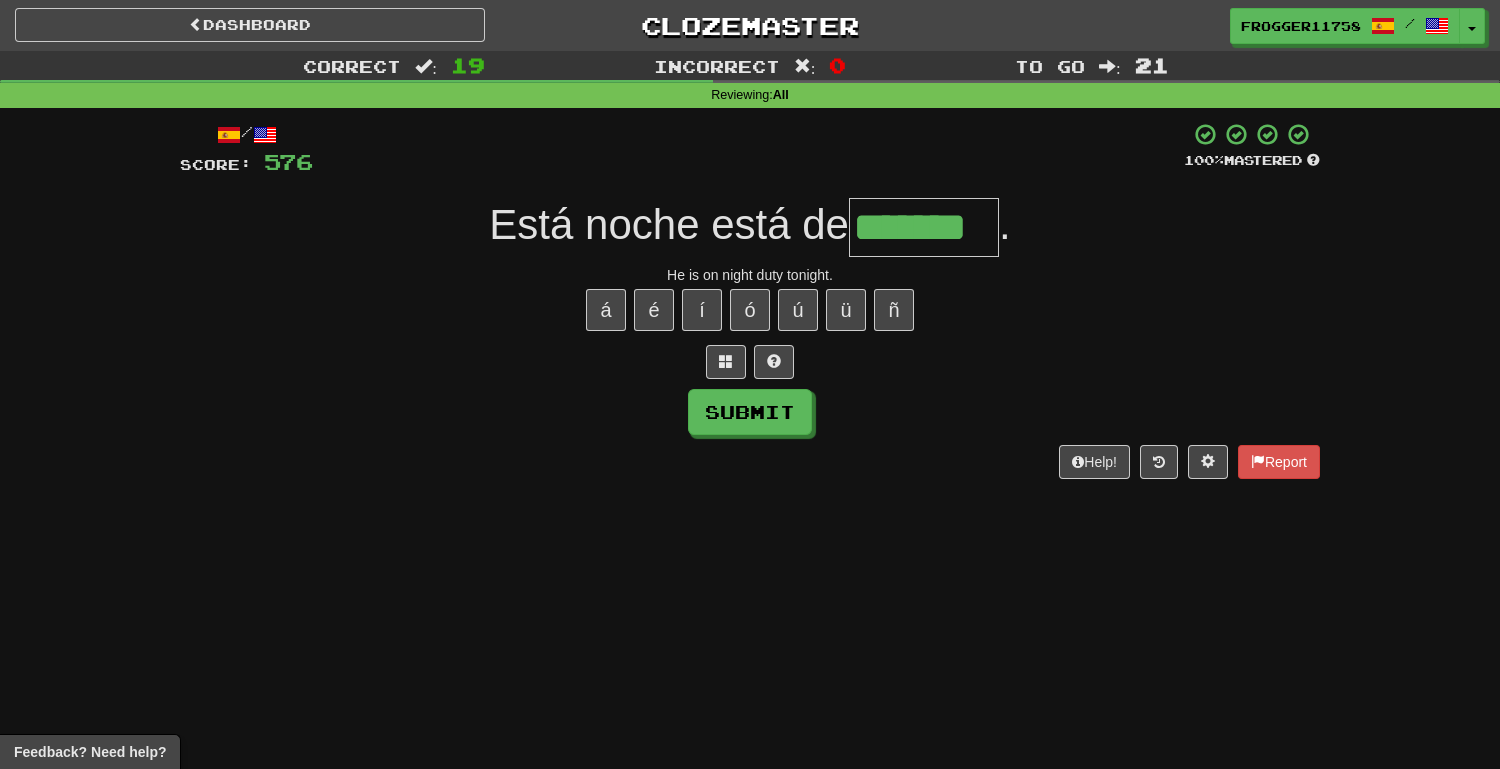 type on "*******" 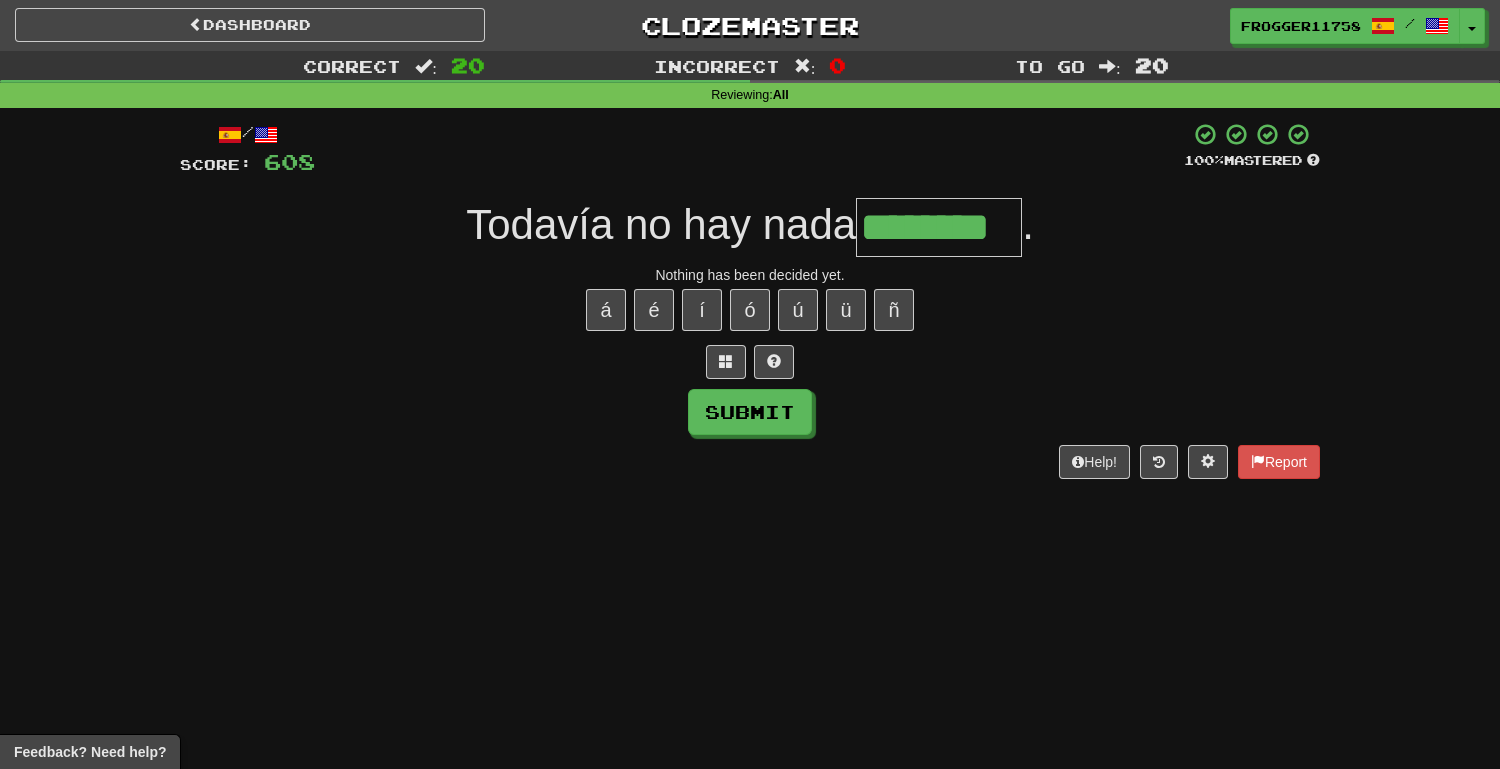type on "********" 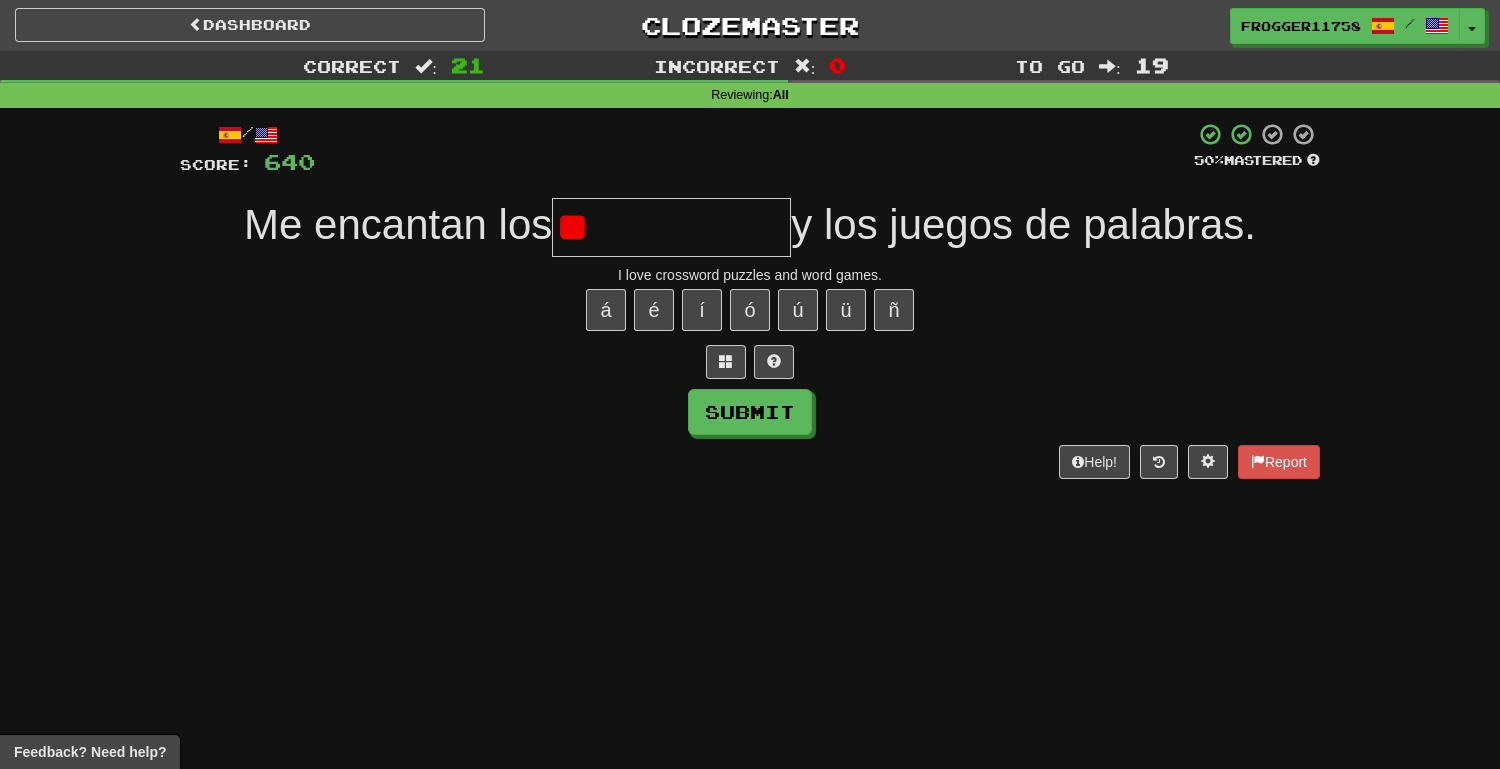 type on "*" 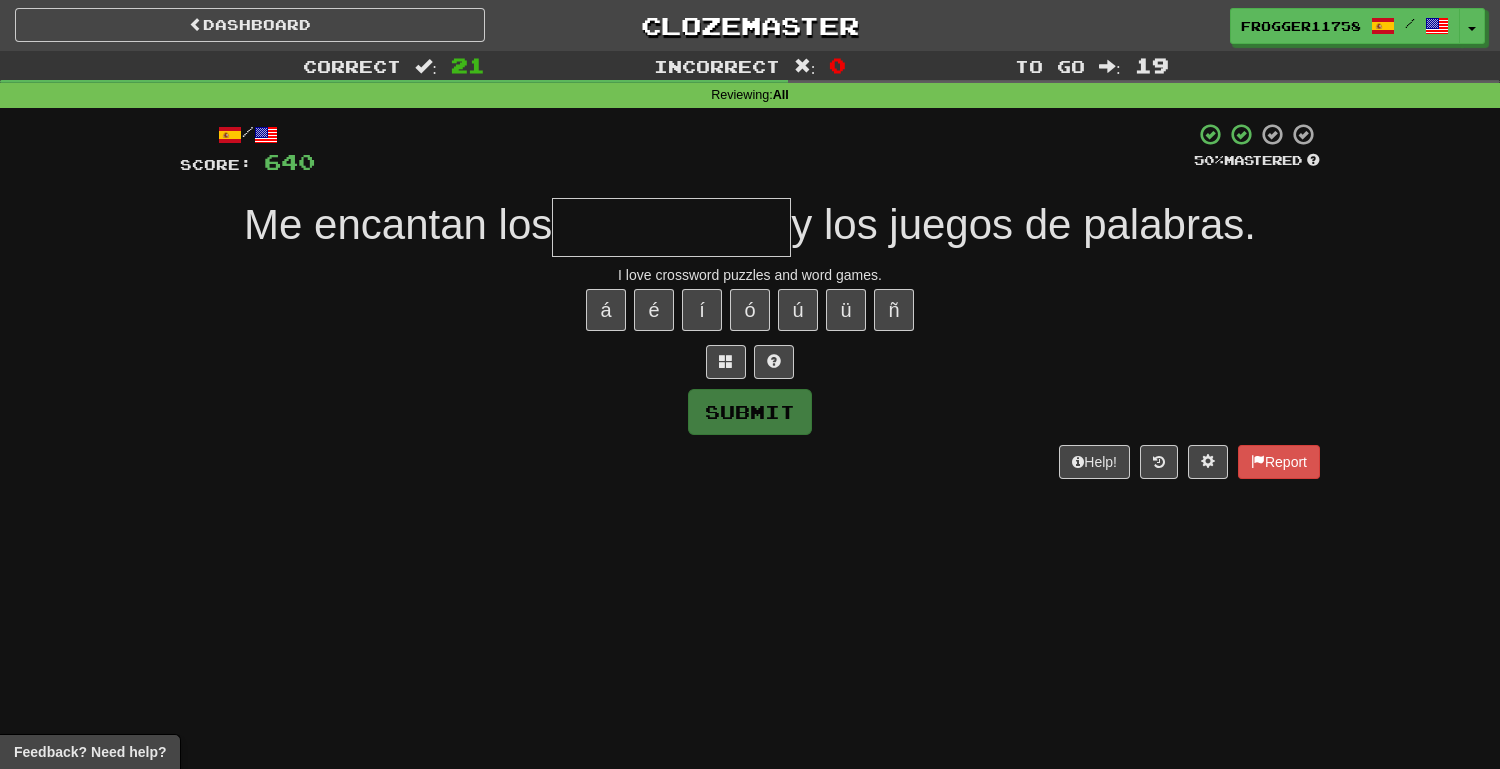 type on "*" 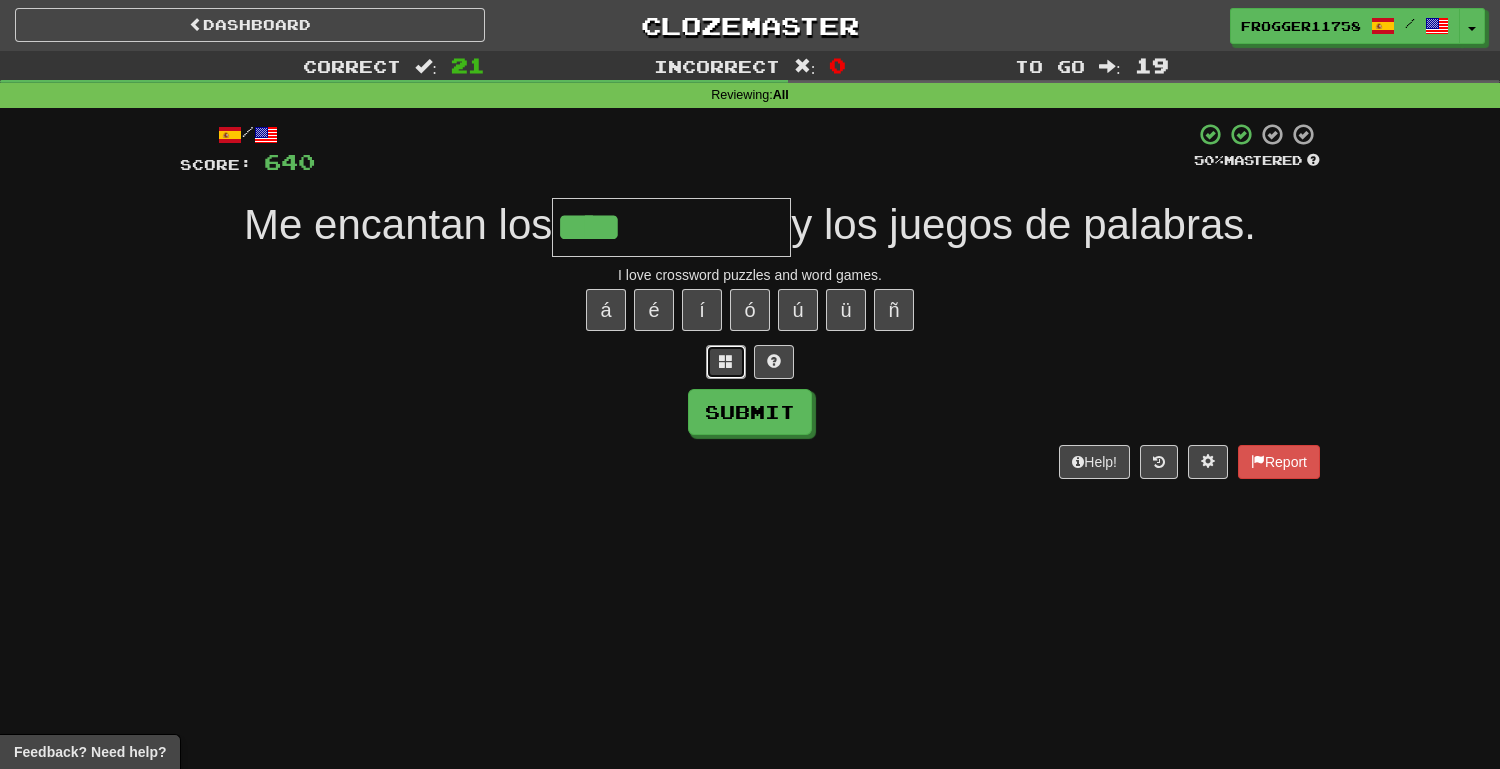 click at bounding box center (726, 361) 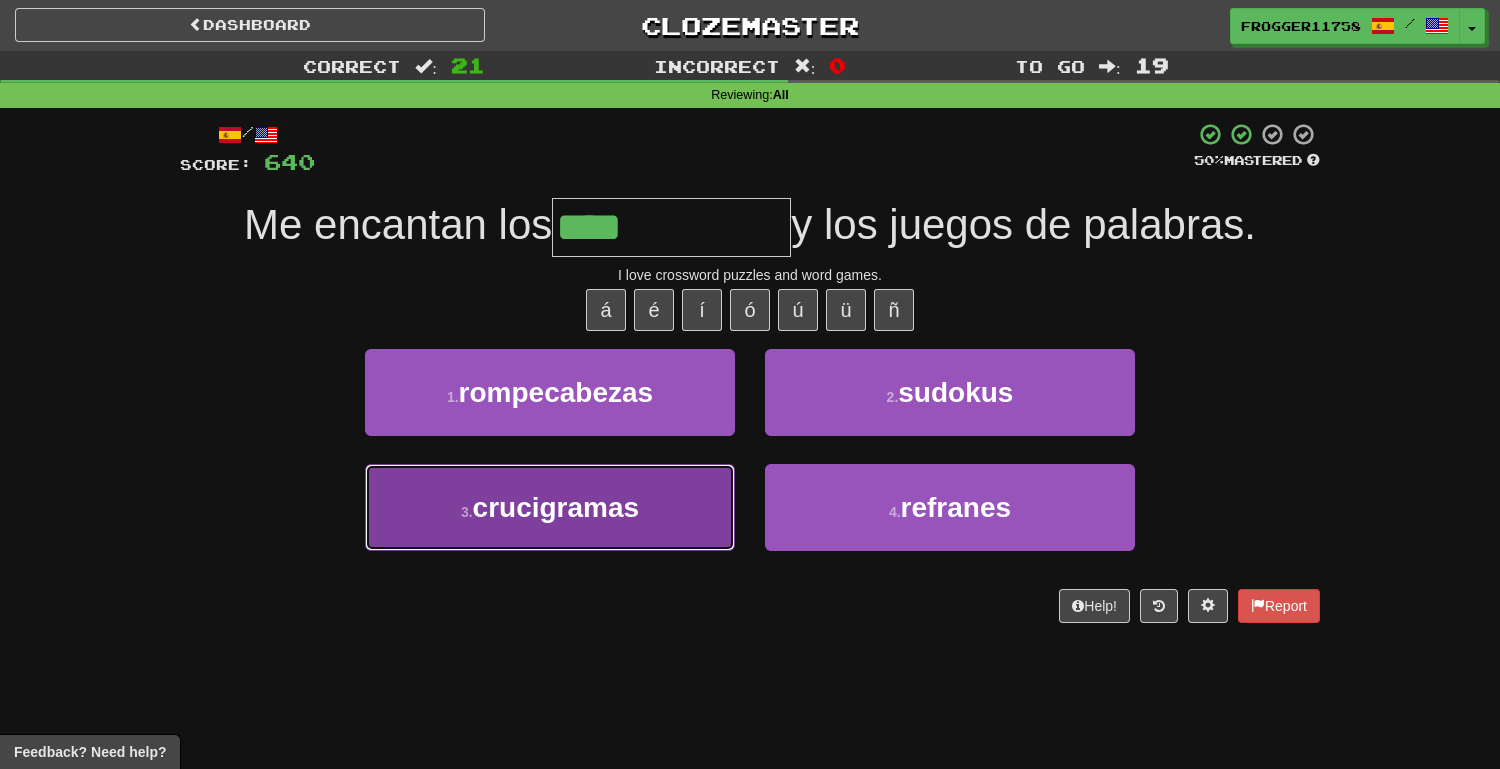 click on "3 .  crucigramas" at bounding box center (550, 507) 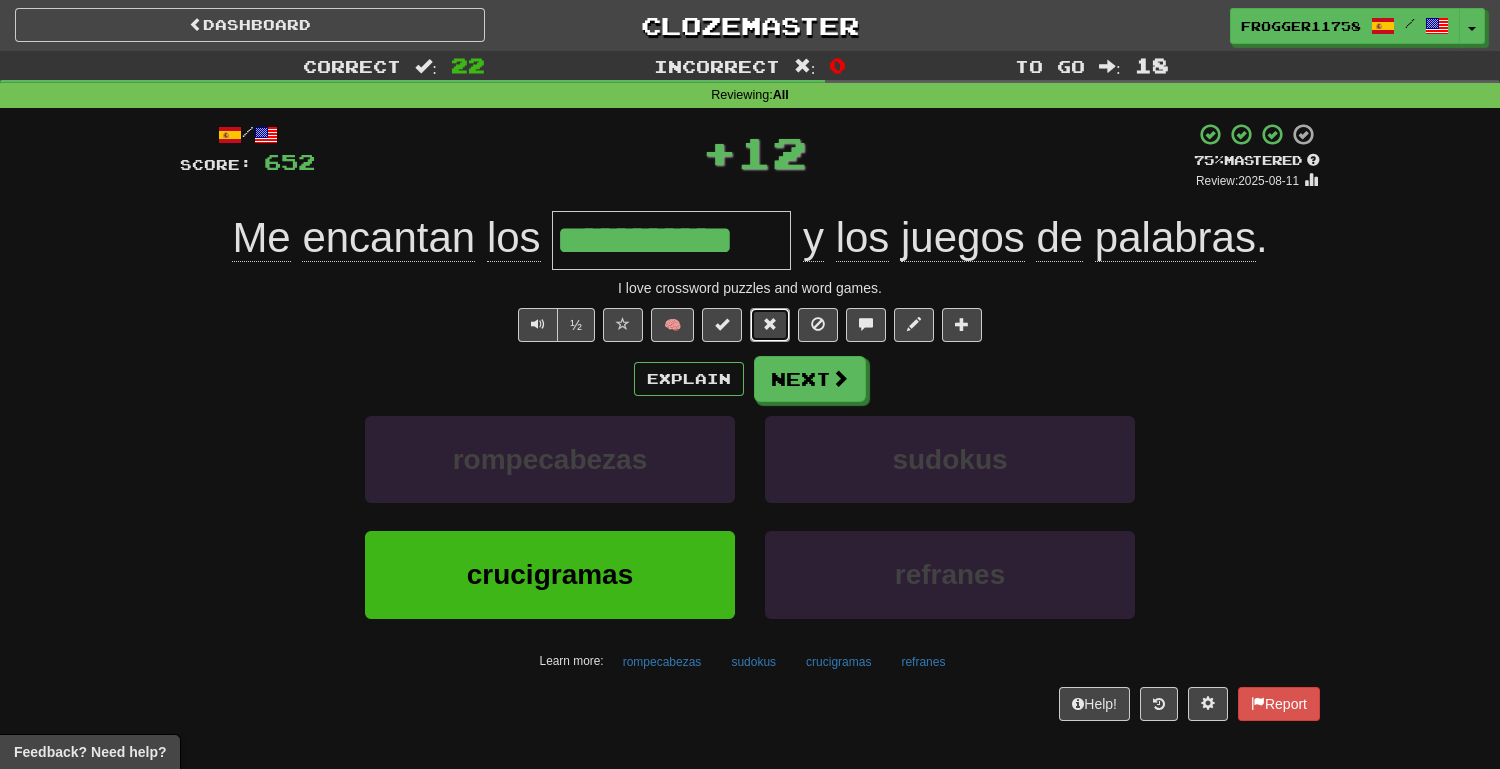 click at bounding box center (770, 325) 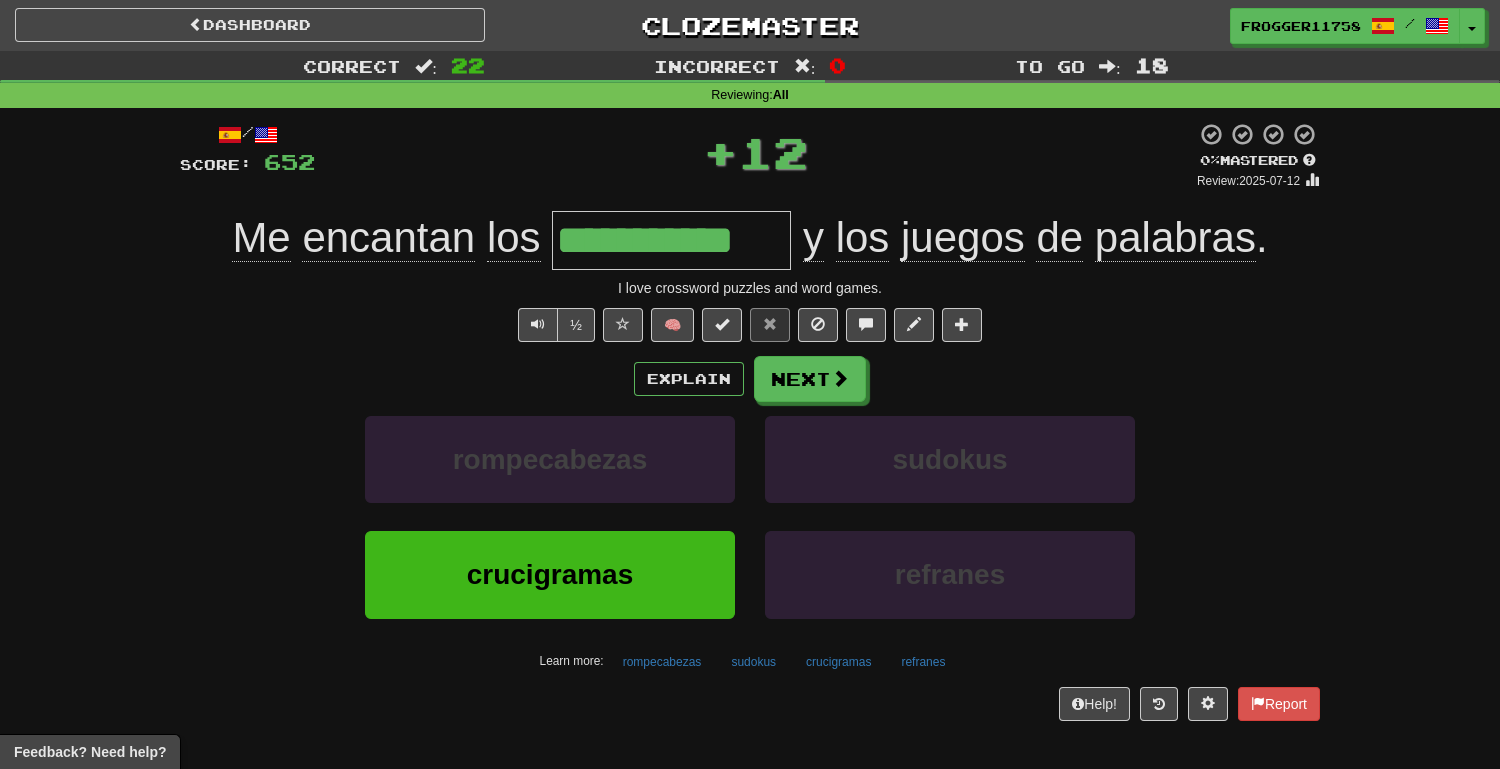 click on "Explain Next rompecabezas sudokus crucigramas refranes Learn more: rompecabezas sudokus crucigramas refranes" at bounding box center (750, 516) 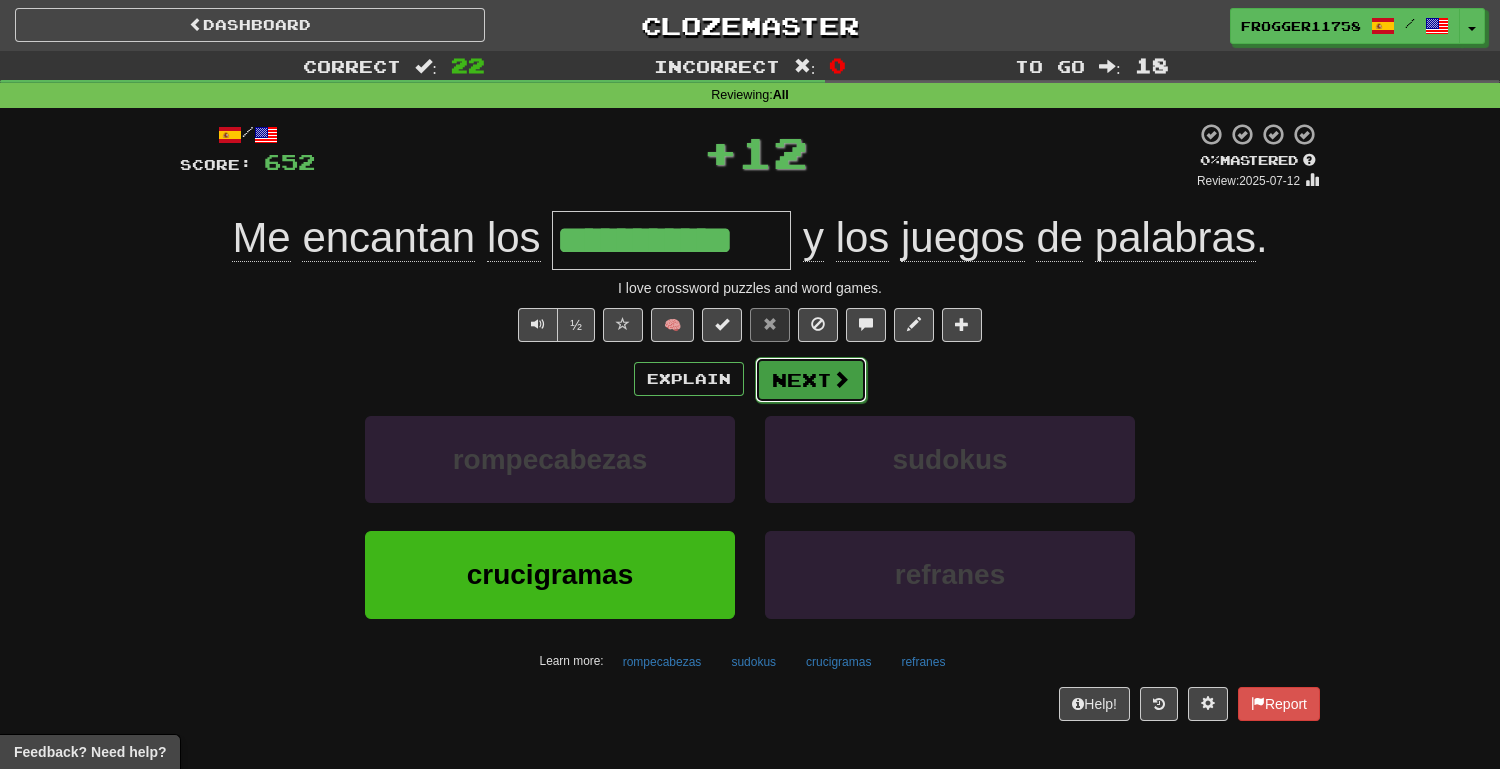 click on "Next" at bounding box center [811, 380] 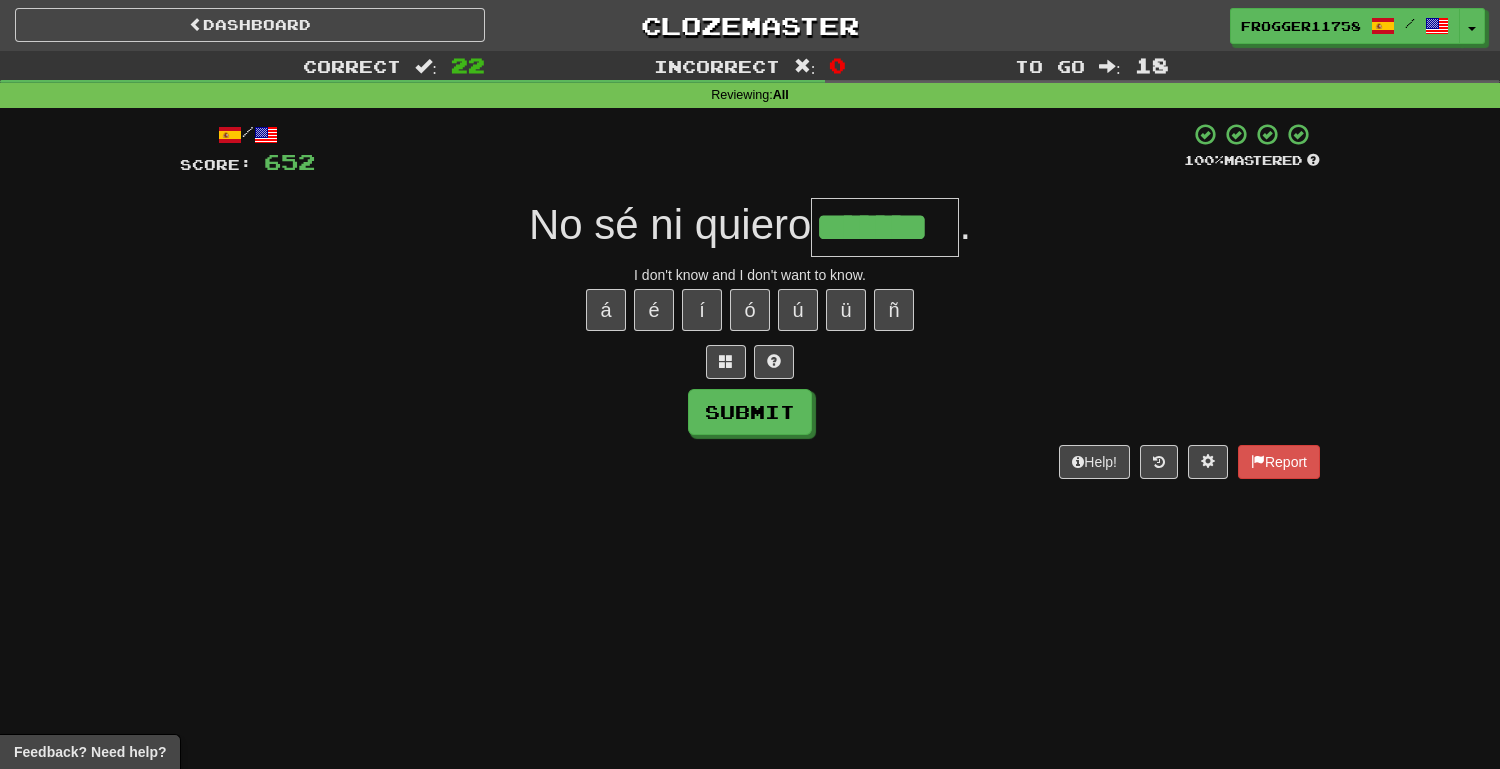 type on "*******" 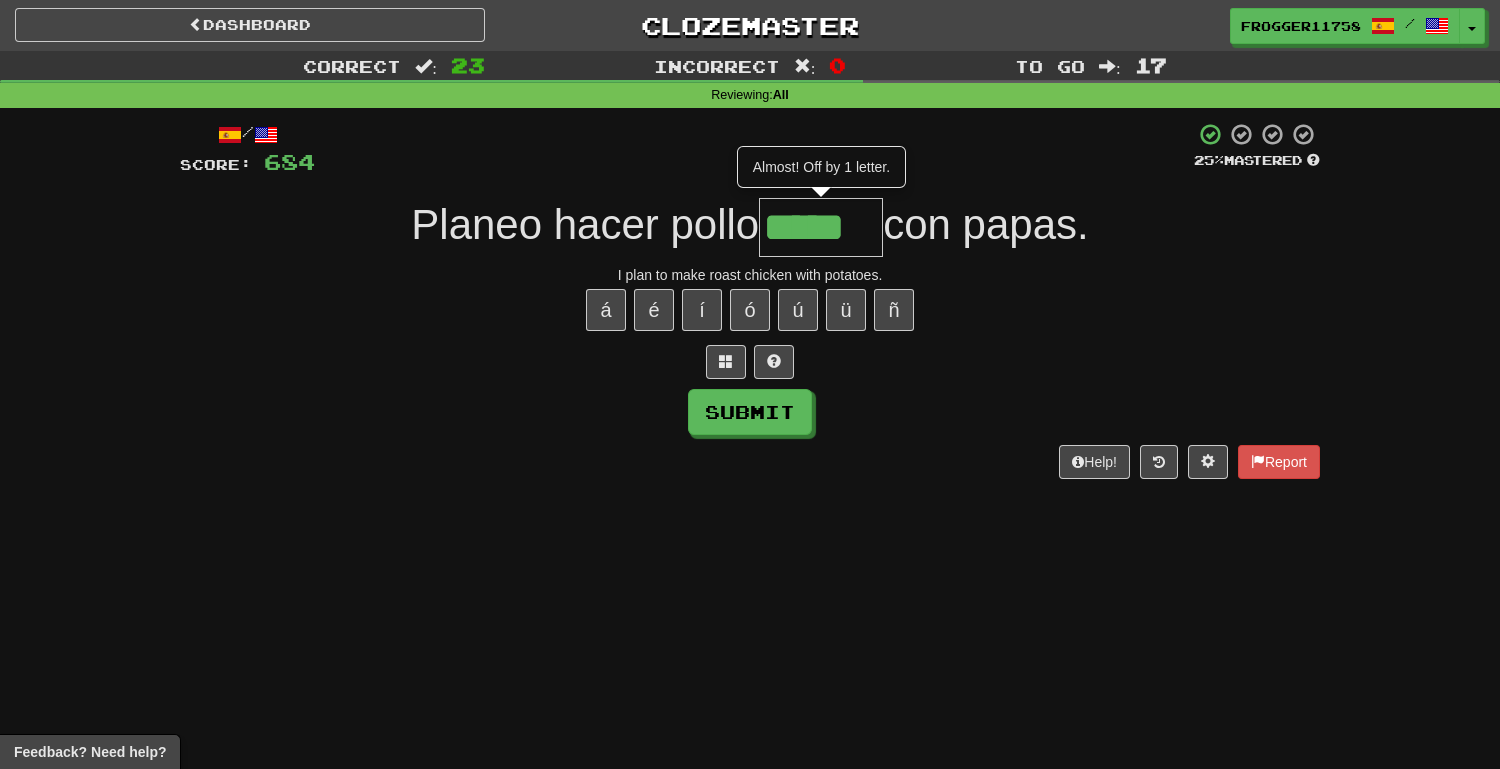 type on "*****" 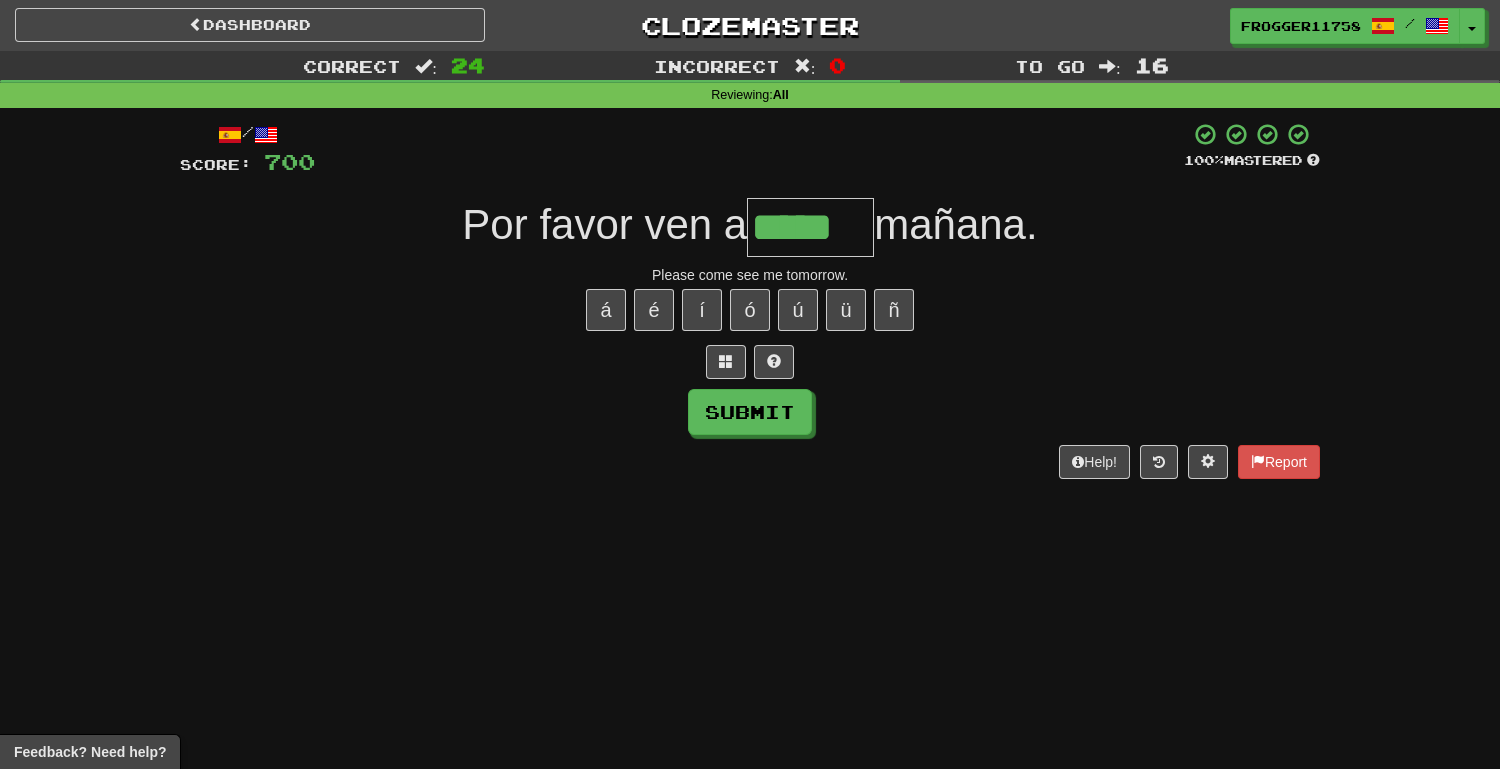 type on "*****" 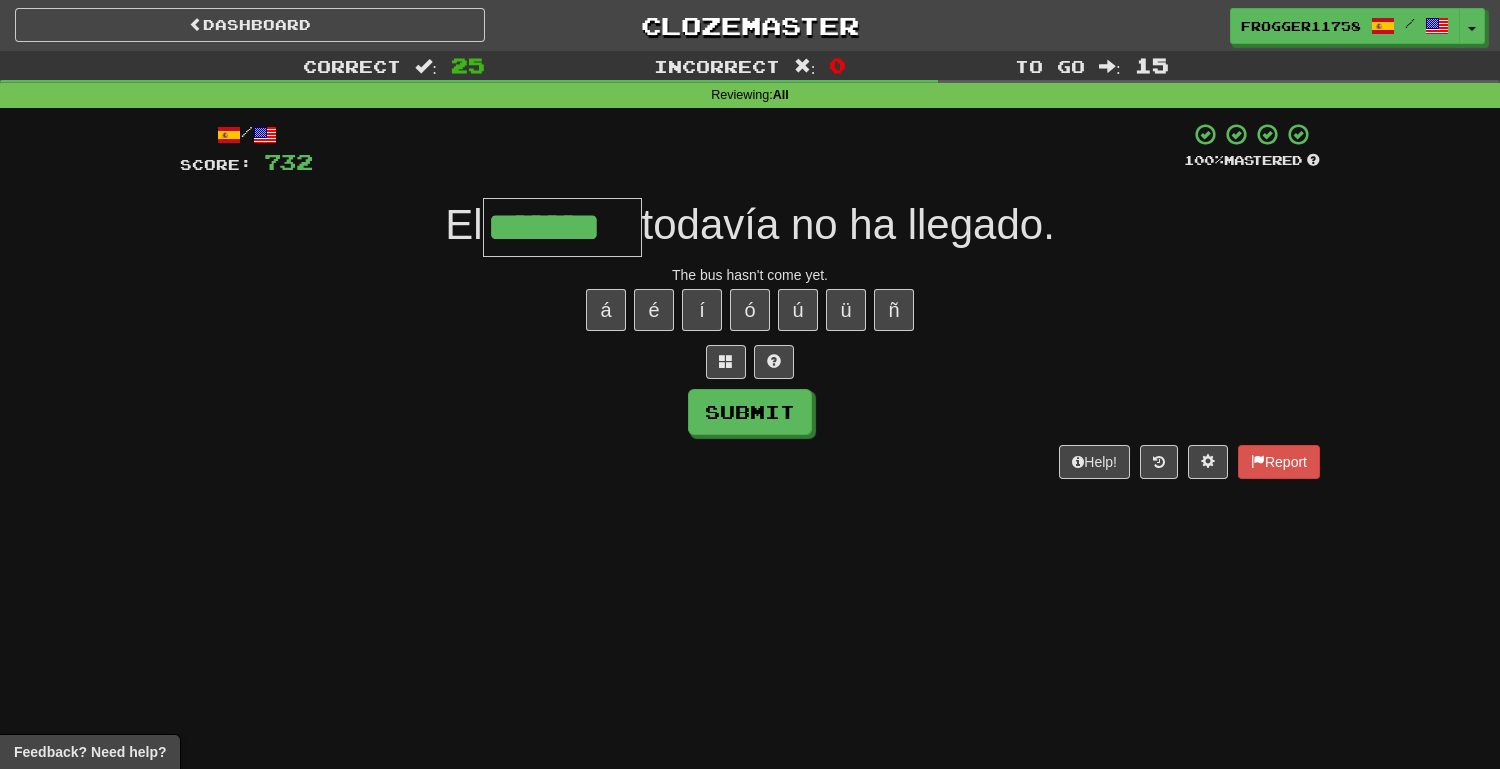 type on "*******" 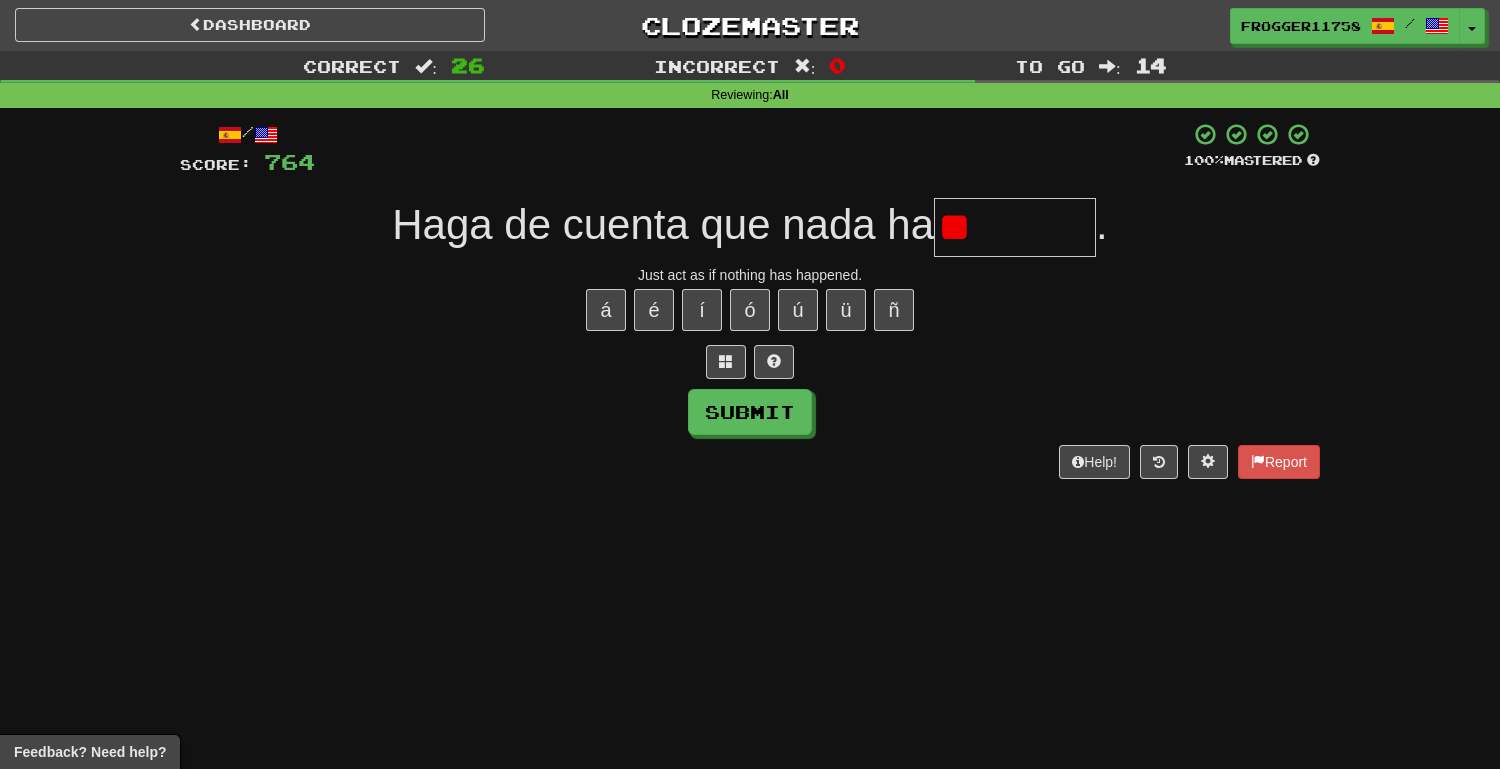type on "*" 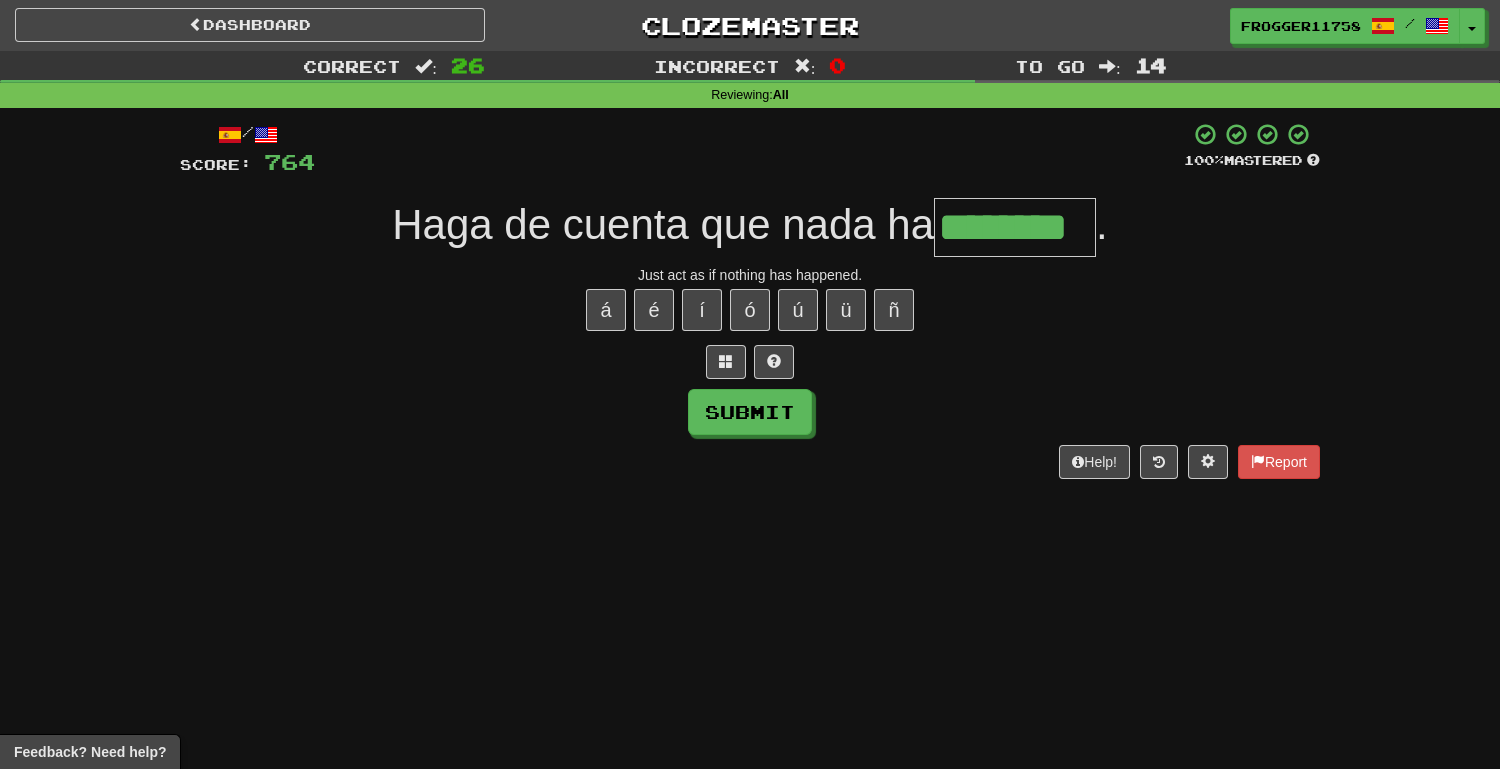 type on "********" 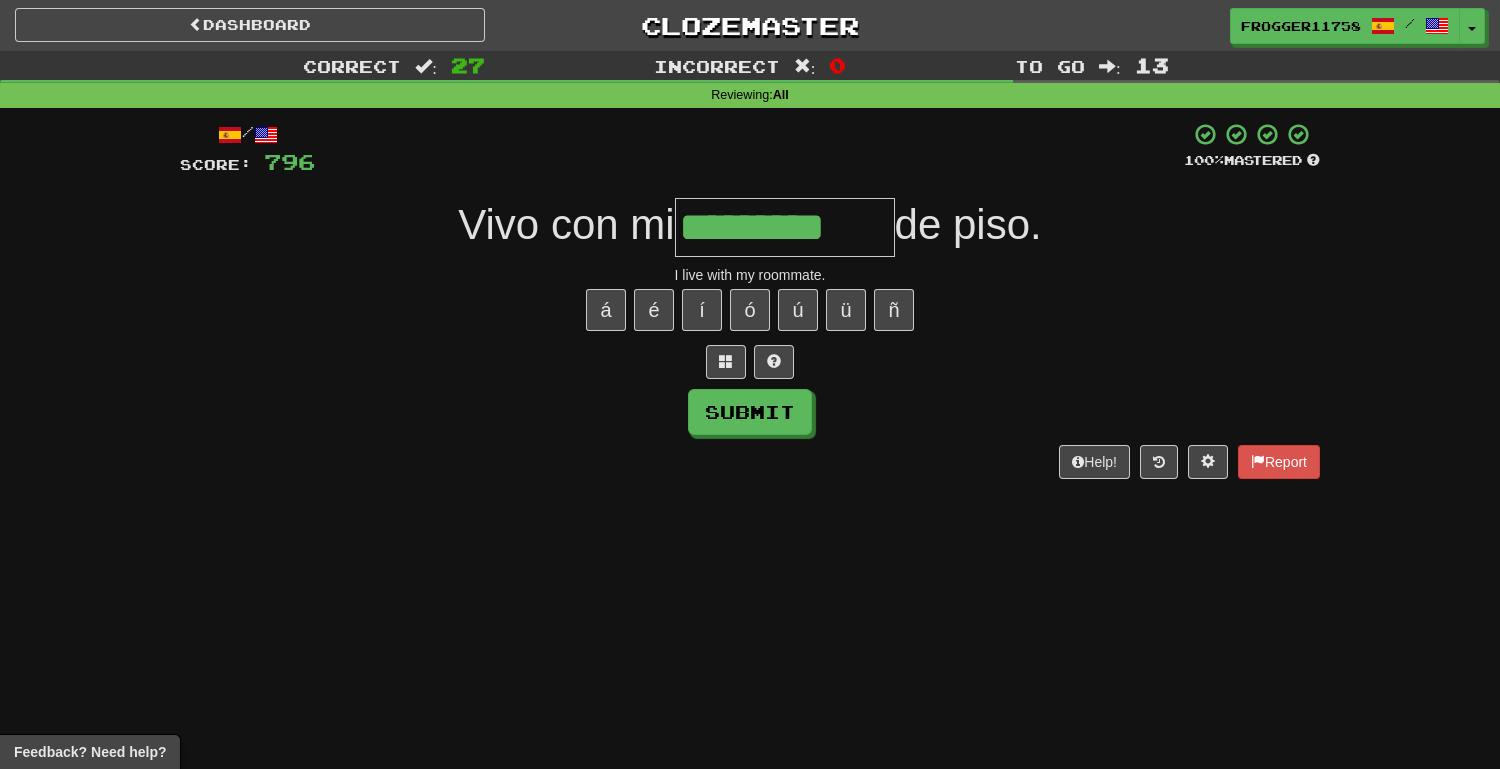 type on "*********" 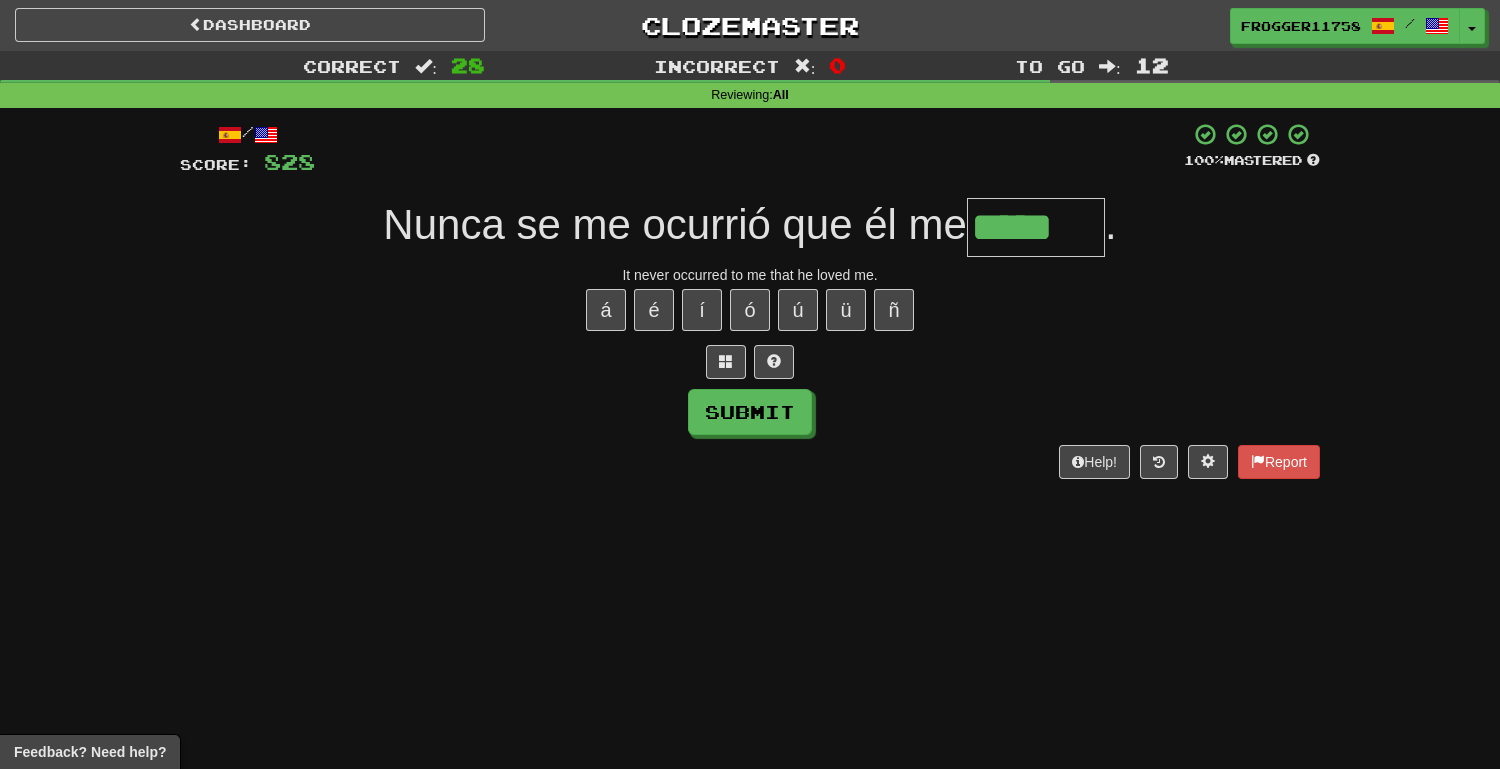 type on "*****" 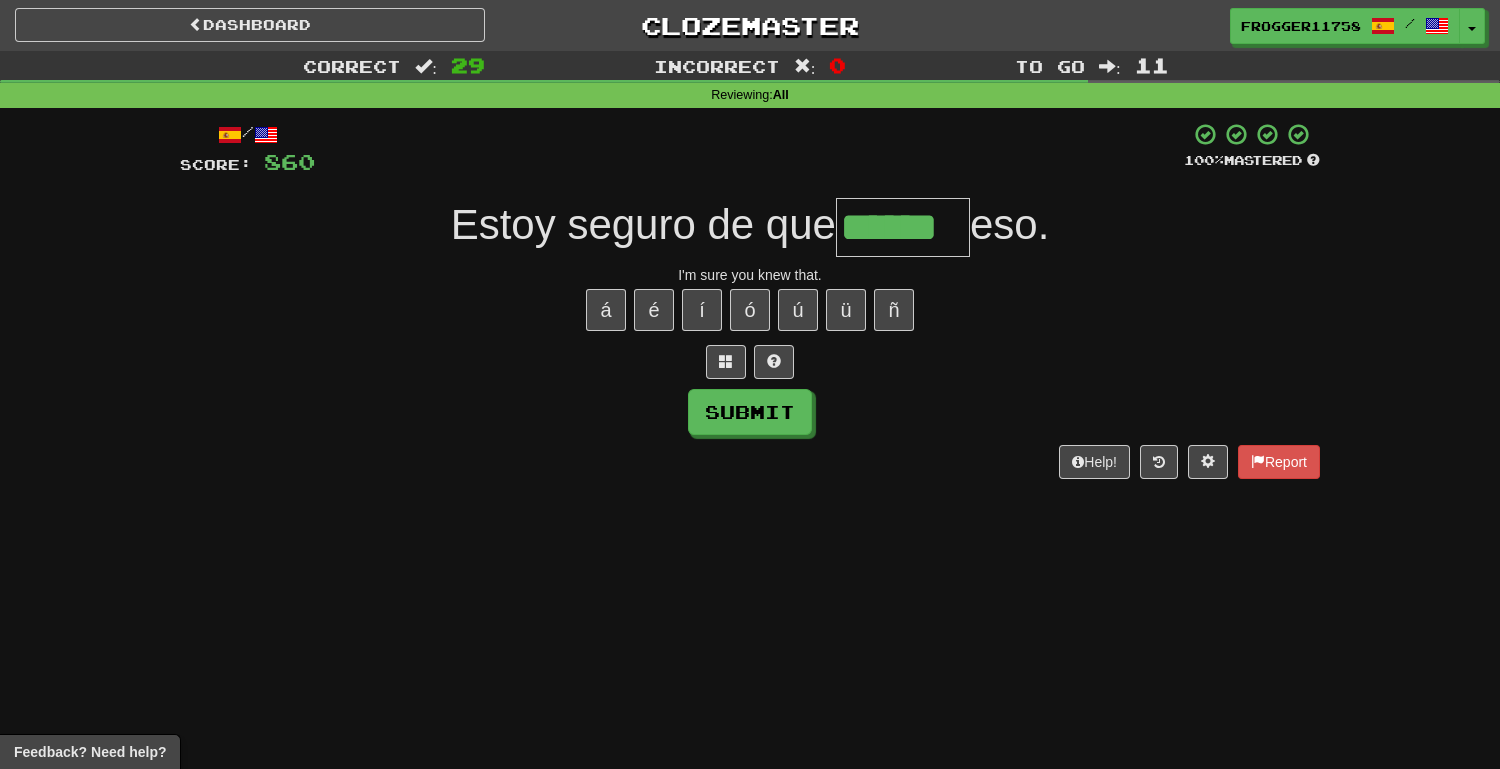 type on "******" 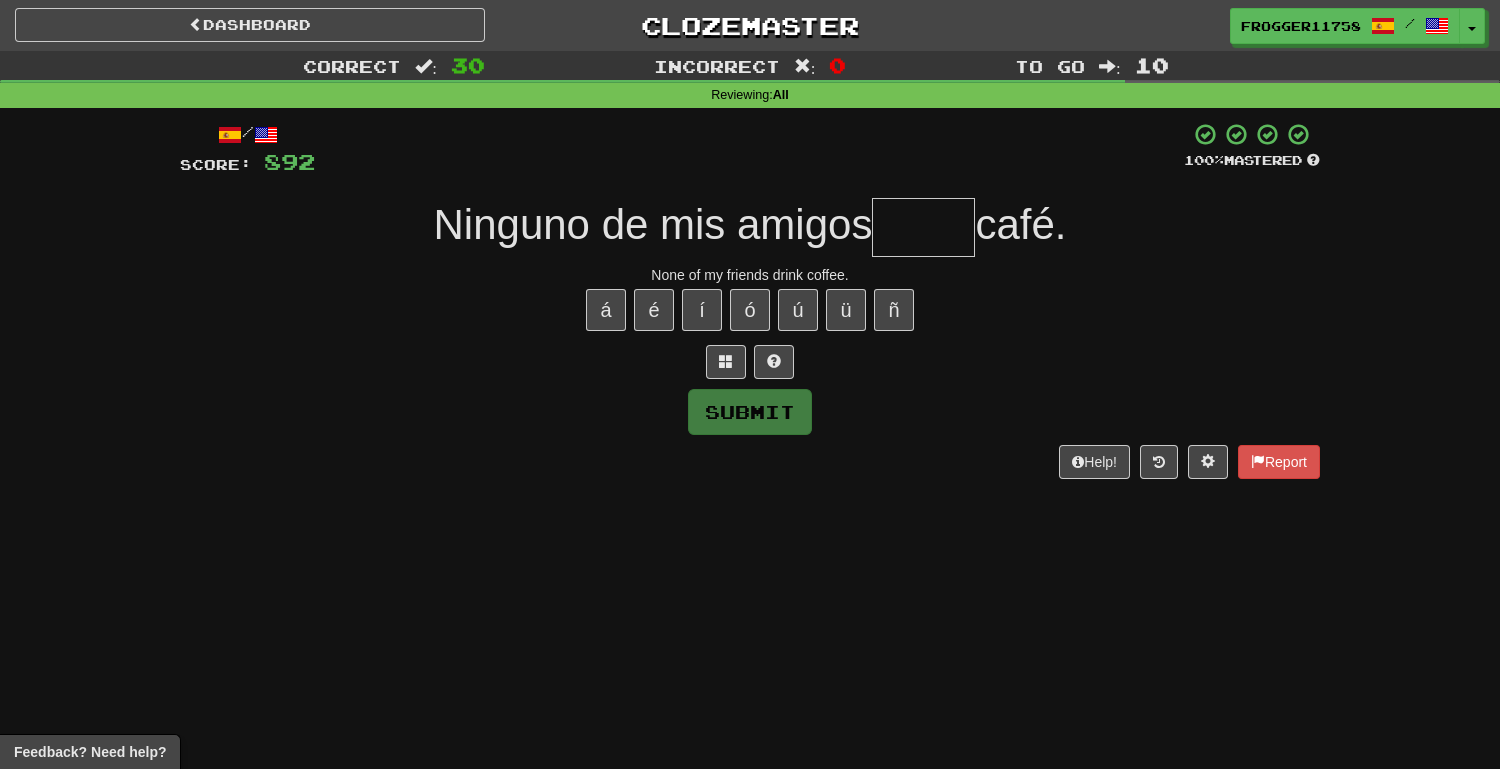 type on "*" 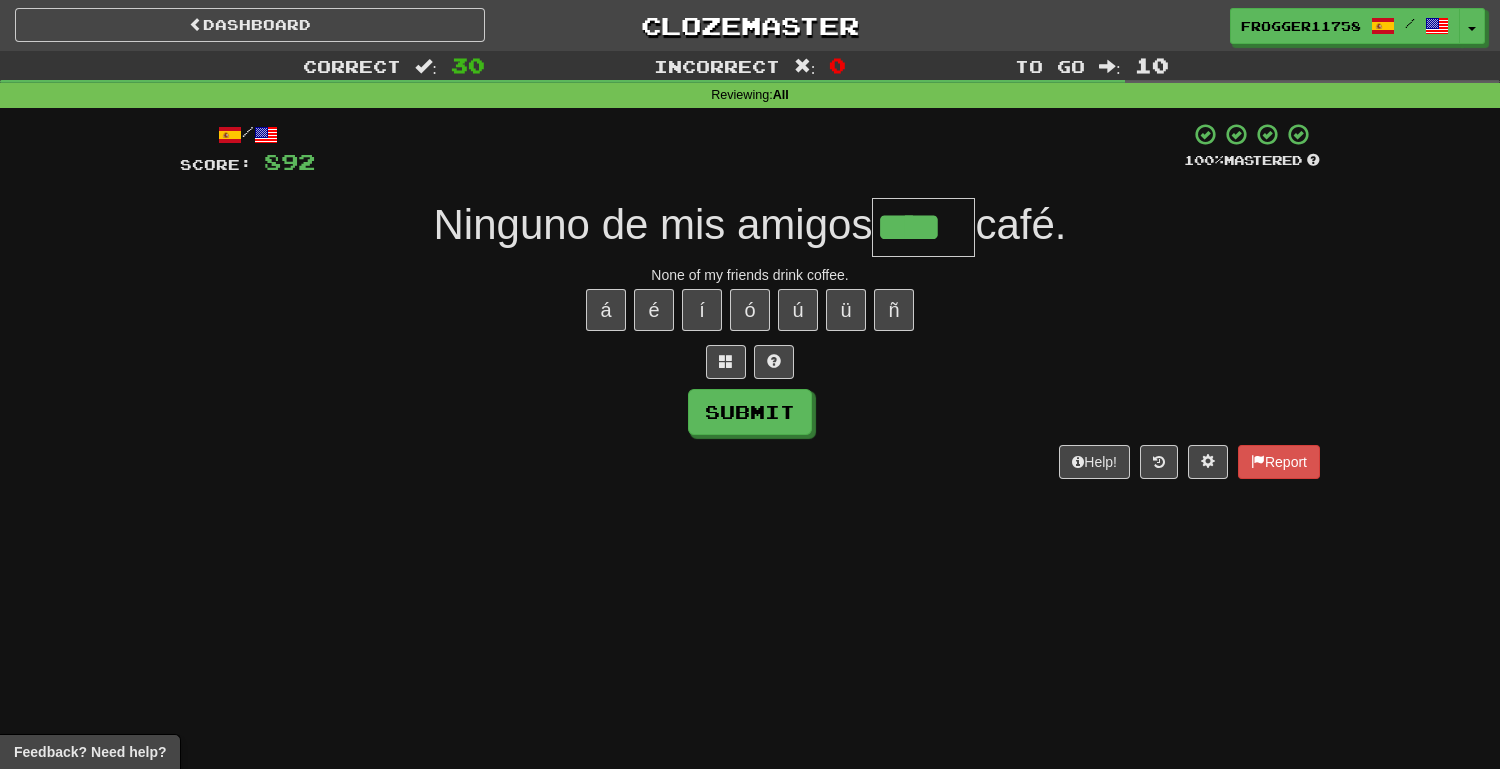 type on "****" 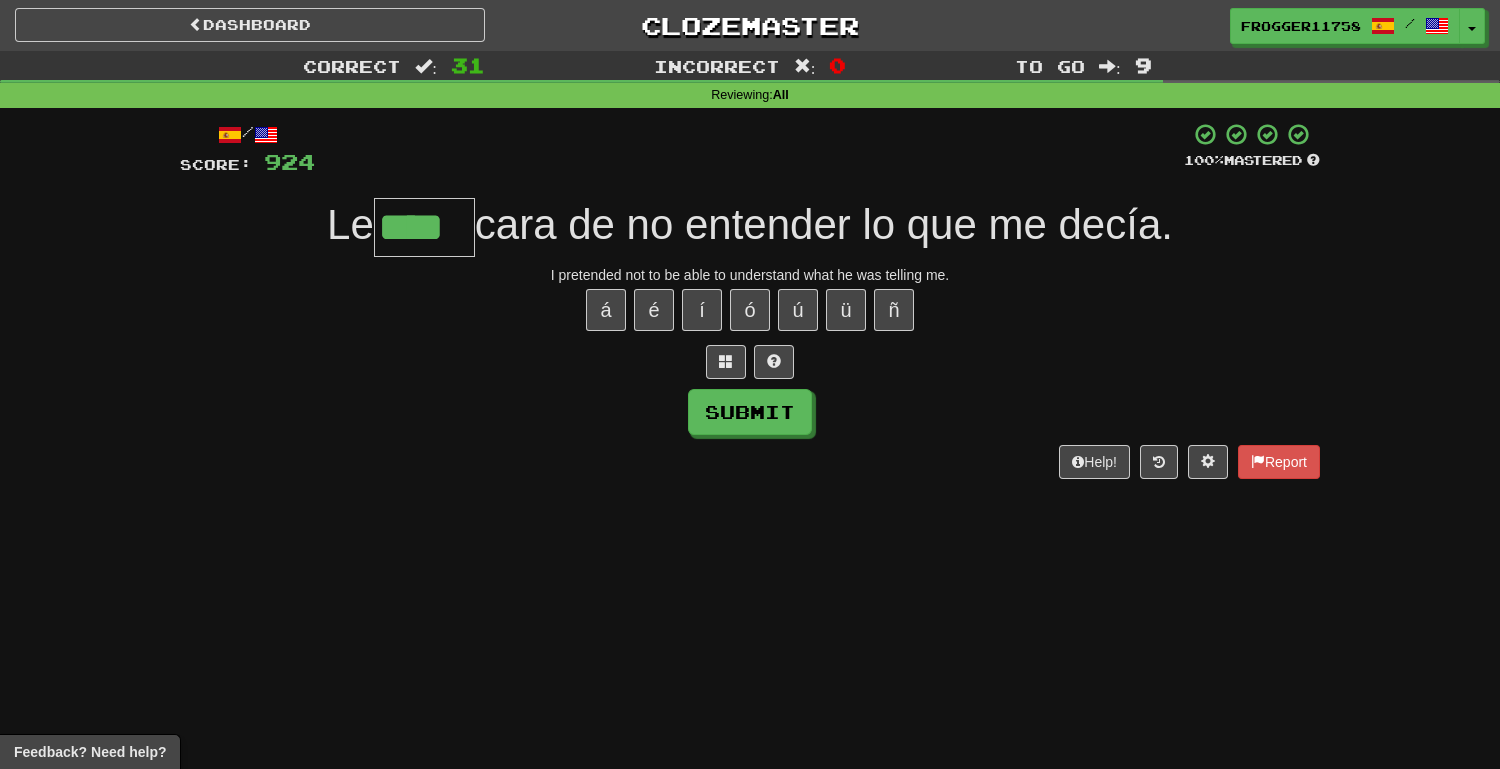 type on "****" 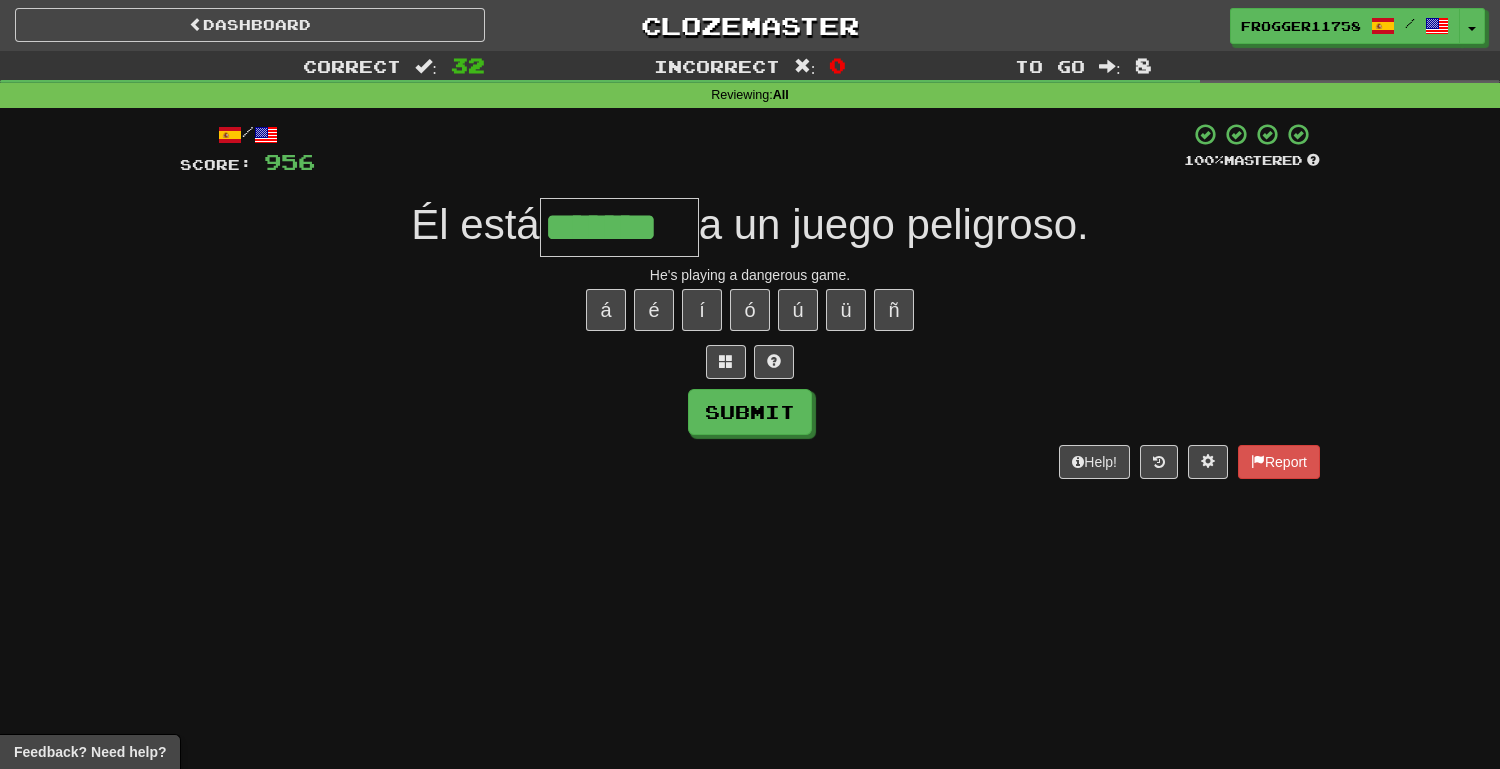 type on "*******" 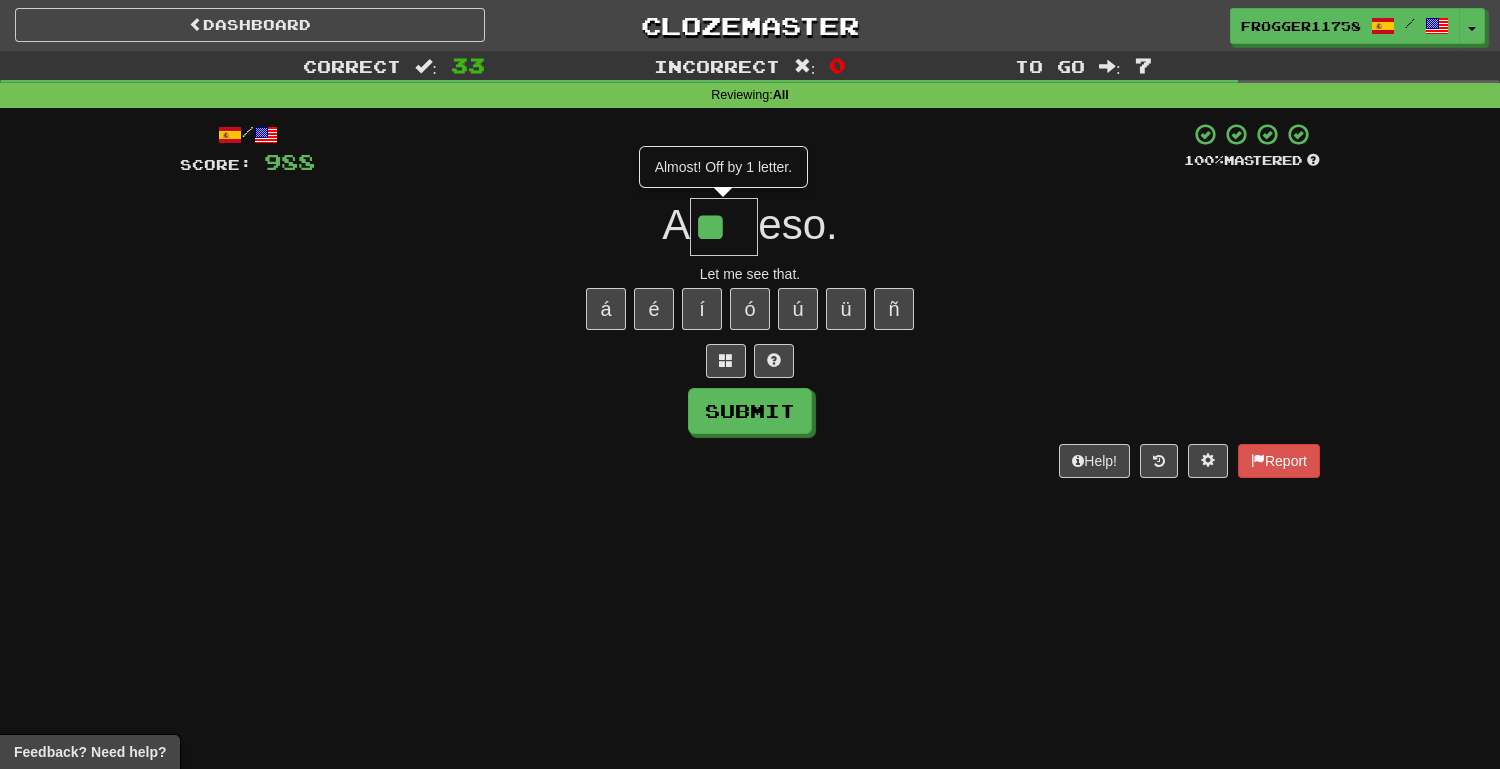 scroll, scrollTop: 0, scrollLeft: 0, axis: both 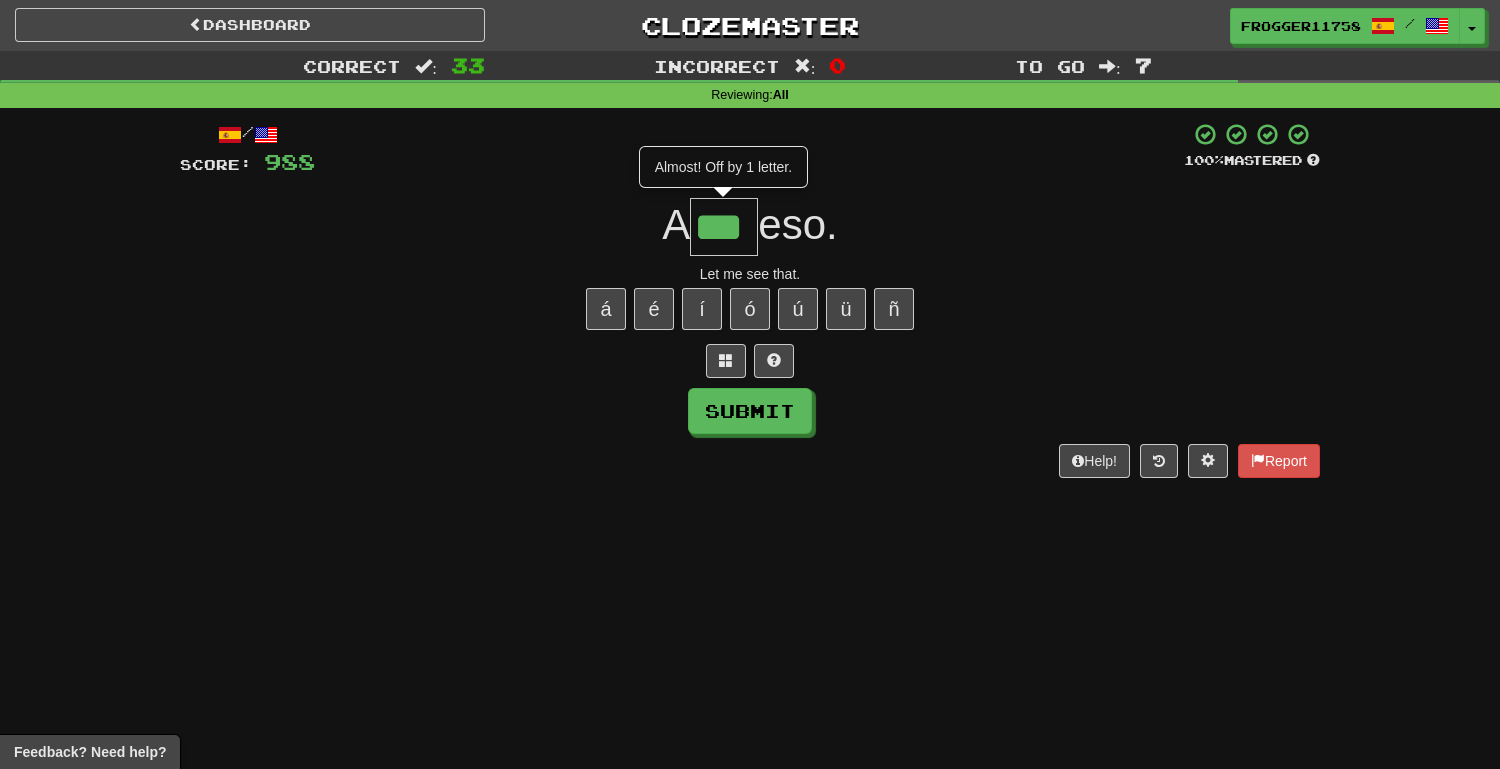 type on "***" 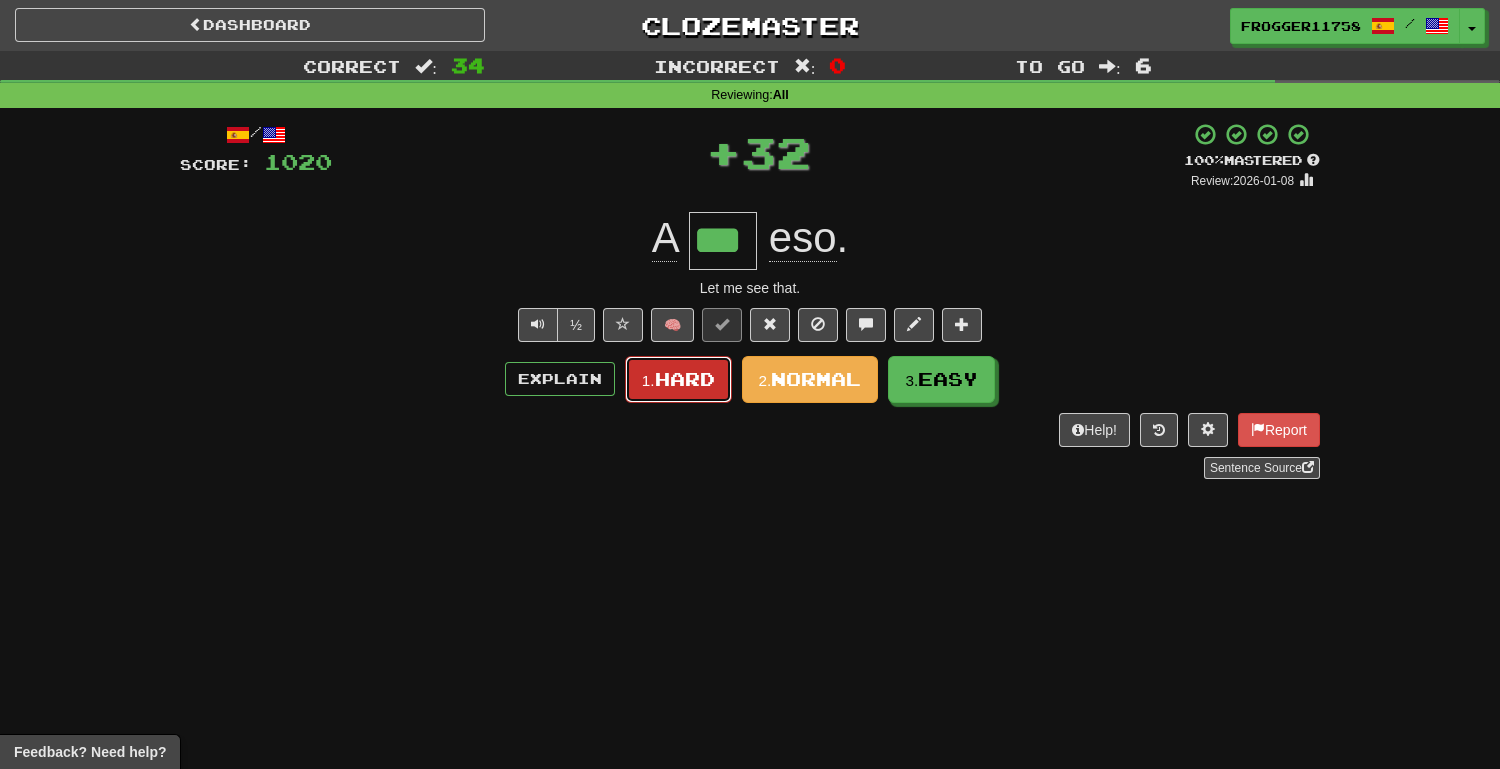 click on "1.  Hard" at bounding box center (678, 379) 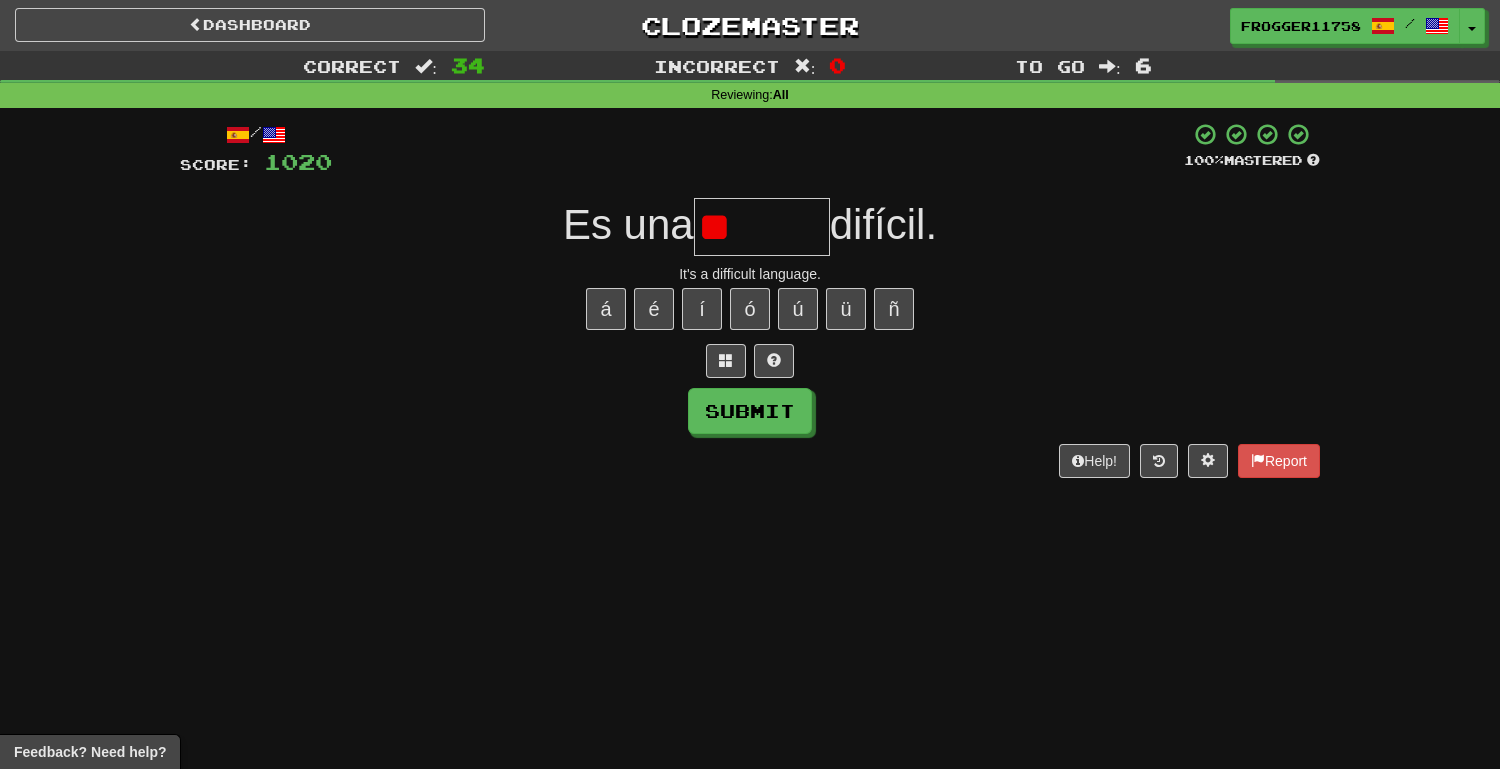 type on "*" 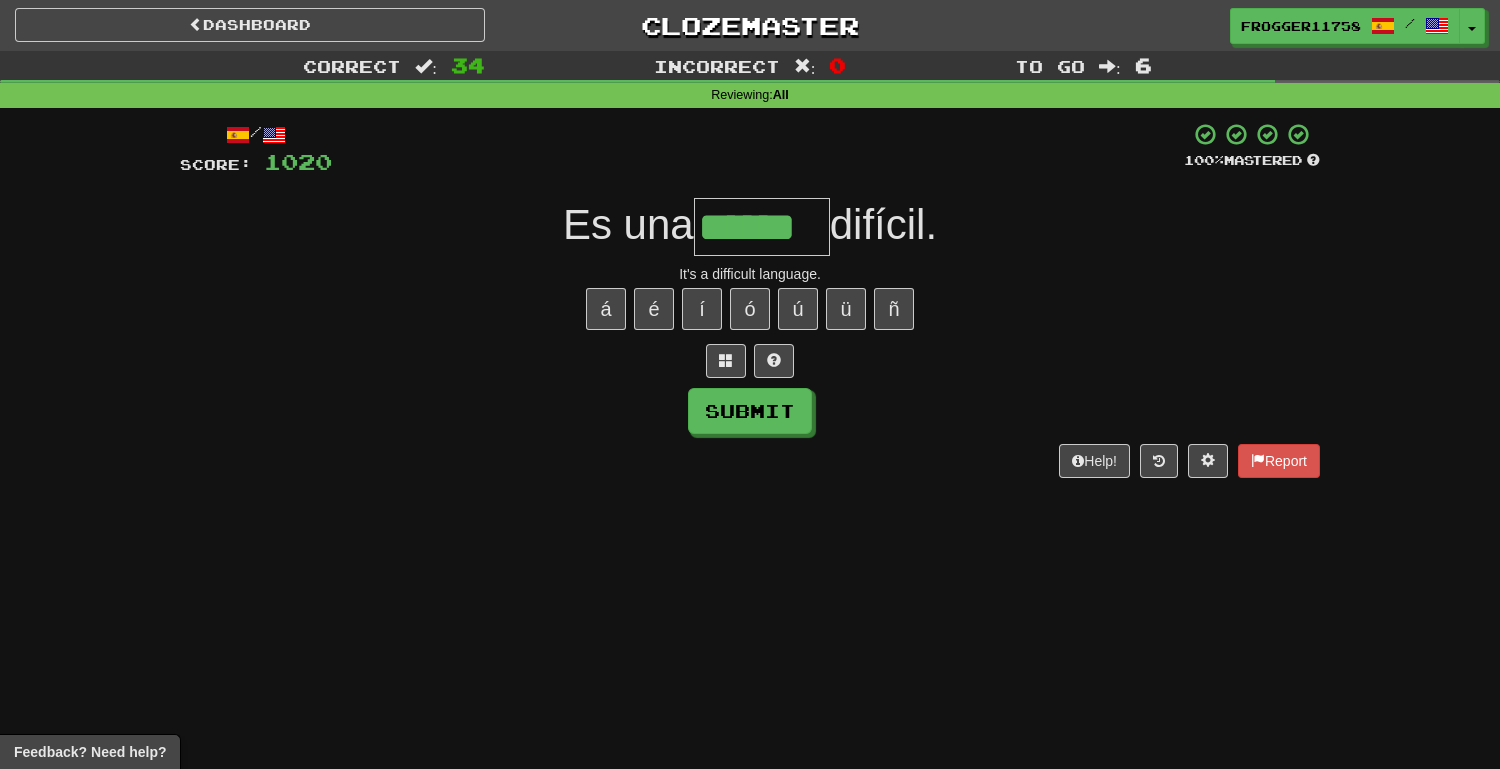 type on "******" 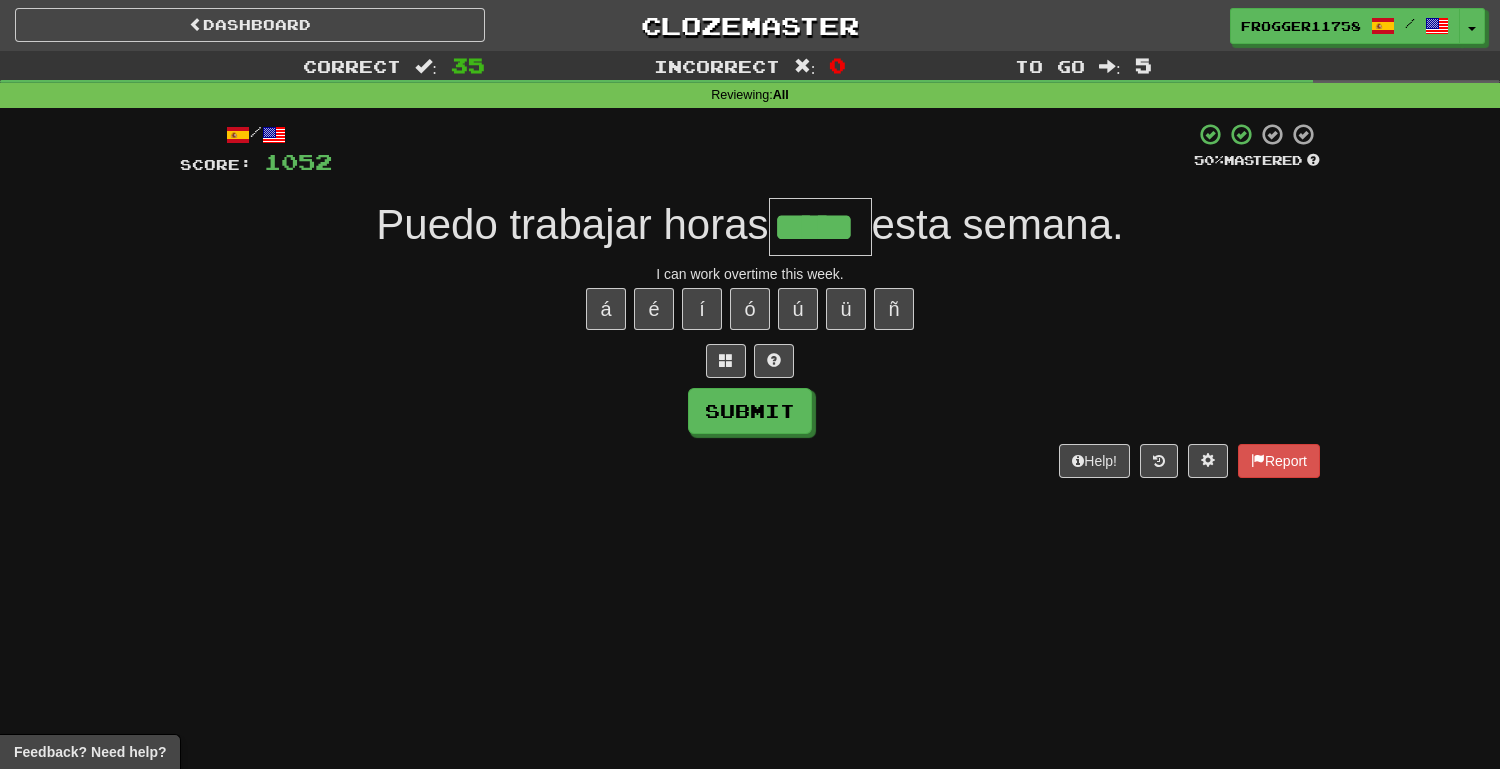 type on "*****" 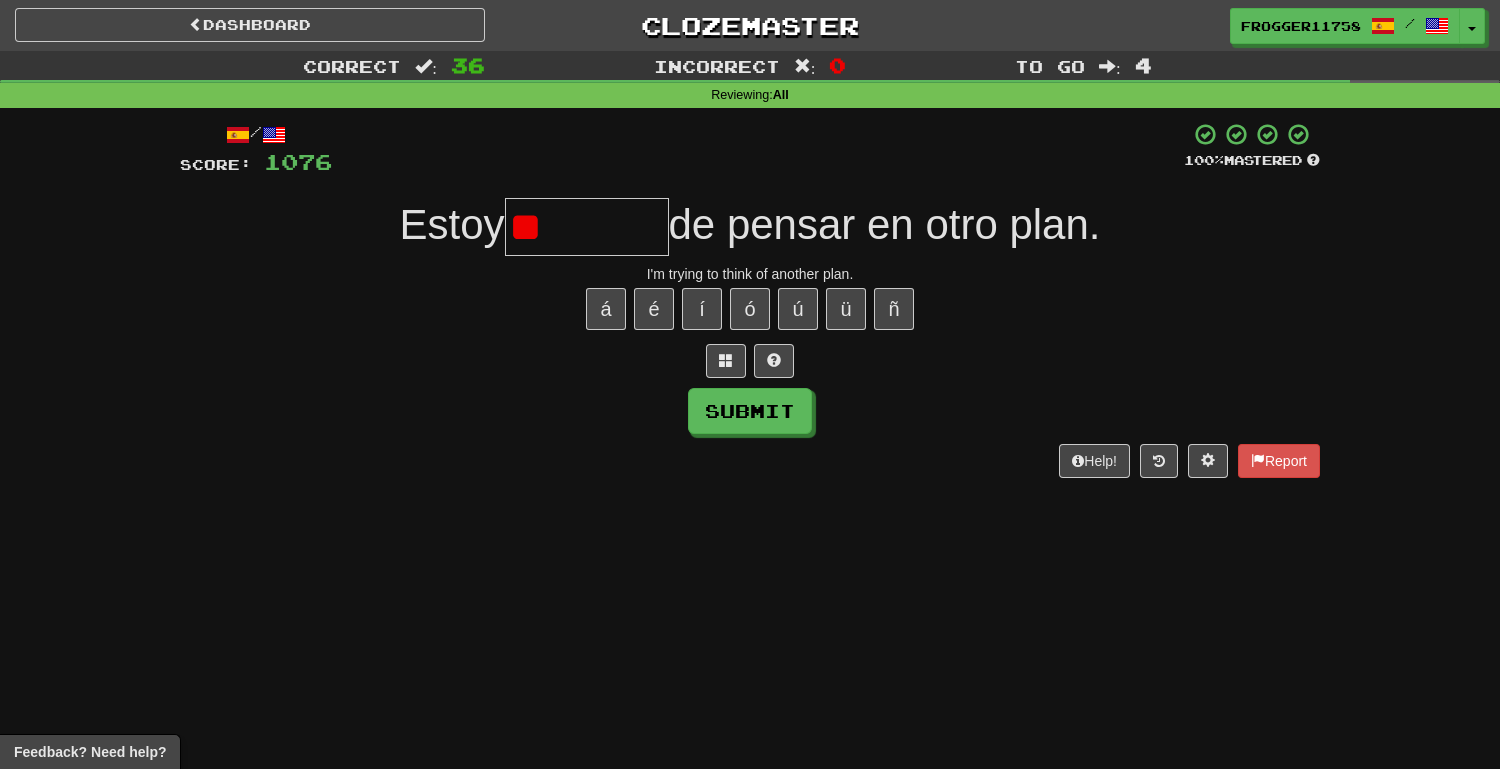type on "*" 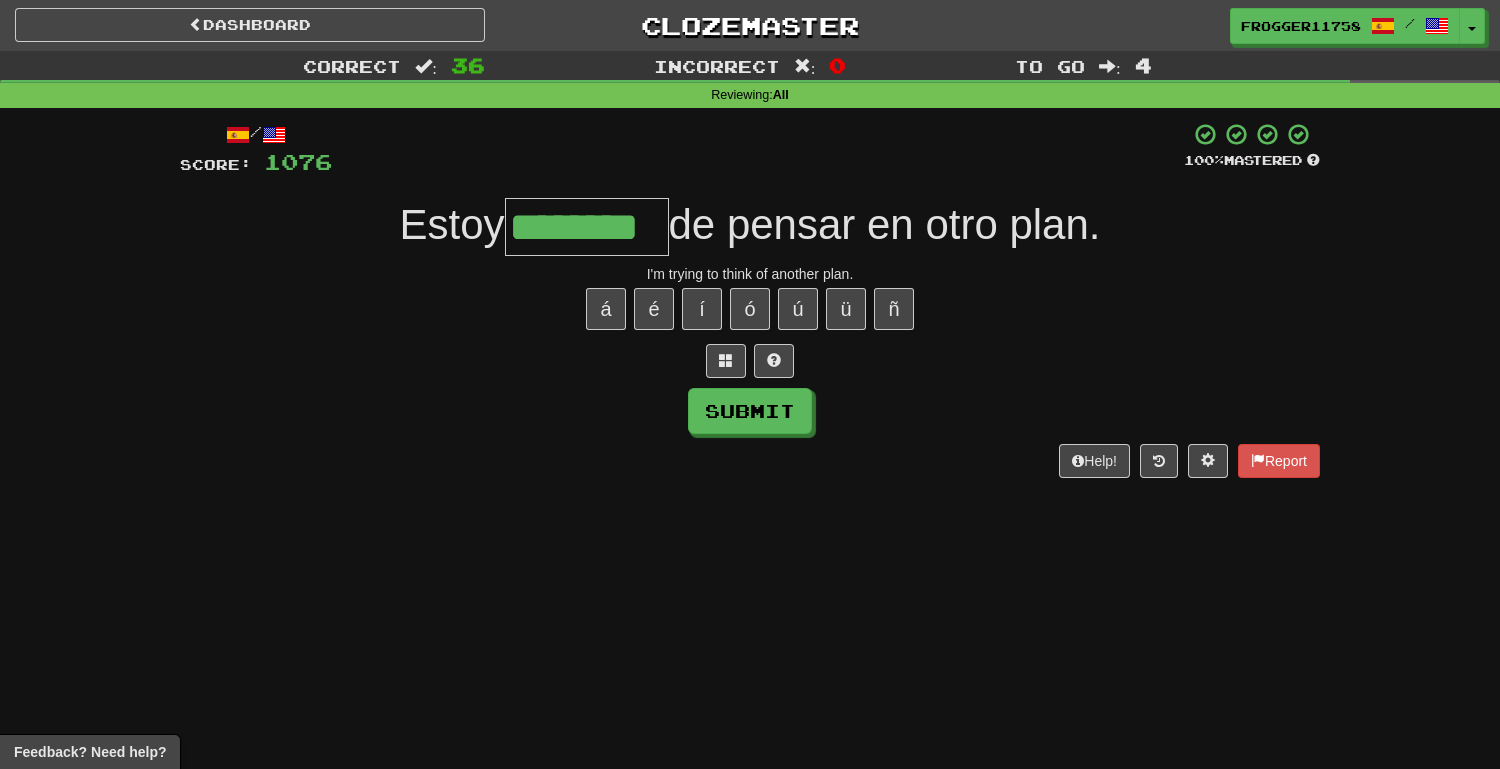 type on "********" 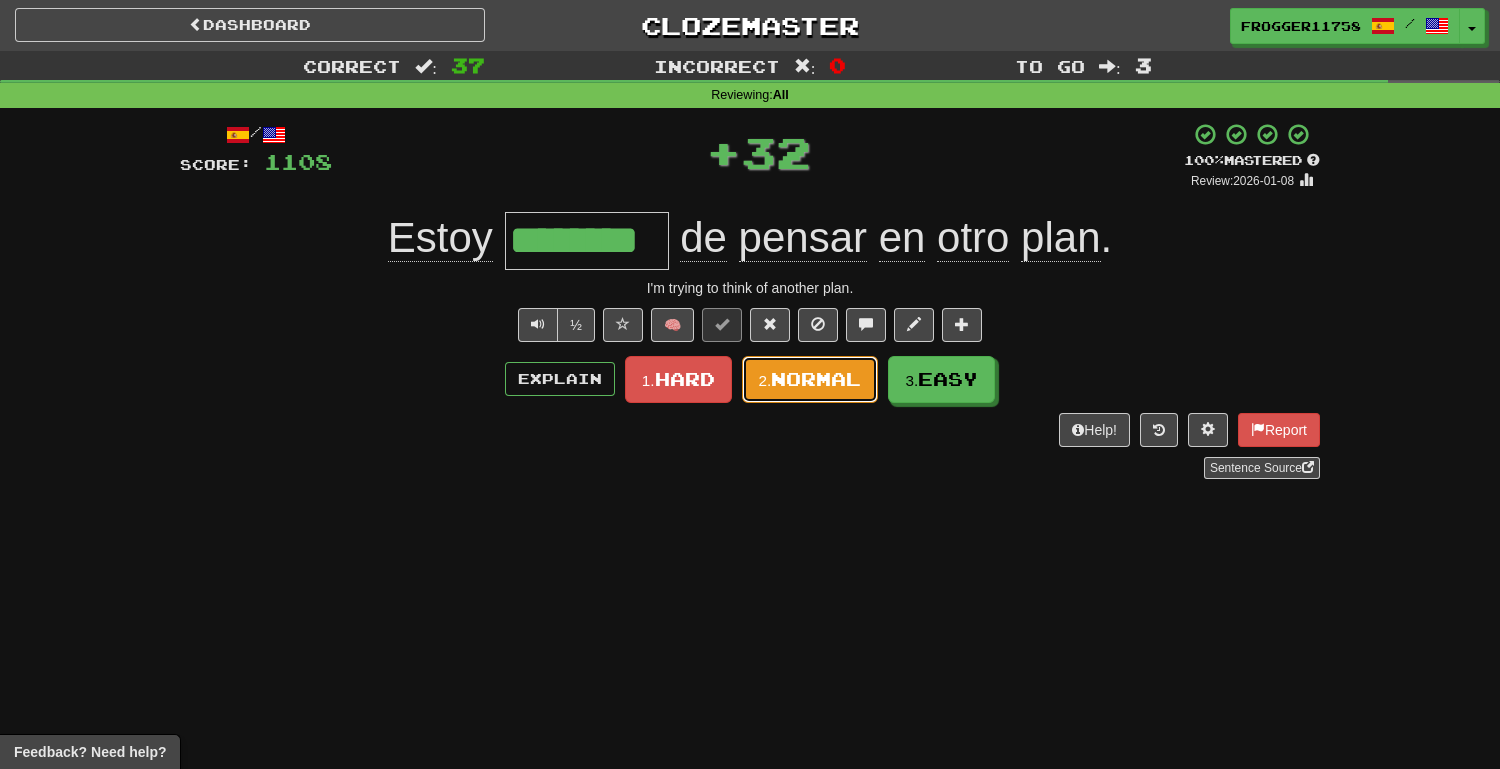 click on "Normal" at bounding box center [816, 379] 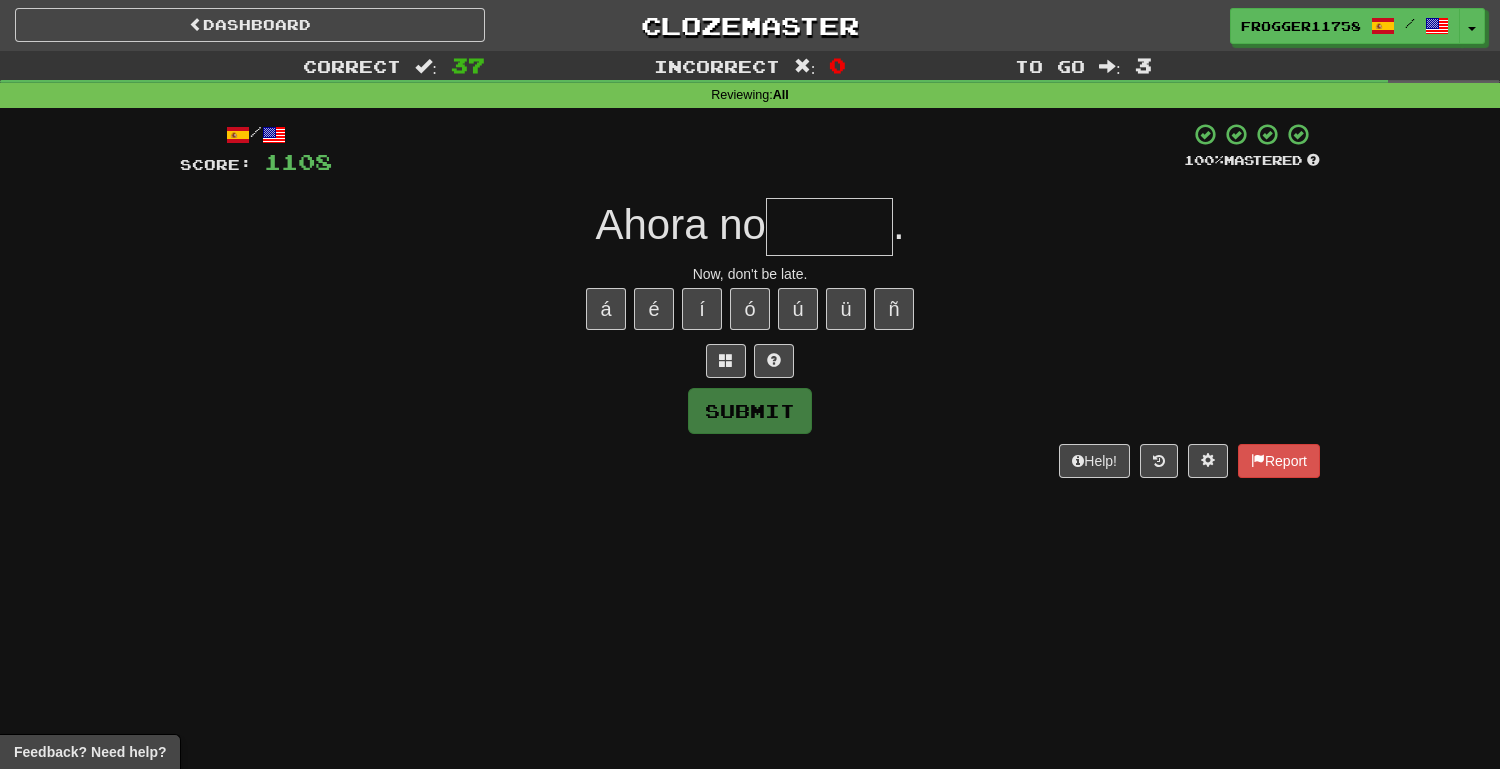 type on "*" 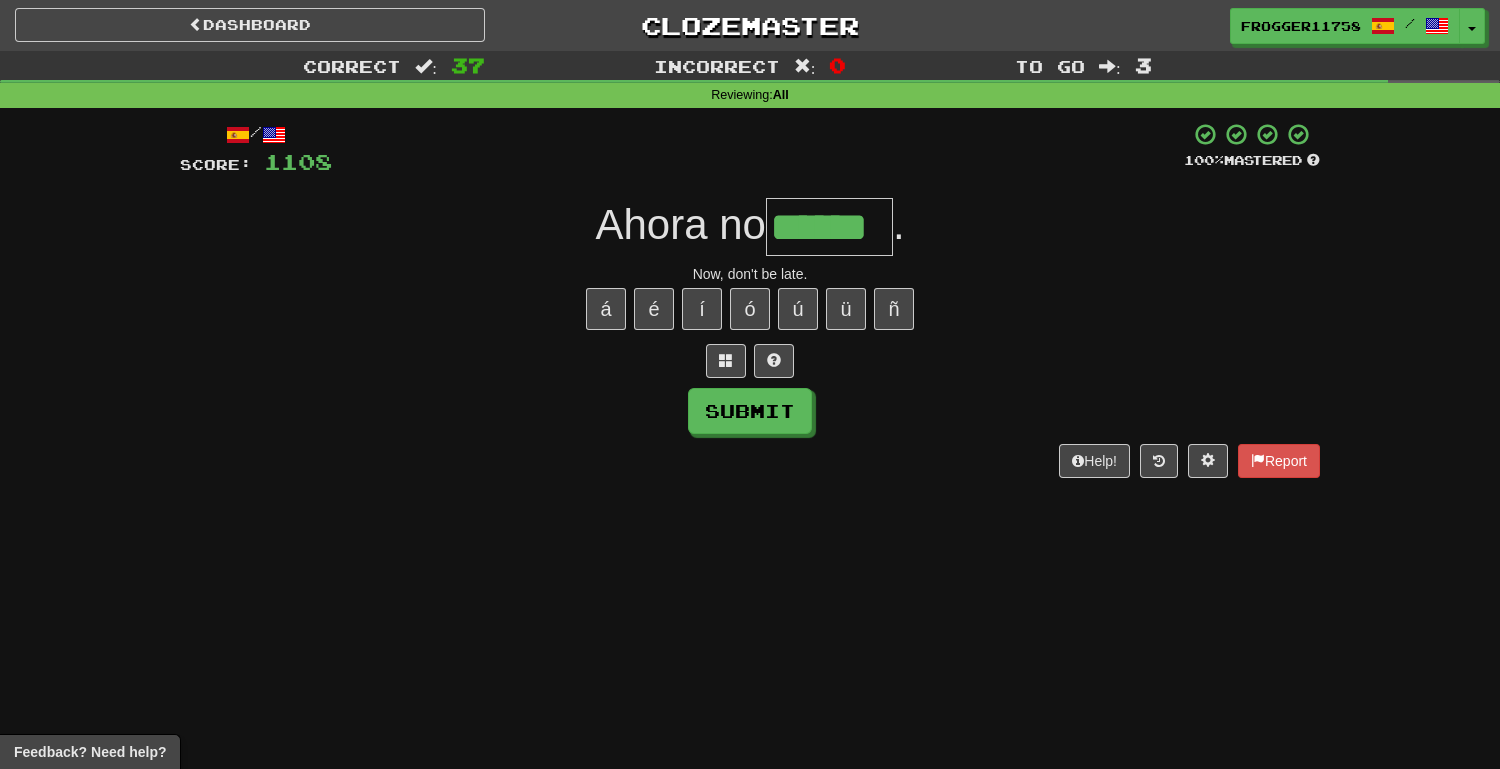 type on "******" 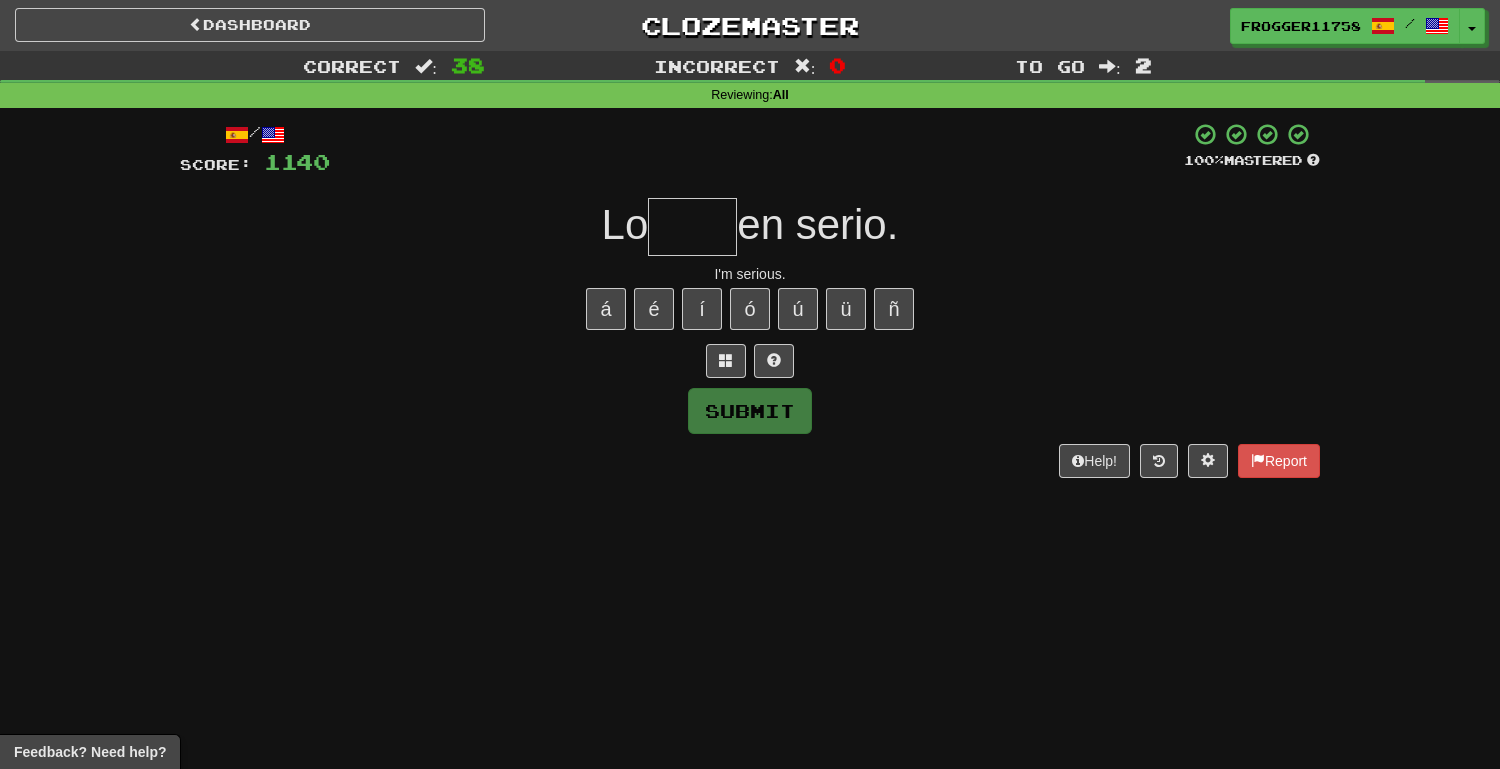 type on "*" 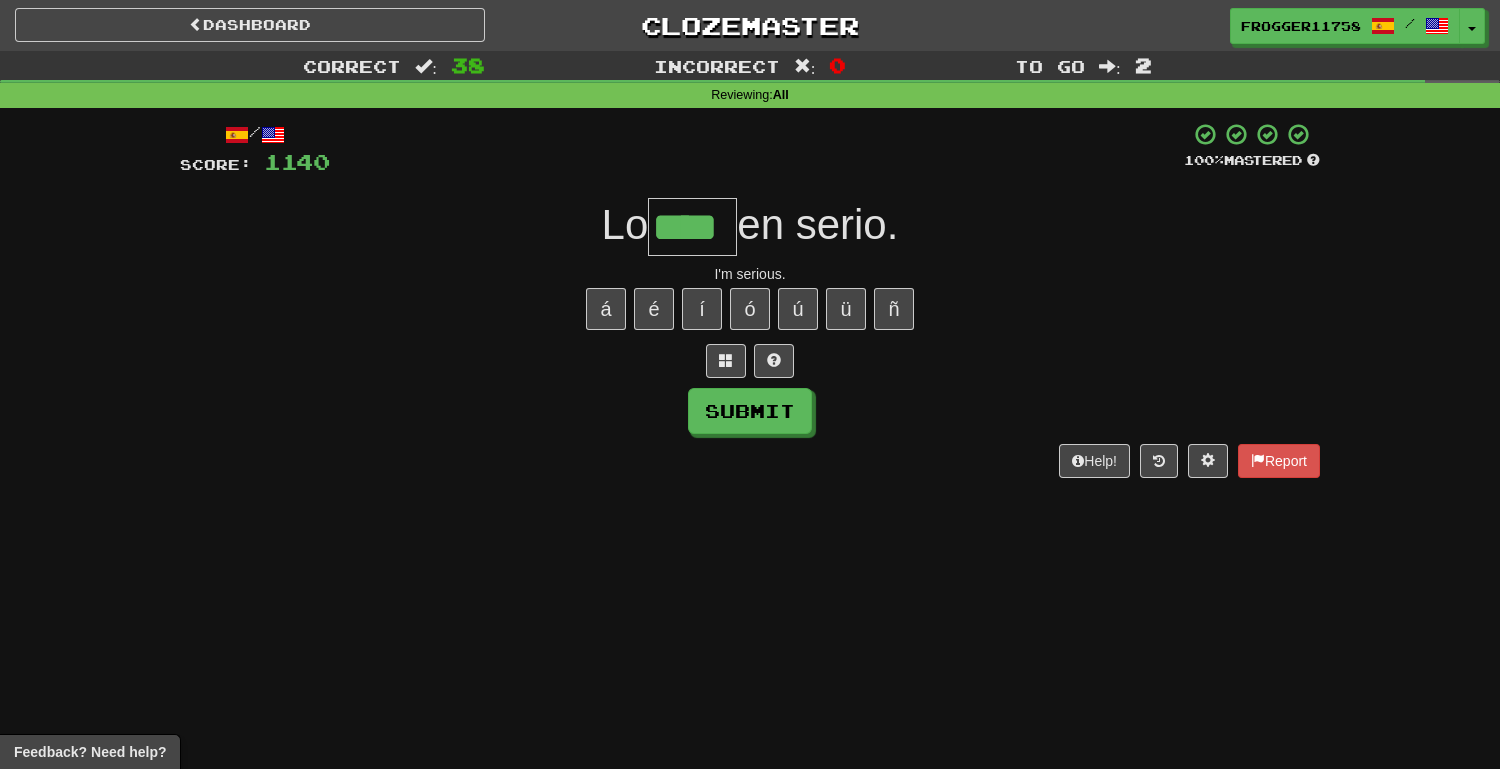type on "****" 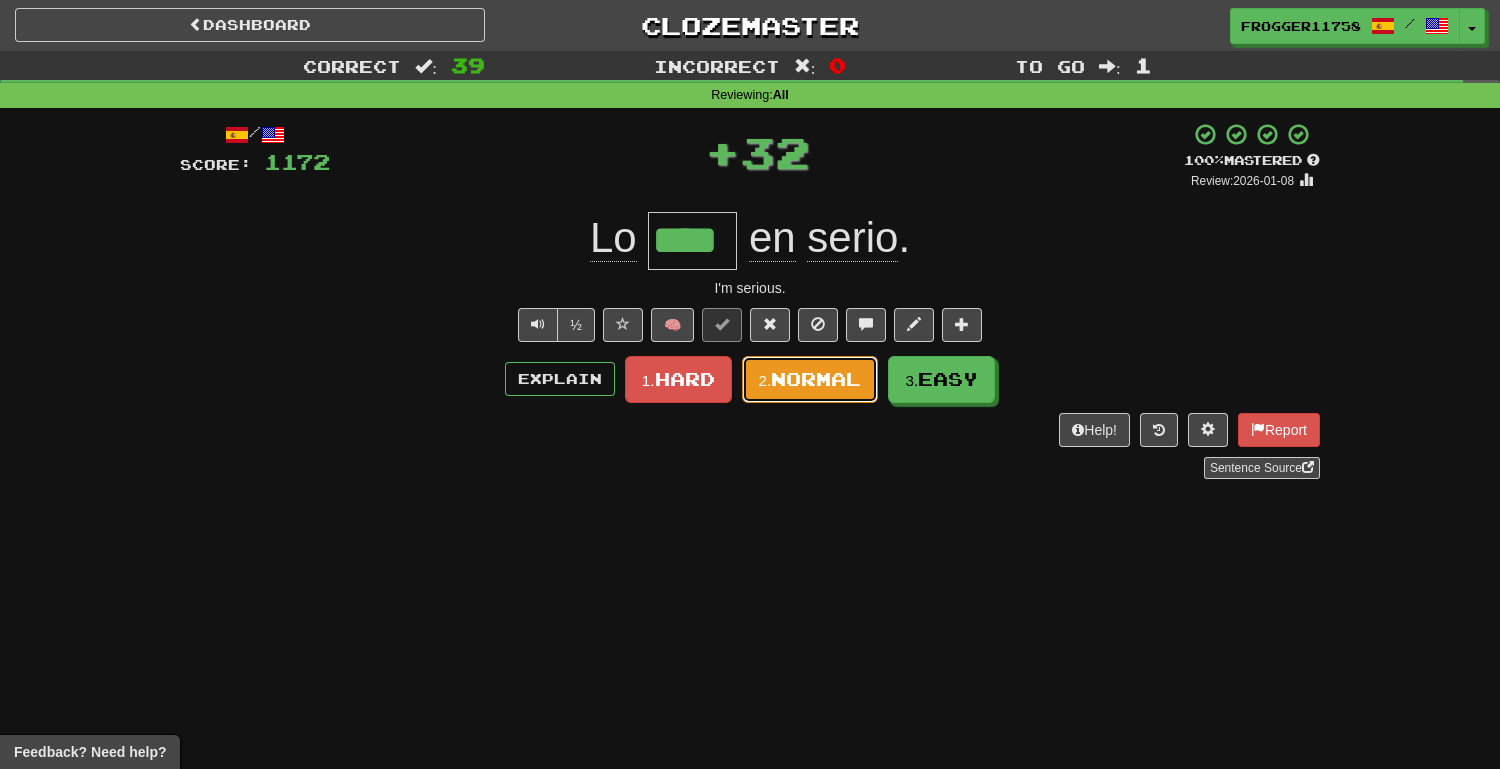 click on "2.  Normal" at bounding box center (810, 379) 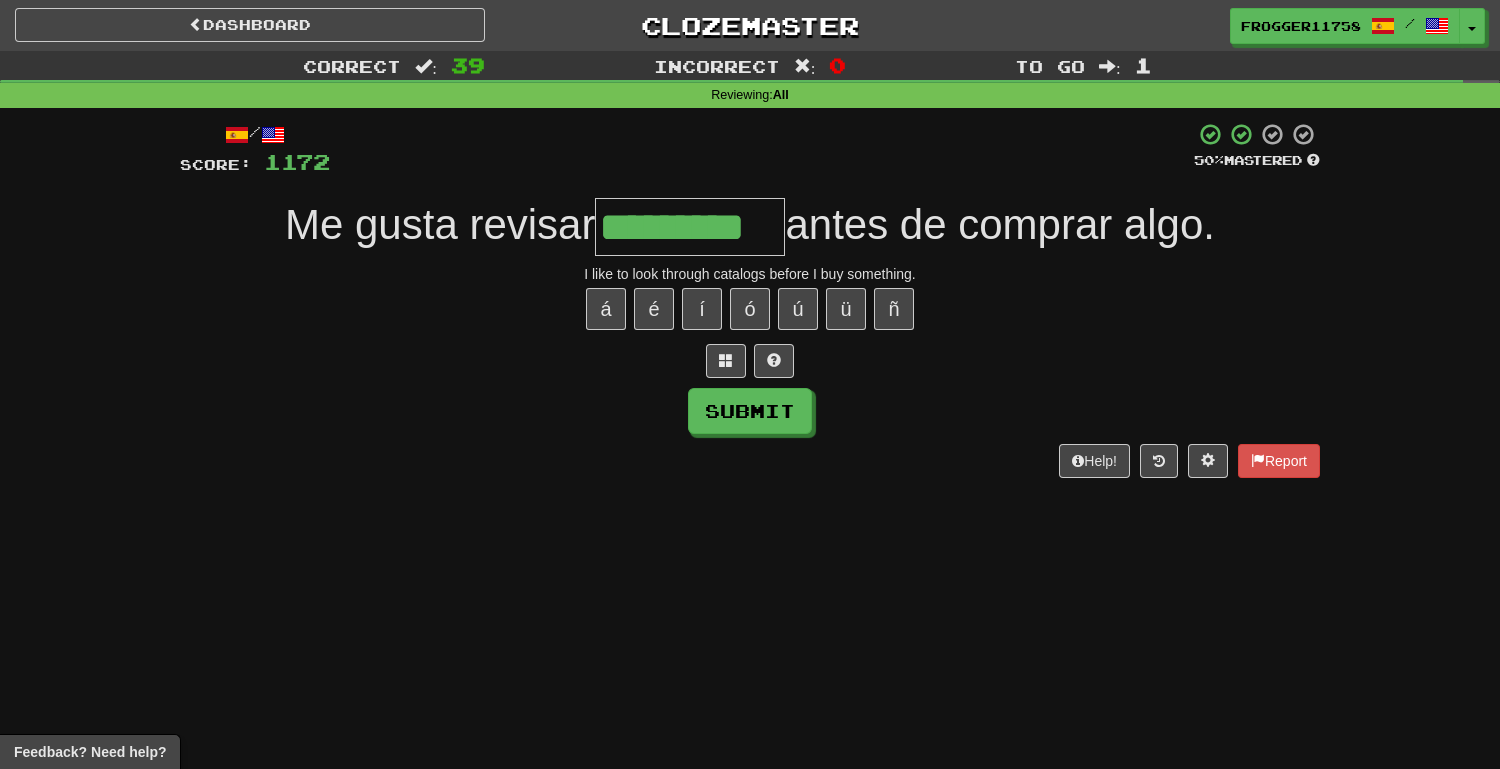 type on "*********" 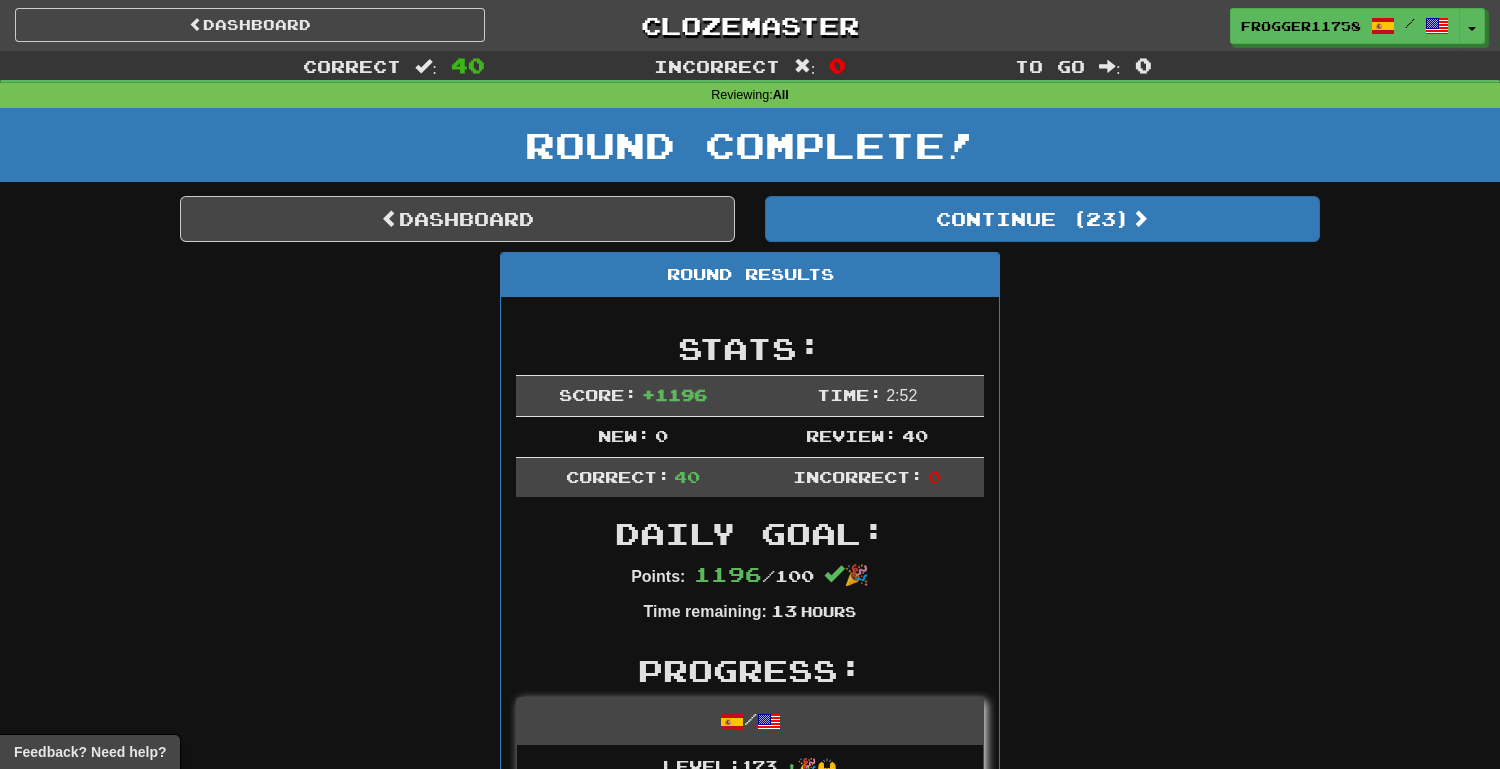 click on "Dashboard Continue ( 23 )  Round Results Stats: Score:   + 1196 Time:   2 : 52 New:   0 Review:   40 Correct:   40 Incorrect:   0 Daily Goal: Points:   1196  /  100  🎉 Time remaining: 13   Hours Progress:  /  Level:  173 ⬆🎉🙌 53,631  points to level  174  - keep going! Ranked:  64 th  this week ( 240  points to  63 rd ) Sentences:  Report Lo siento, pero no te  oigo  bien. I'm sorry, but I can't hear you well.  Report A mi abuela le gusta  viajar  en tren. My grandmother likes traveling by train.  Report Colgaré el  cuadro  en la pared. I will hang the picture on the wall.  Report Tenía que  acabar  el trabajo ayer. I was to have finished the work yesterday.  Report Todo sucedió de  repente . Everything happened all at once.  Report No puedo  imaginar  mi vida sin ti. I can't imagine my life without you.  Report El hombre en la puerta no me  quiso  decir su nombre. The man at the door didn't want to tell me his name.  Report Tengo una casa en las  montañas . I have a house in the mountains. ." at bounding box center [750, 2523] 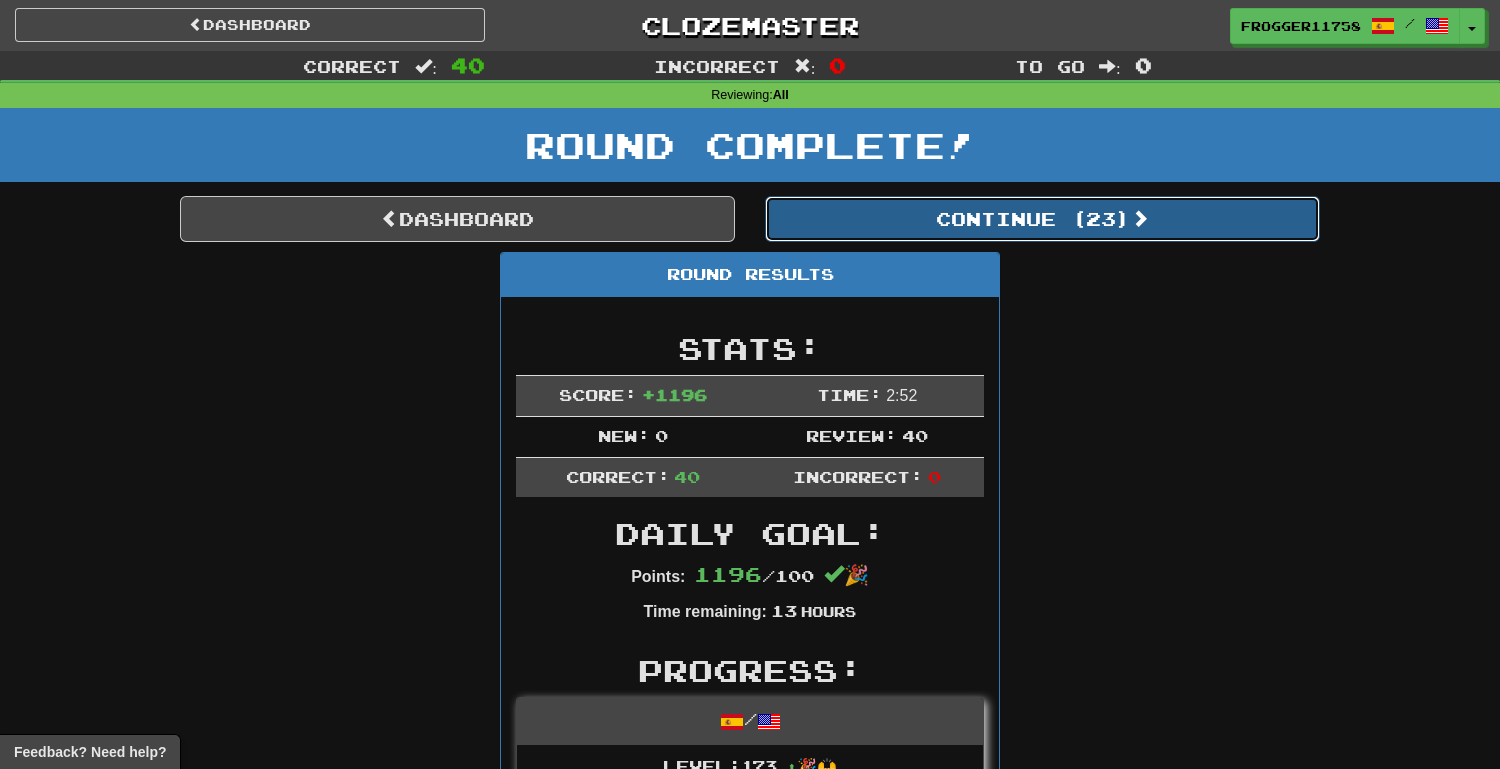 click on "Continue ( 23 )" at bounding box center [1042, 219] 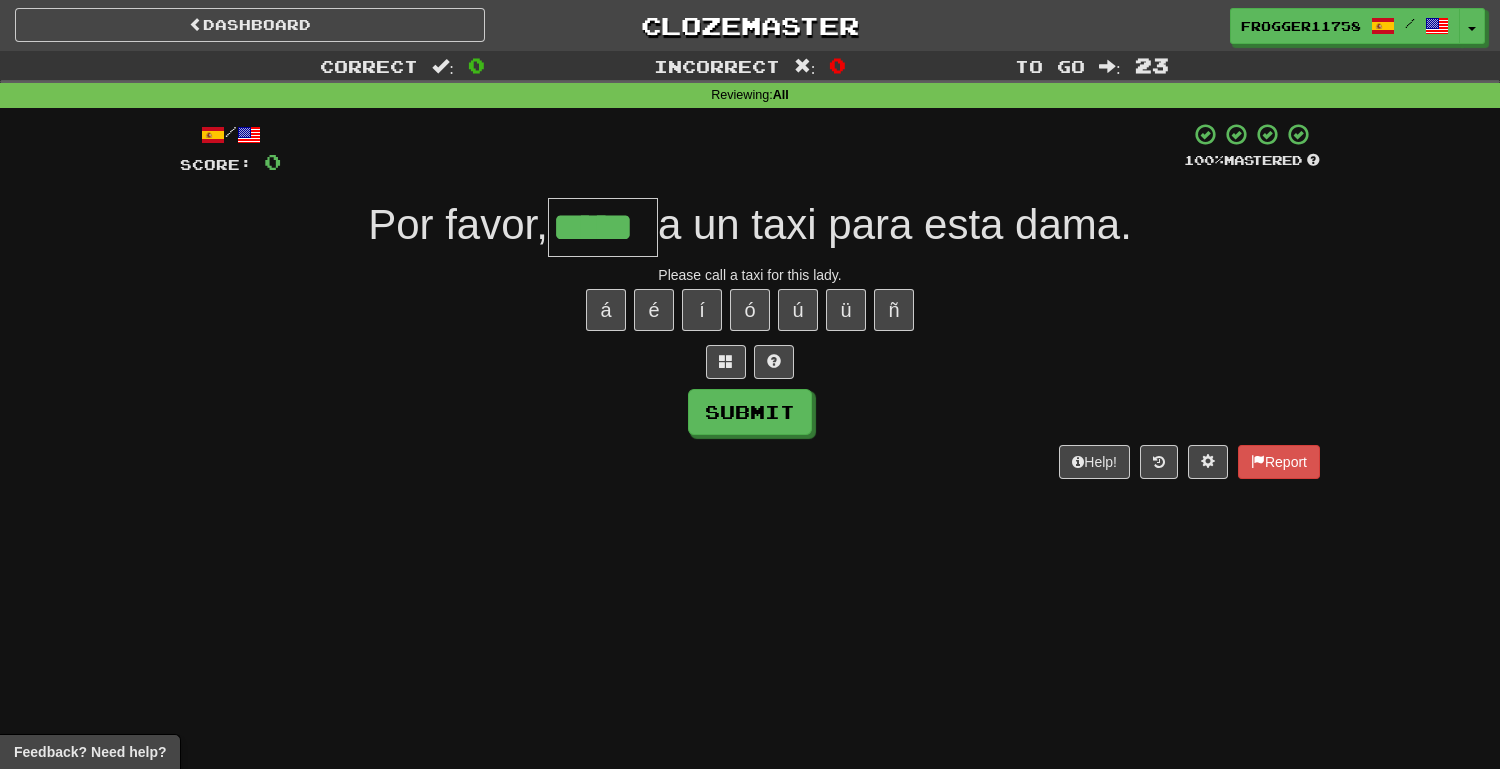 type on "*****" 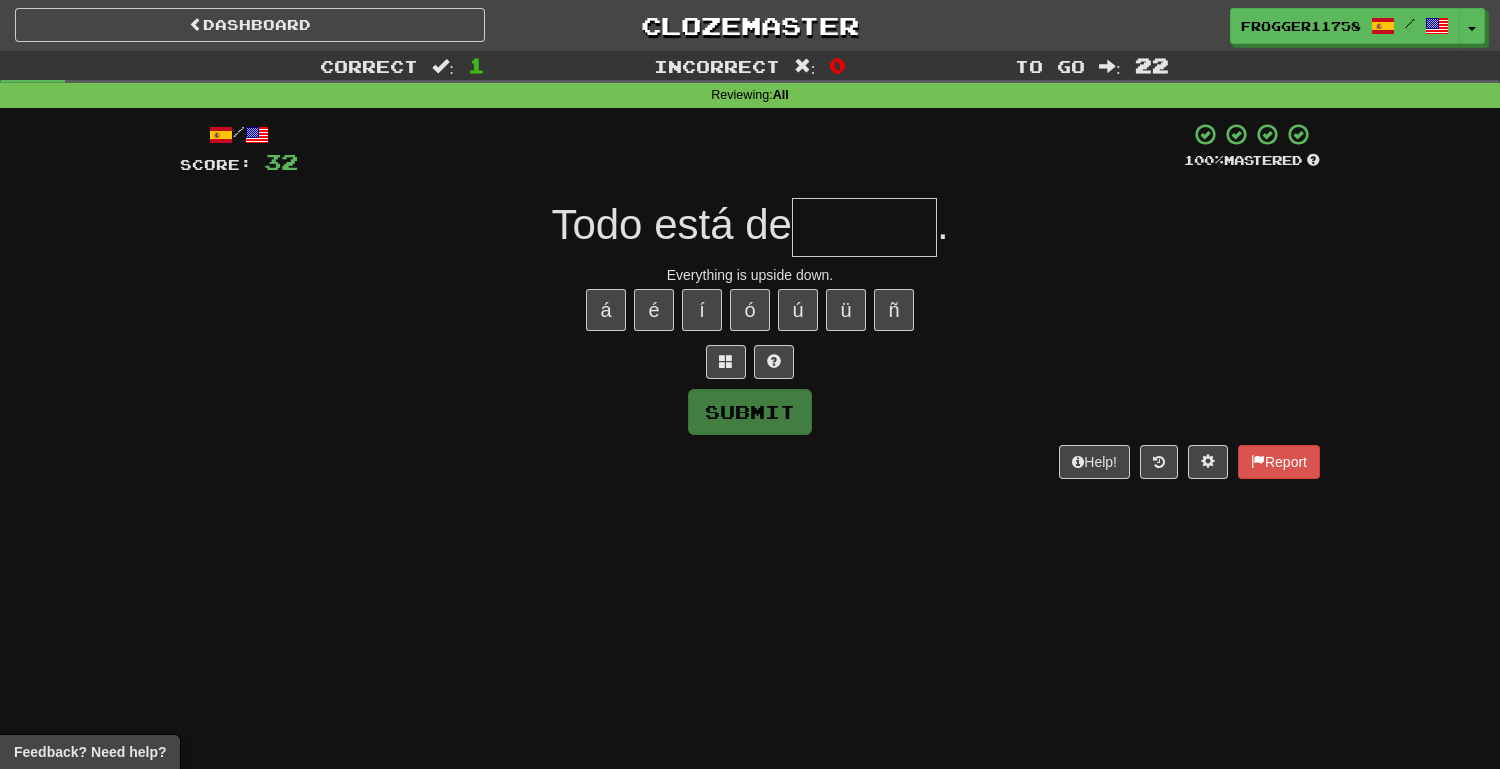 type on "*" 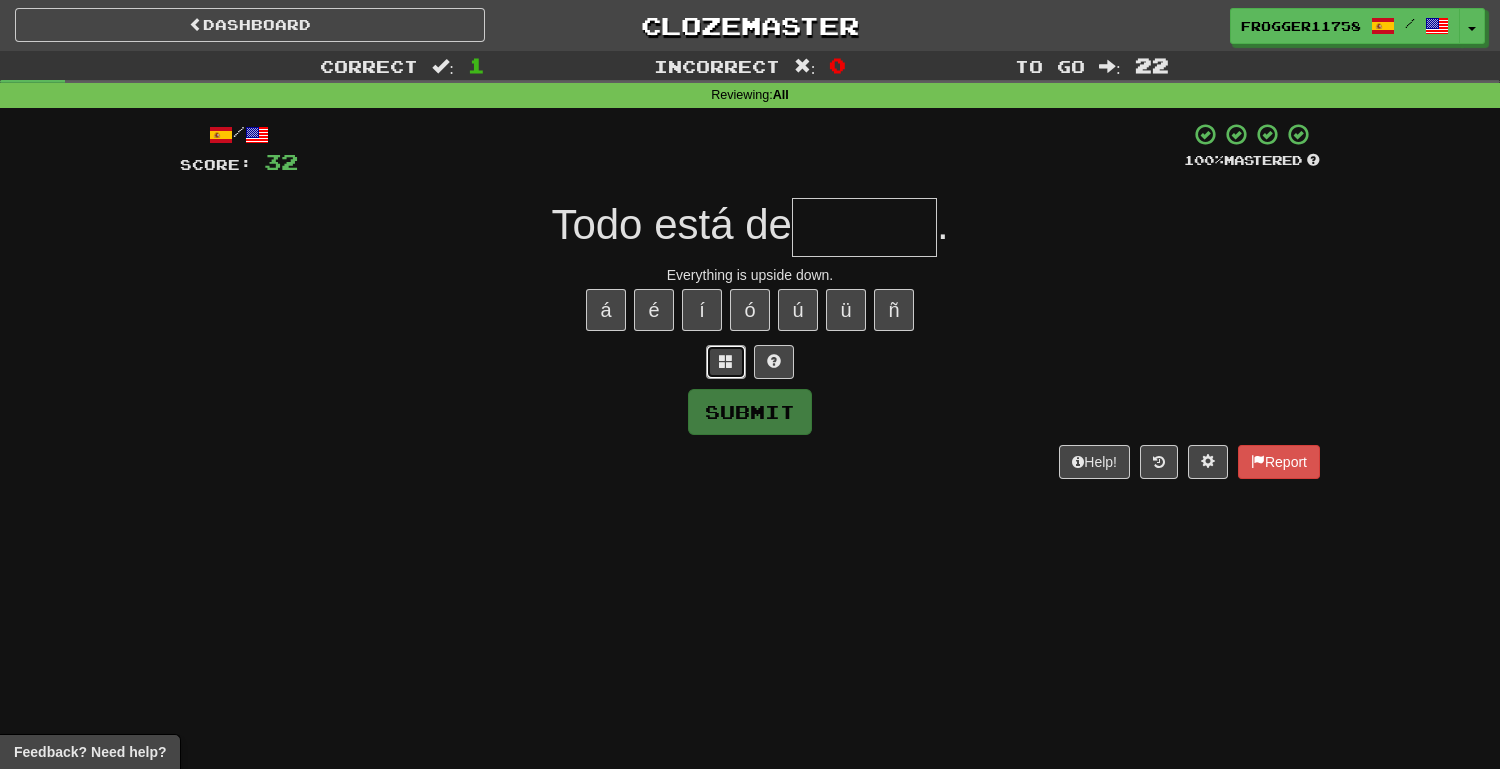 click at bounding box center (726, 362) 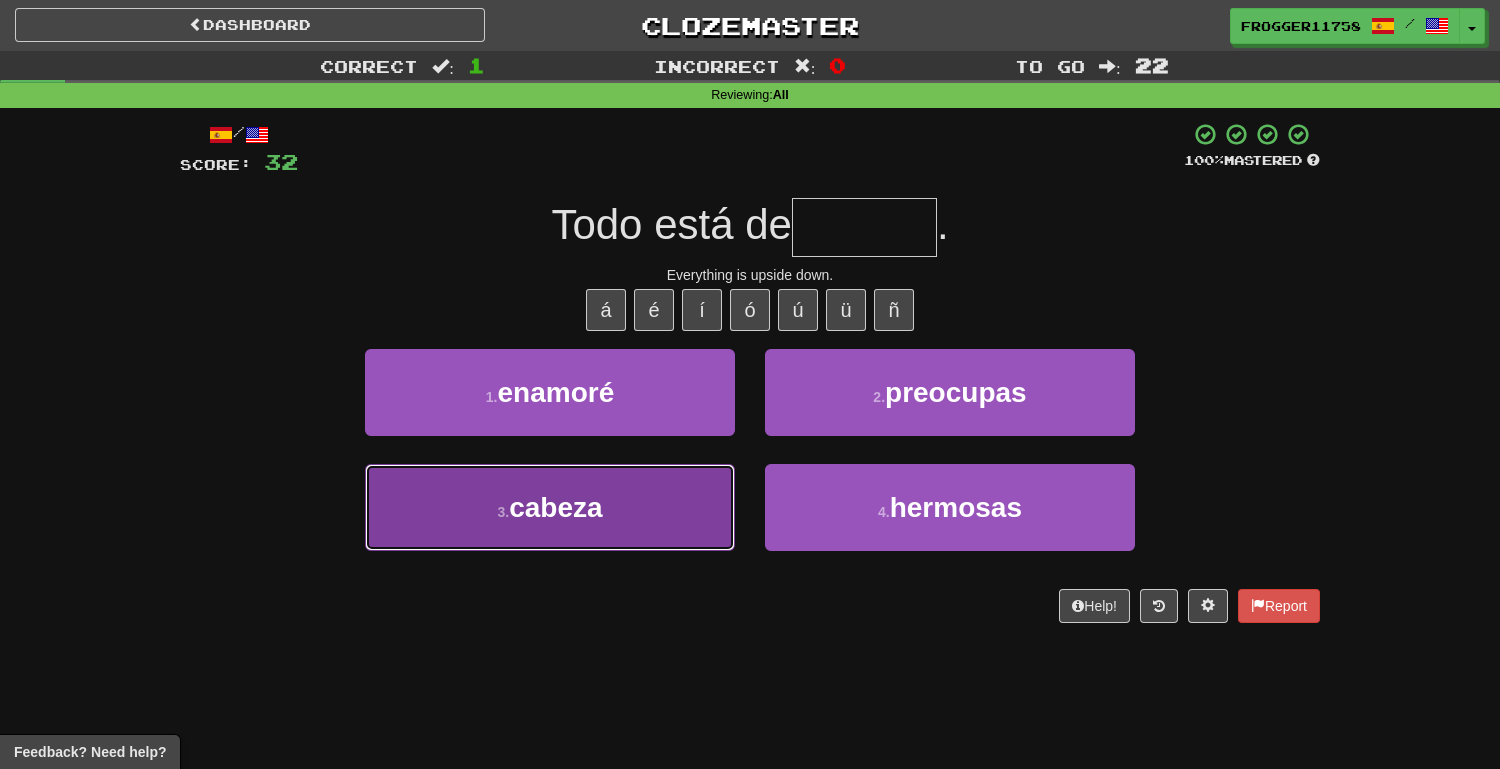 click on "3 .  cabeza" at bounding box center (550, 507) 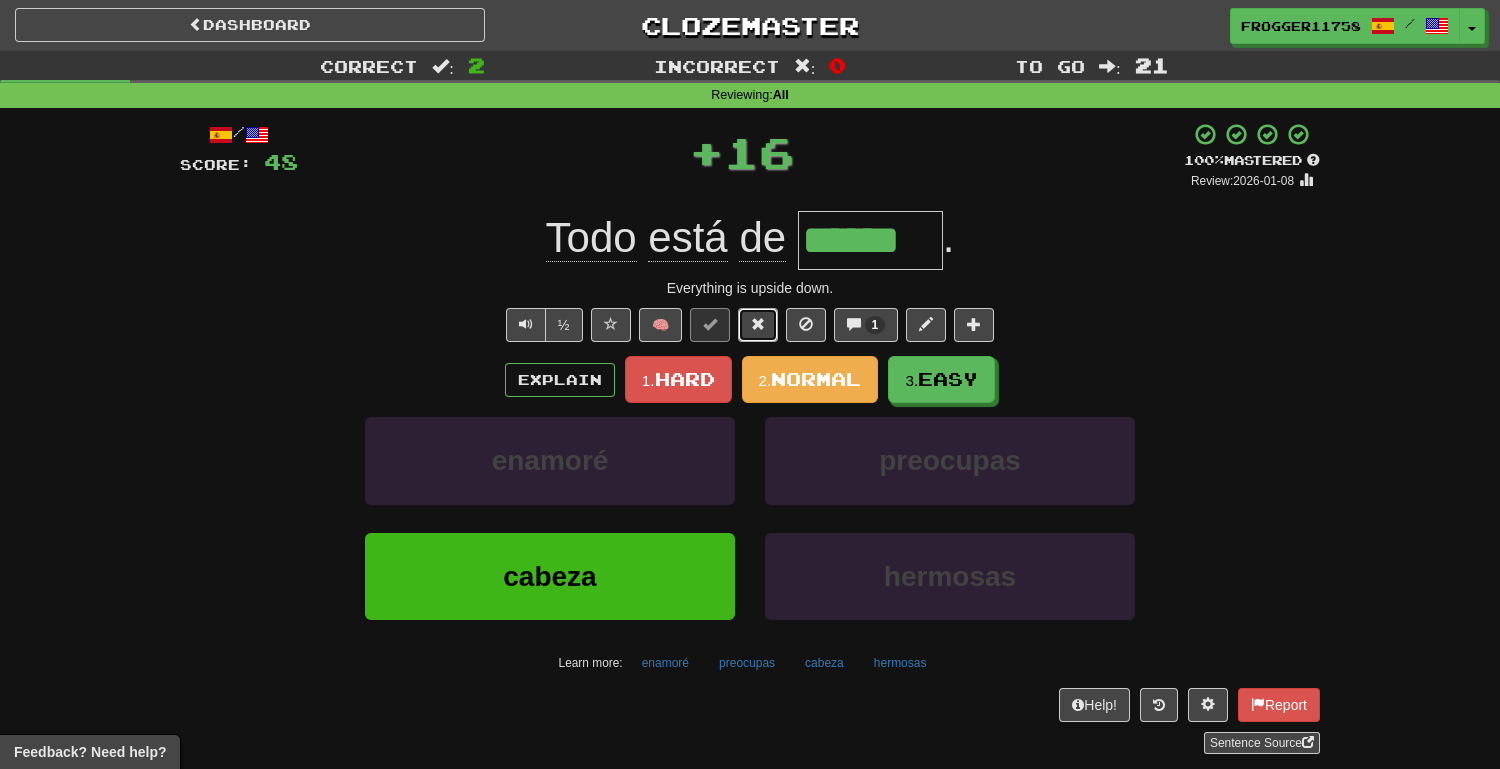 click at bounding box center (758, 325) 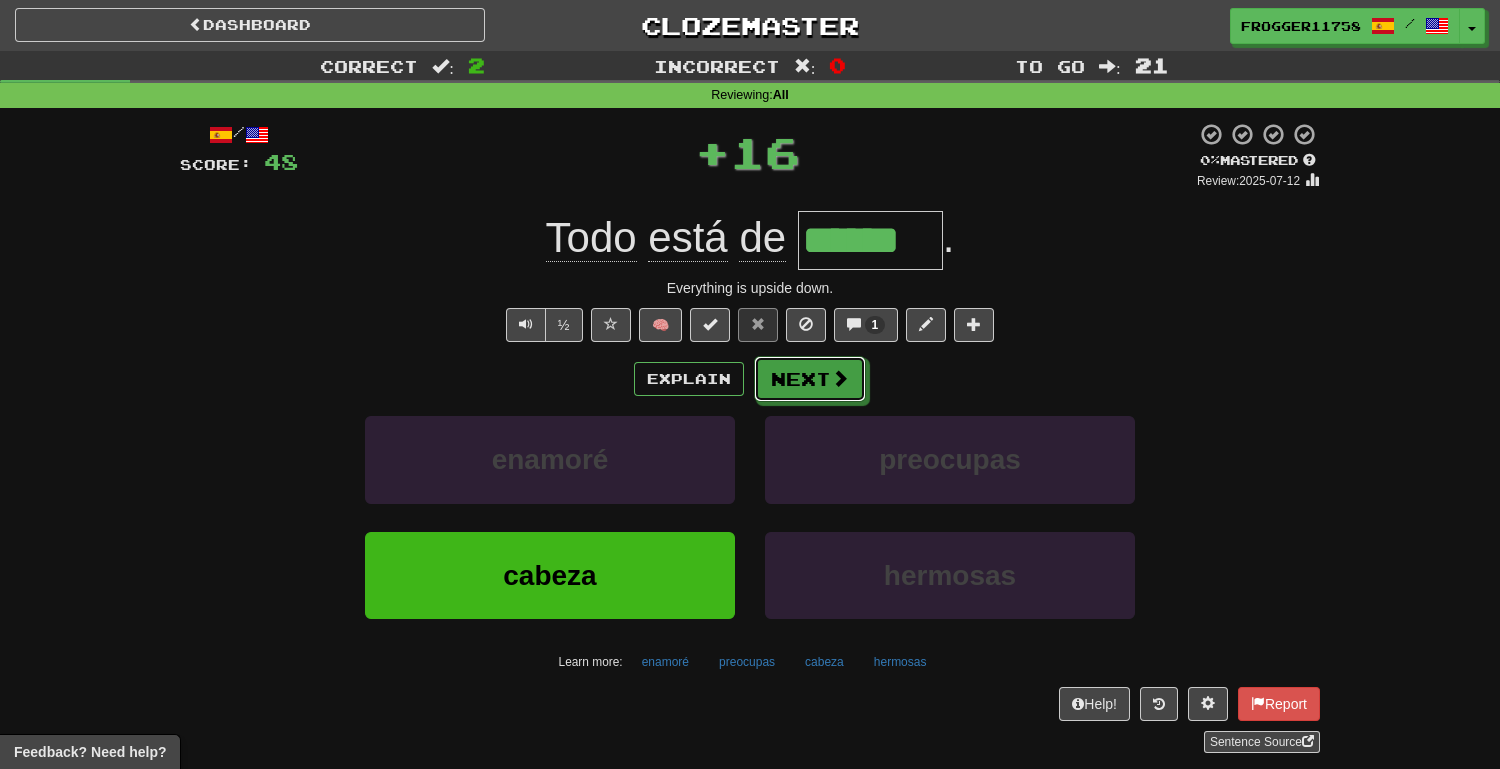 click on "Next" at bounding box center (810, 379) 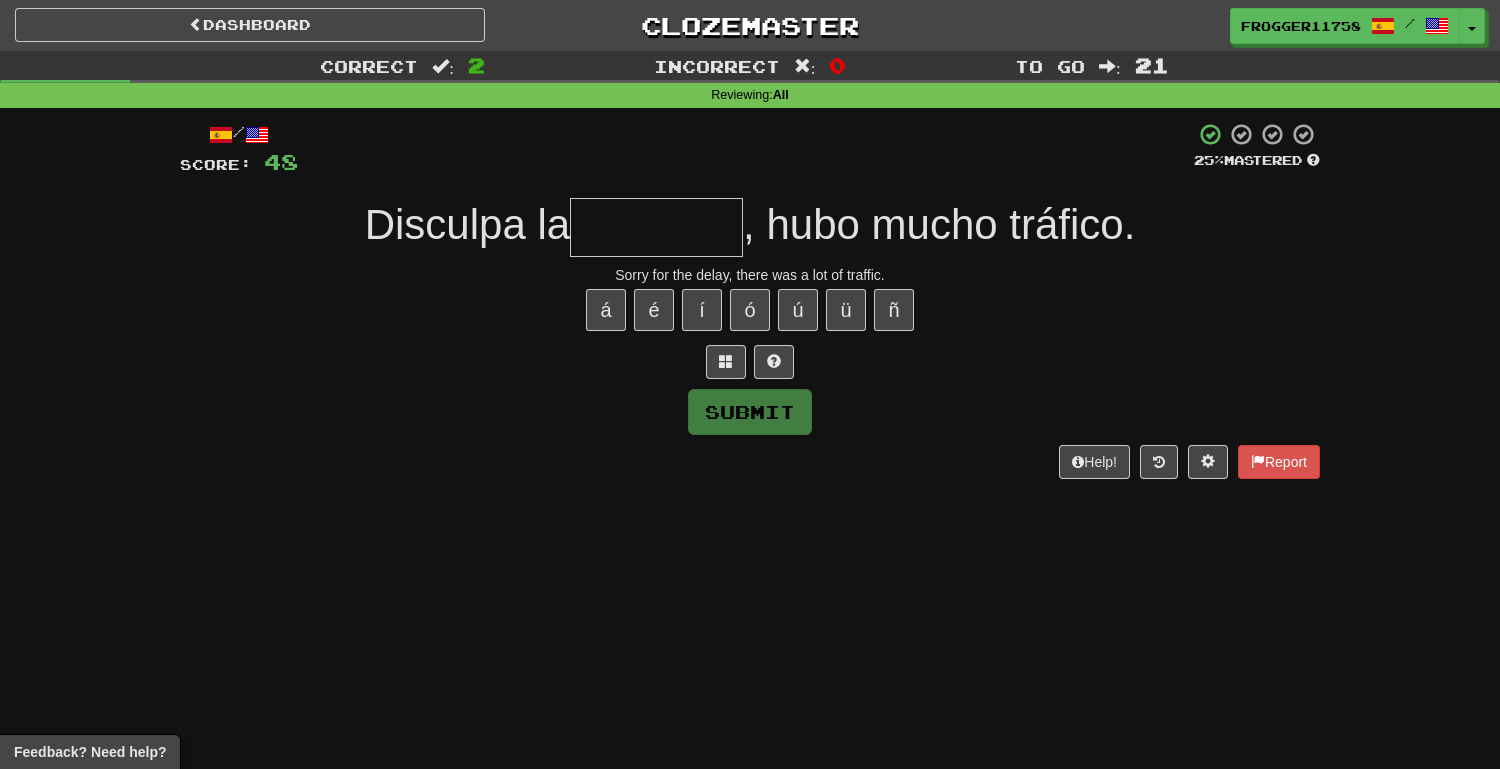 type on "*" 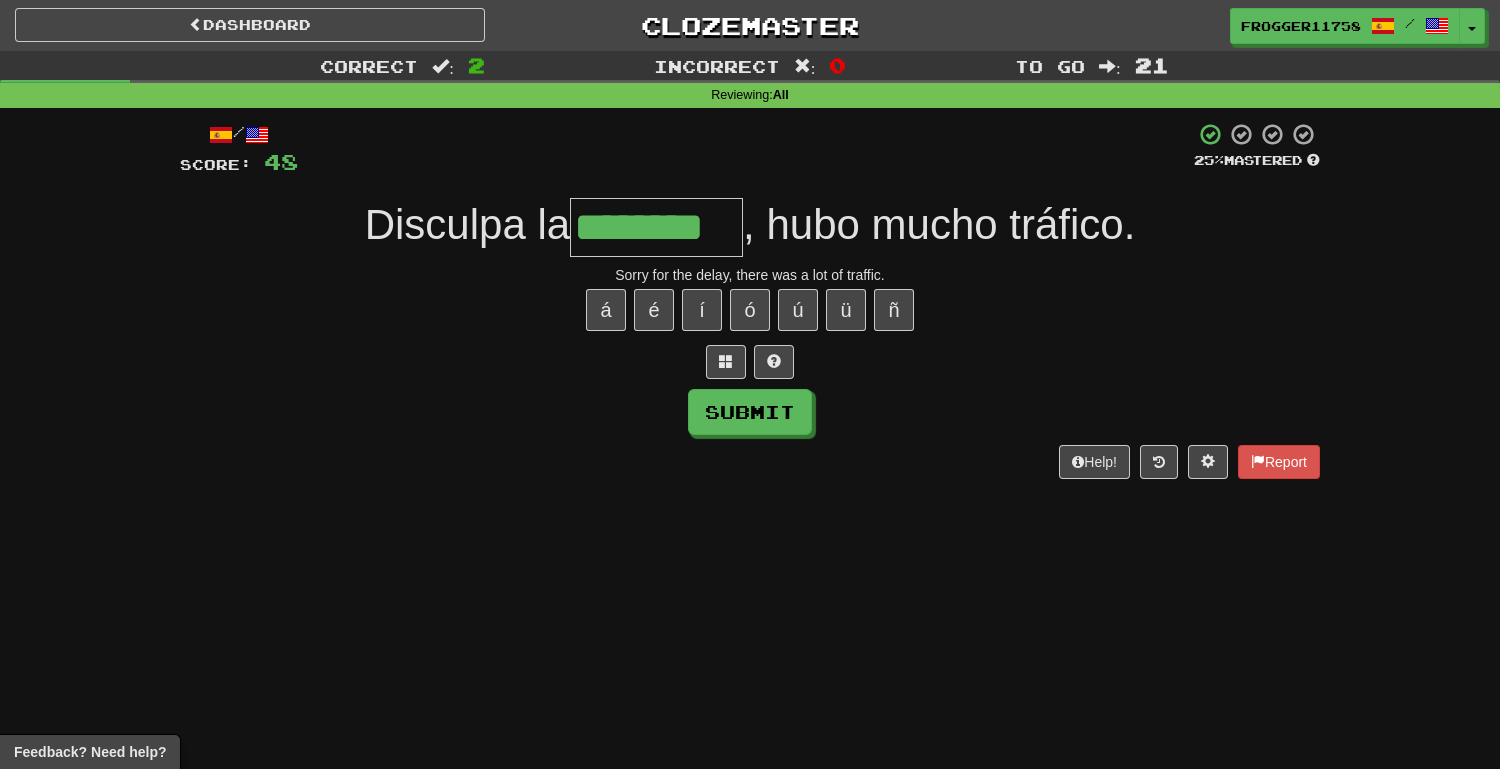 type on "********" 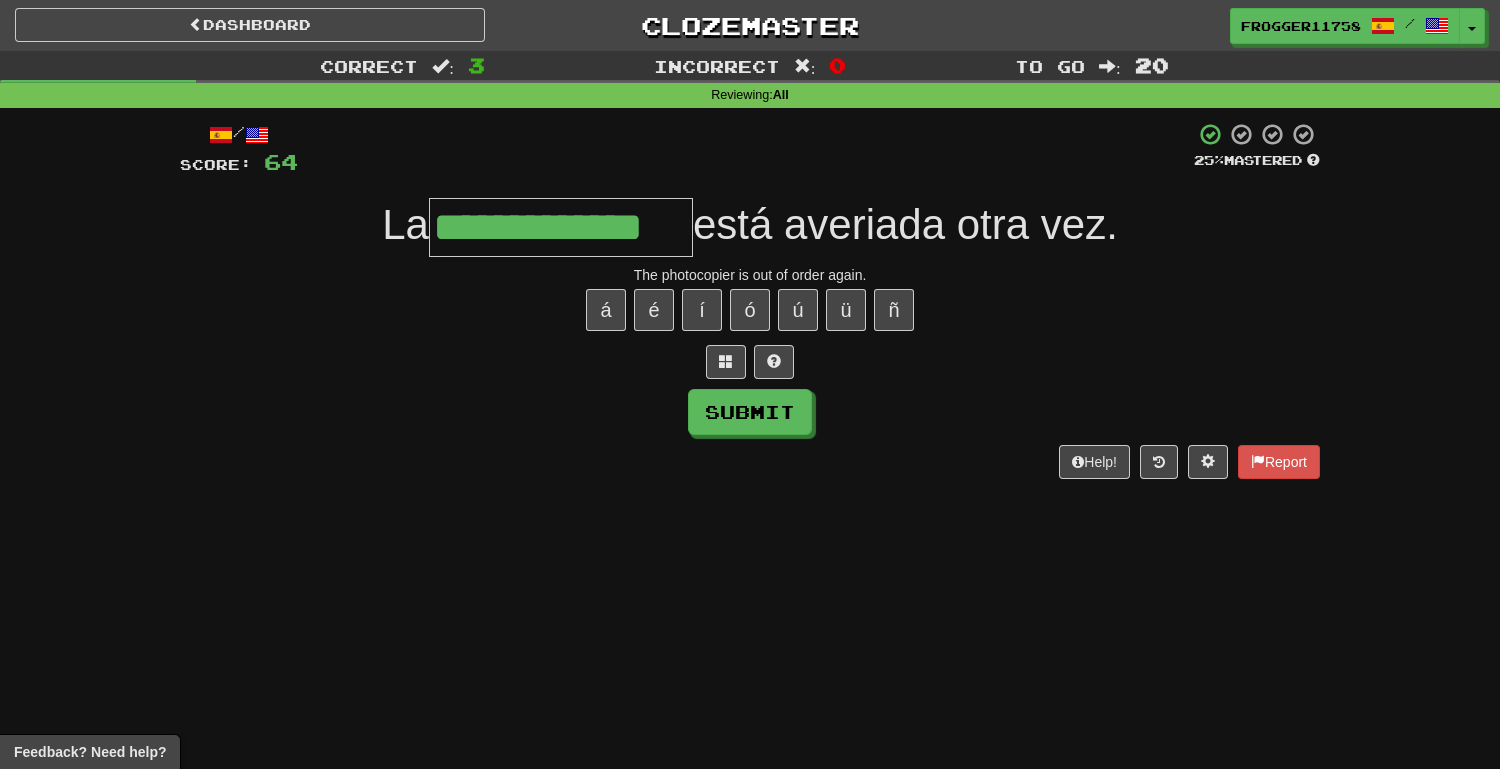 type on "**********" 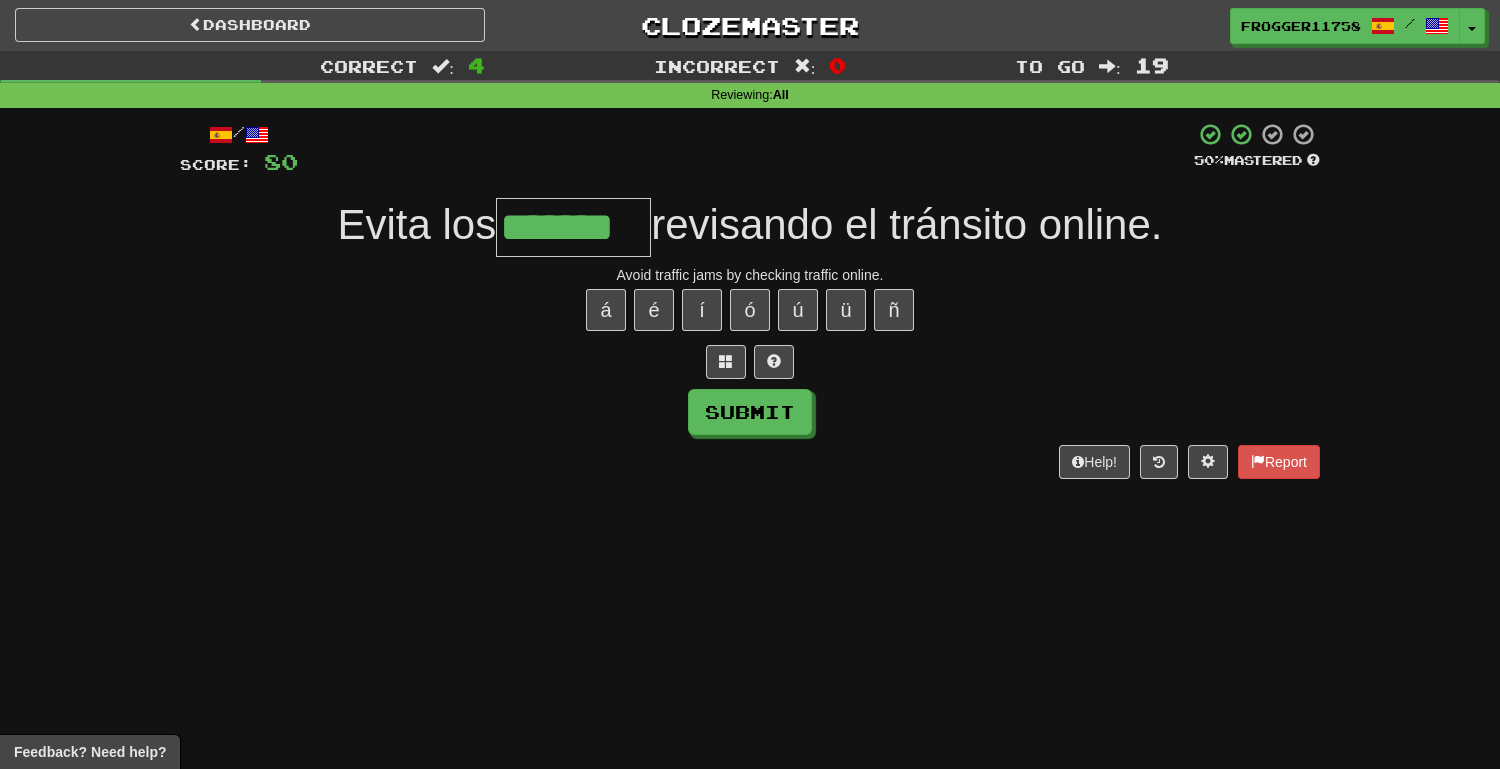 type on "*******" 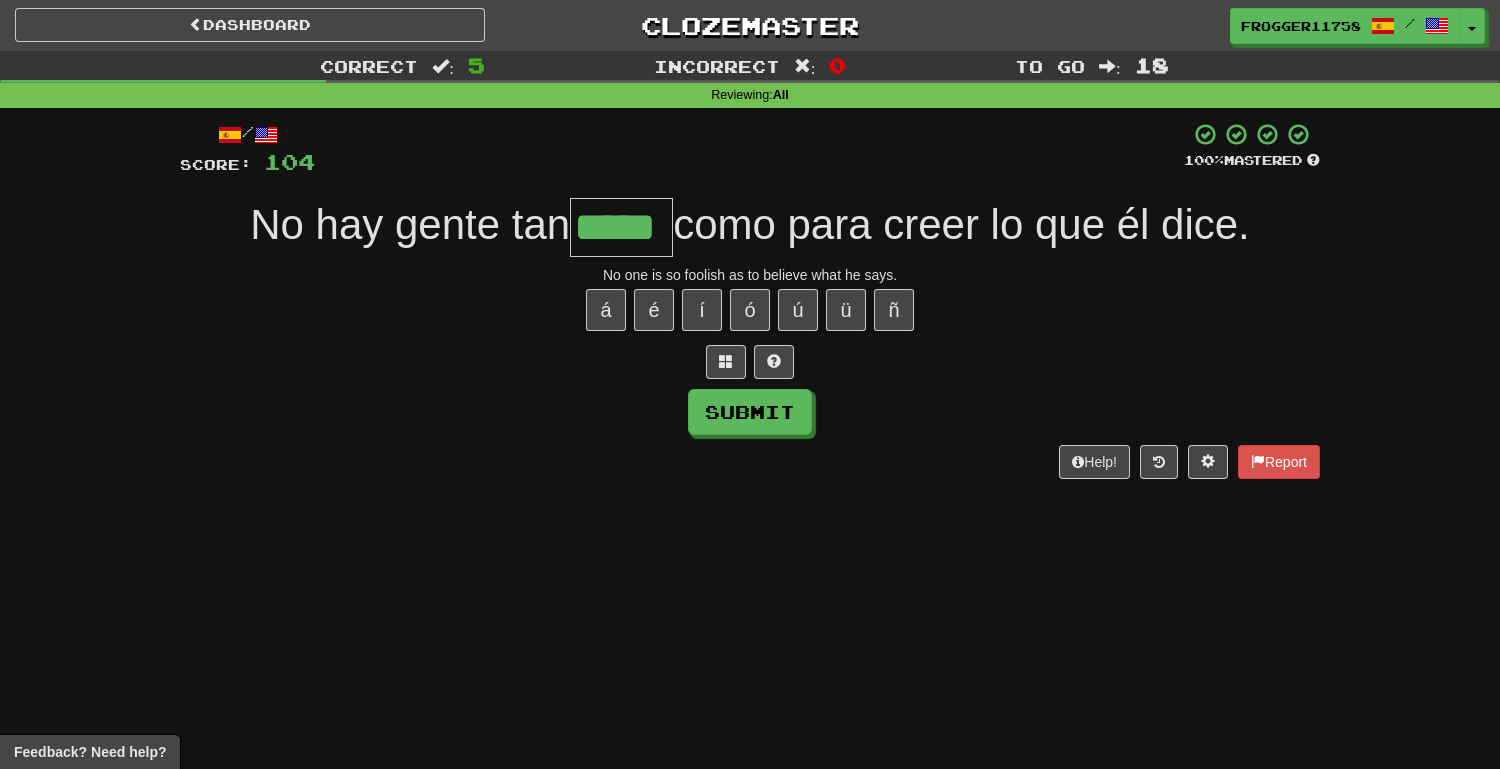 type on "*****" 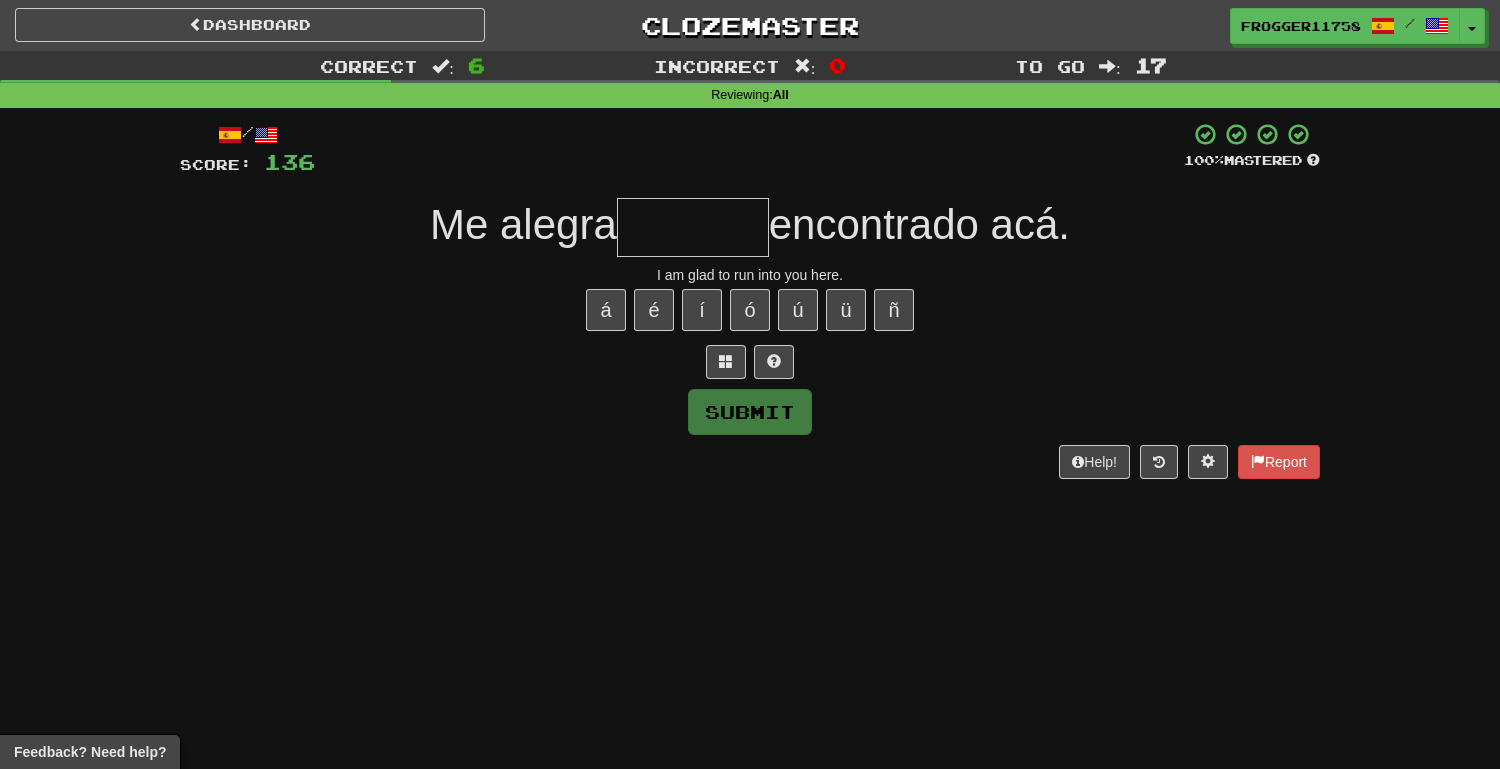 type on "*" 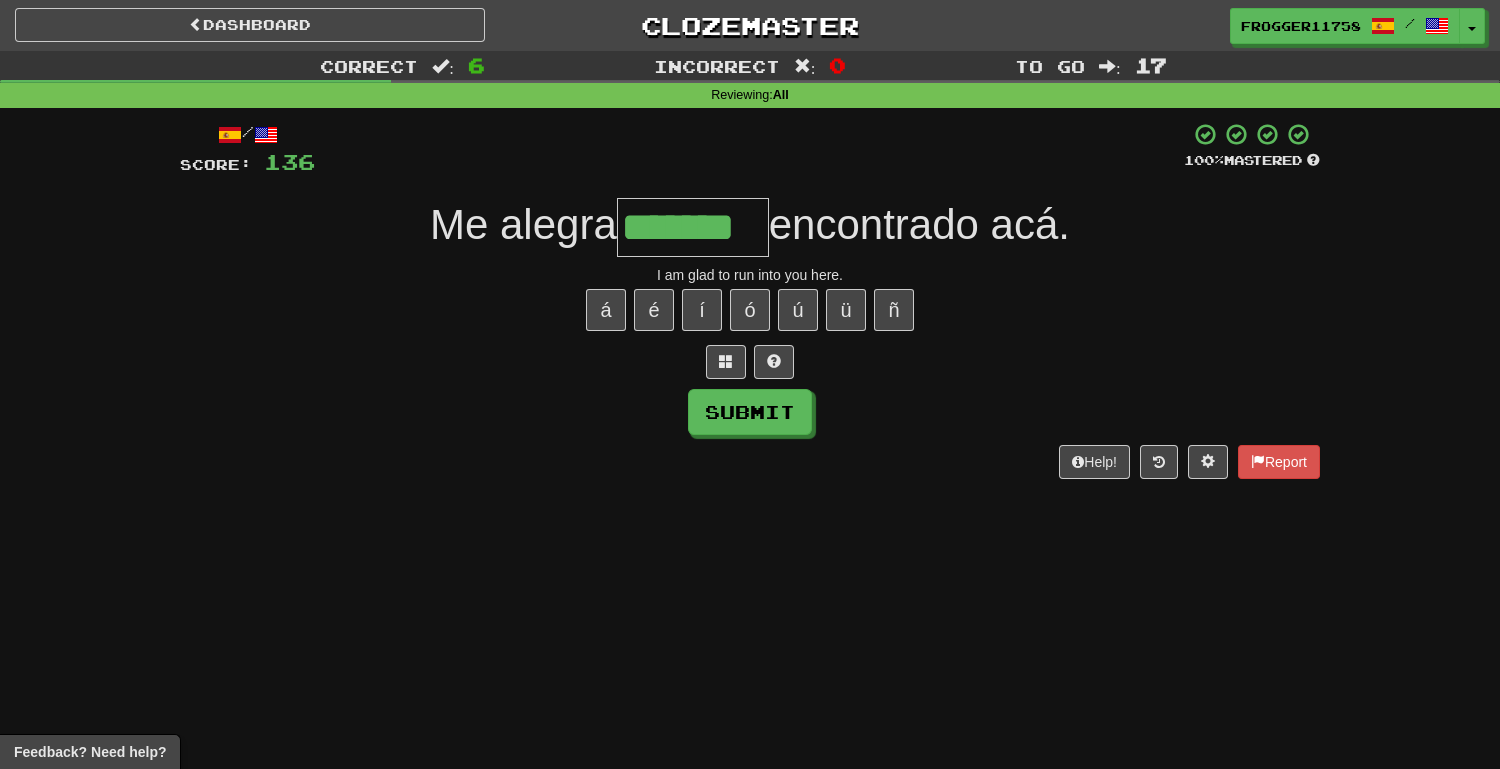 type on "*******" 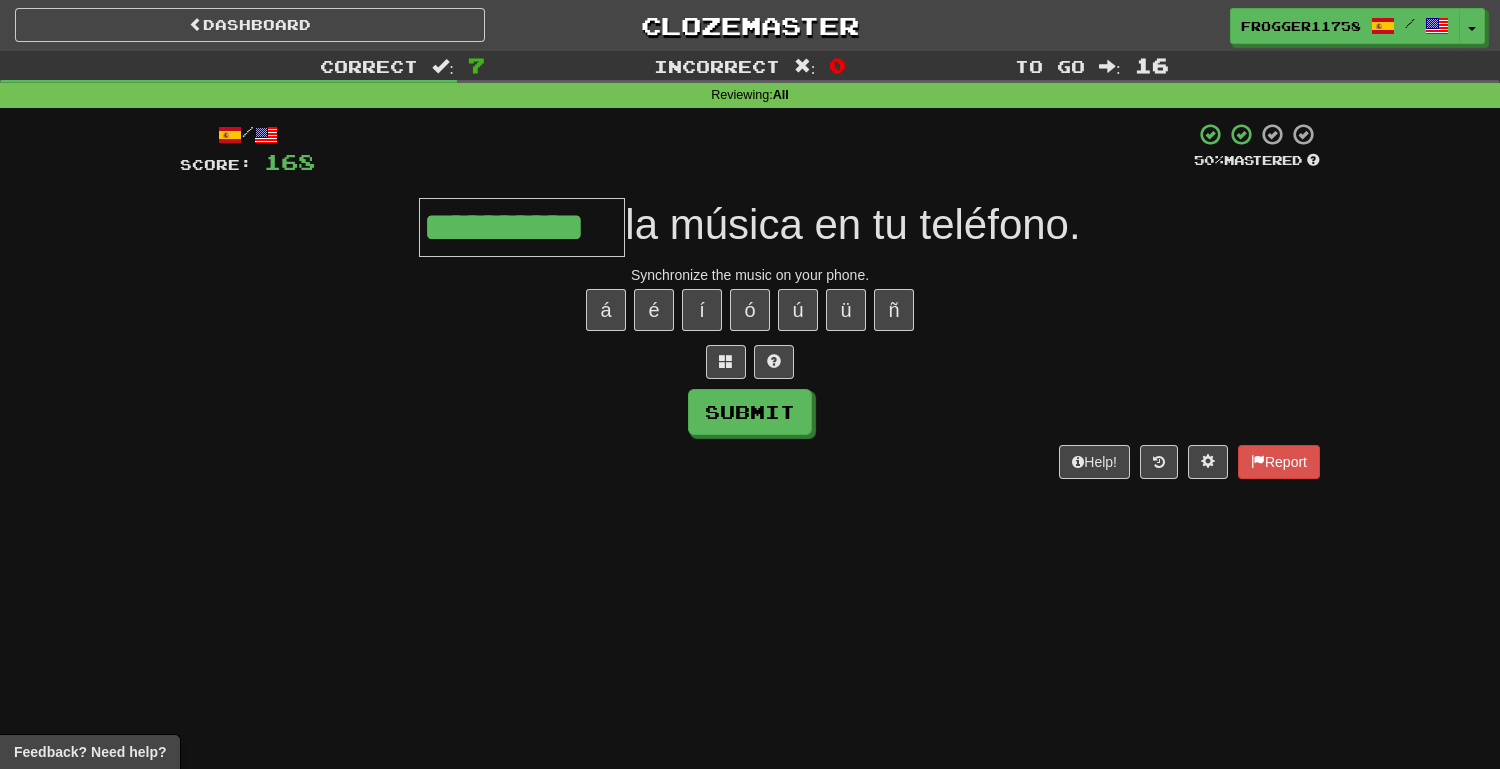 type on "**********" 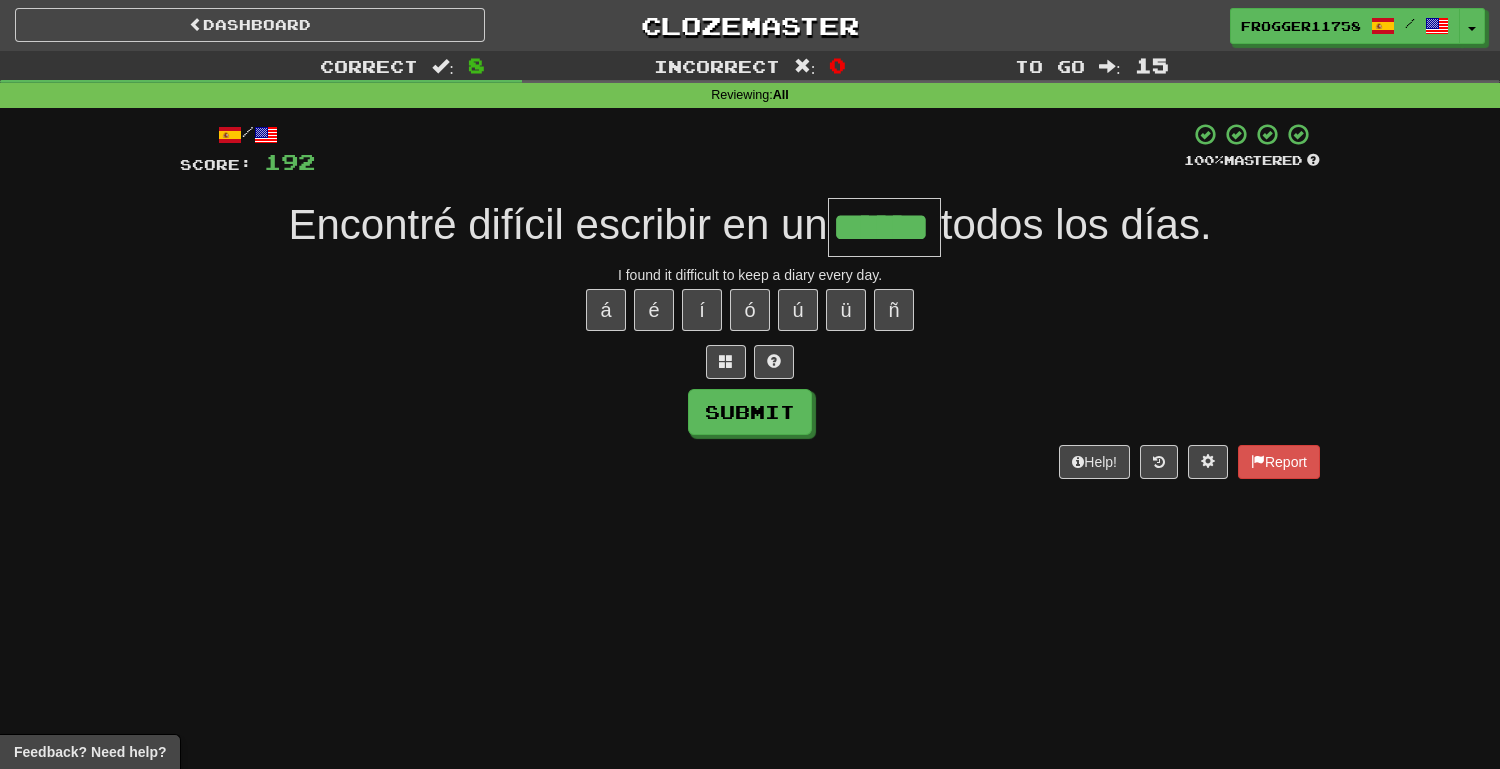 type on "******" 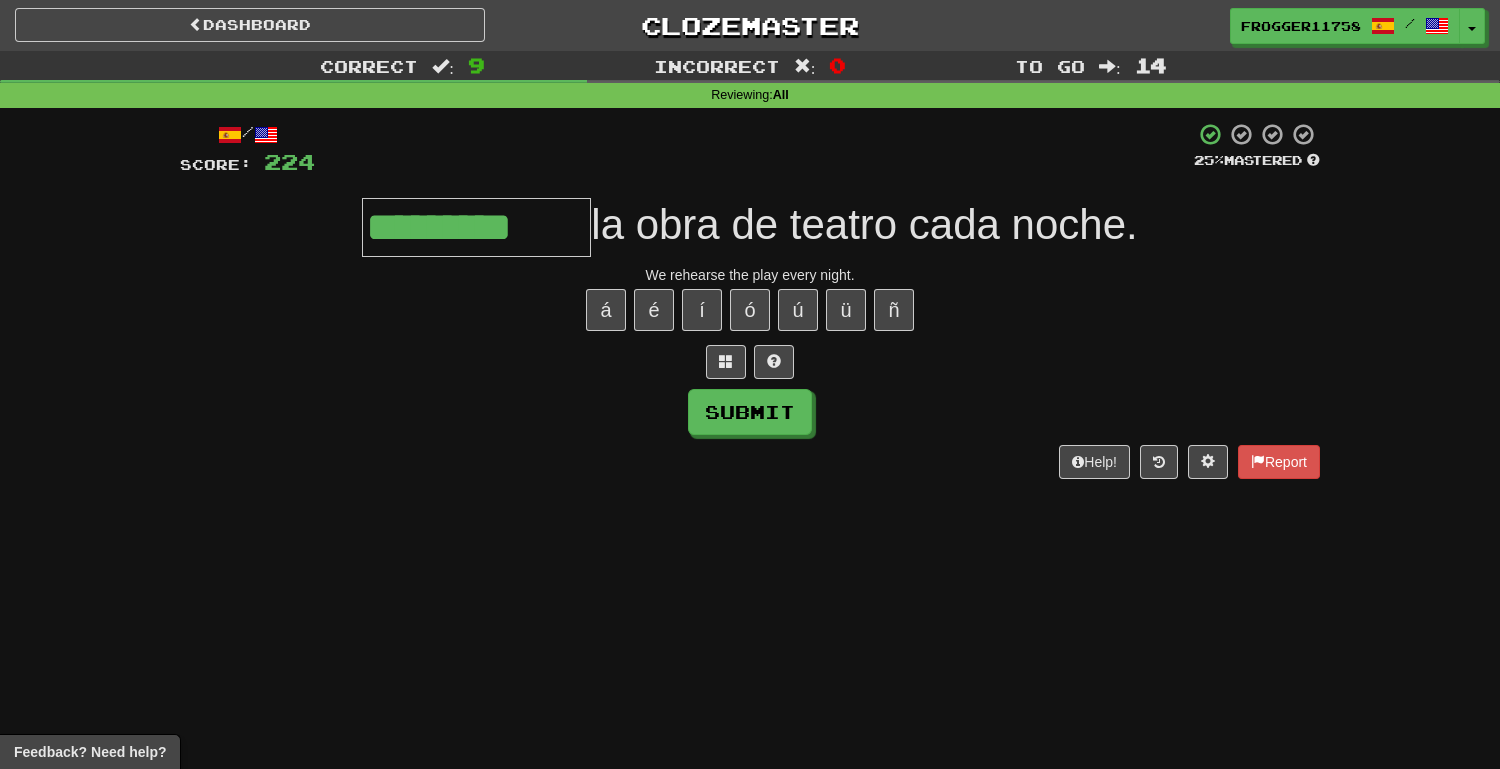 type on "*********" 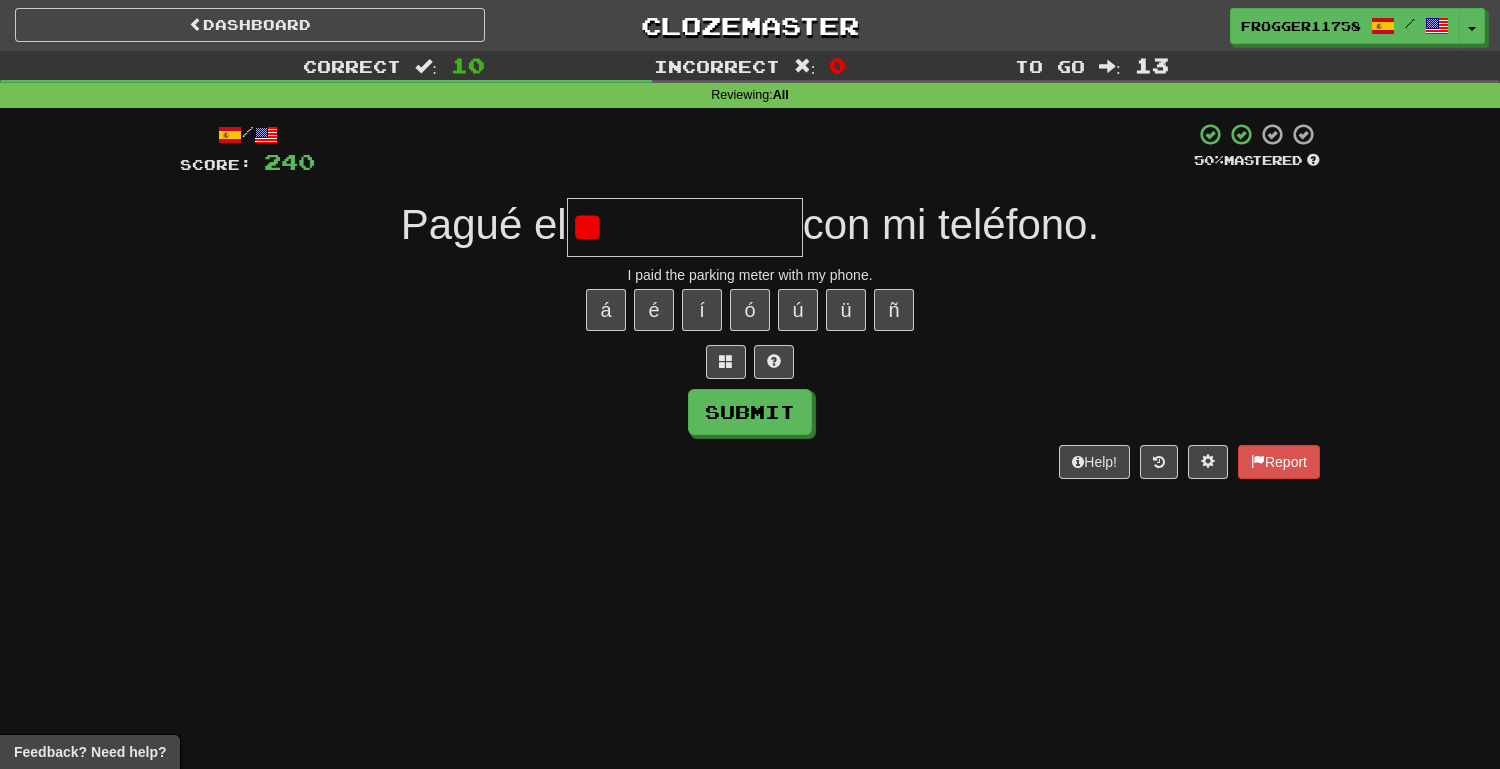 type on "*" 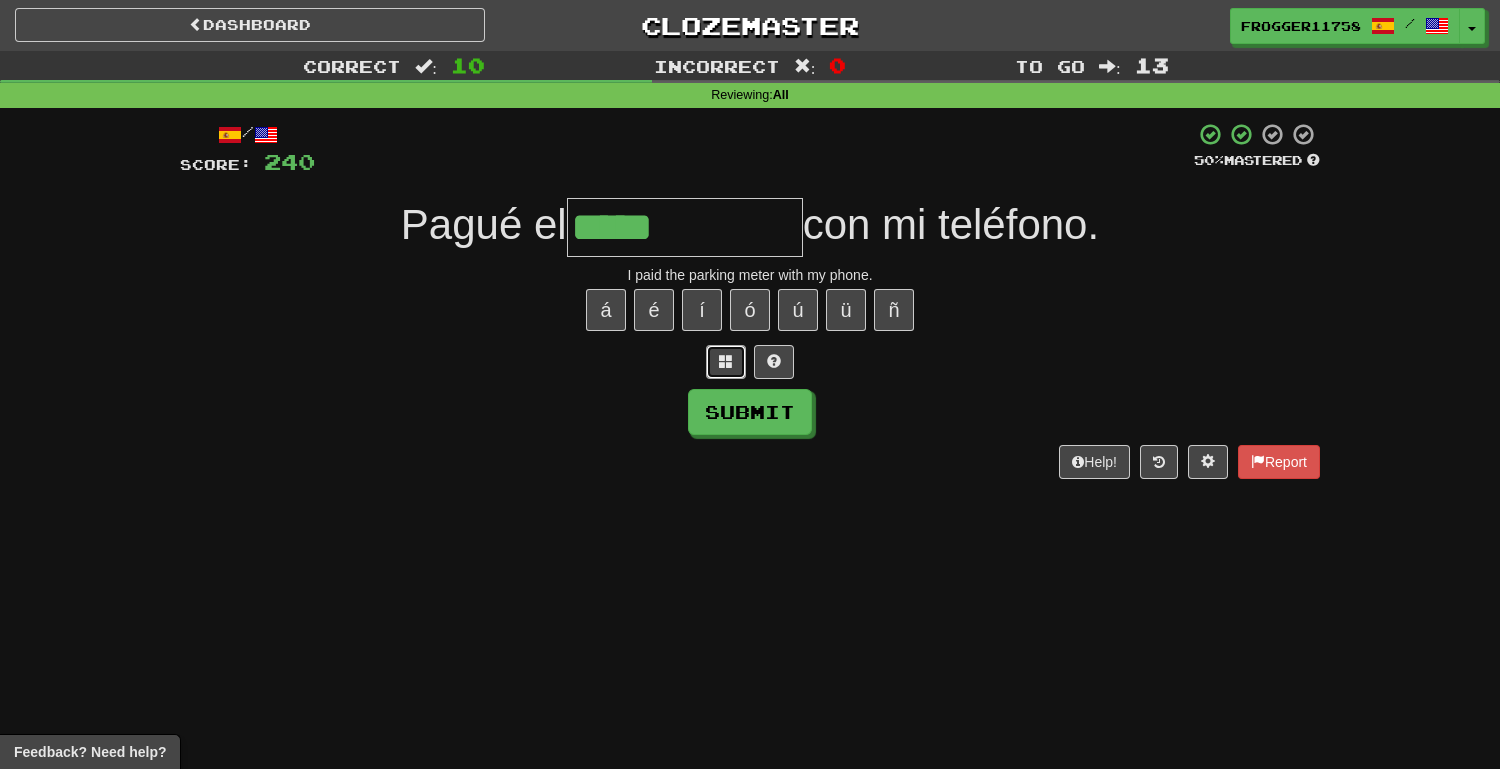 click at bounding box center [726, 361] 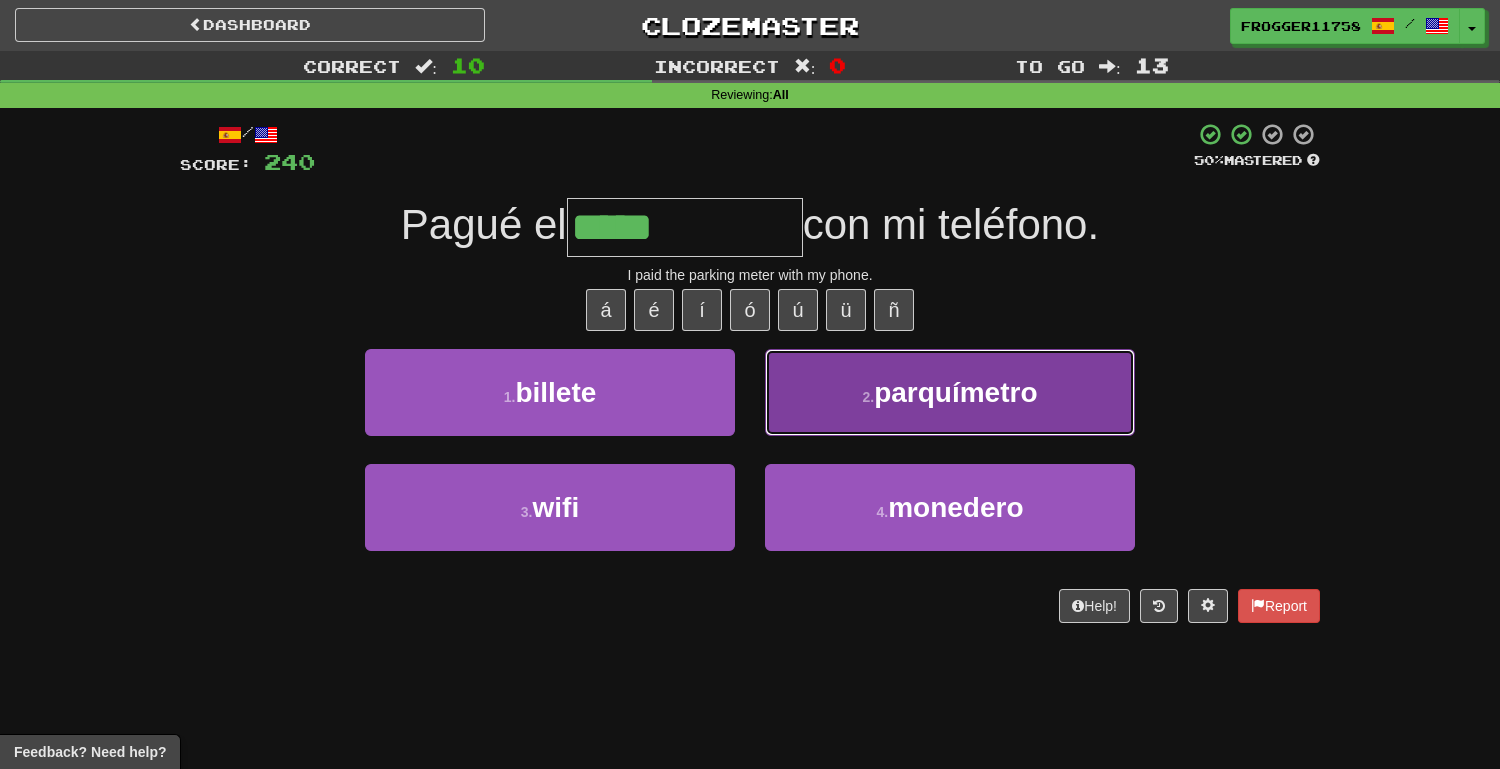 click on "2 .  parquímetro" at bounding box center (950, 392) 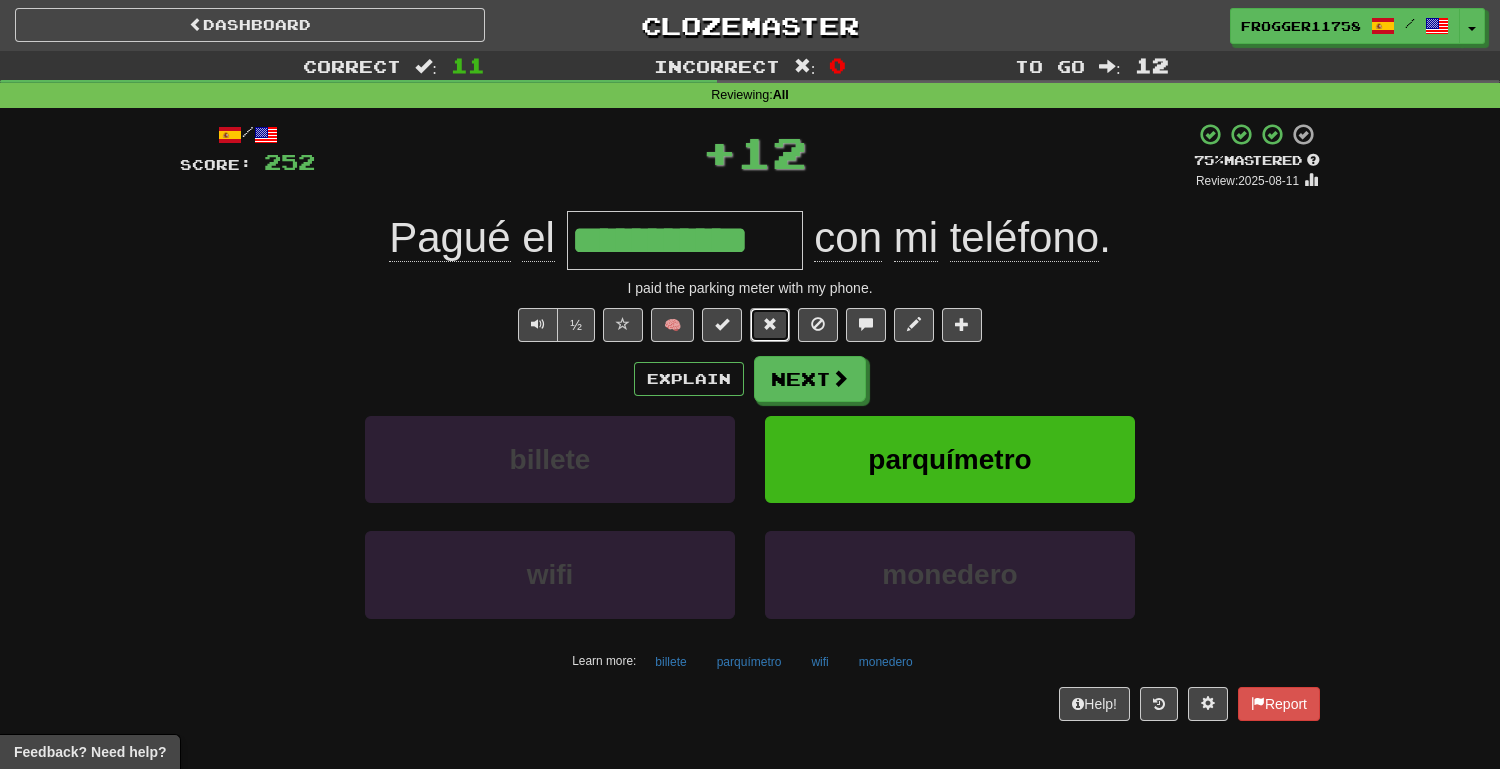 click at bounding box center (770, 324) 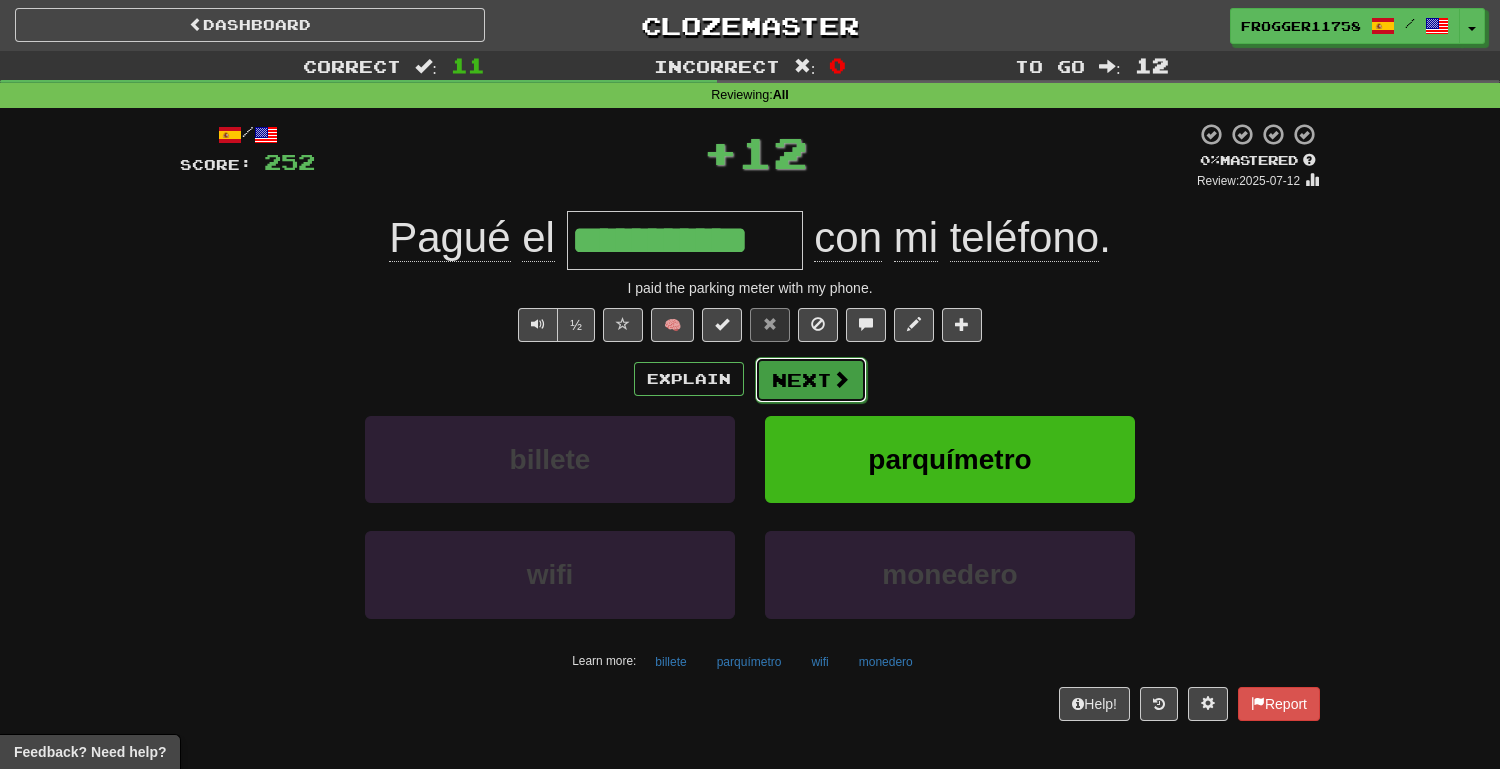 click on "Next" at bounding box center (811, 380) 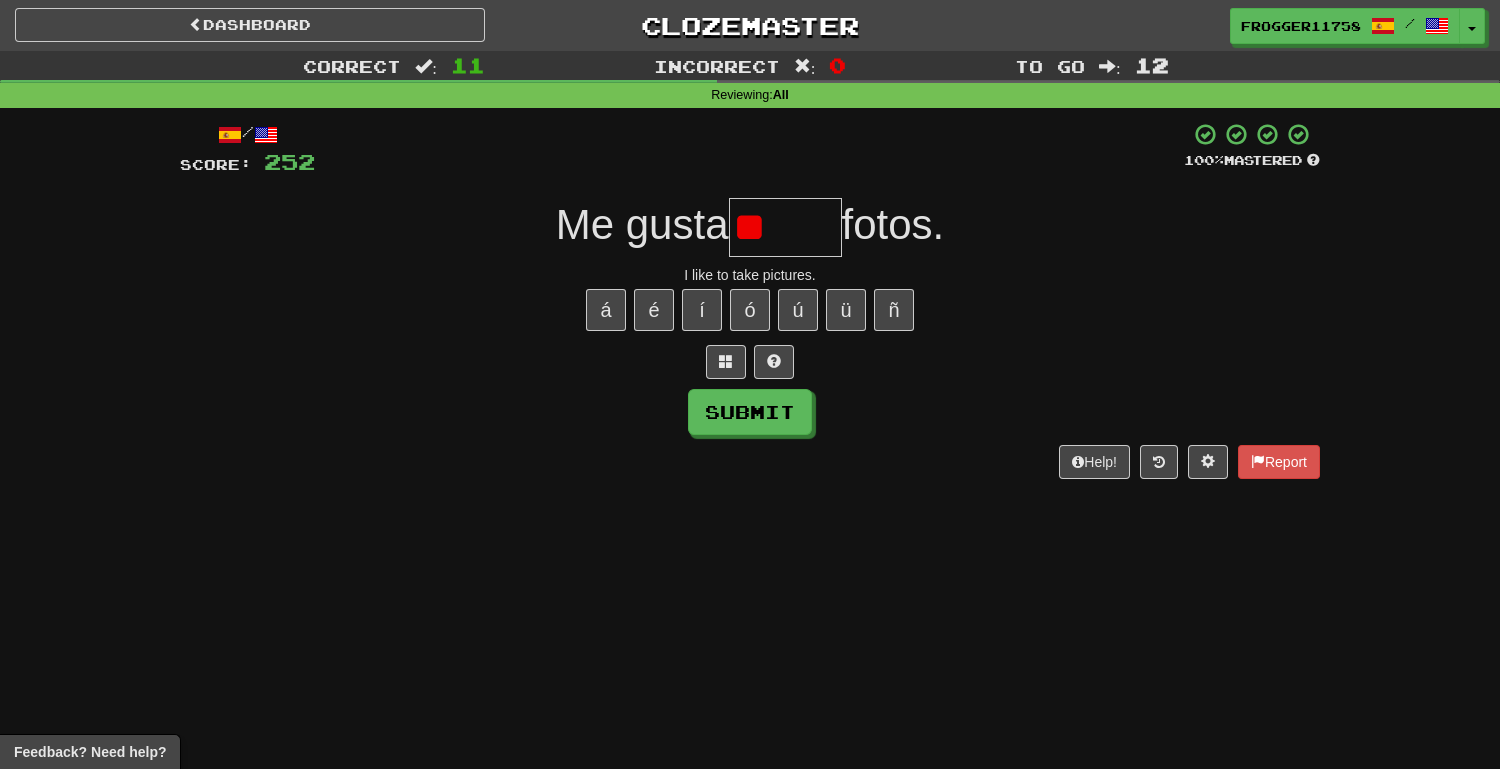 type on "*" 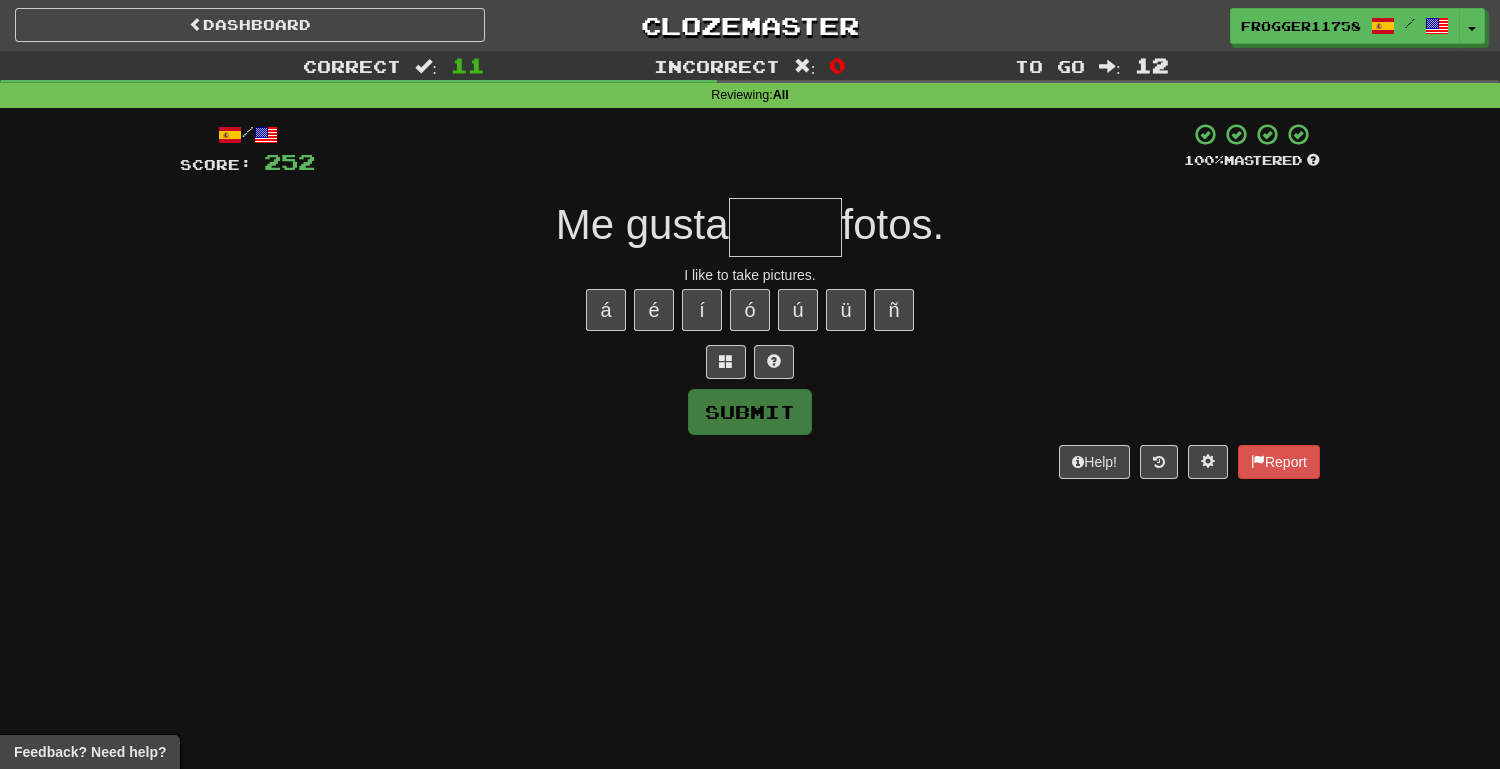 type on "*" 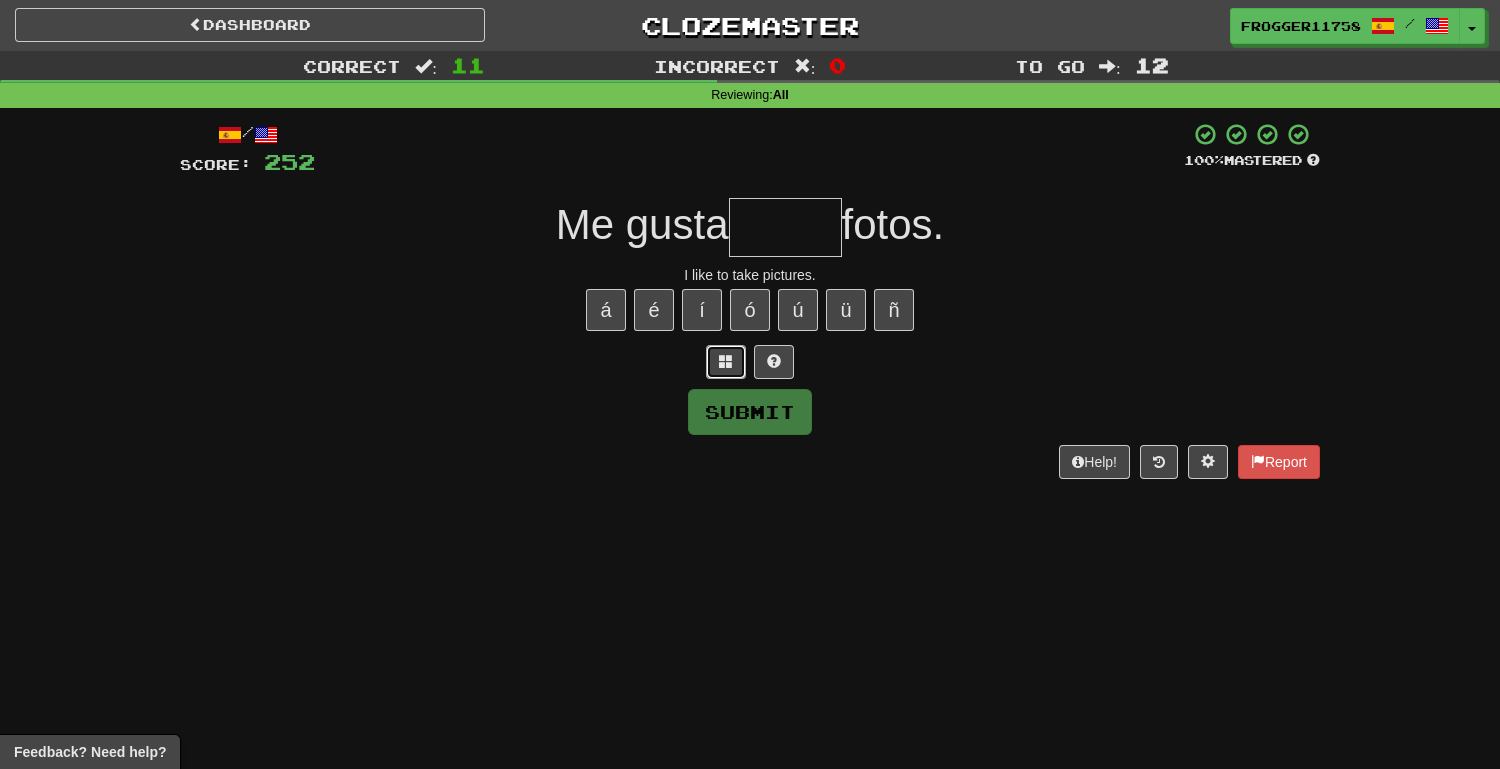 click at bounding box center (726, 362) 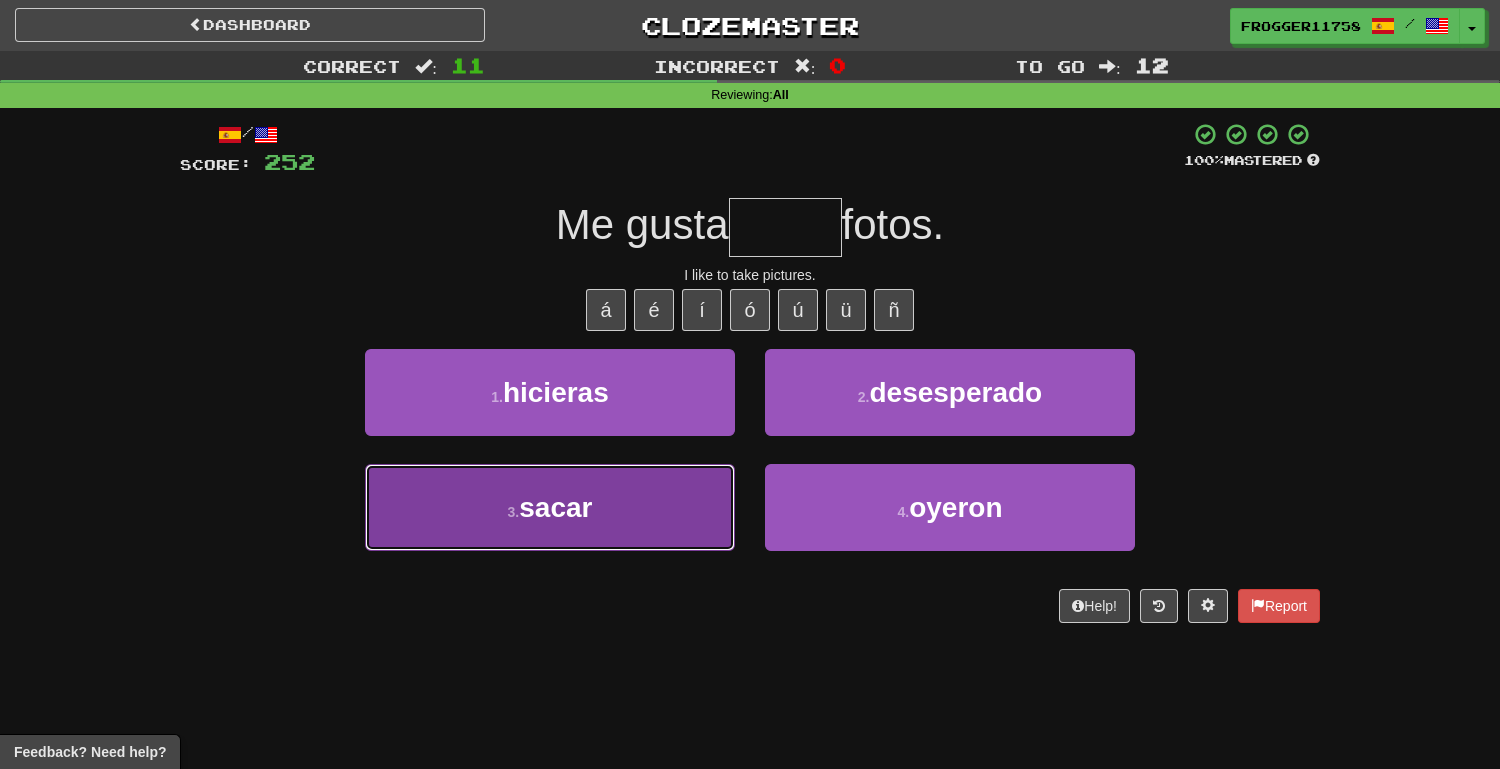 click on "3 .  sacar" at bounding box center [550, 507] 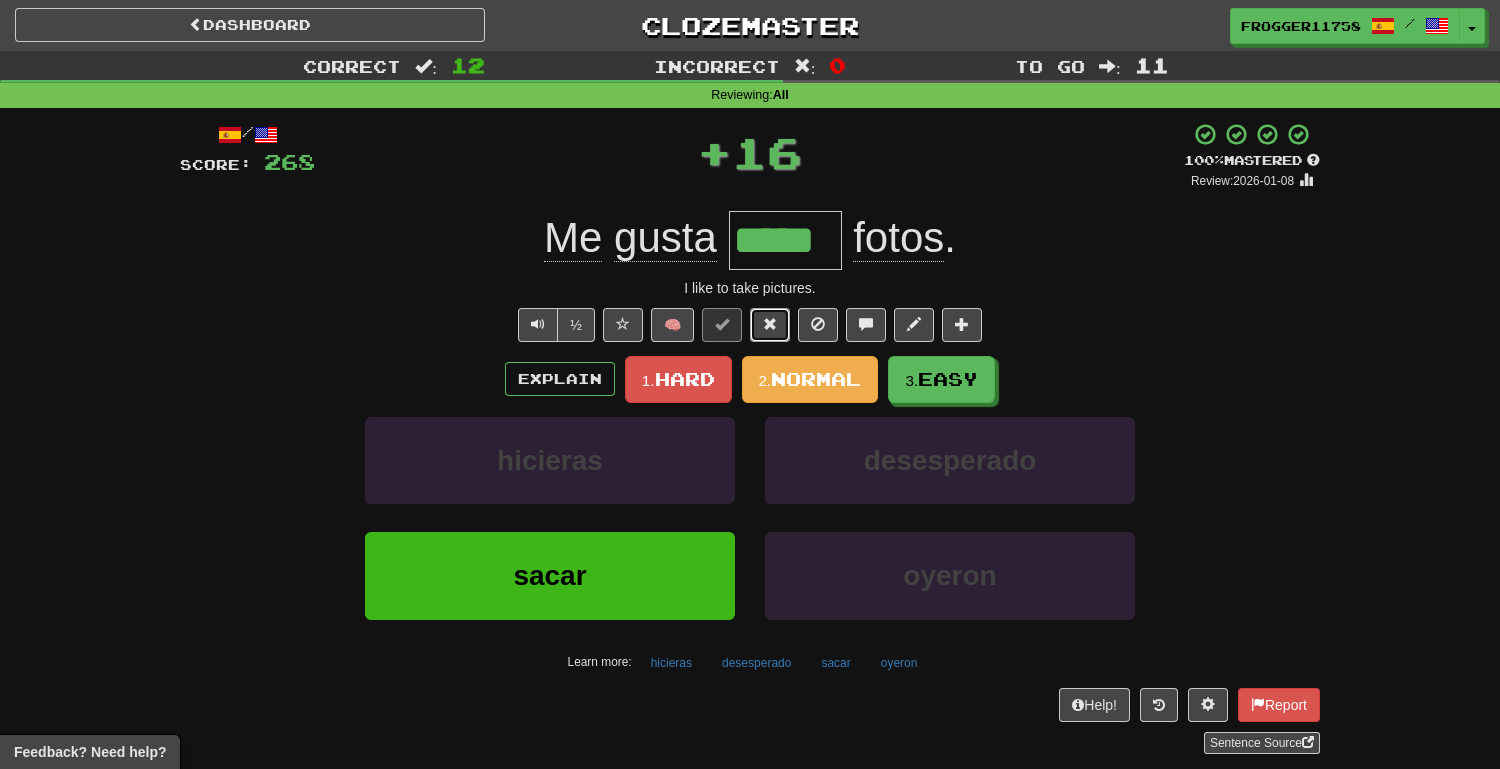 click at bounding box center [770, 324] 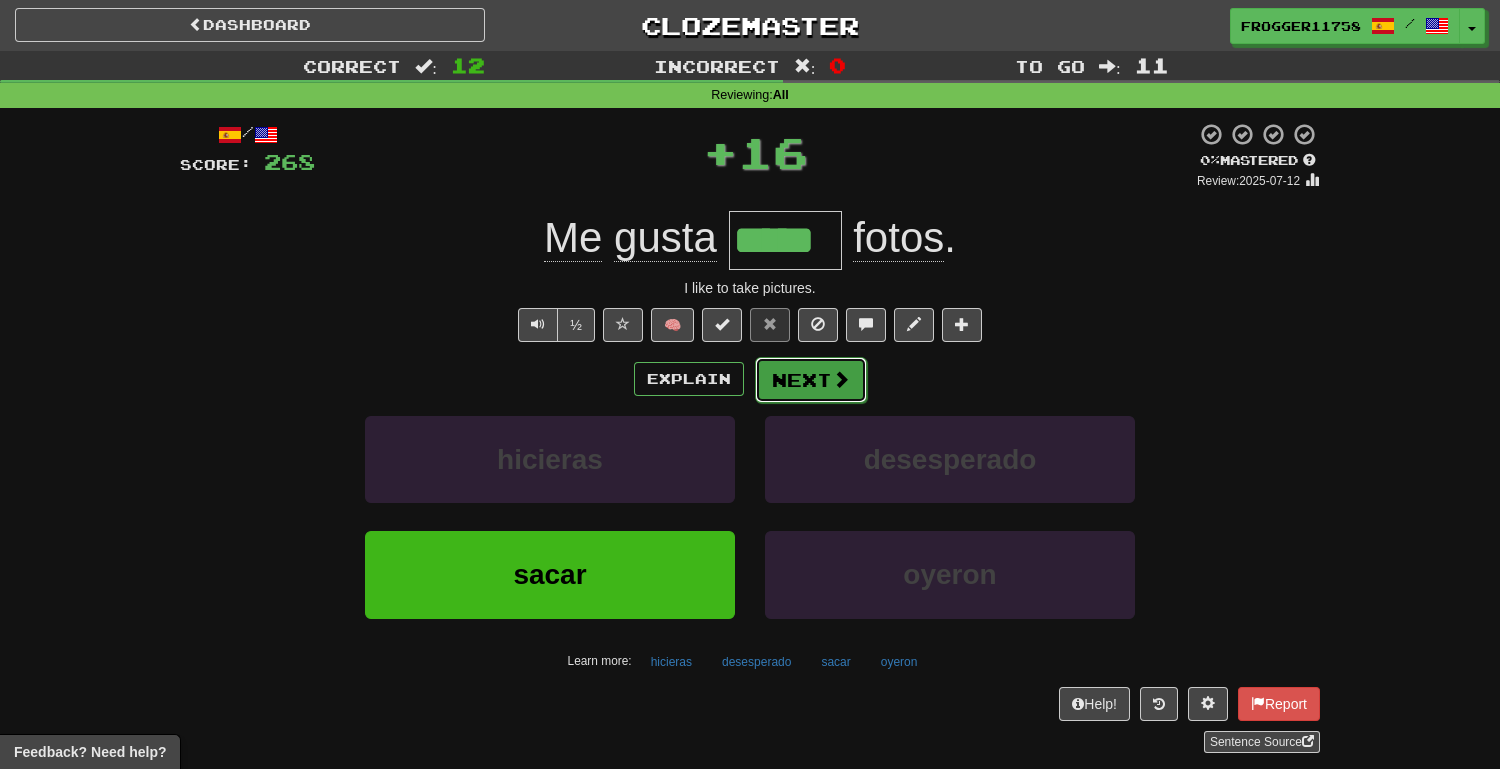 click on "Next" at bounding box center (811, 380) 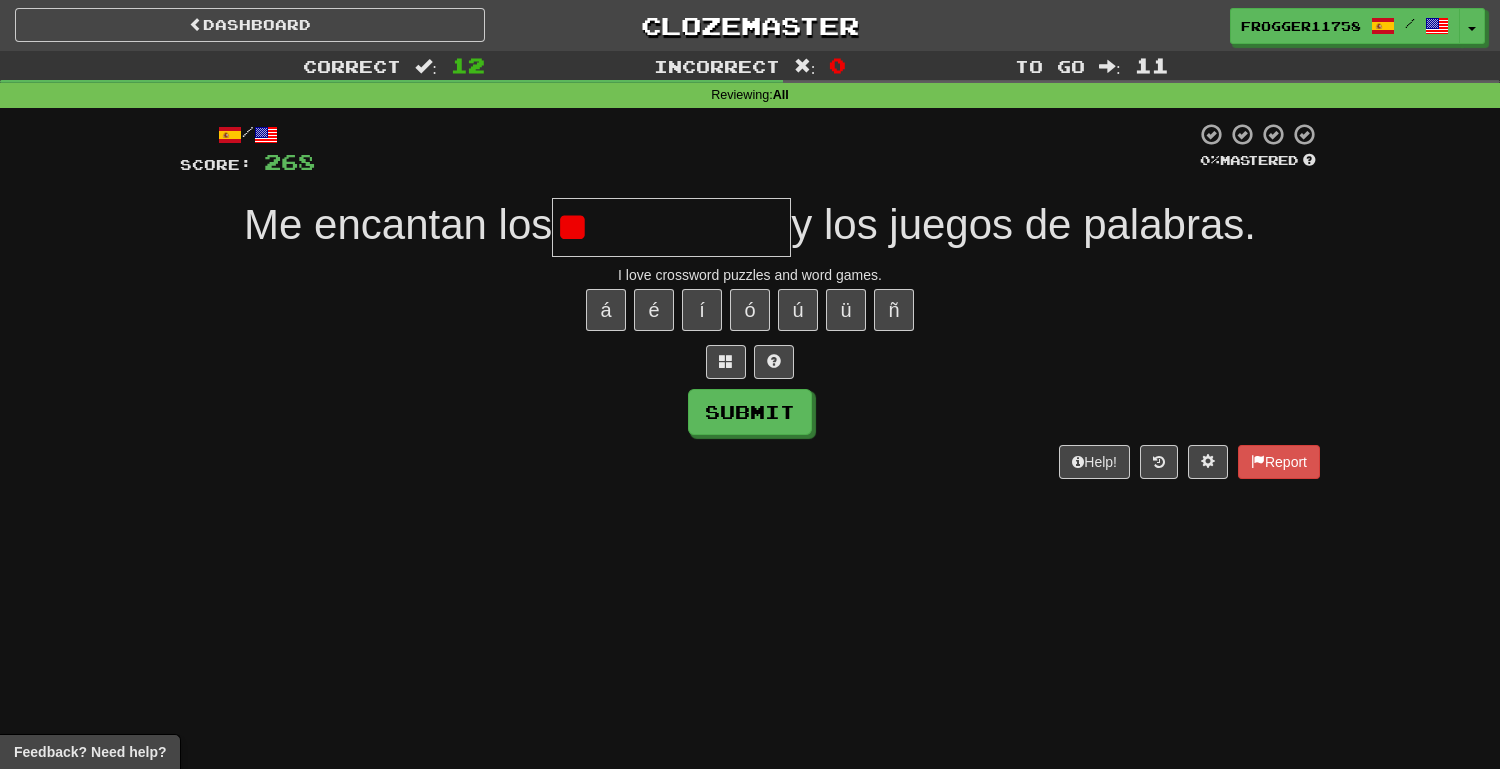 type on "*" 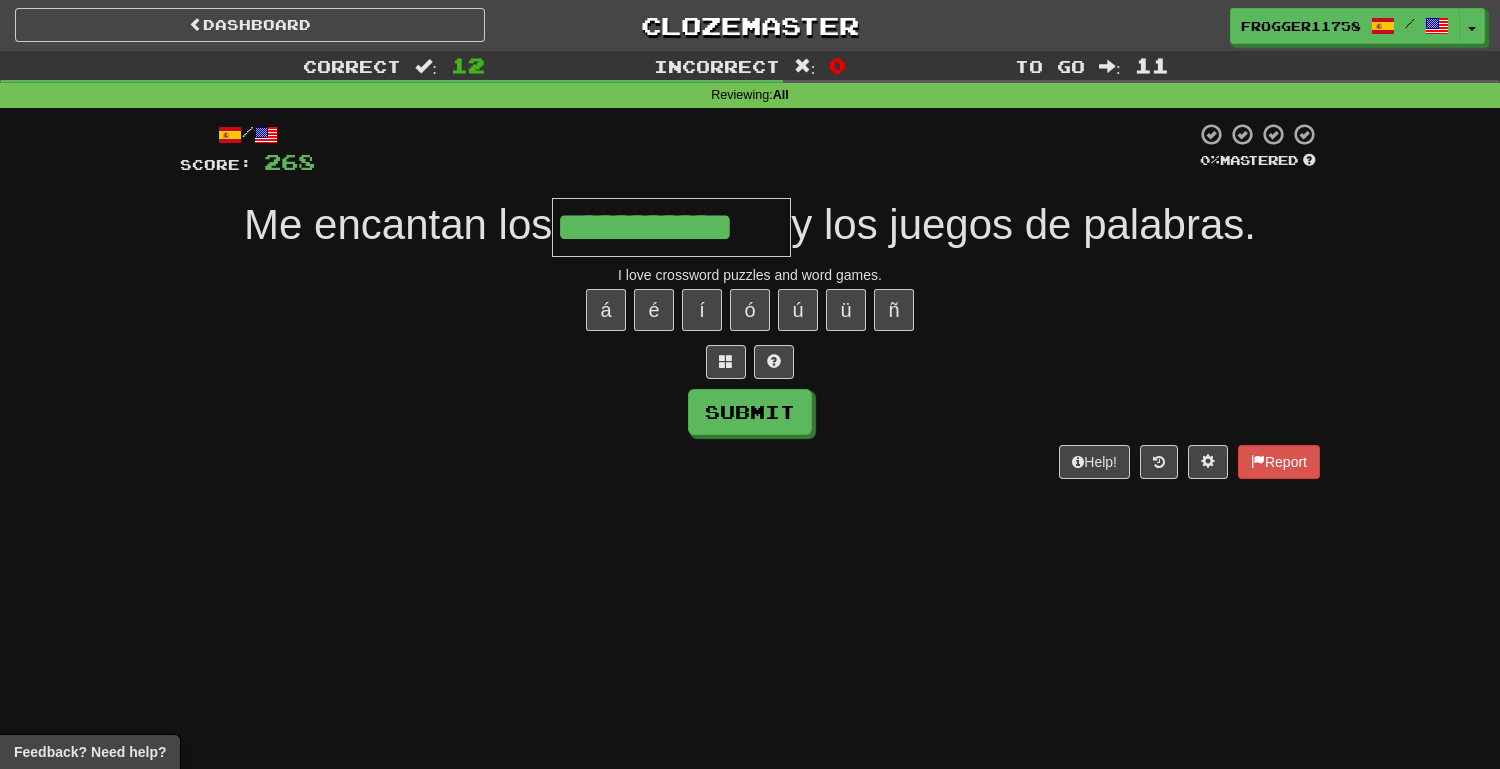 type on "**********" 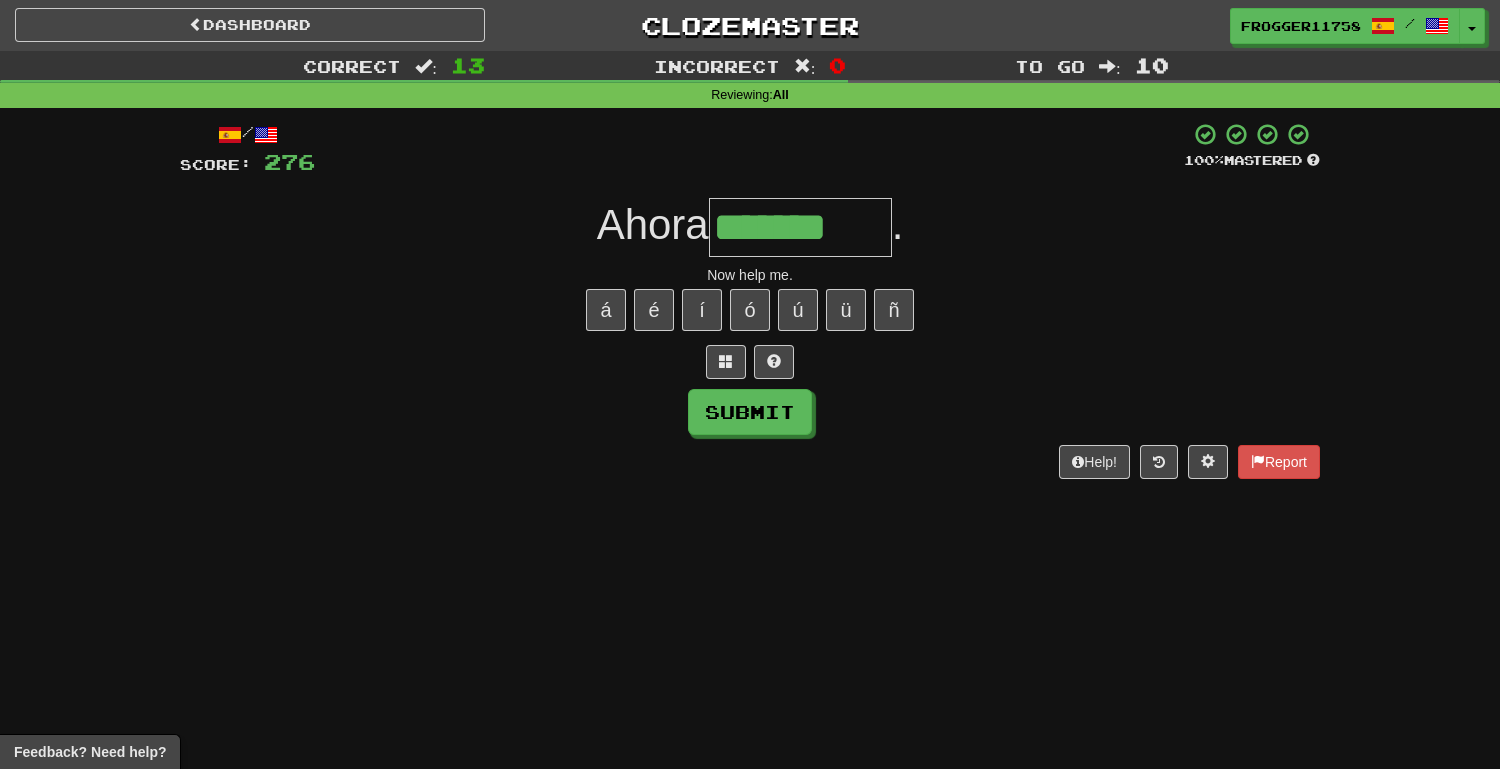type on "*******" 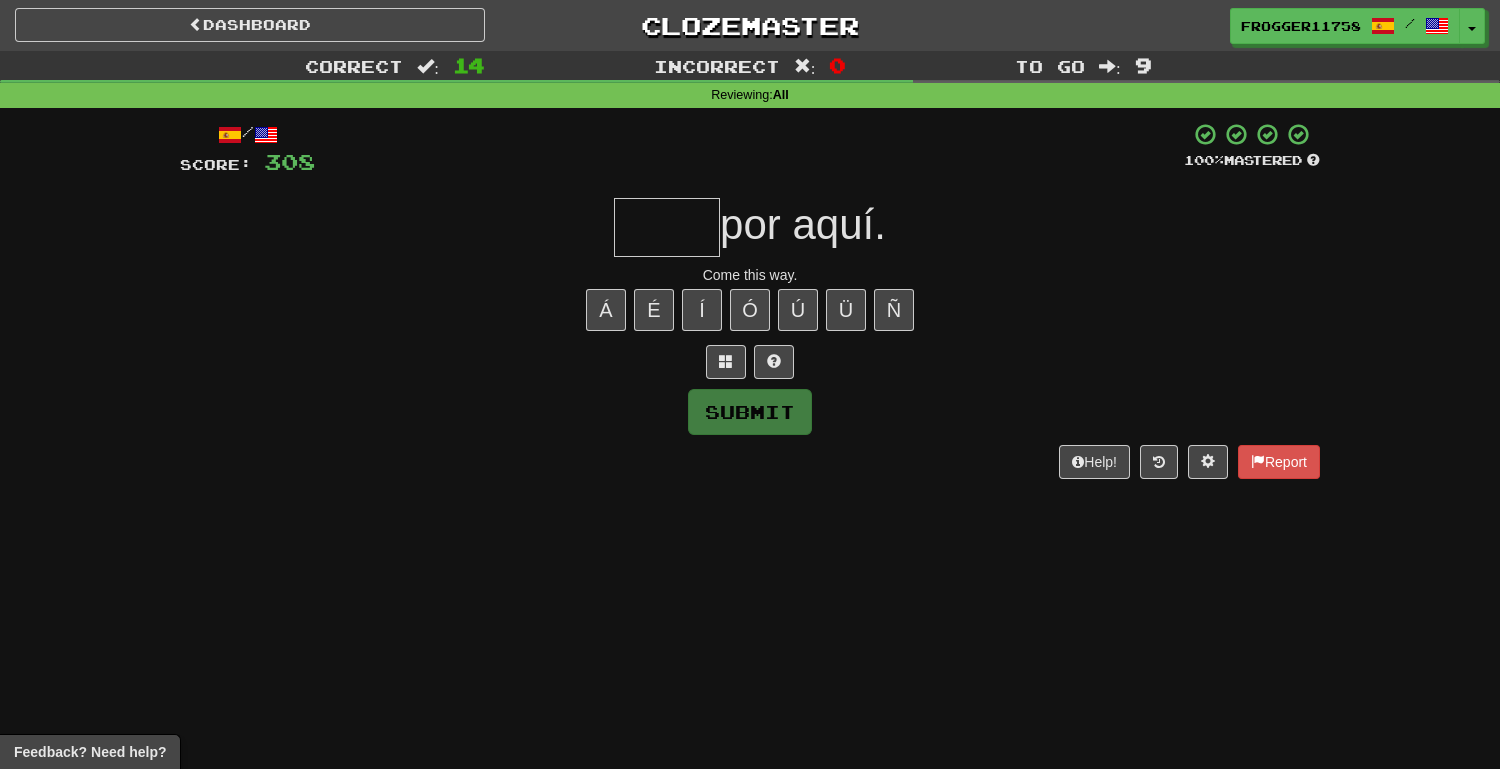 type on "*" 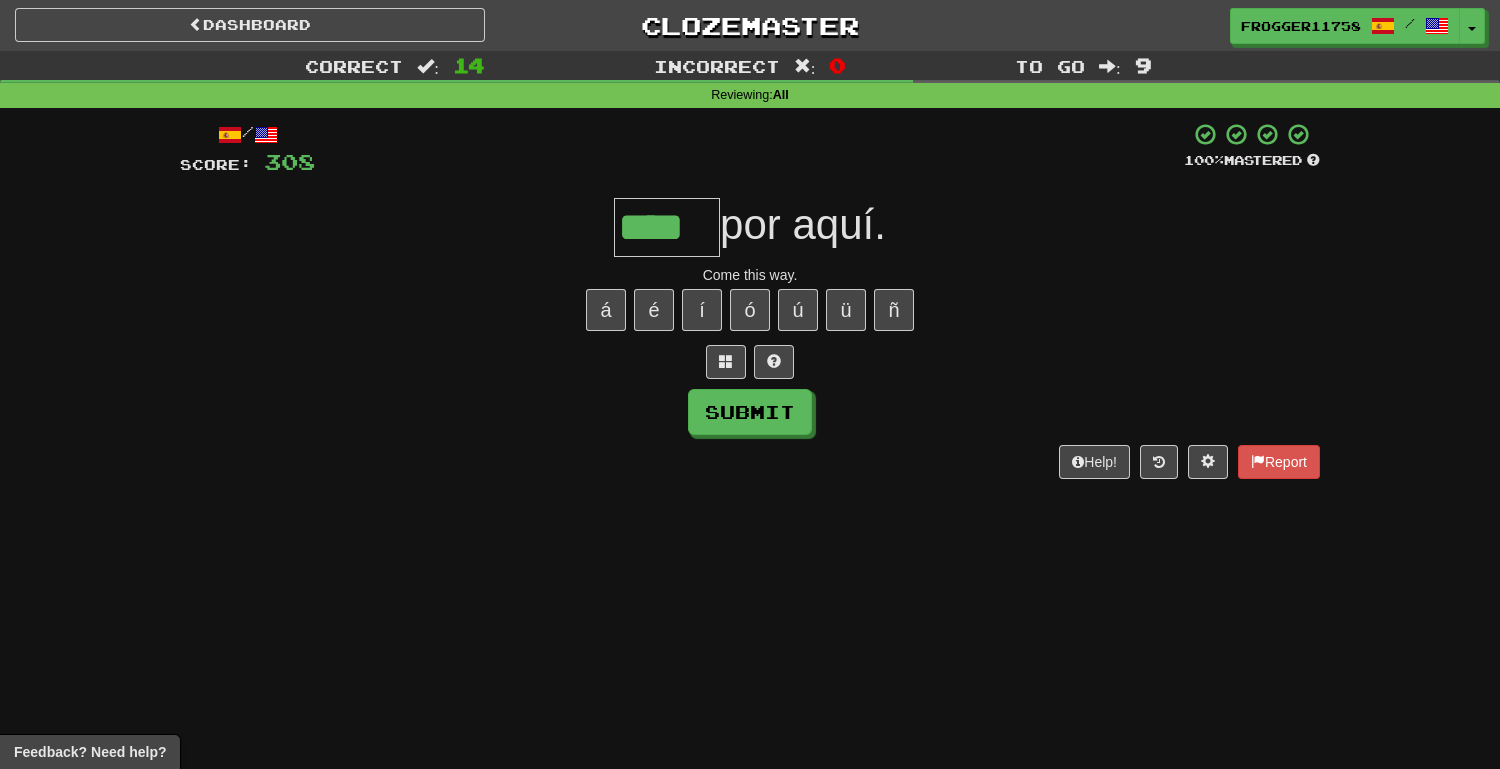 type on "****" 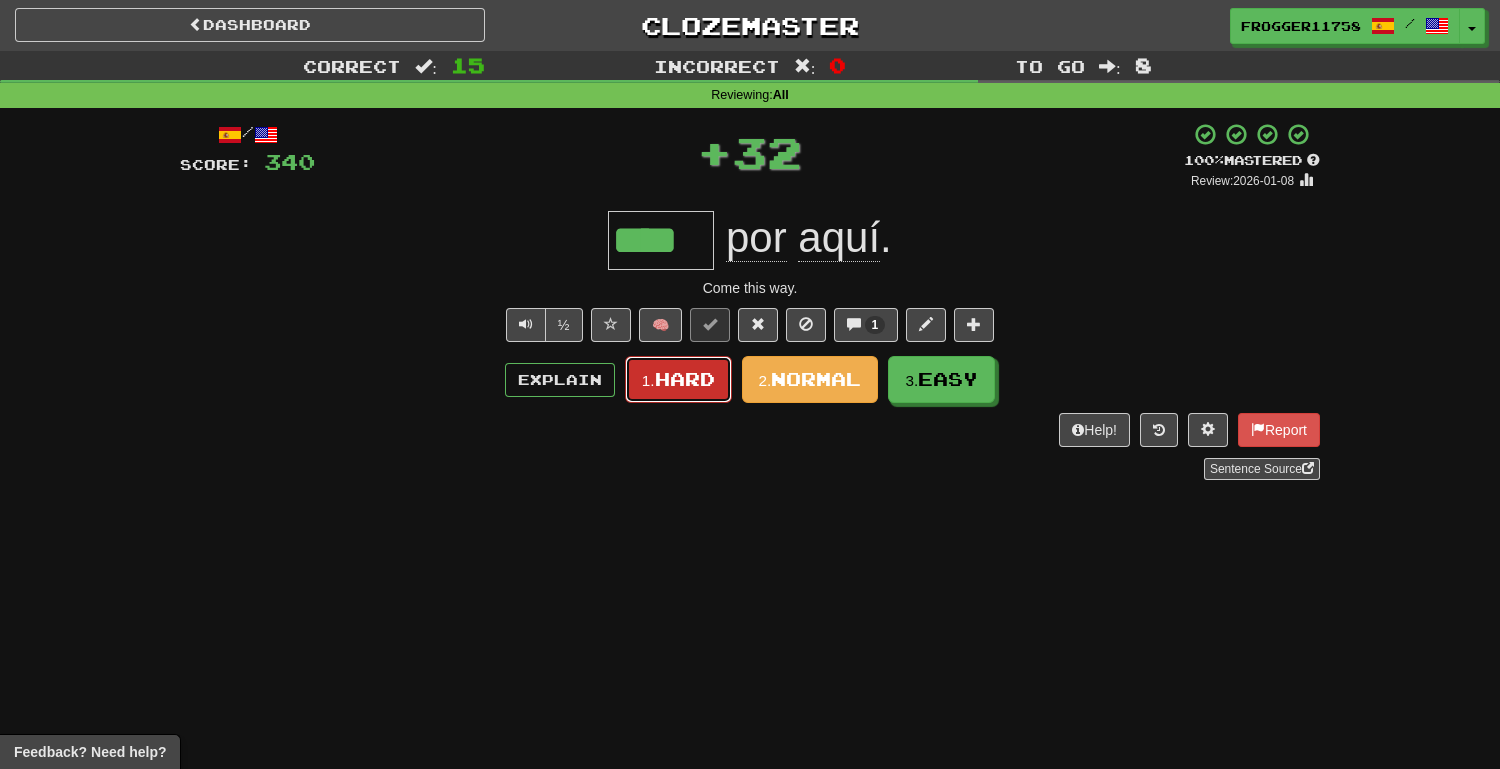 click on "1.  Hard" at bounding box center (678, 379) 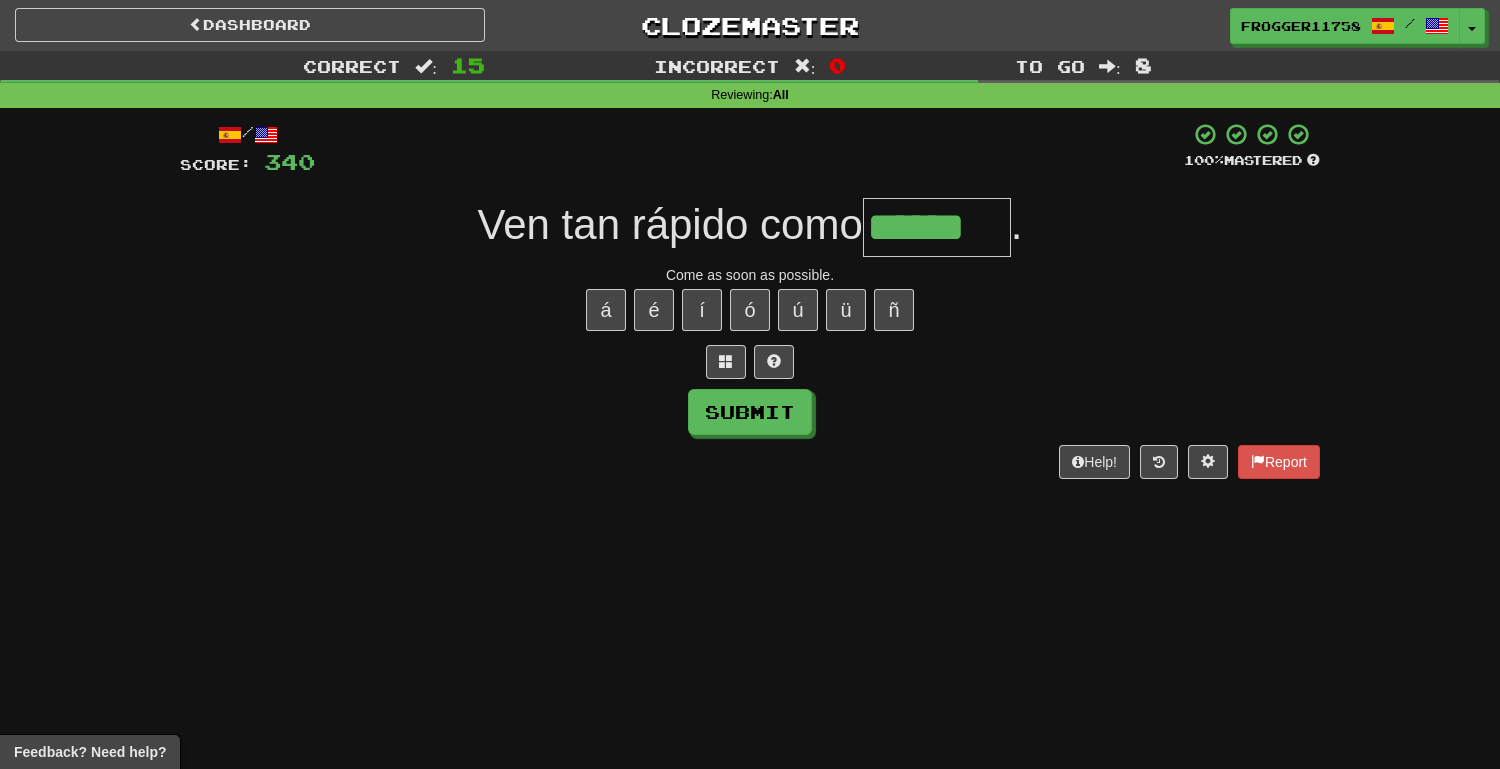 type on "******" 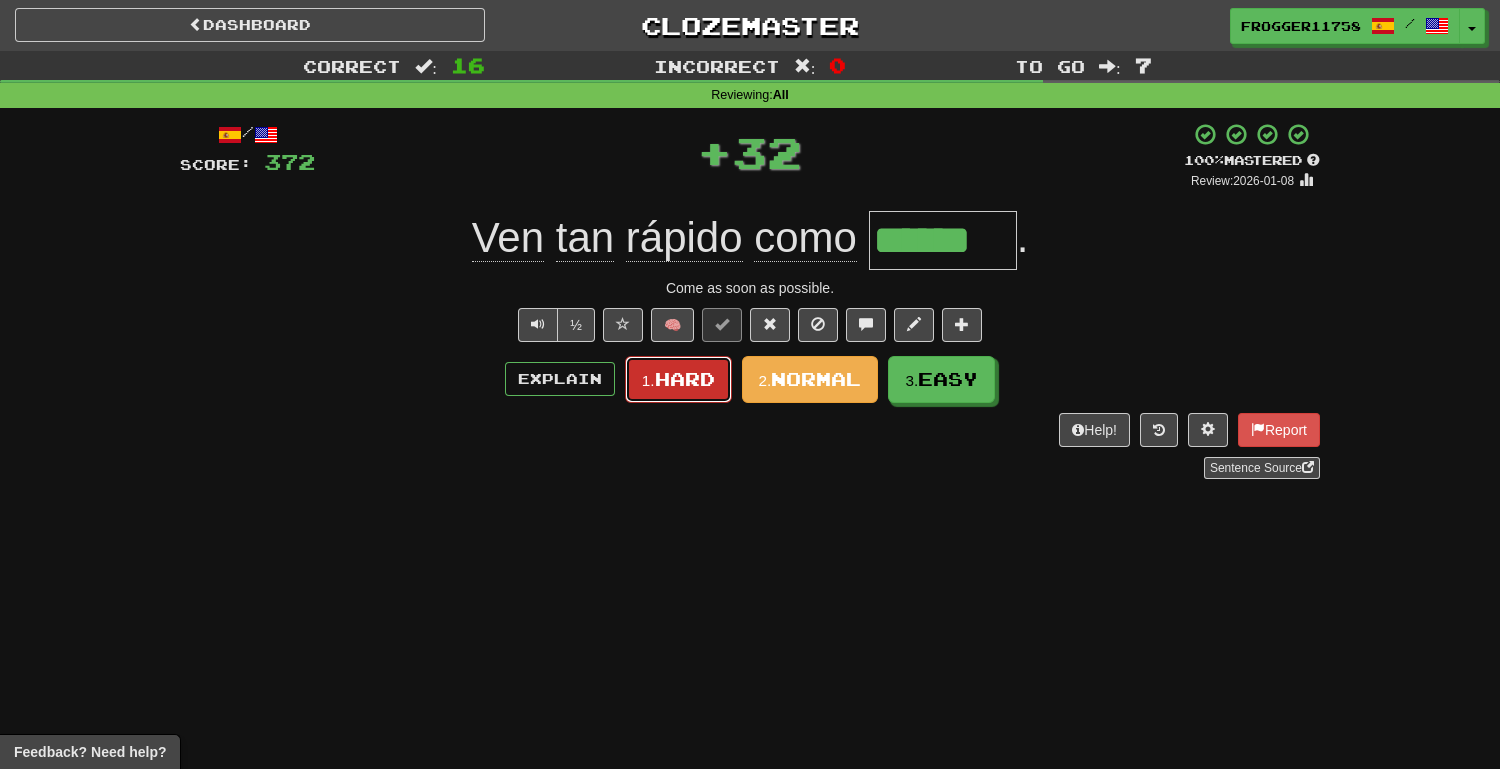 click on "1.  Hard" at bounding box center (678, 379) 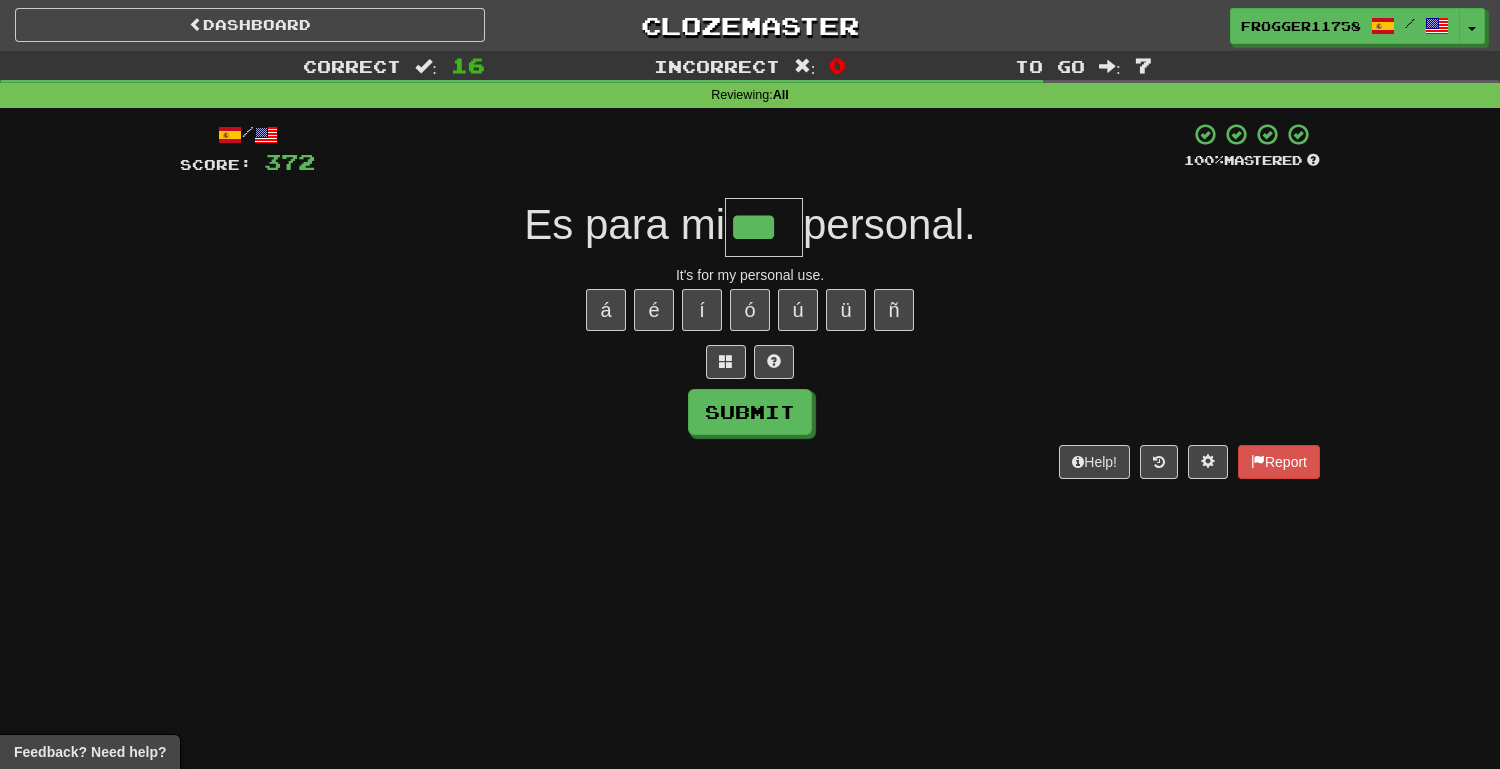 type on "***" 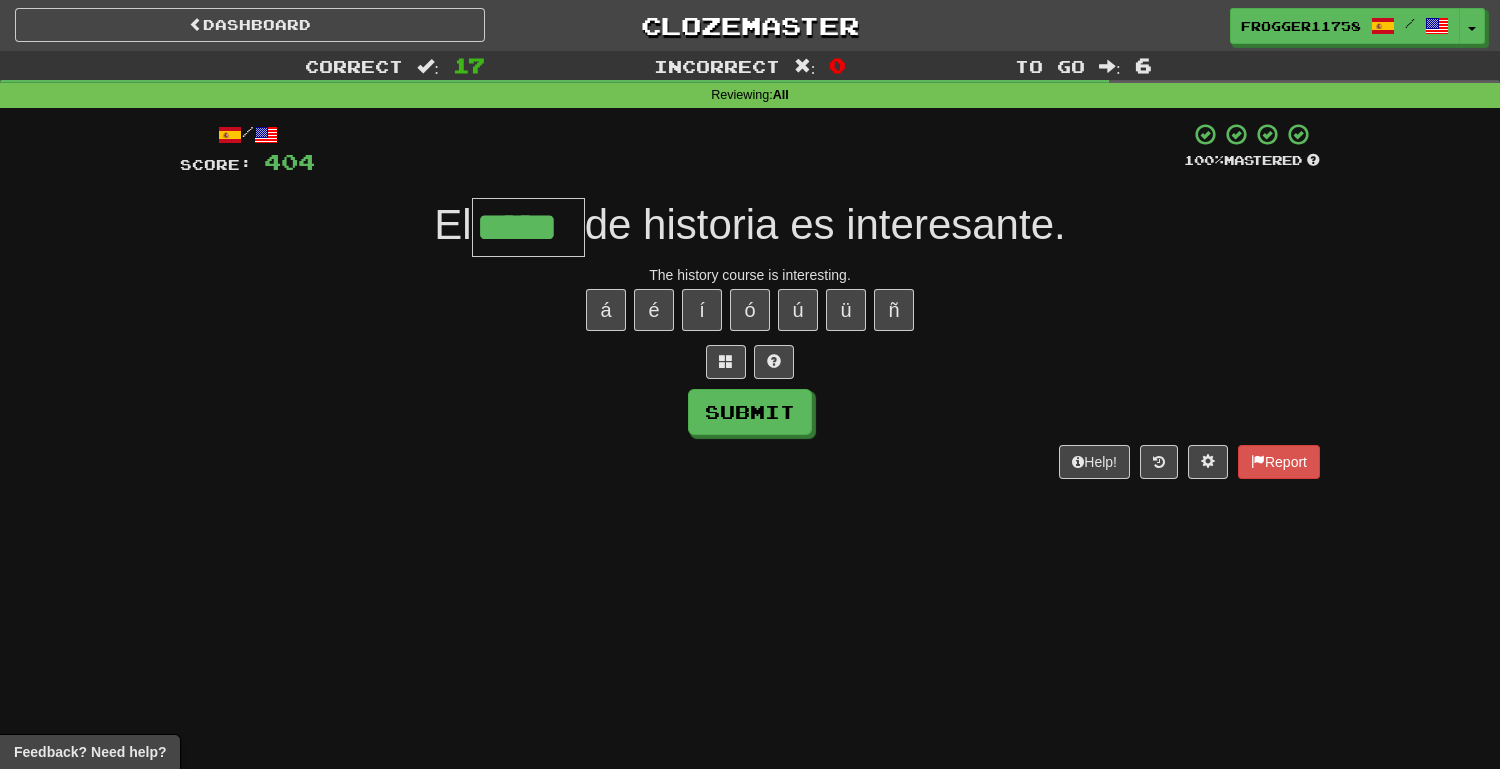 type on "*****" 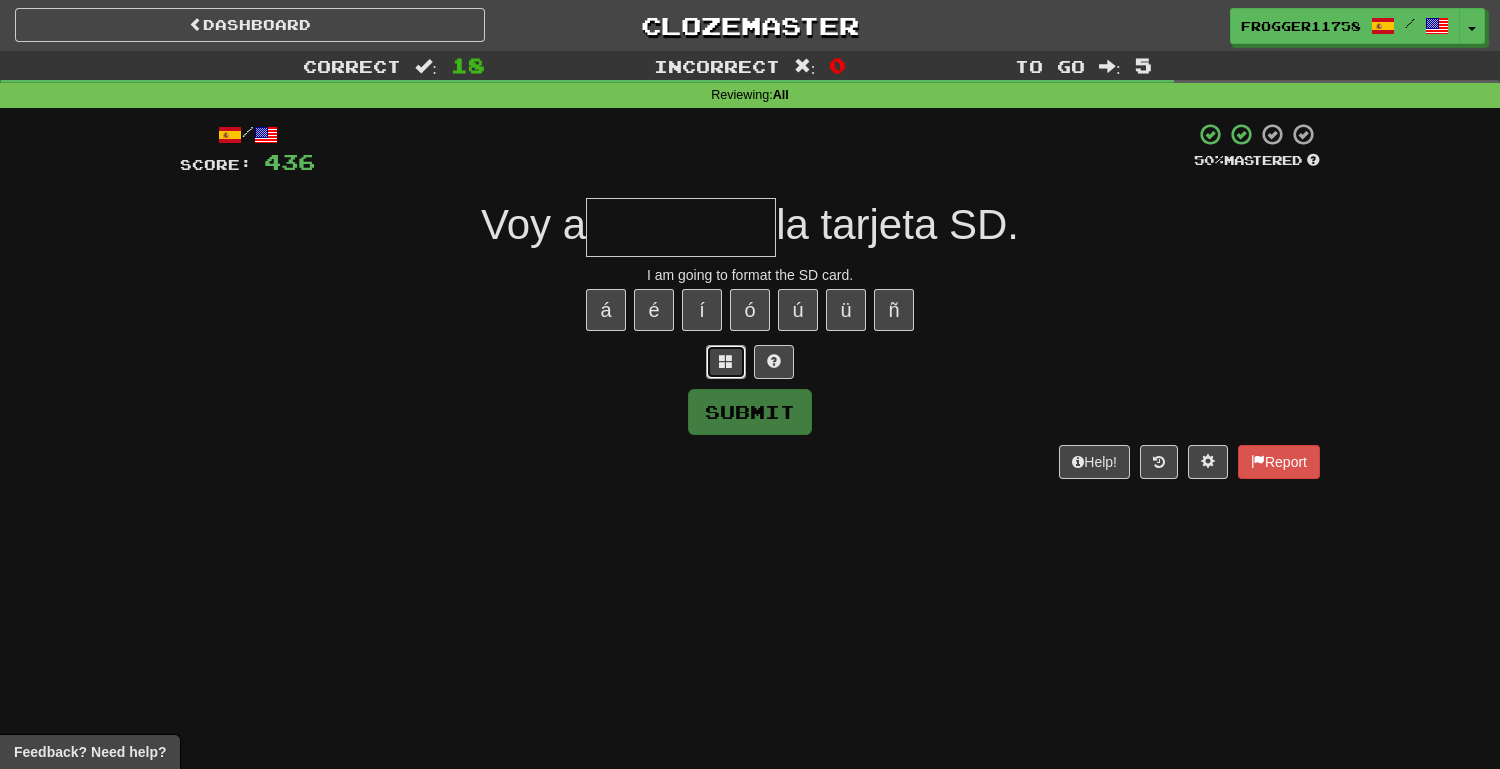 click at bounding box center (726, 361) 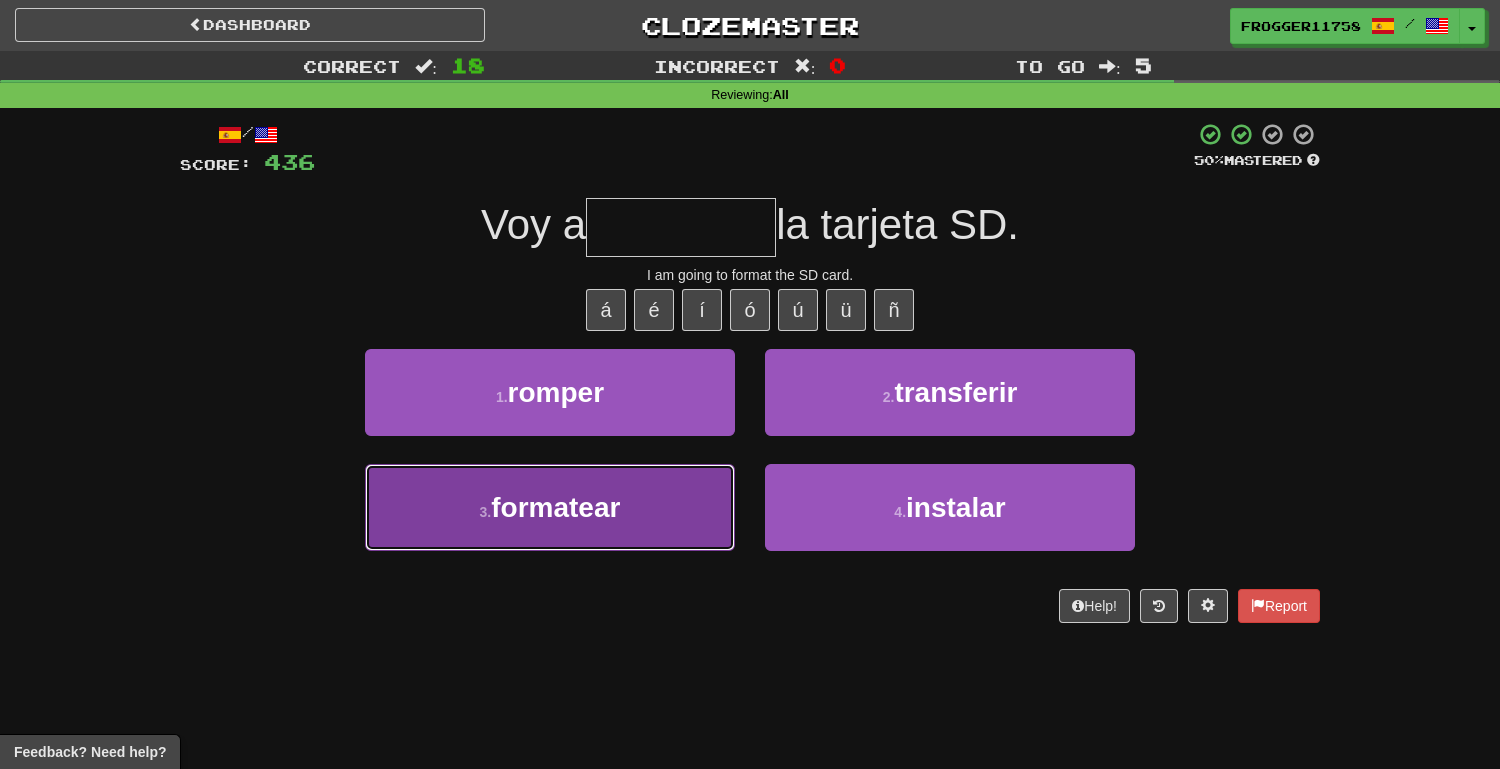 click on "3 .  formatear" at bounding box center (550, 507) 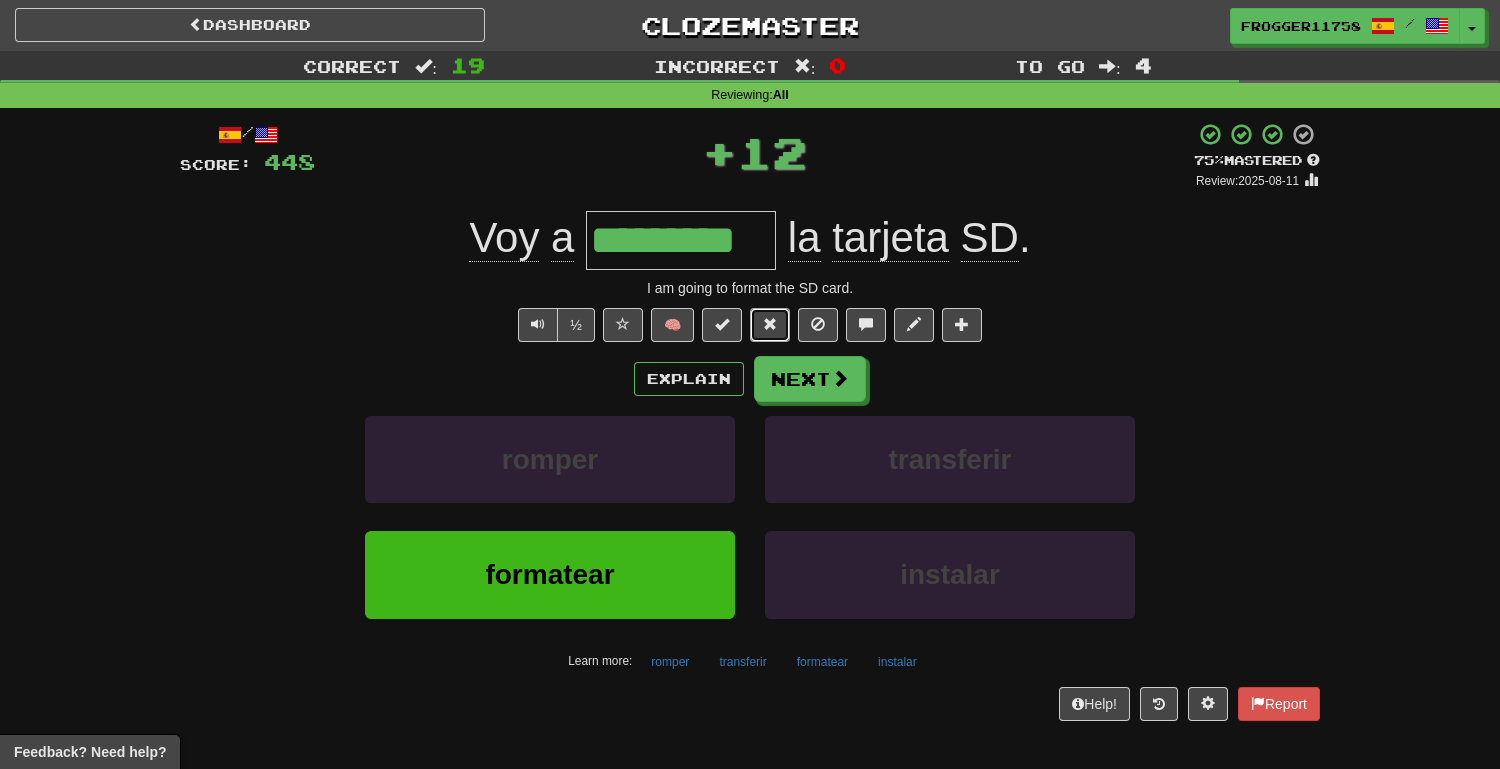 click at bounding box center [770, 325] 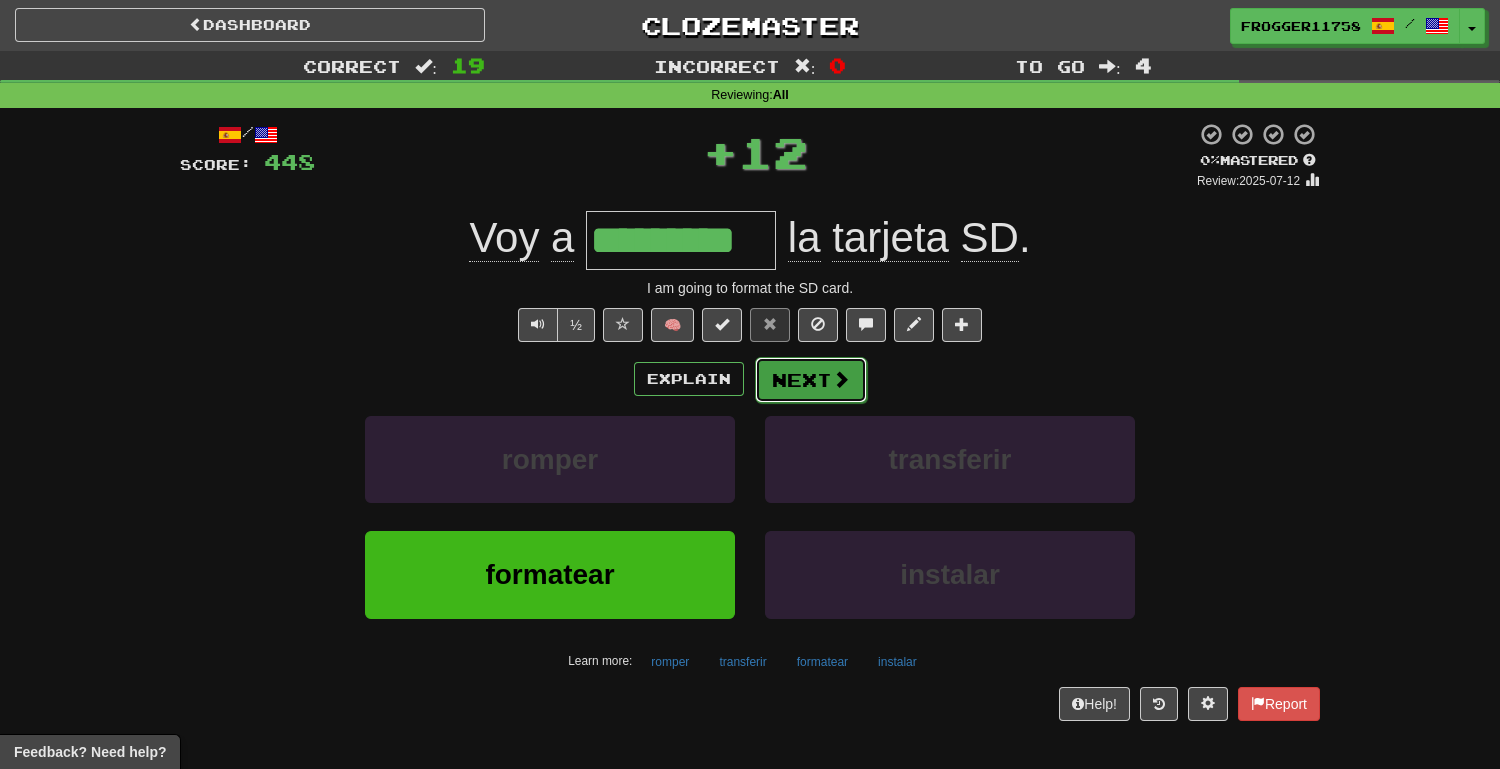click on "Next" at bounding box center (811, 380) 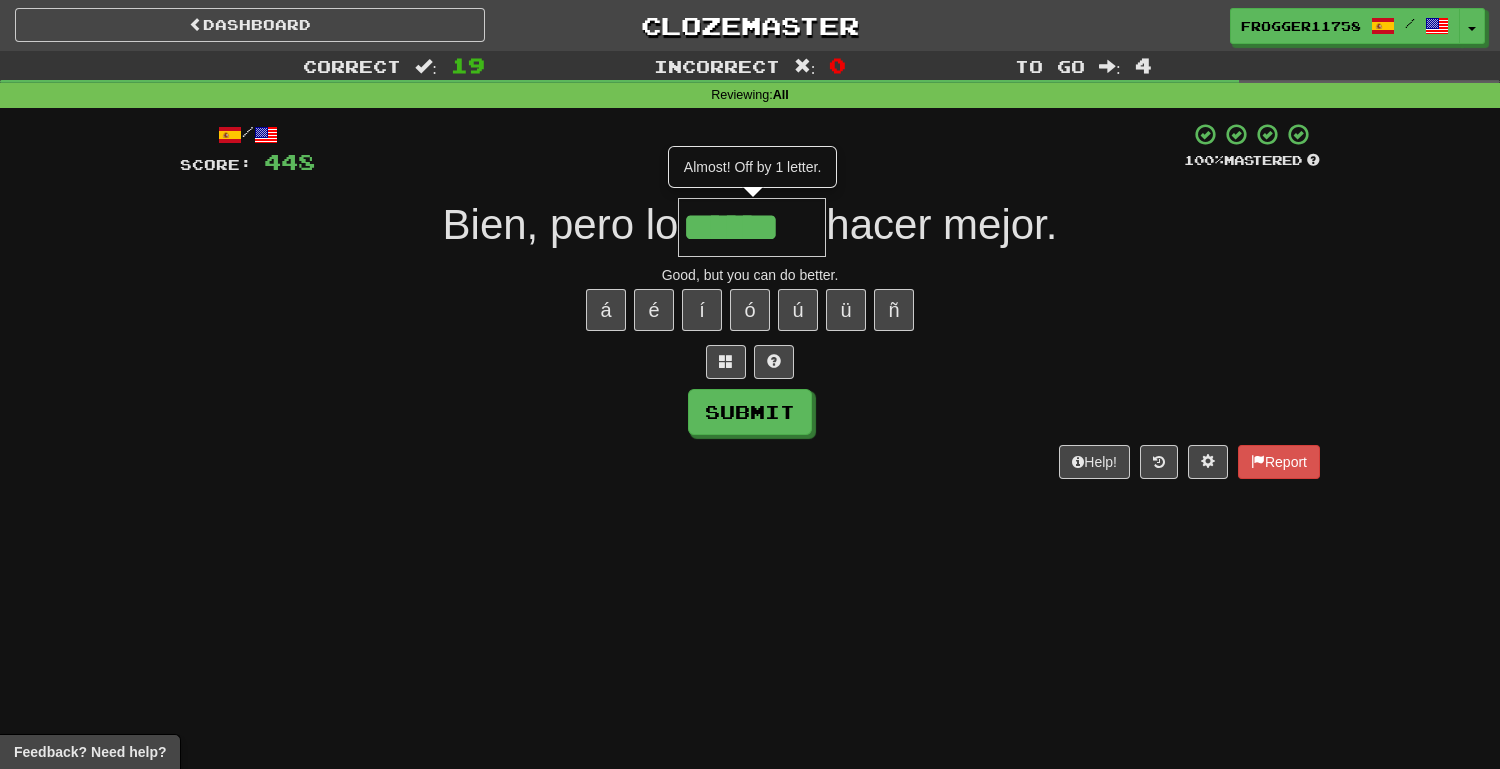 type on "******" 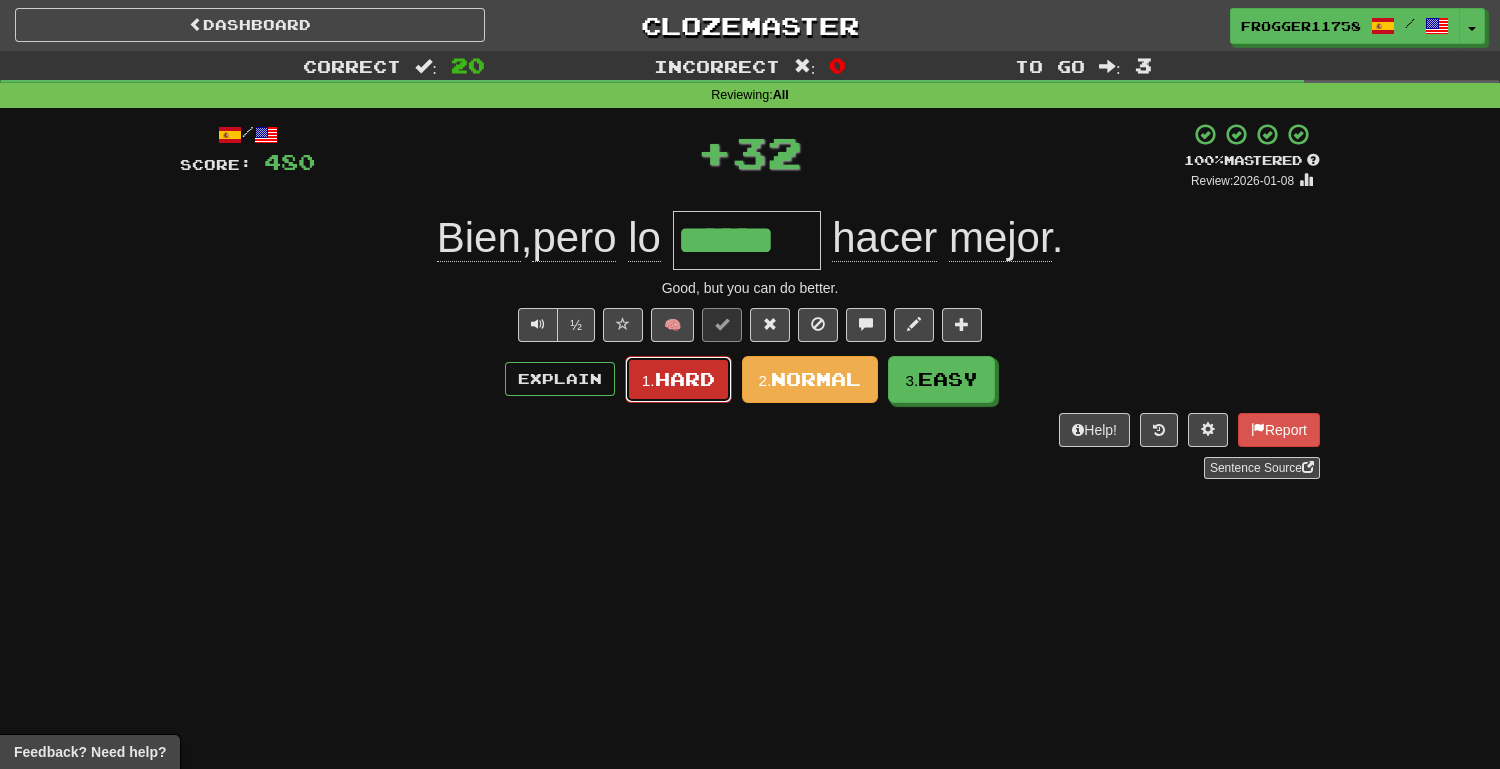click on "1.  Hard" at bounding box center [678, 379] 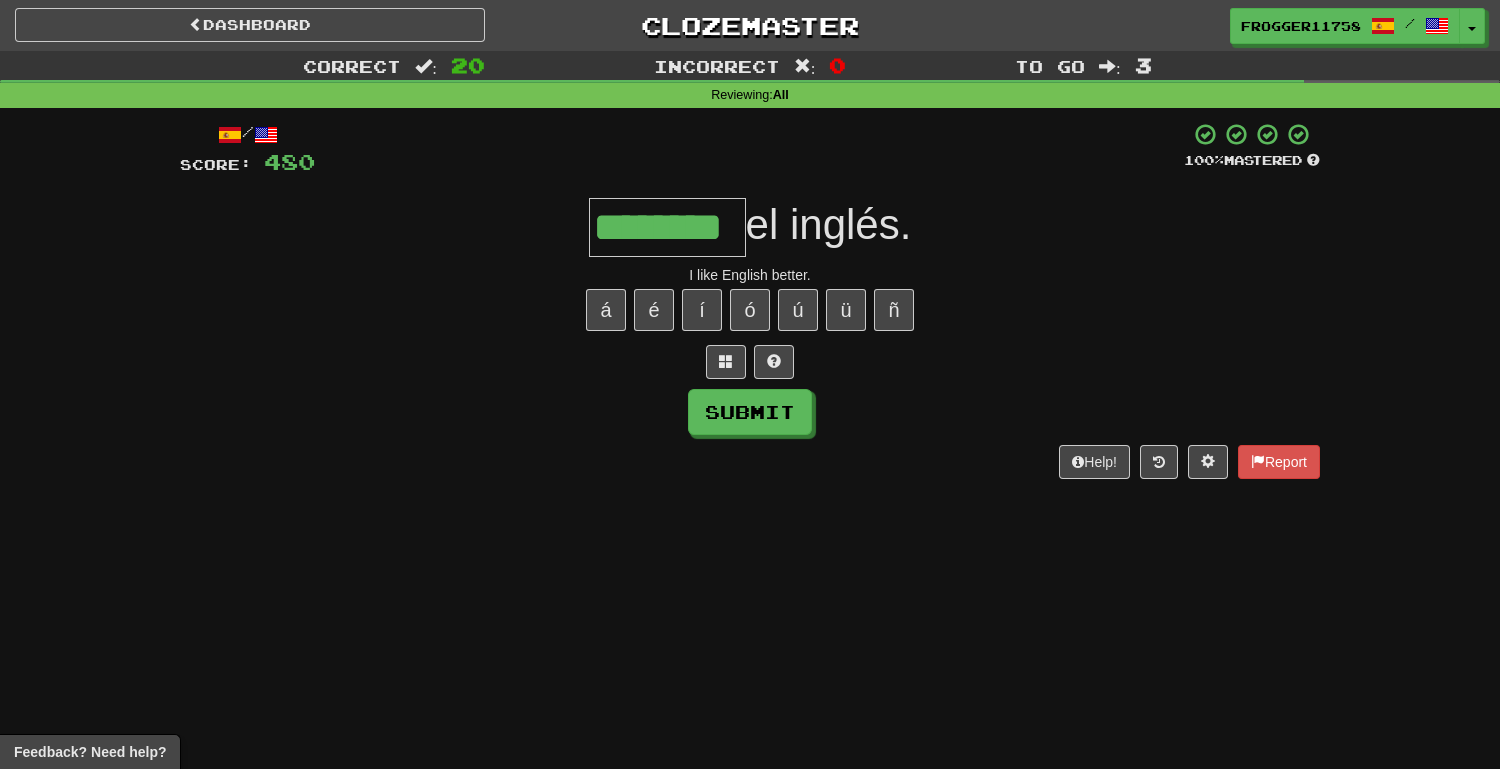 type on "********" 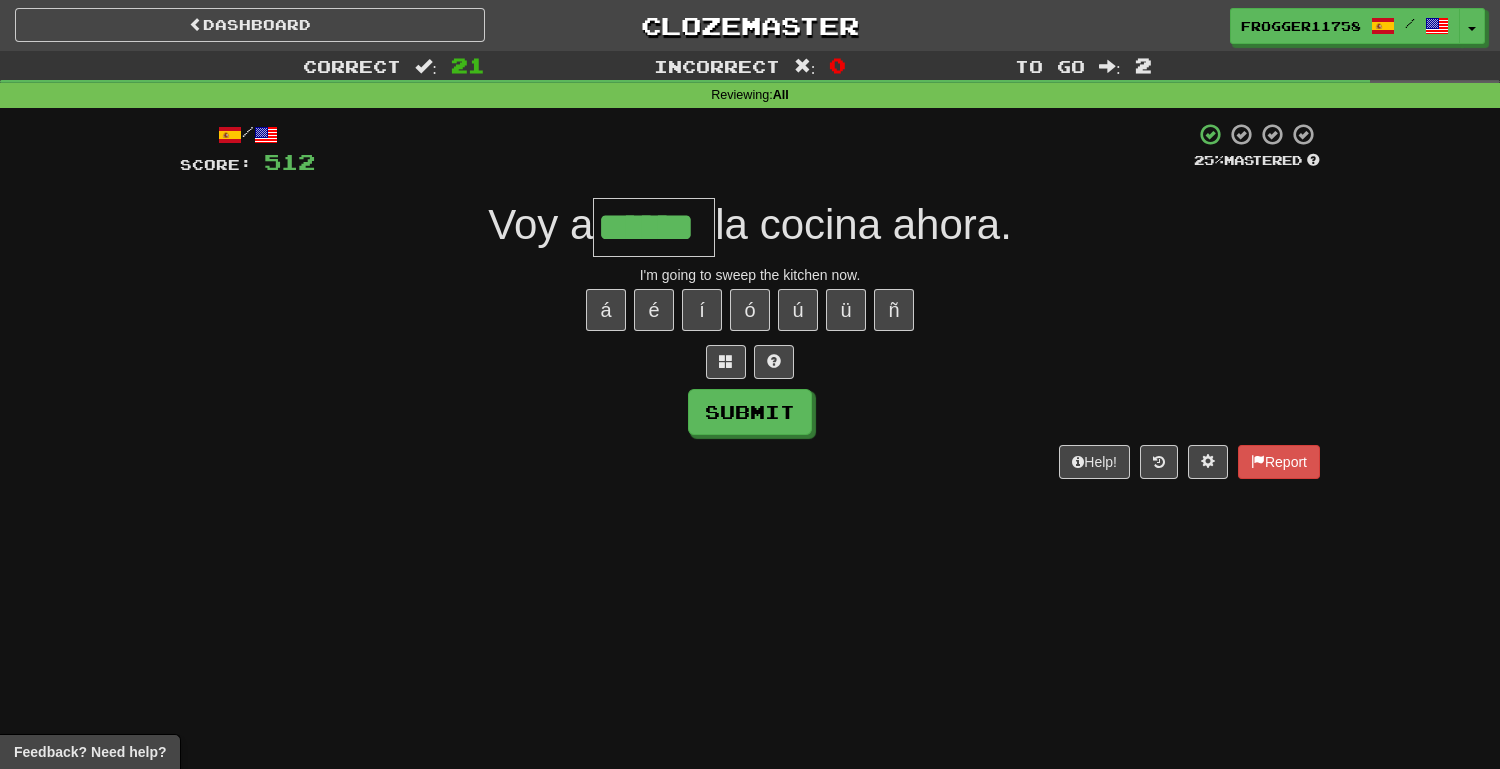 type on "******" 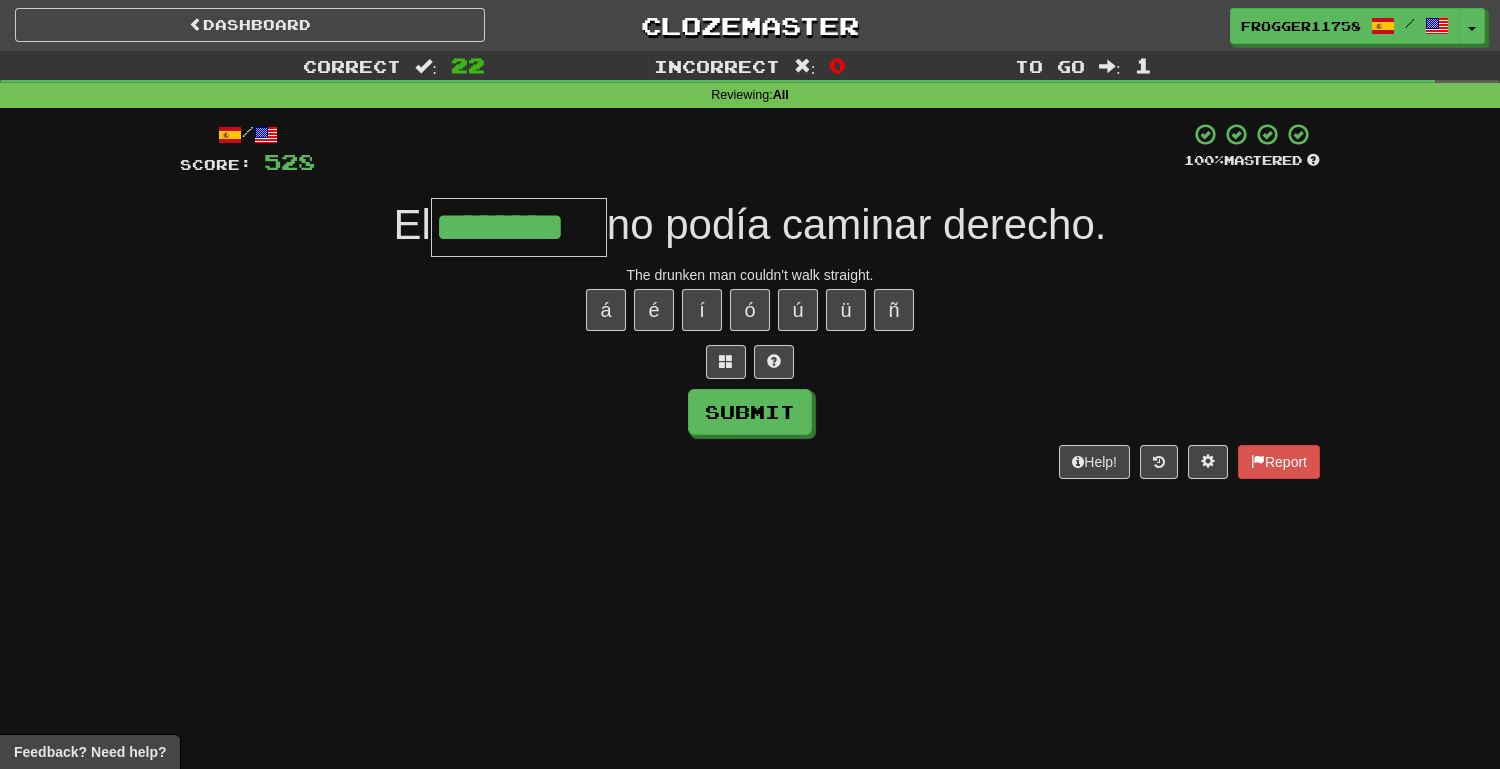 type on "********" 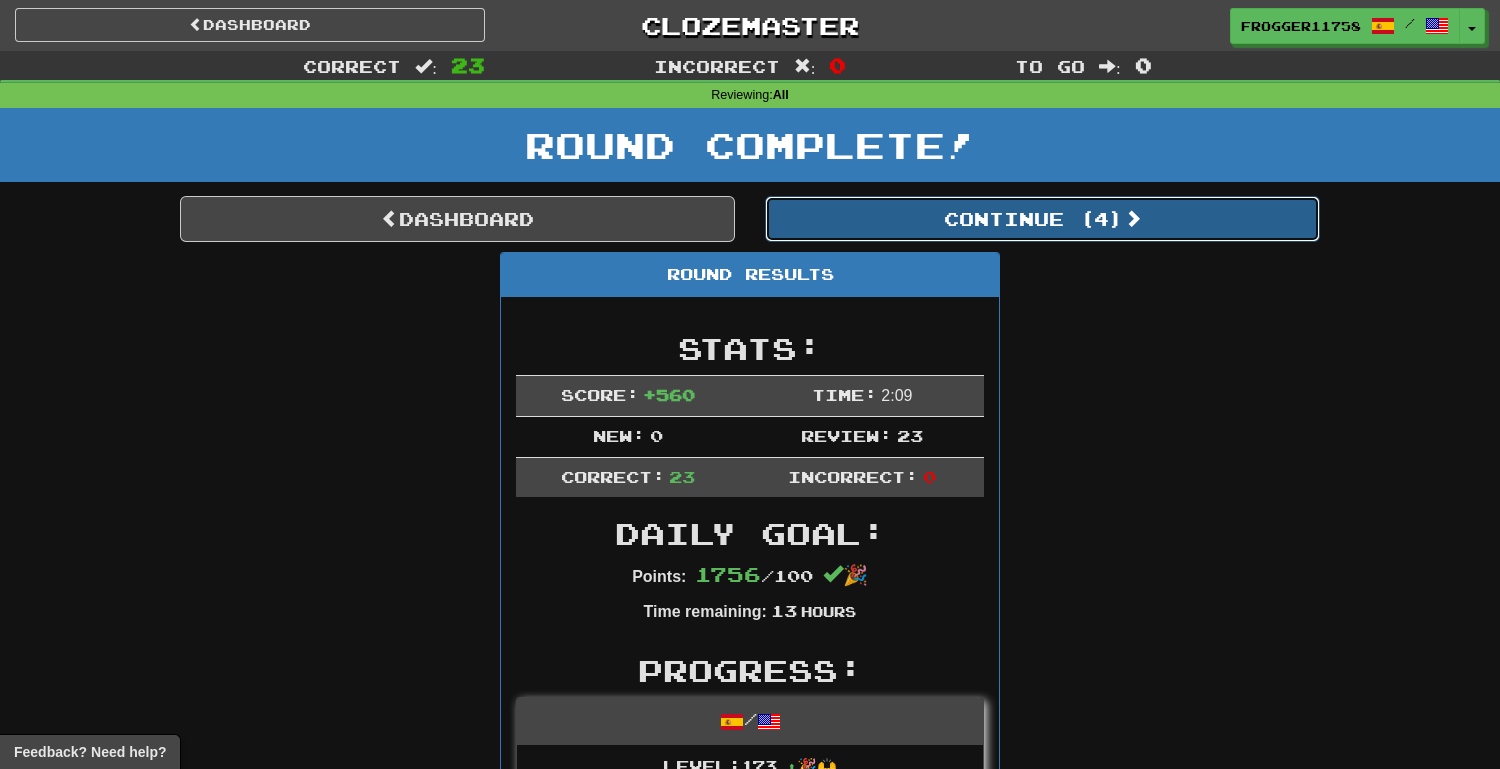 click on "Continue ( 4 )" at bounding box center (1042, 219) 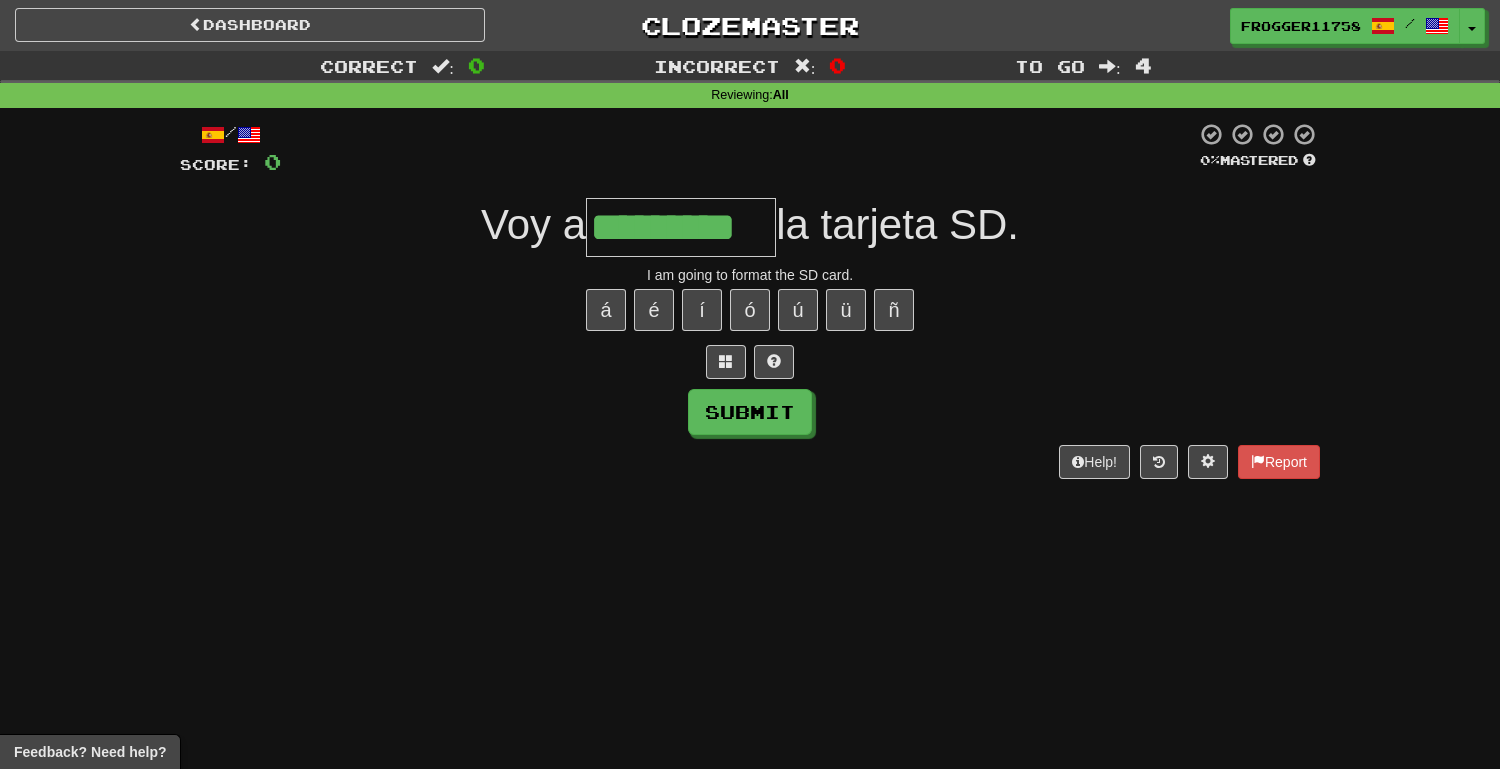 type on "*********" 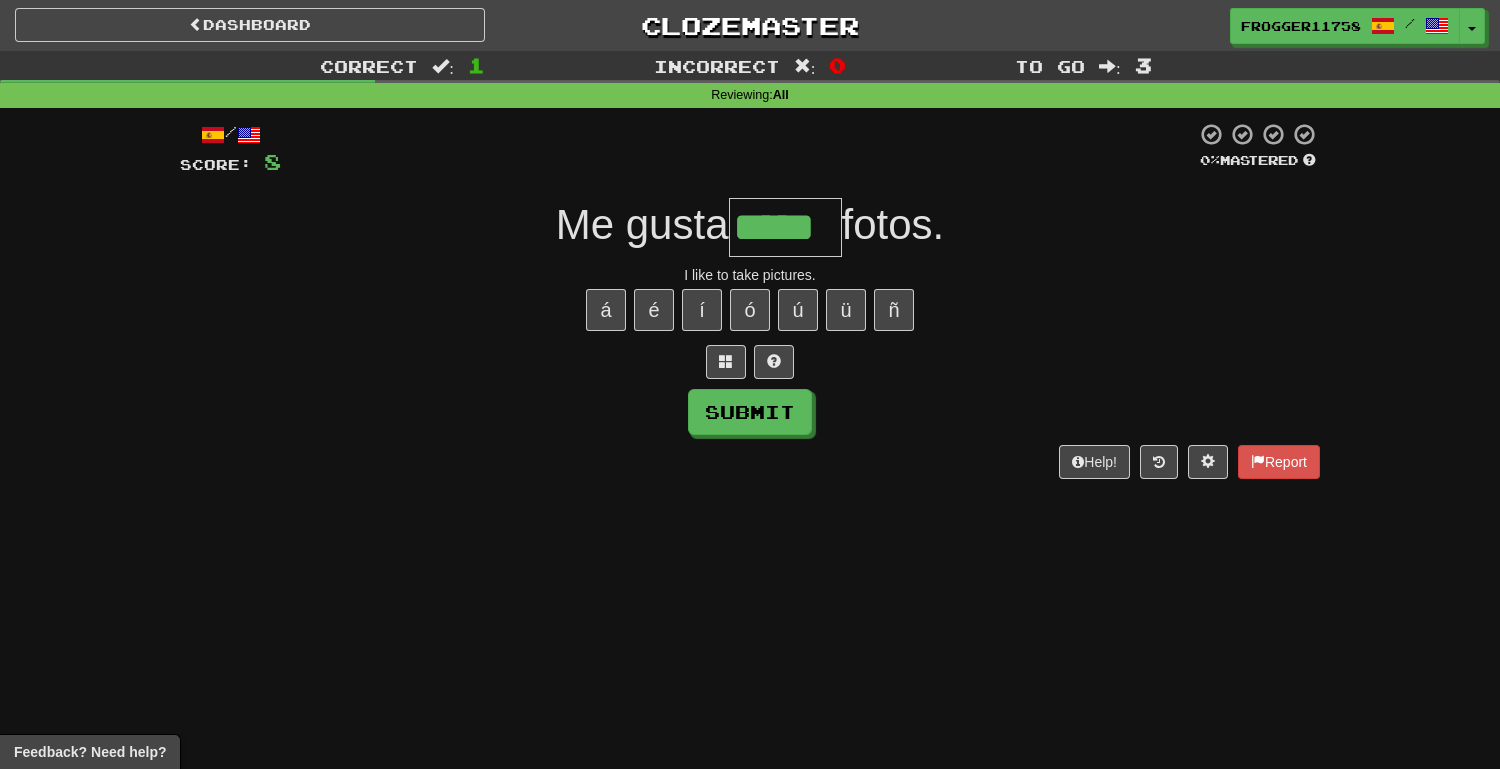 type on "*****" 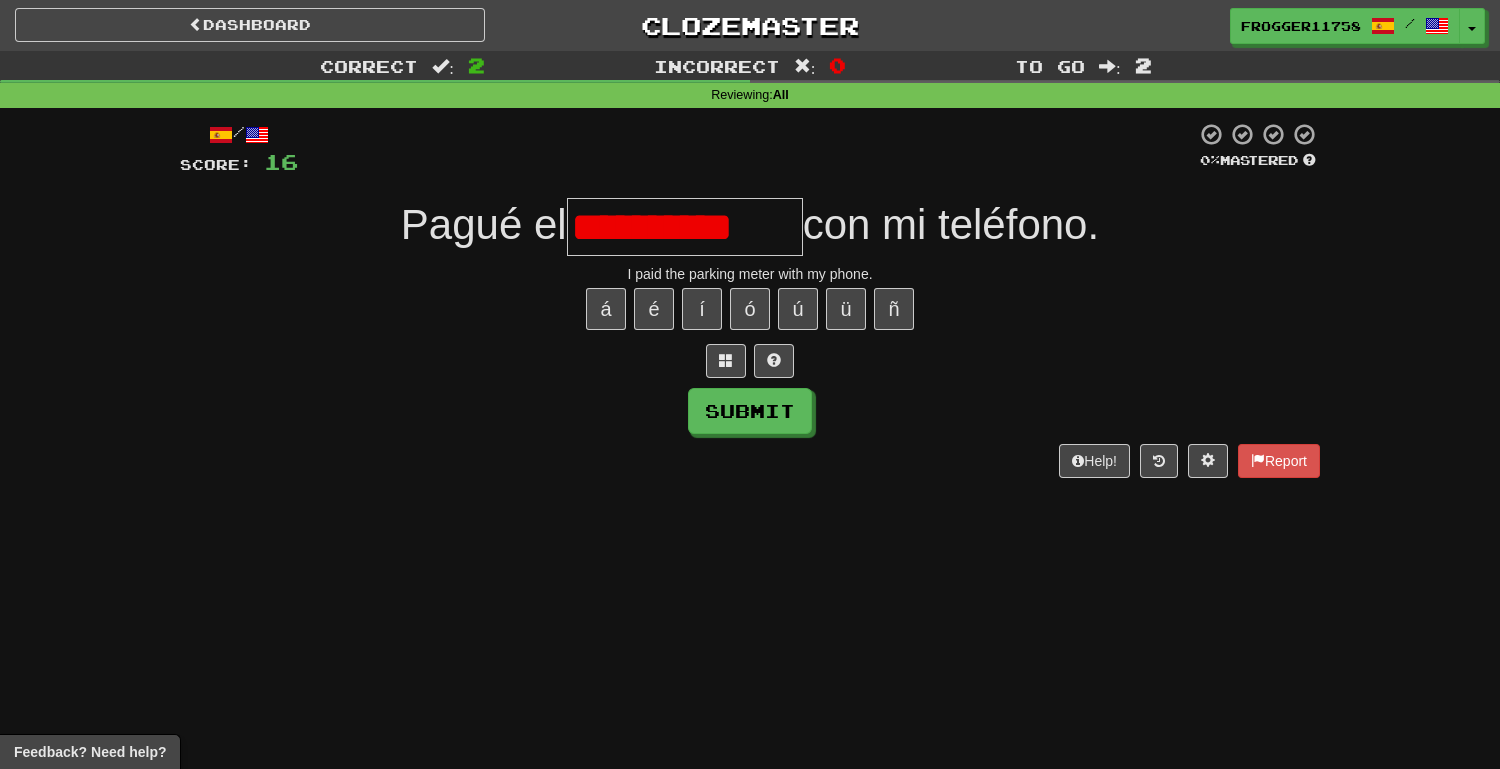 scroll, scrollTop: 0, scrollLeft: 0, axis: both 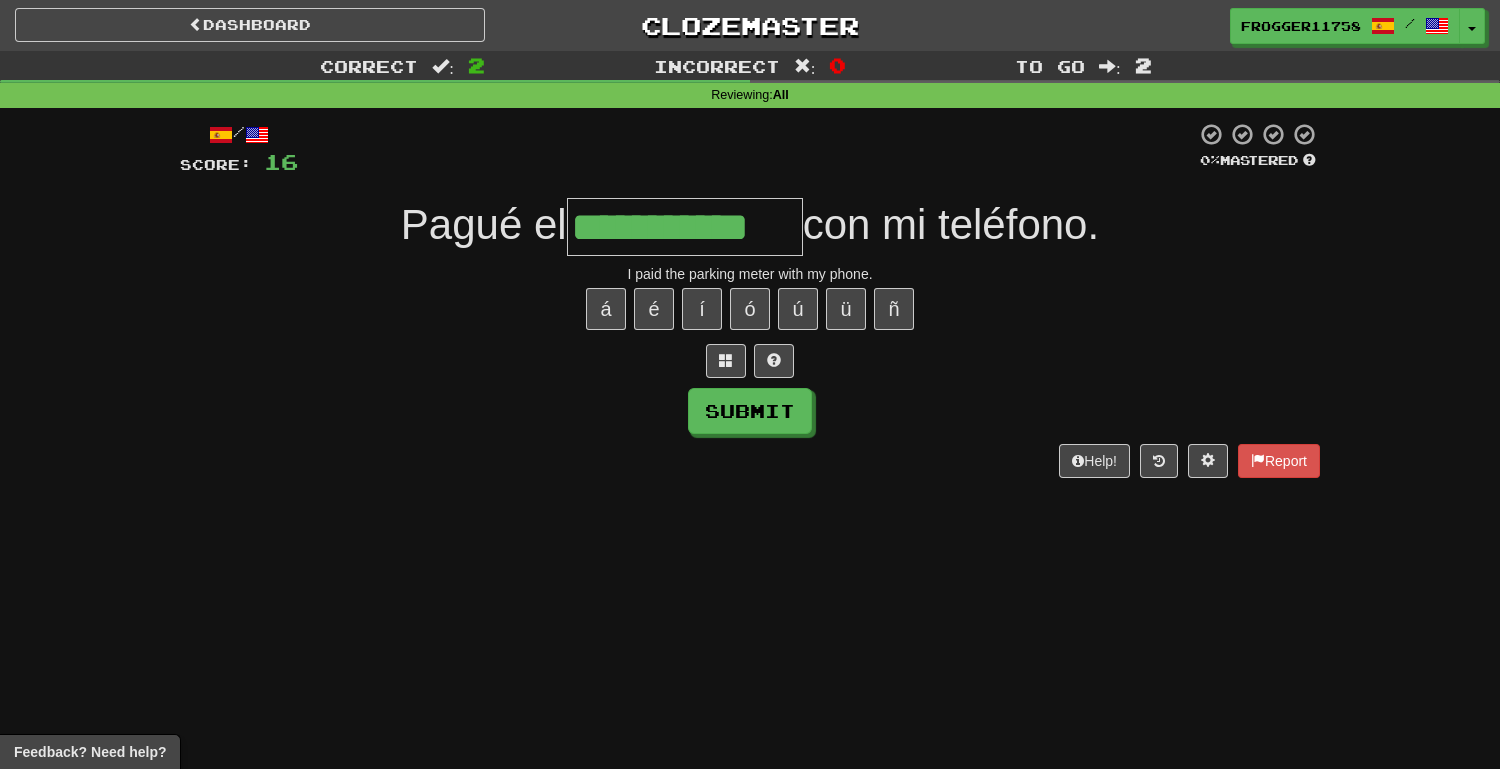 type on "**********" 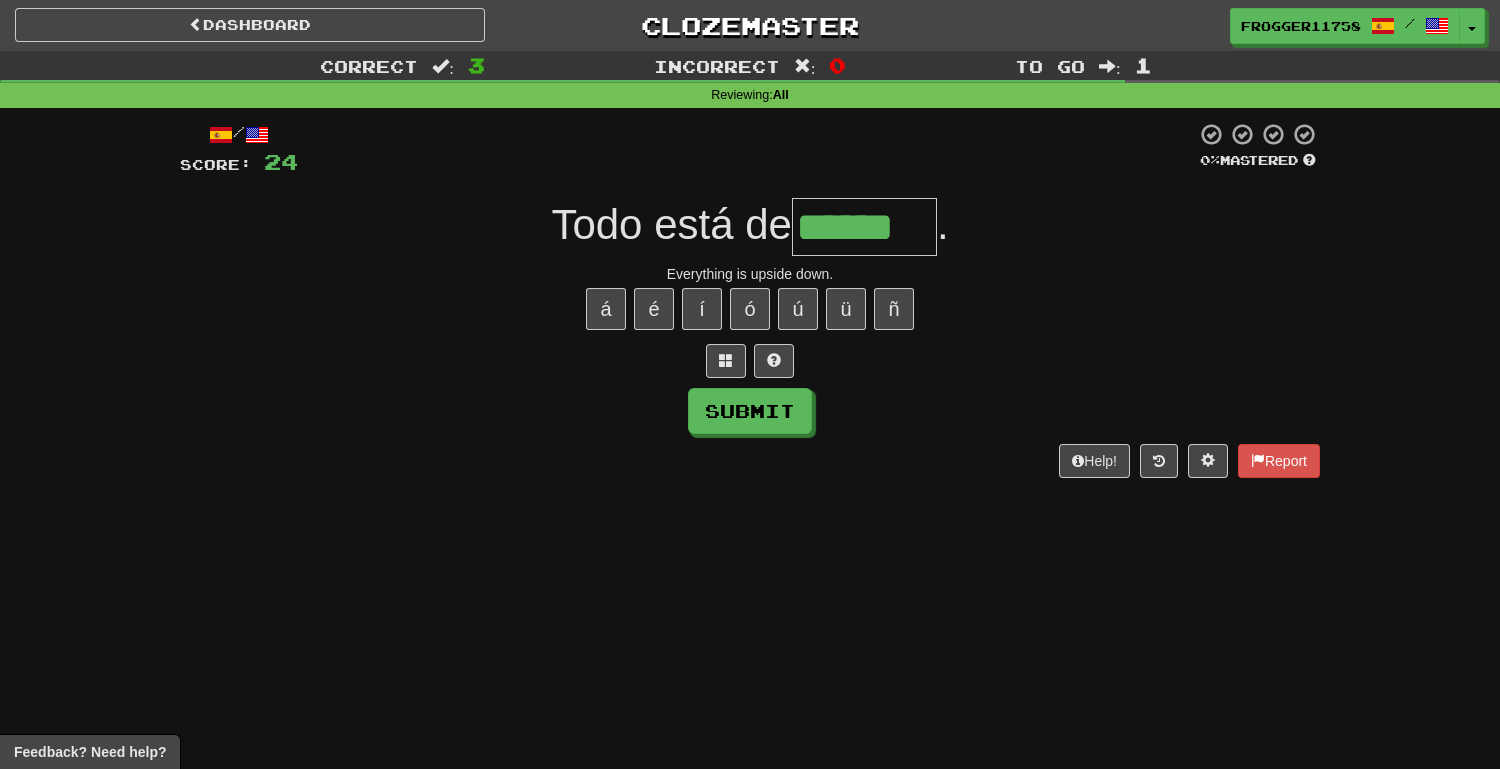 type on "******" 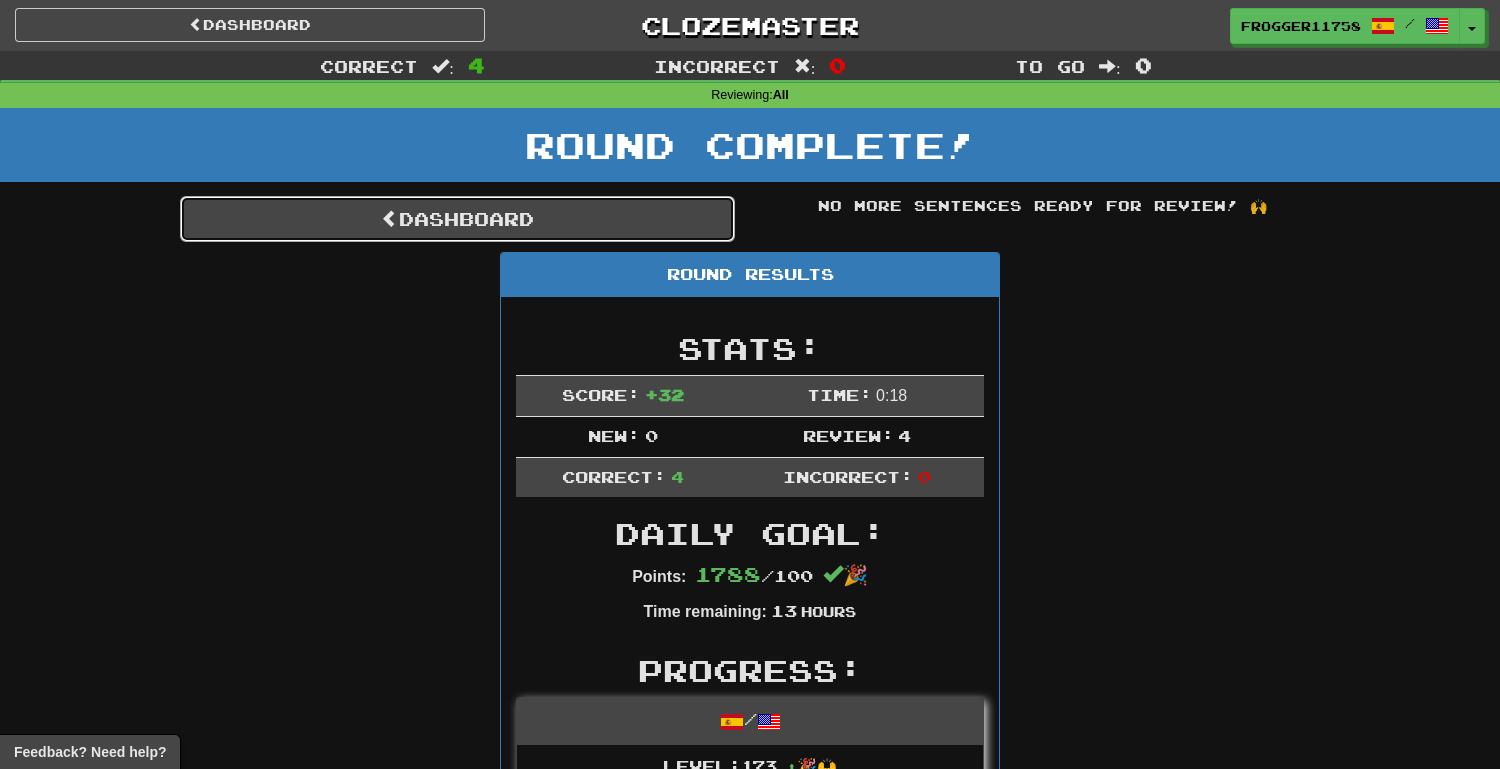 click on "Dashboard" at bounding box center [457, 219] 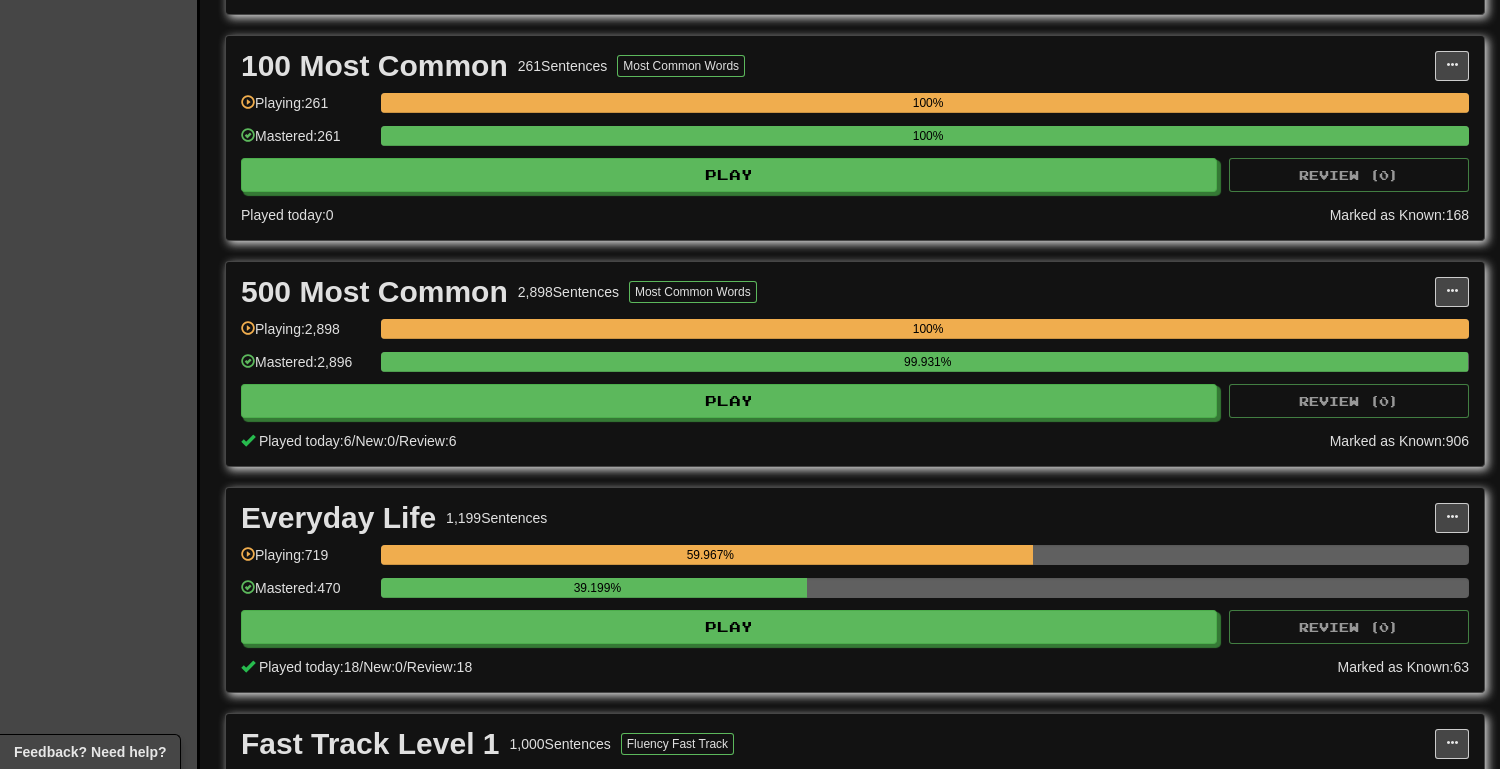 scroll, scrollTop: 1100, scrollLeft: 0, axis: vertical 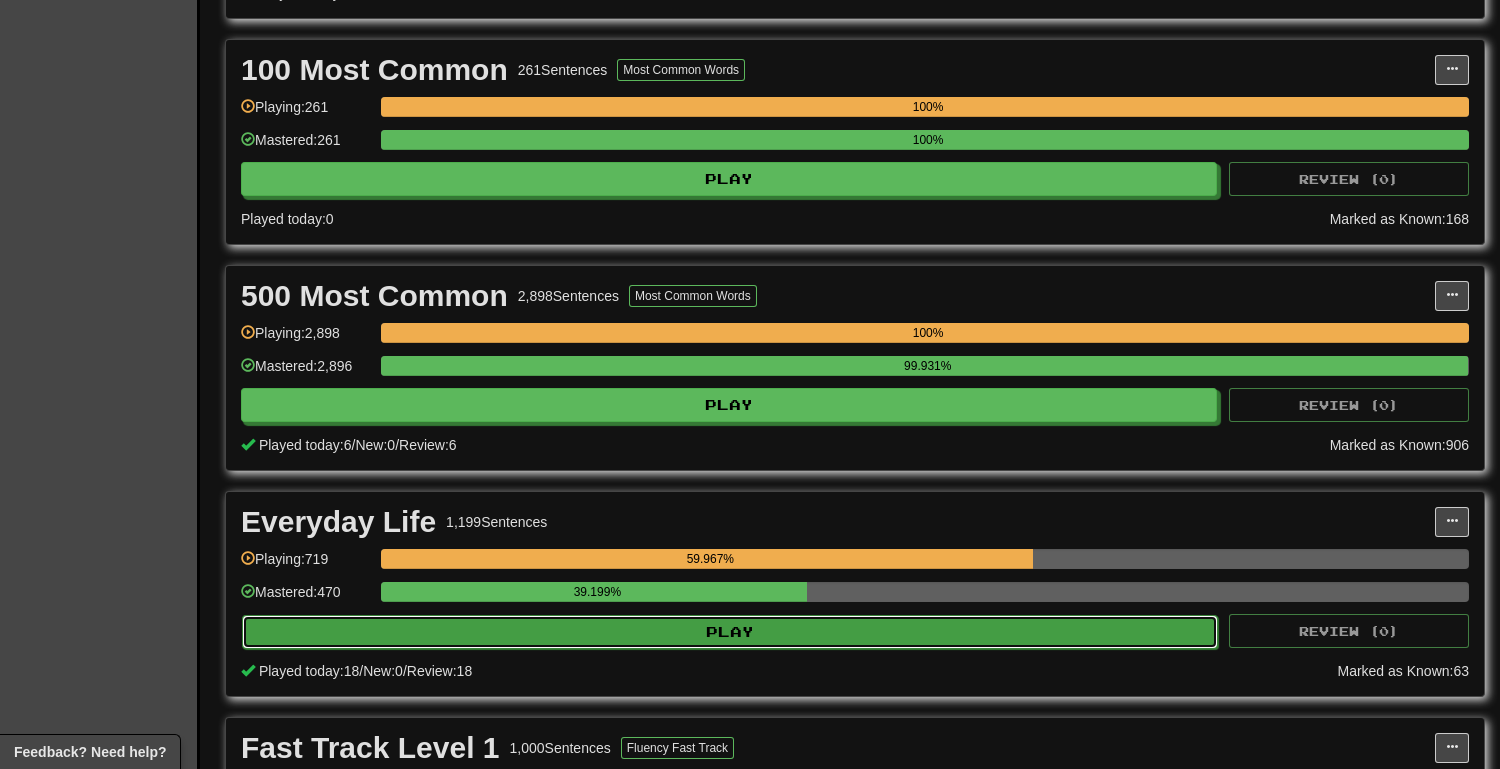 click on "Play" at bounding box center (730, 632) 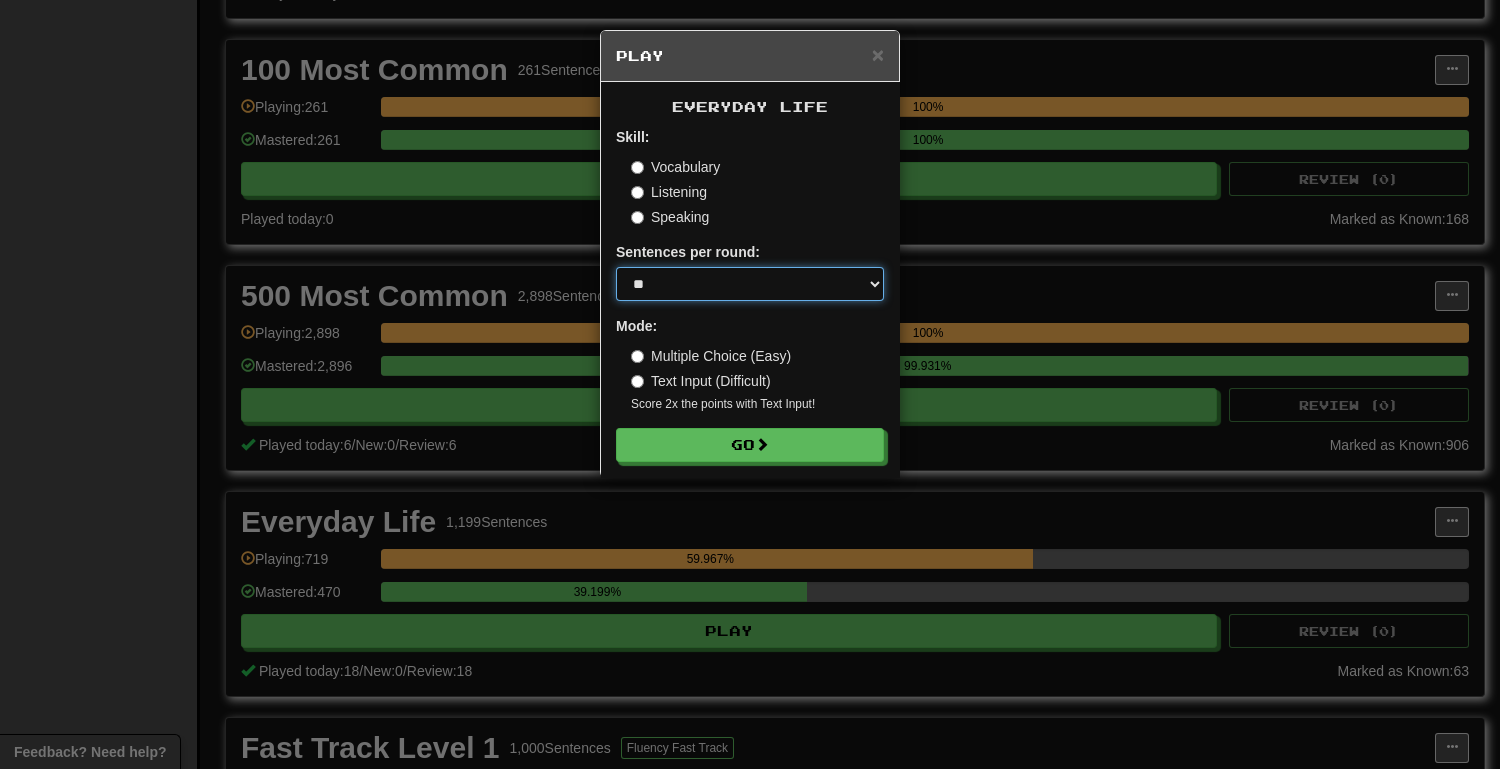 click on "* ** ** ** ** ** *** ********" at bounding box center (750, 284) 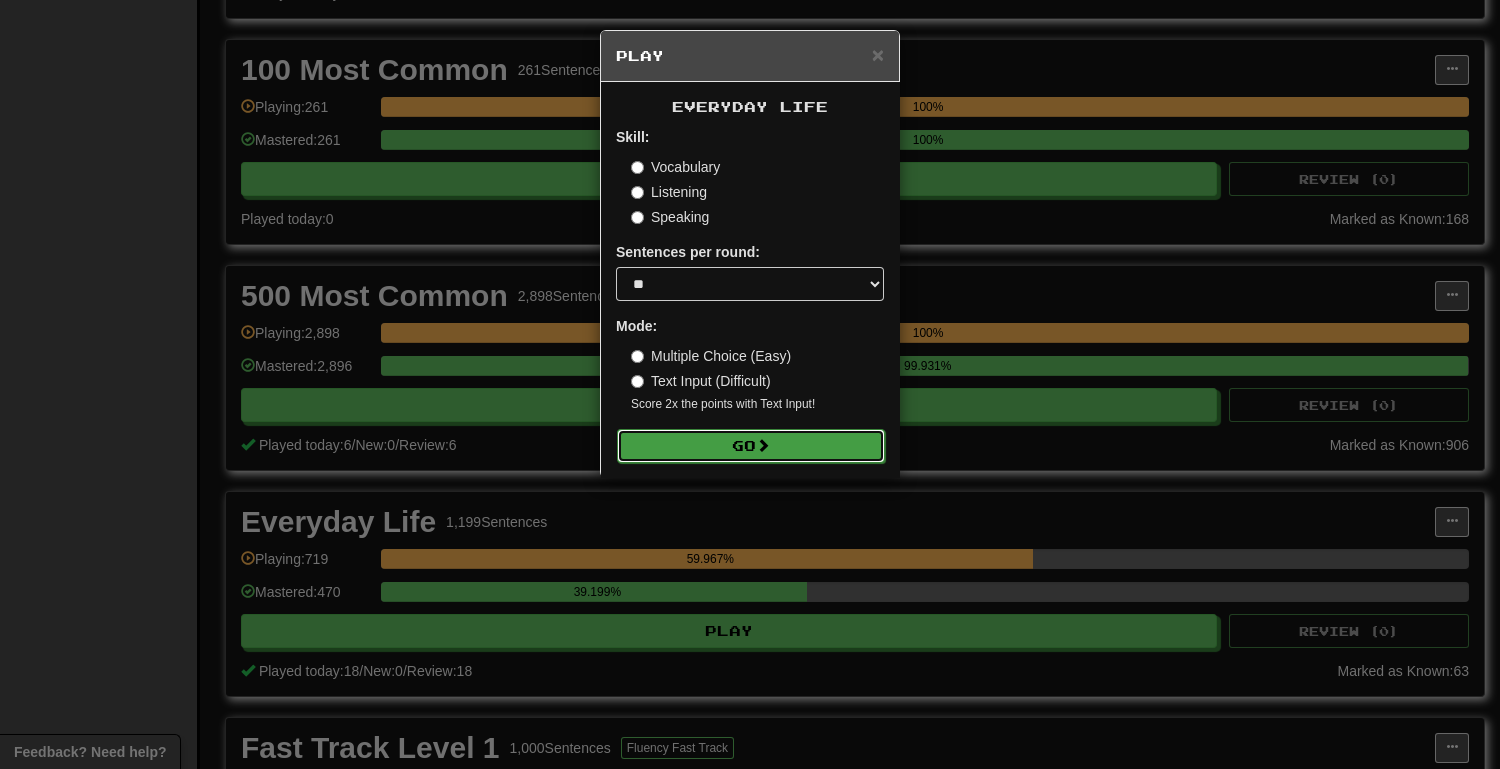 click on "Go" at bounding box center (751, 446) 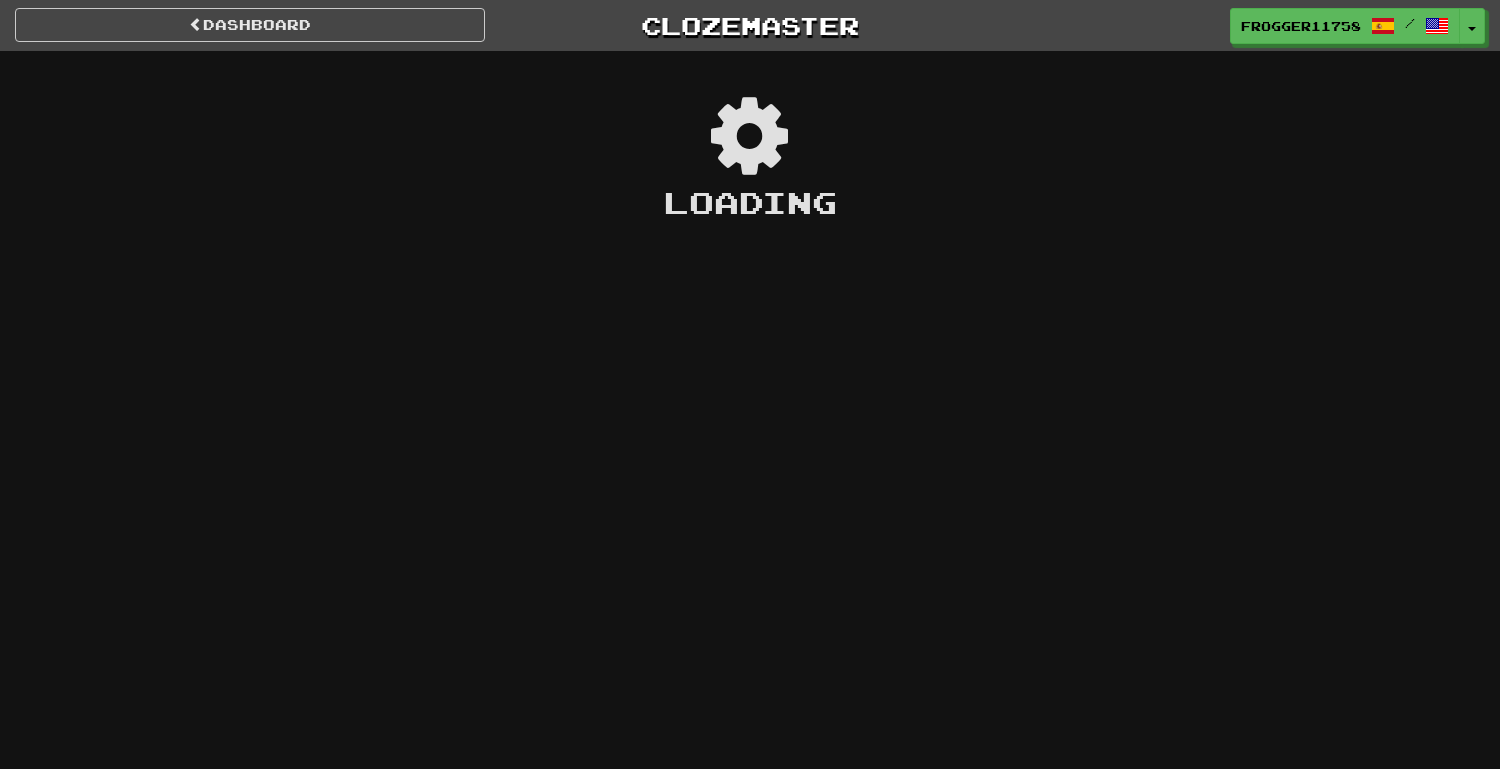 scroll, scrollTop: 0, scrollLeft: 0, axis: both 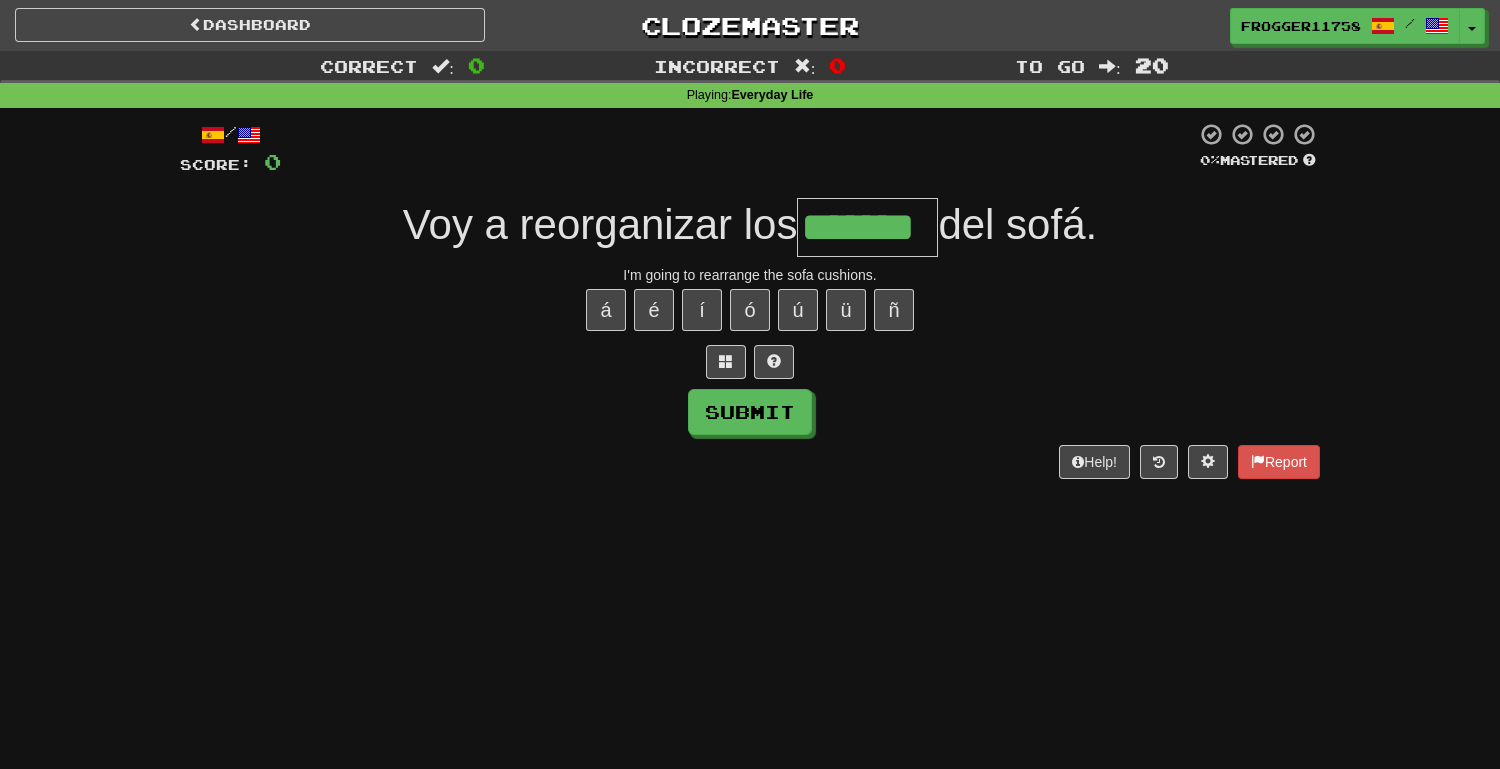 type on "*******" 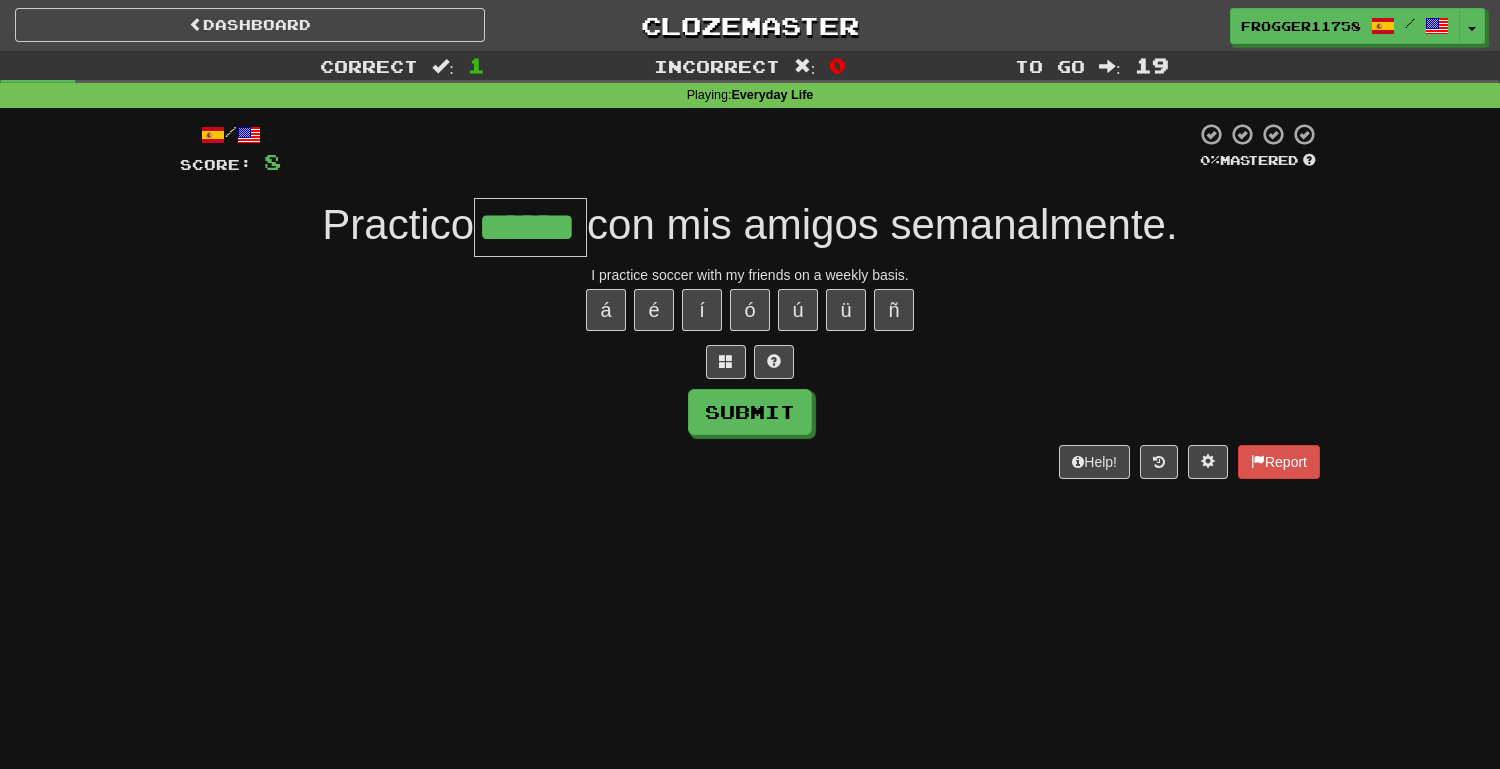 type on "******" 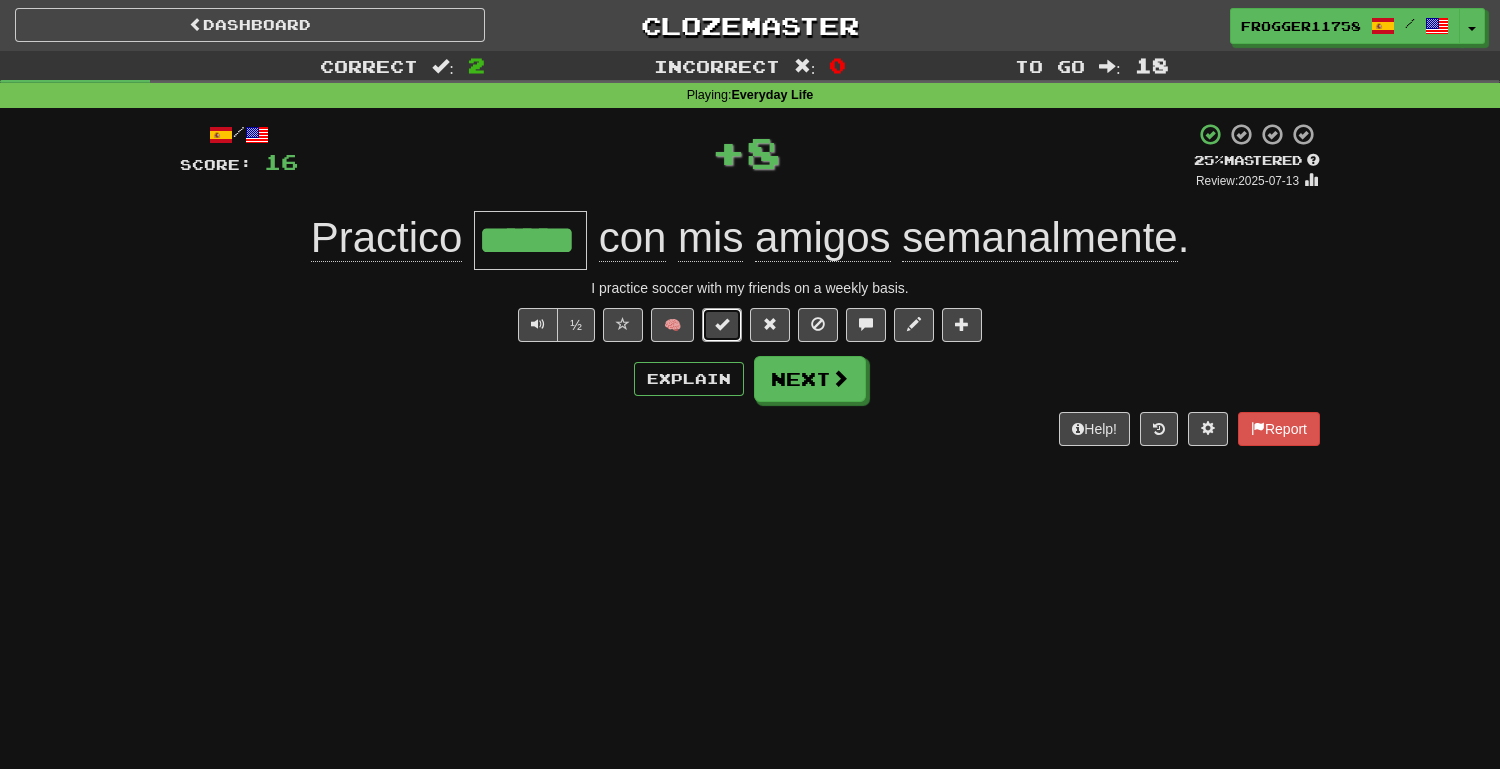 click at bounding box center [722, 325] 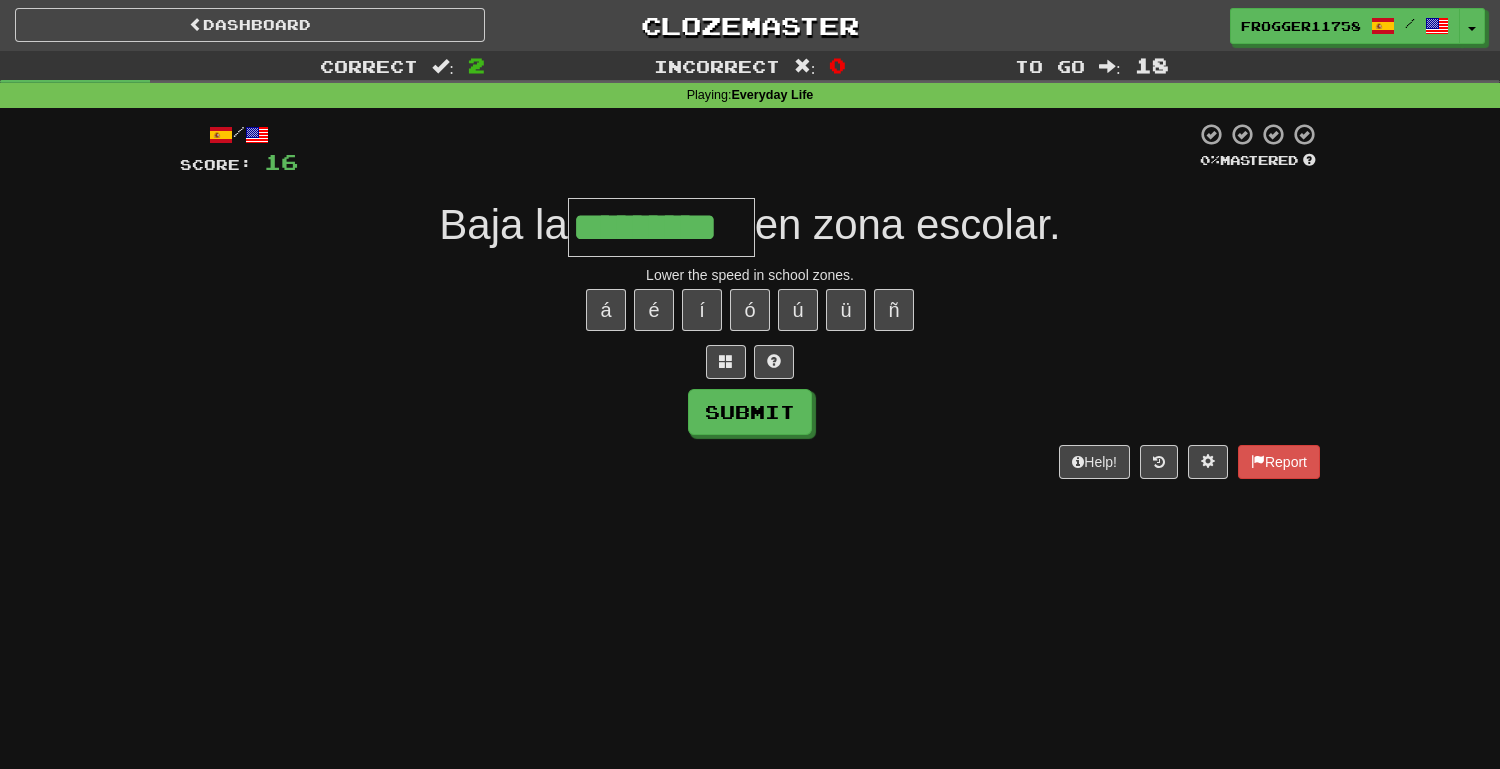 type on "*********" 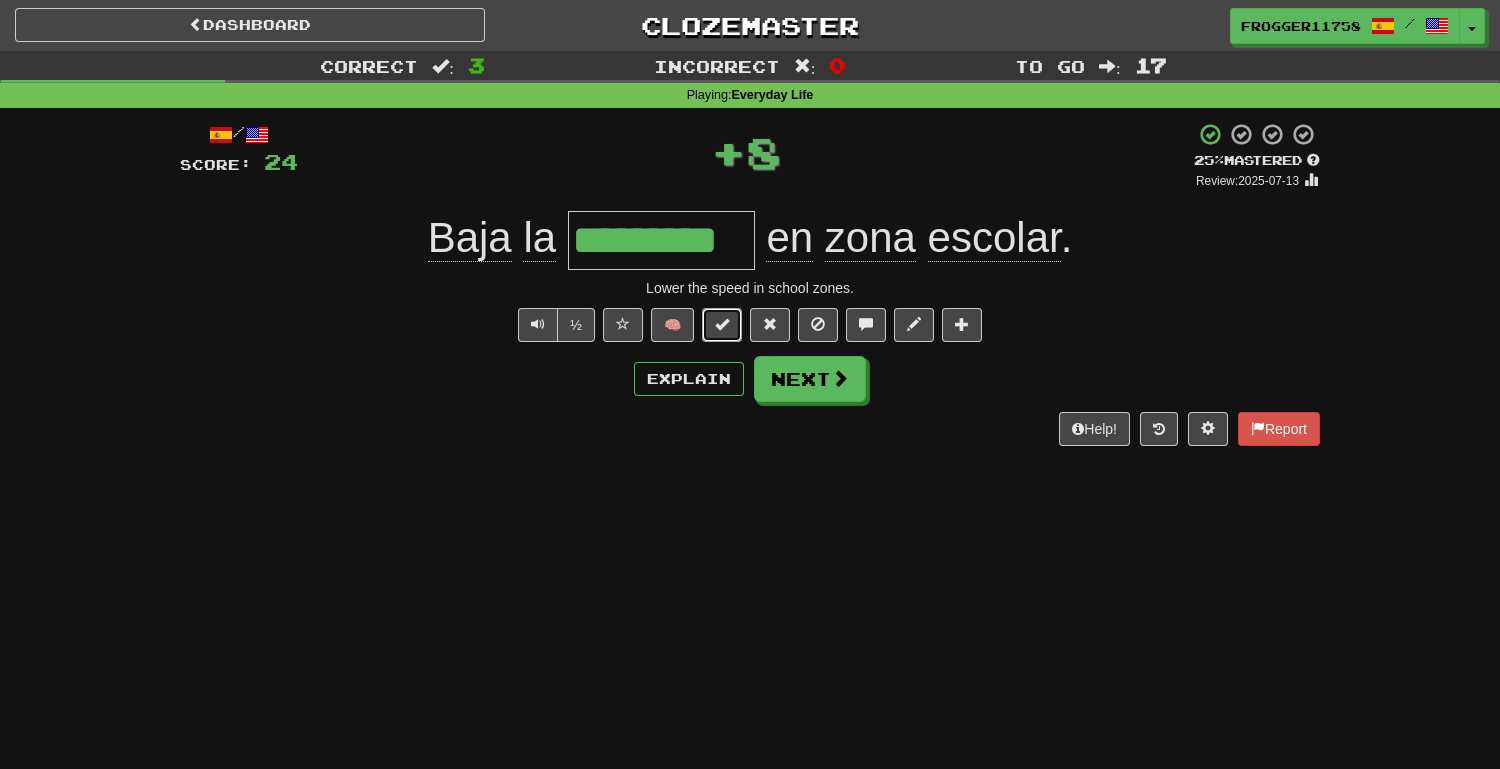 click at bounding box center [722, 324] 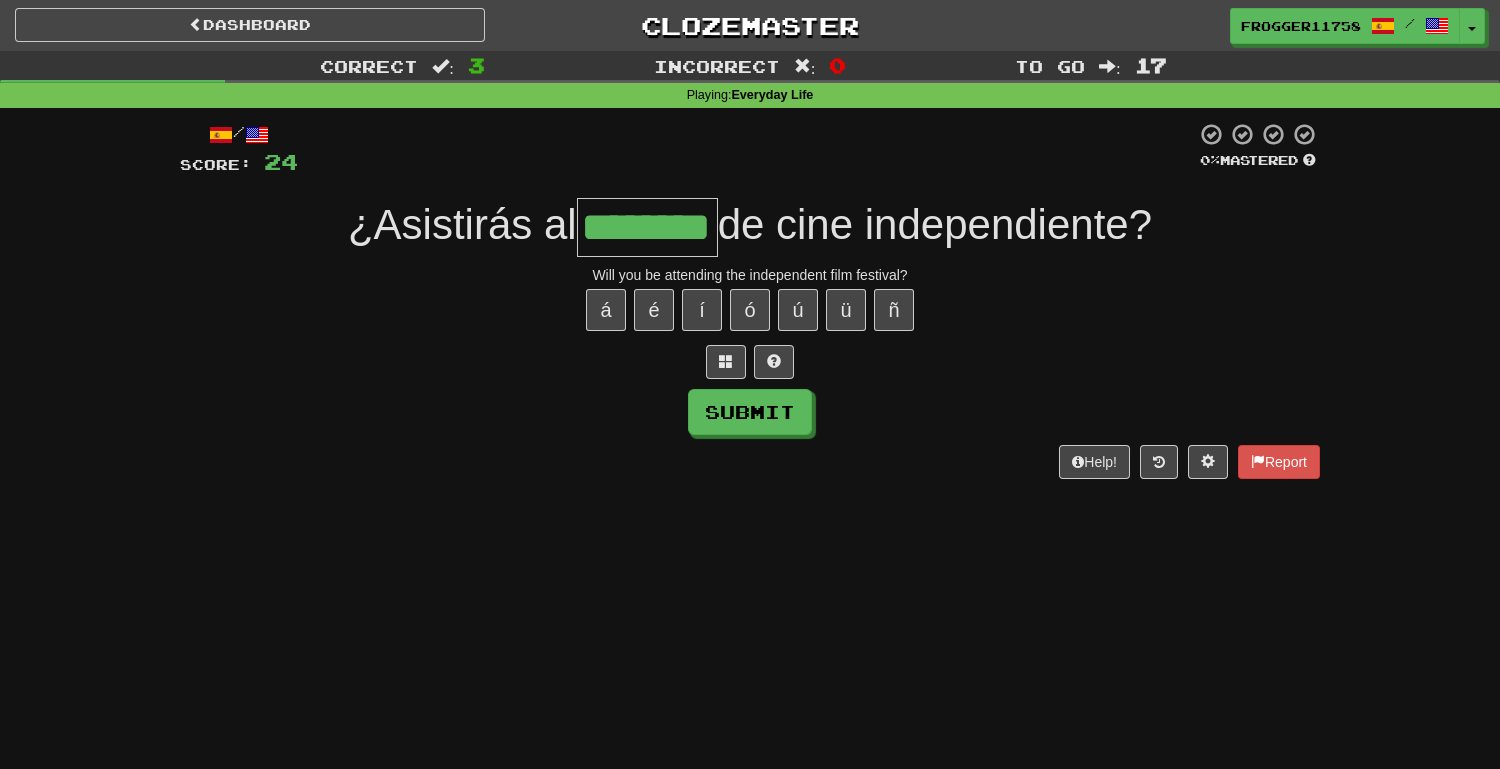 type on "********" 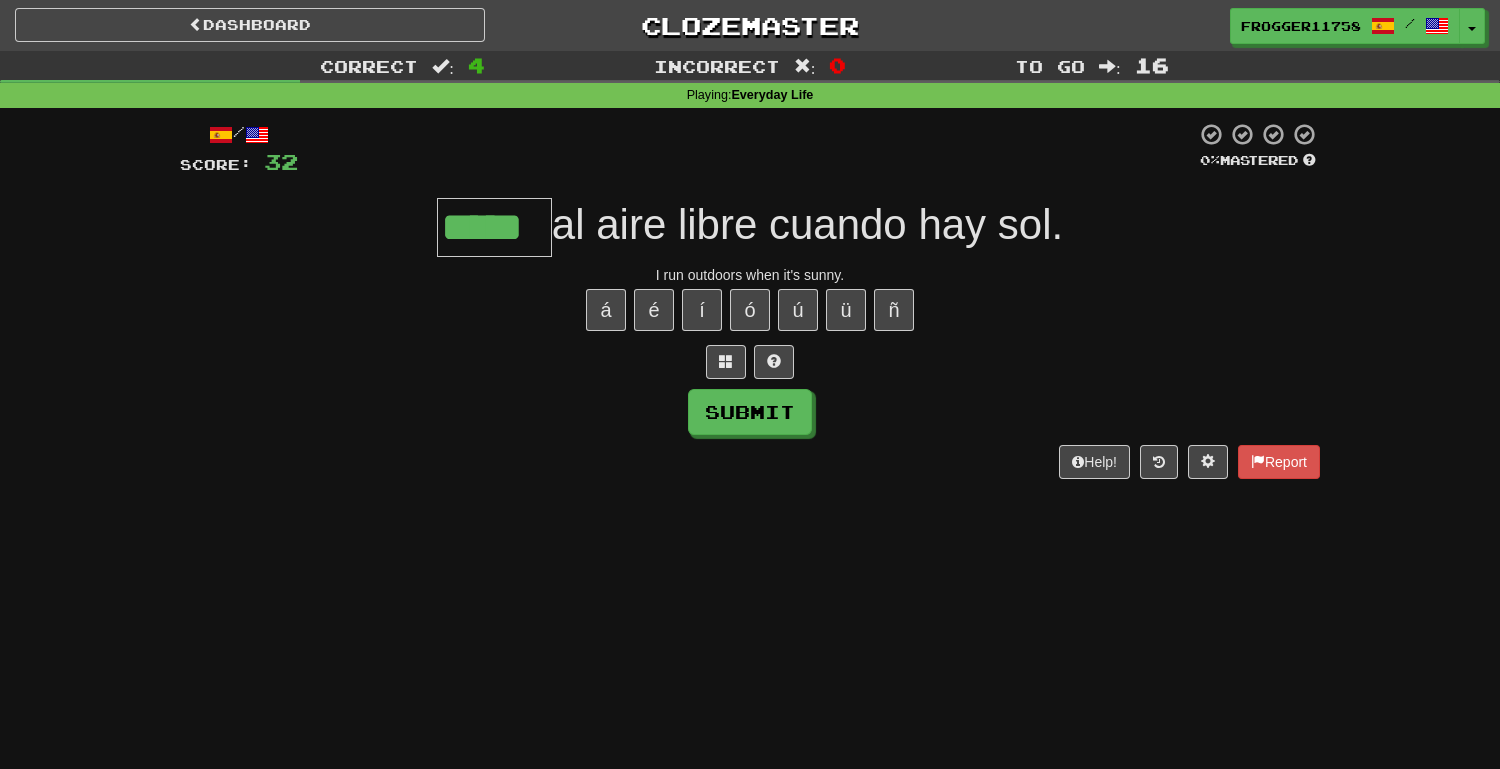 type on "*****" 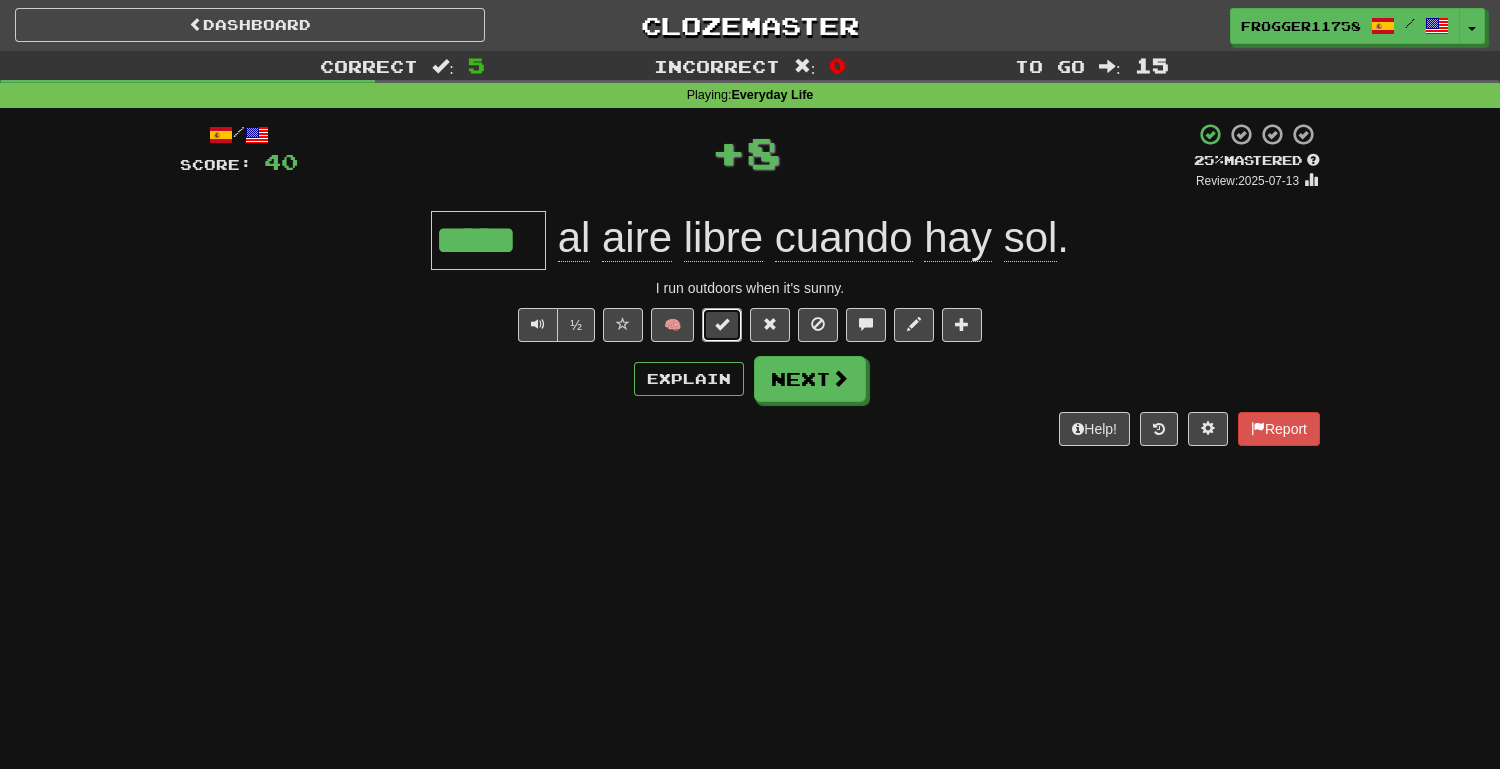 click at bounding box center [722, 324] 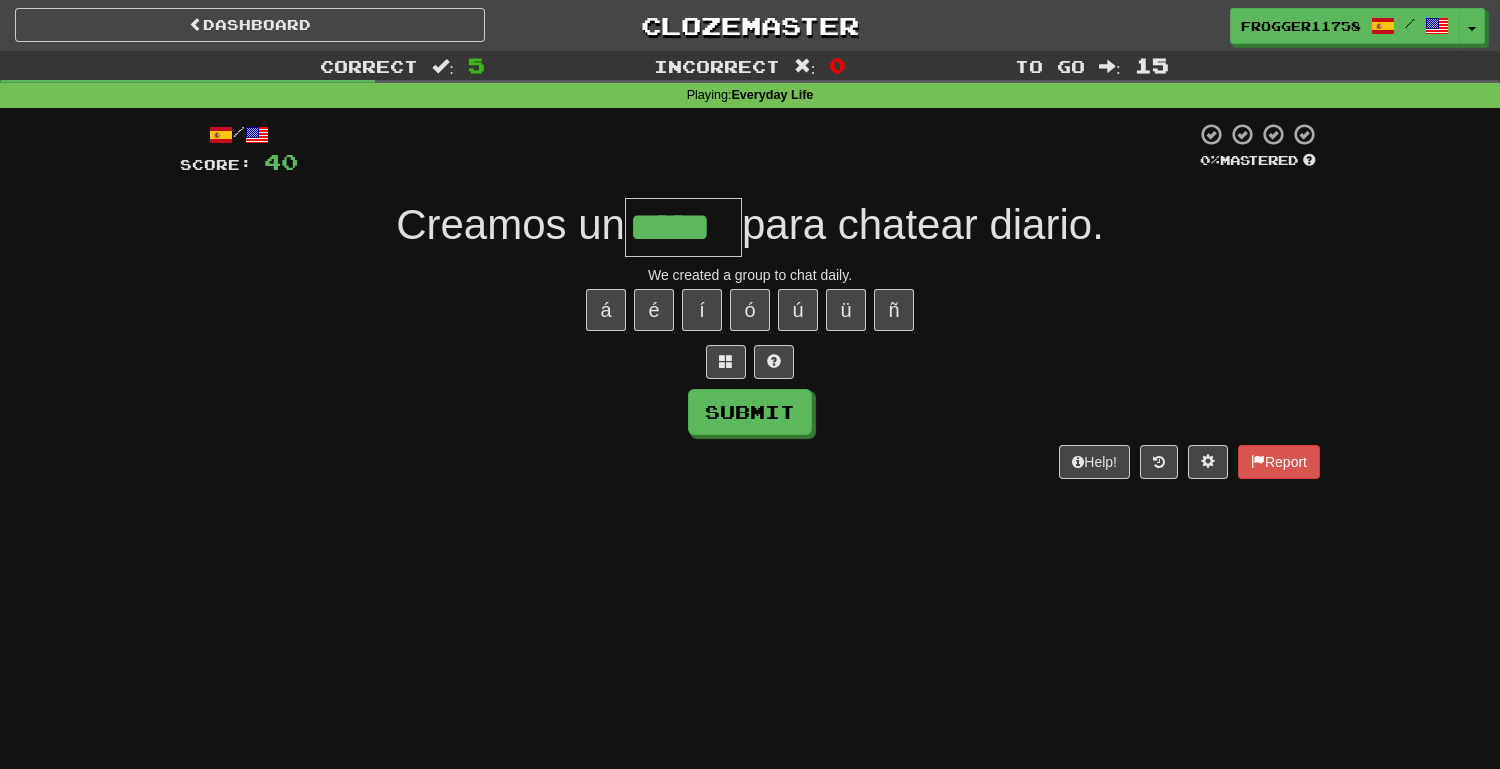 type on "*****" 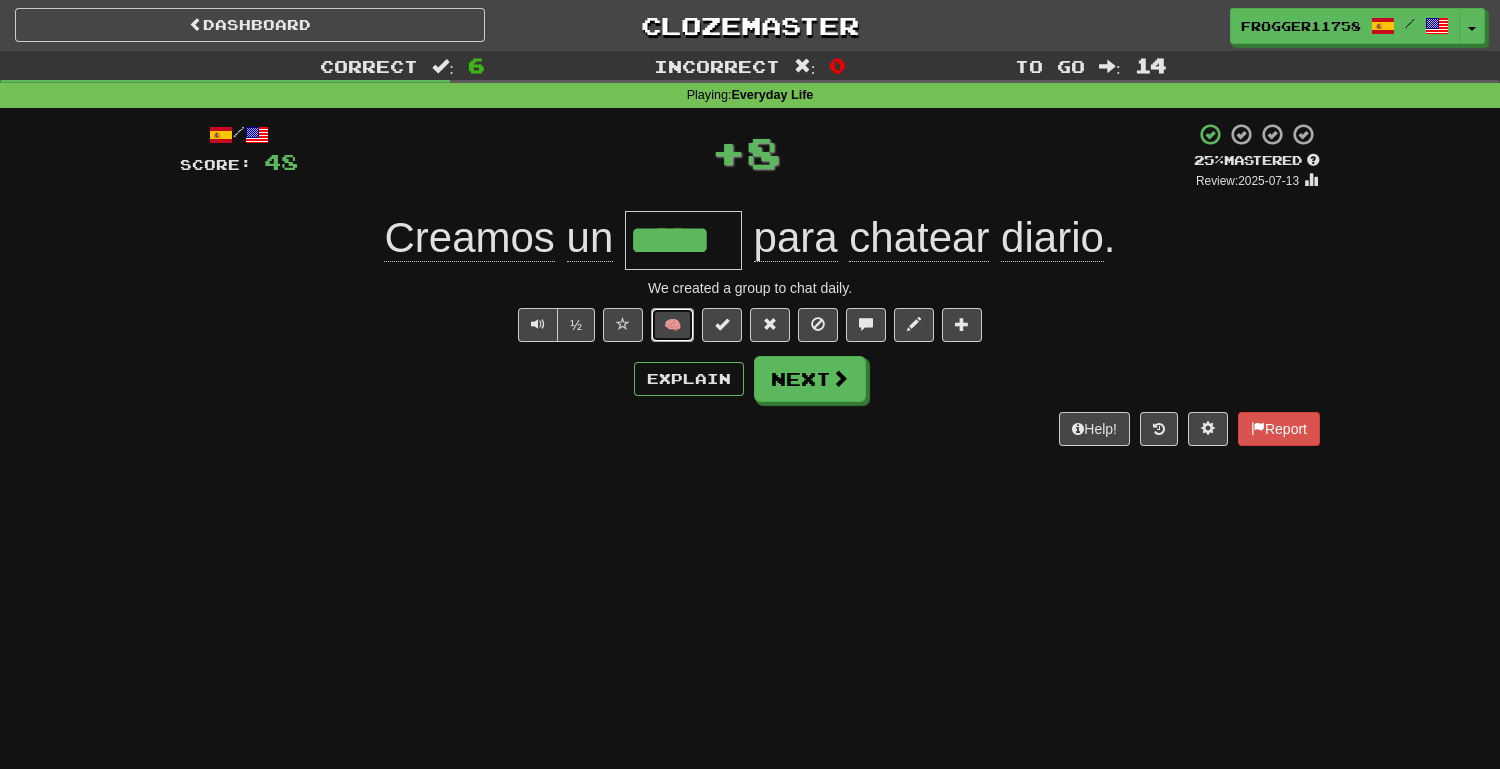 click on "🧠" at bounding box center (672, 325) 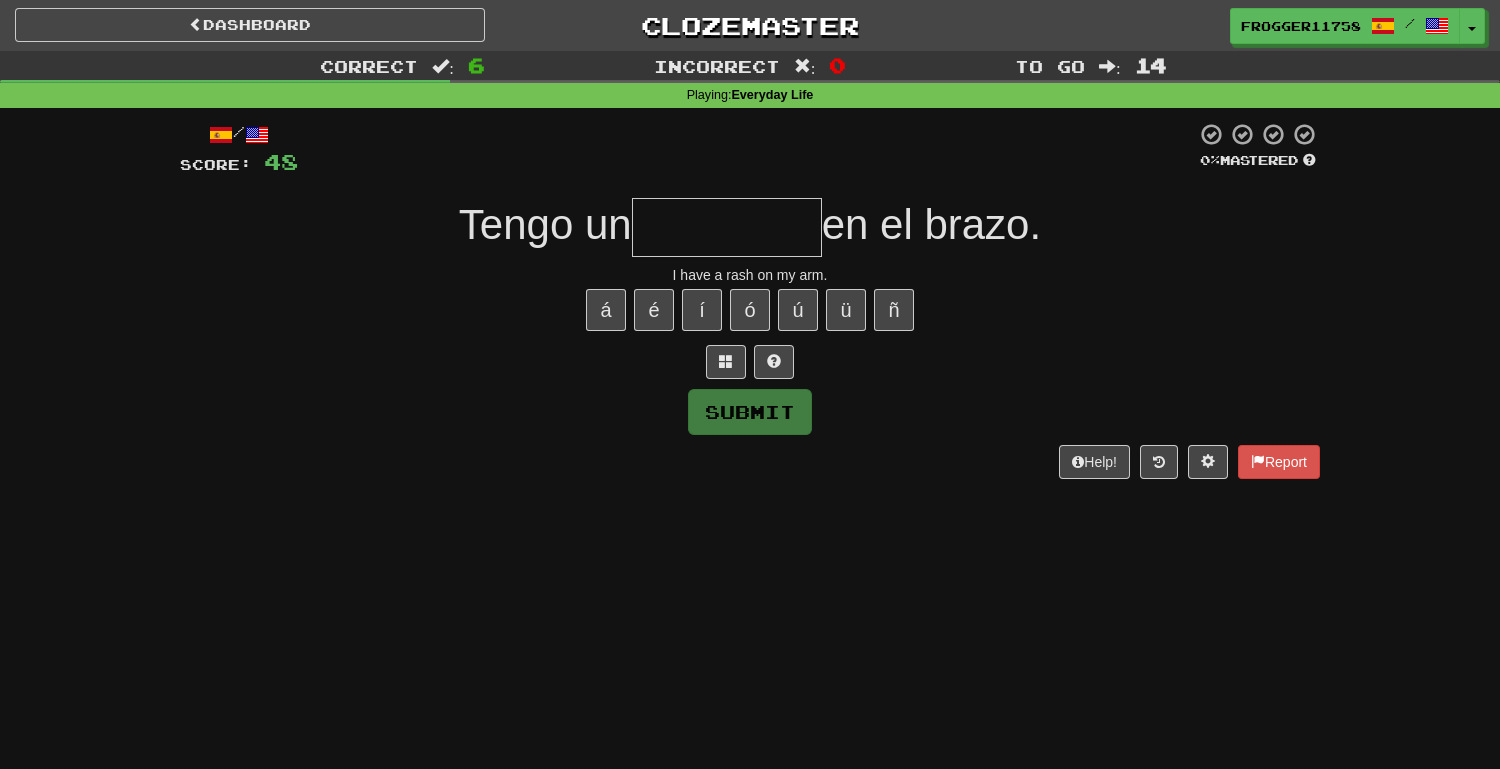 type on "*" 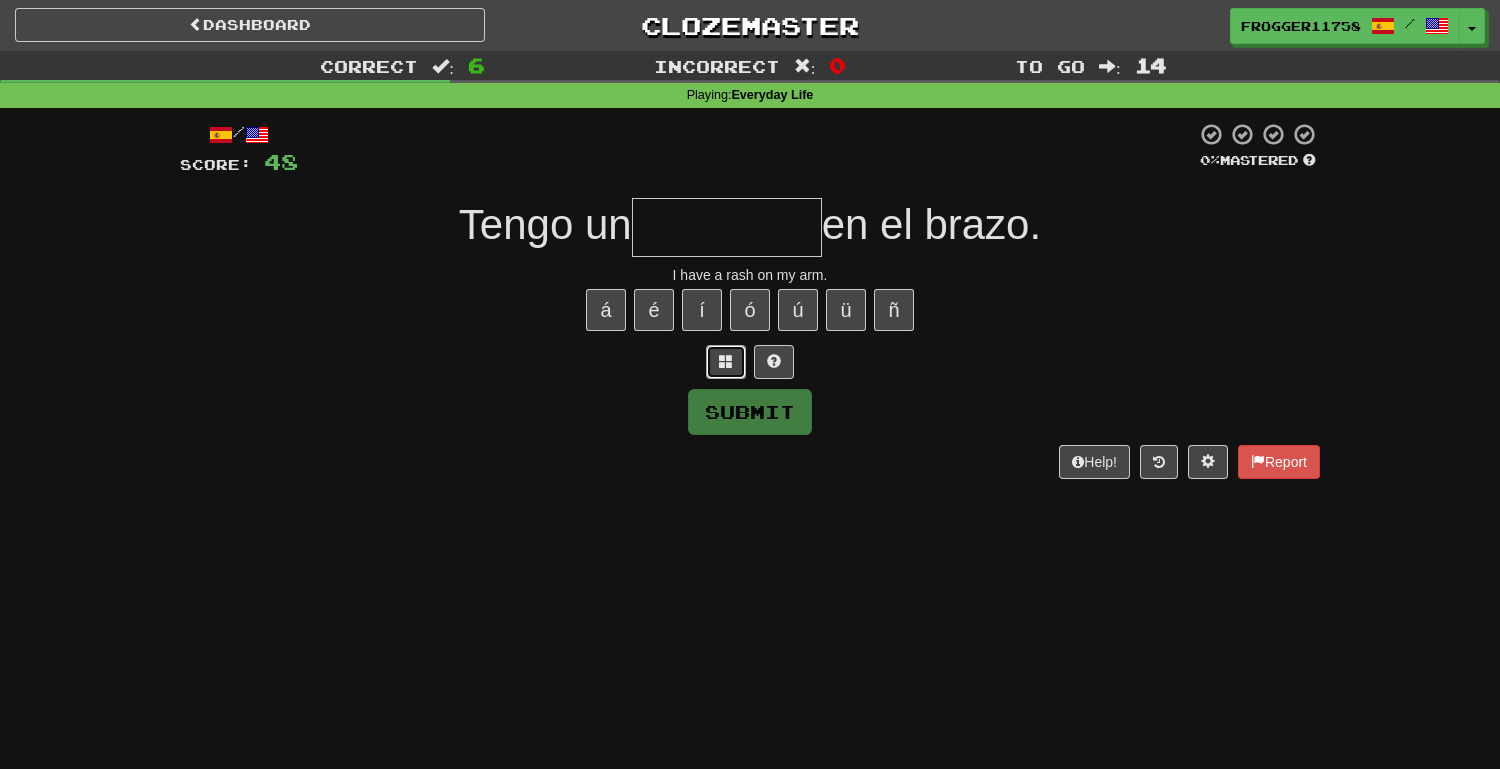 click at bounding box center [726, 361] 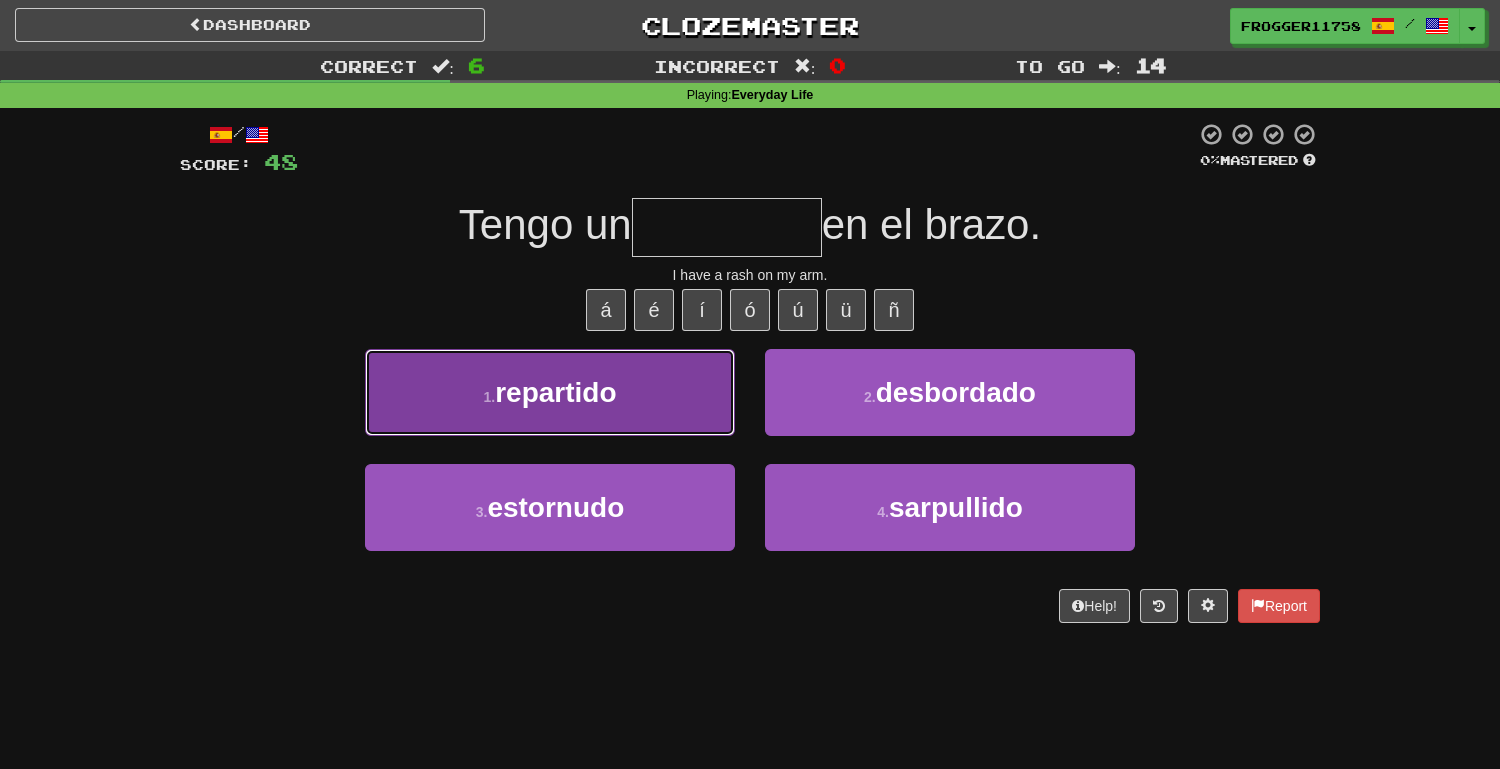 click on "1 .  repartido" at bounding box center (550, 392) 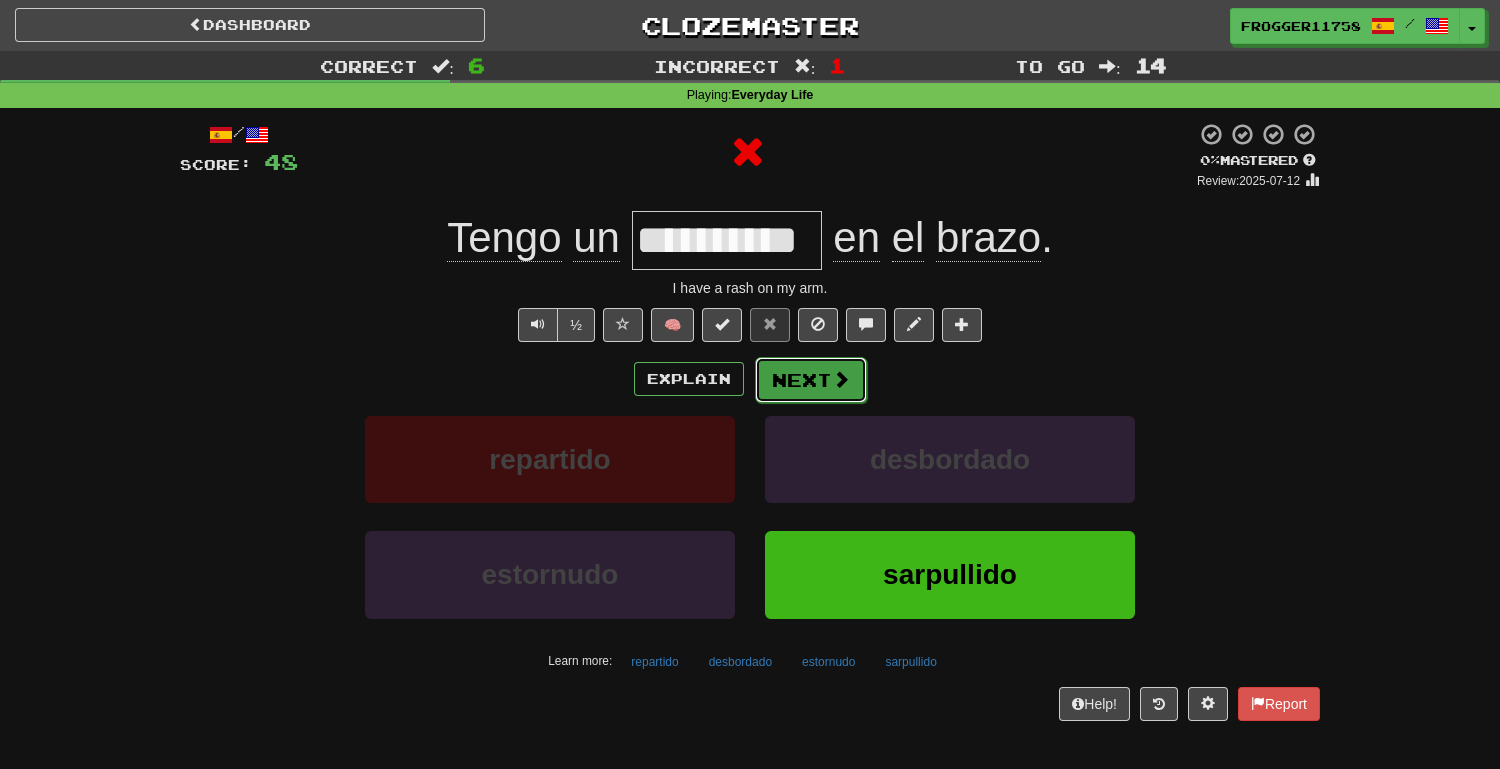 click on "Next" at bounding box center [811, 380] 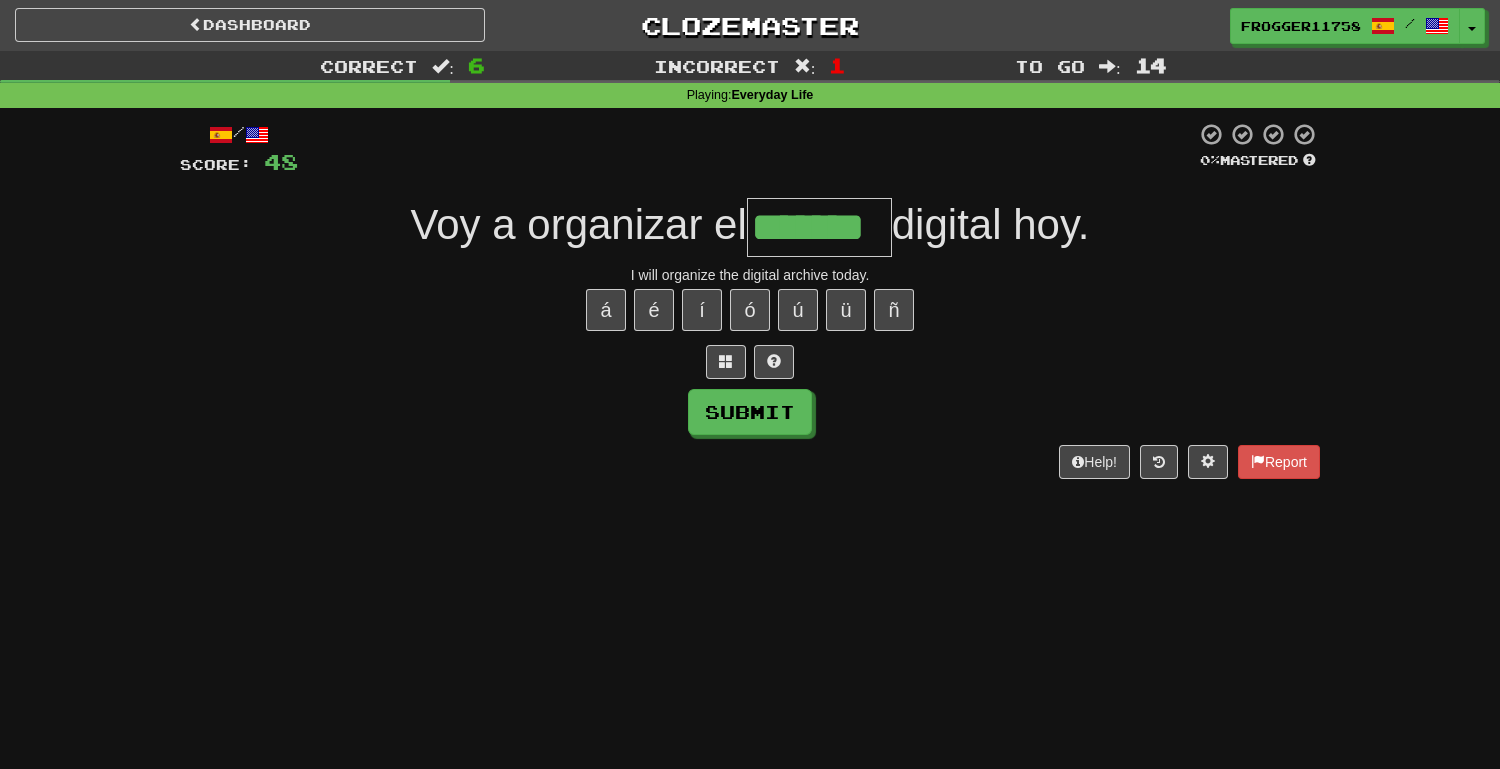 type on "*******" 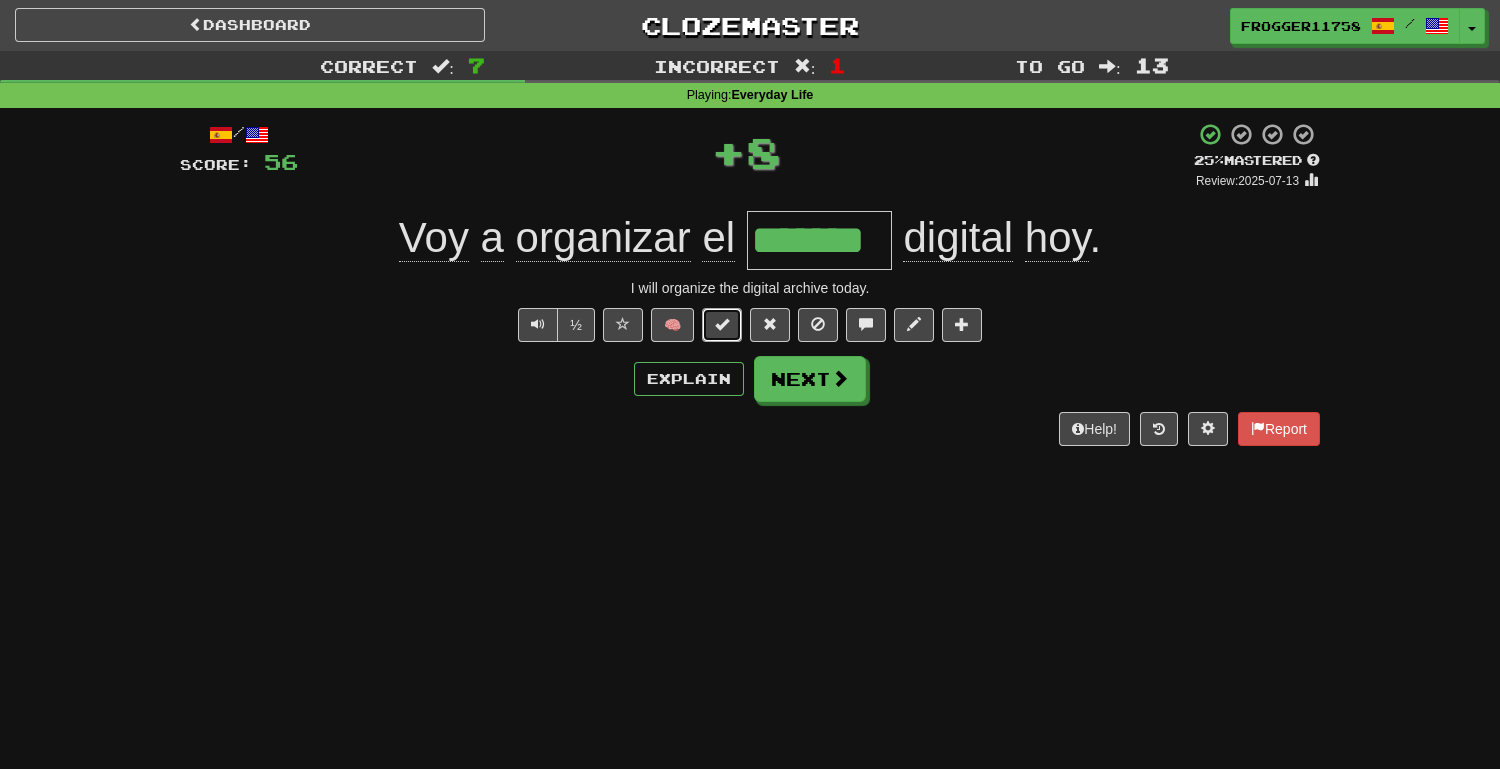 click at bounding box center (722, 325) 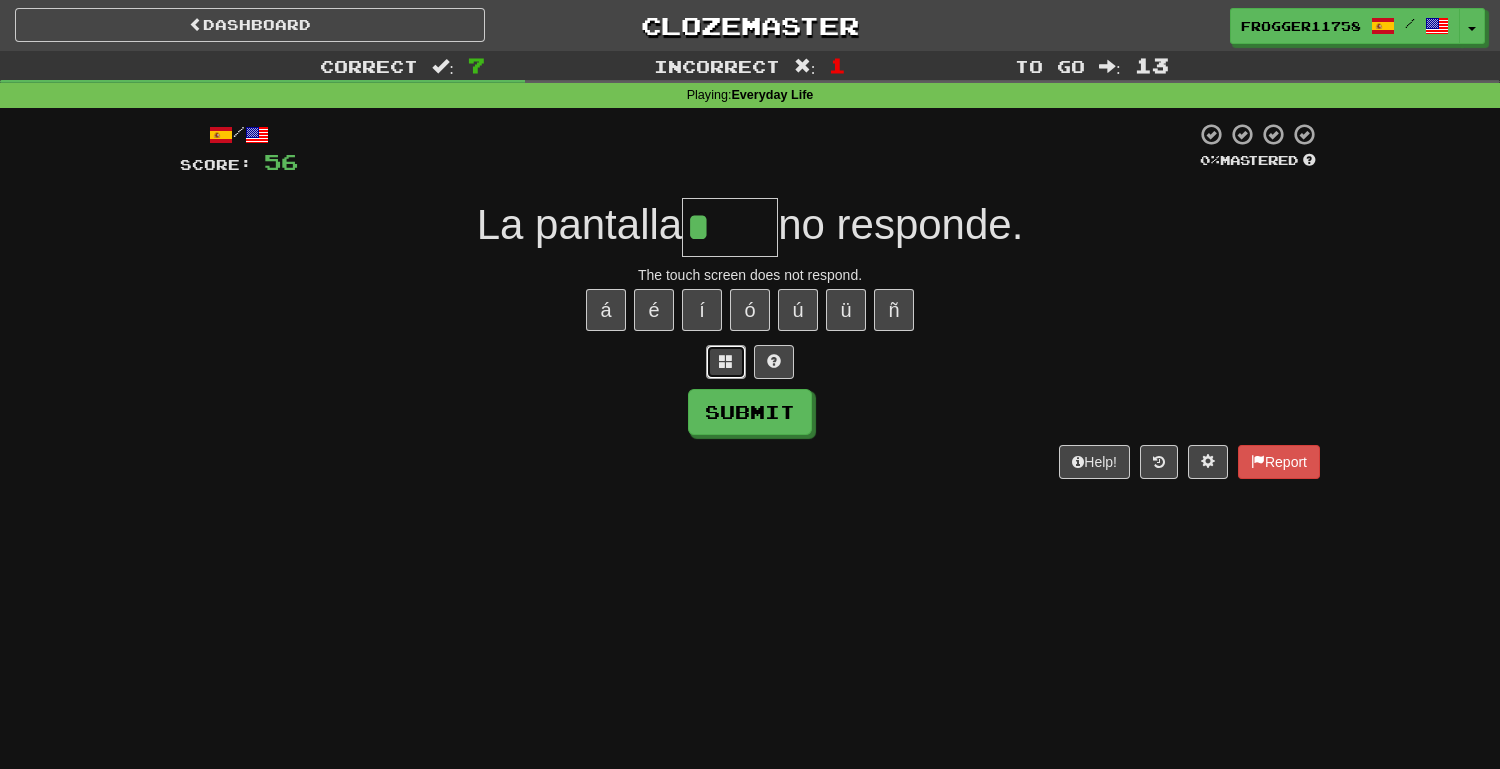 click at bounding box center [726, 361] 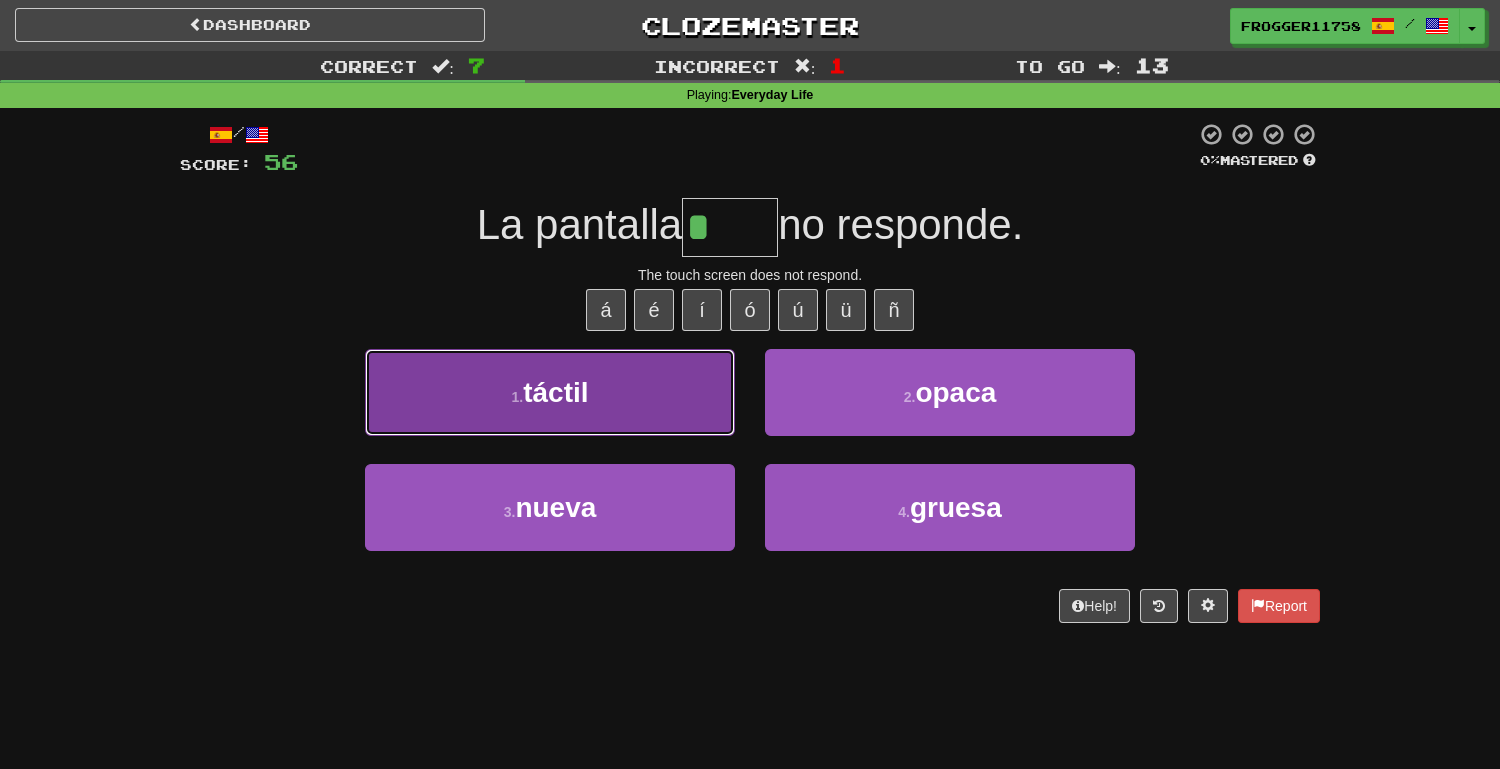 click on "1 .  táctil" at bounding box center (550, 392) 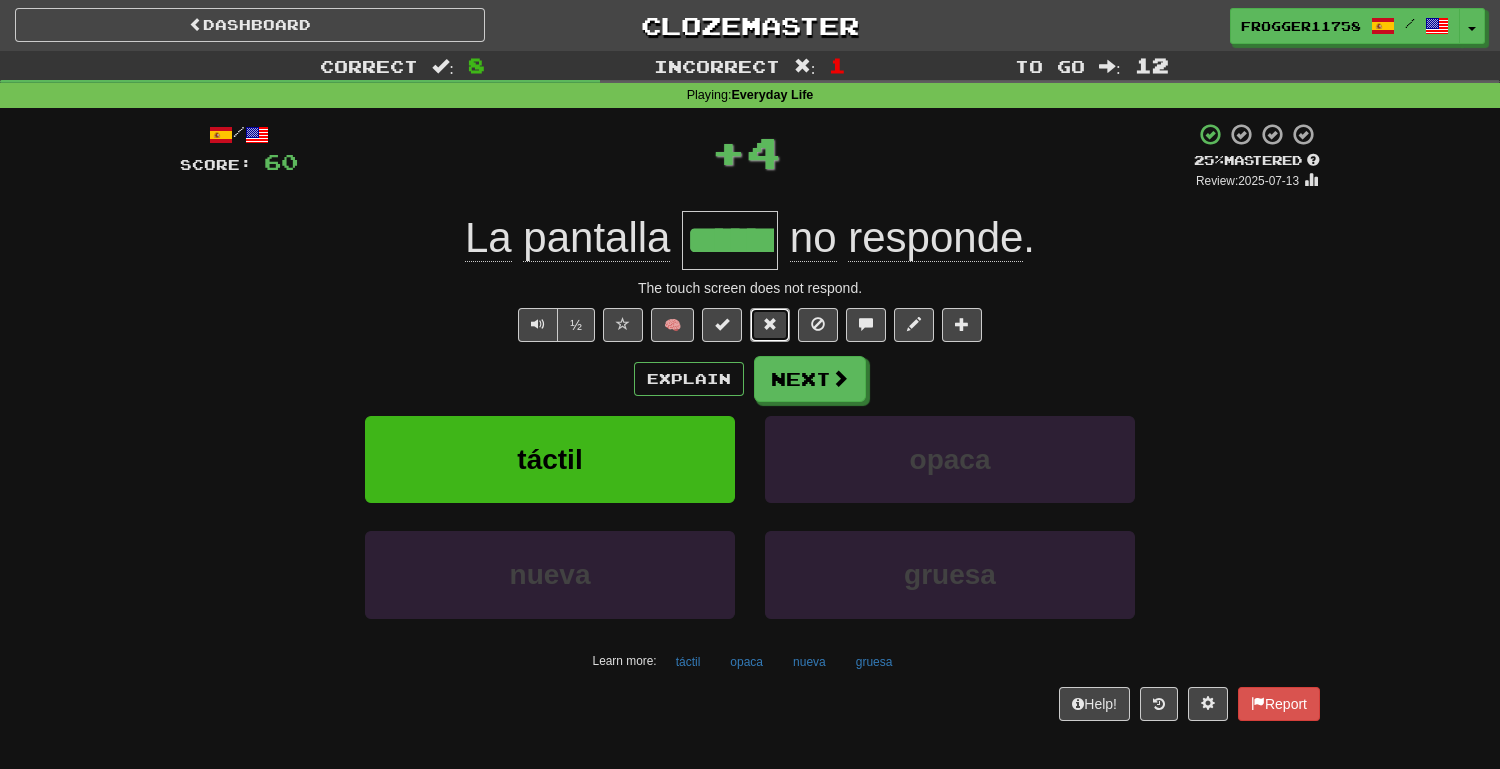 click at bounding box center (770, 325) 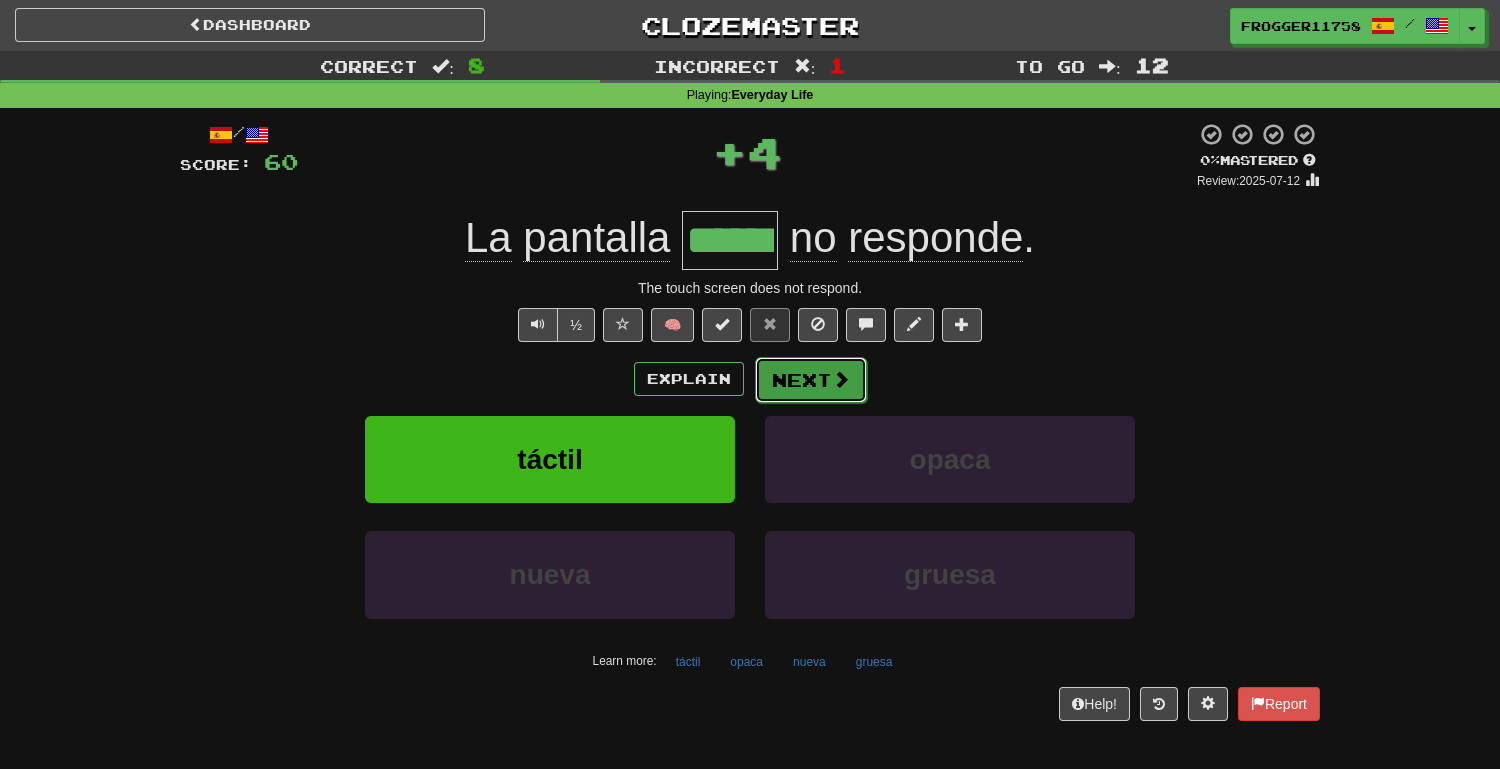 click on "Next" at bounding box center (811, 380) 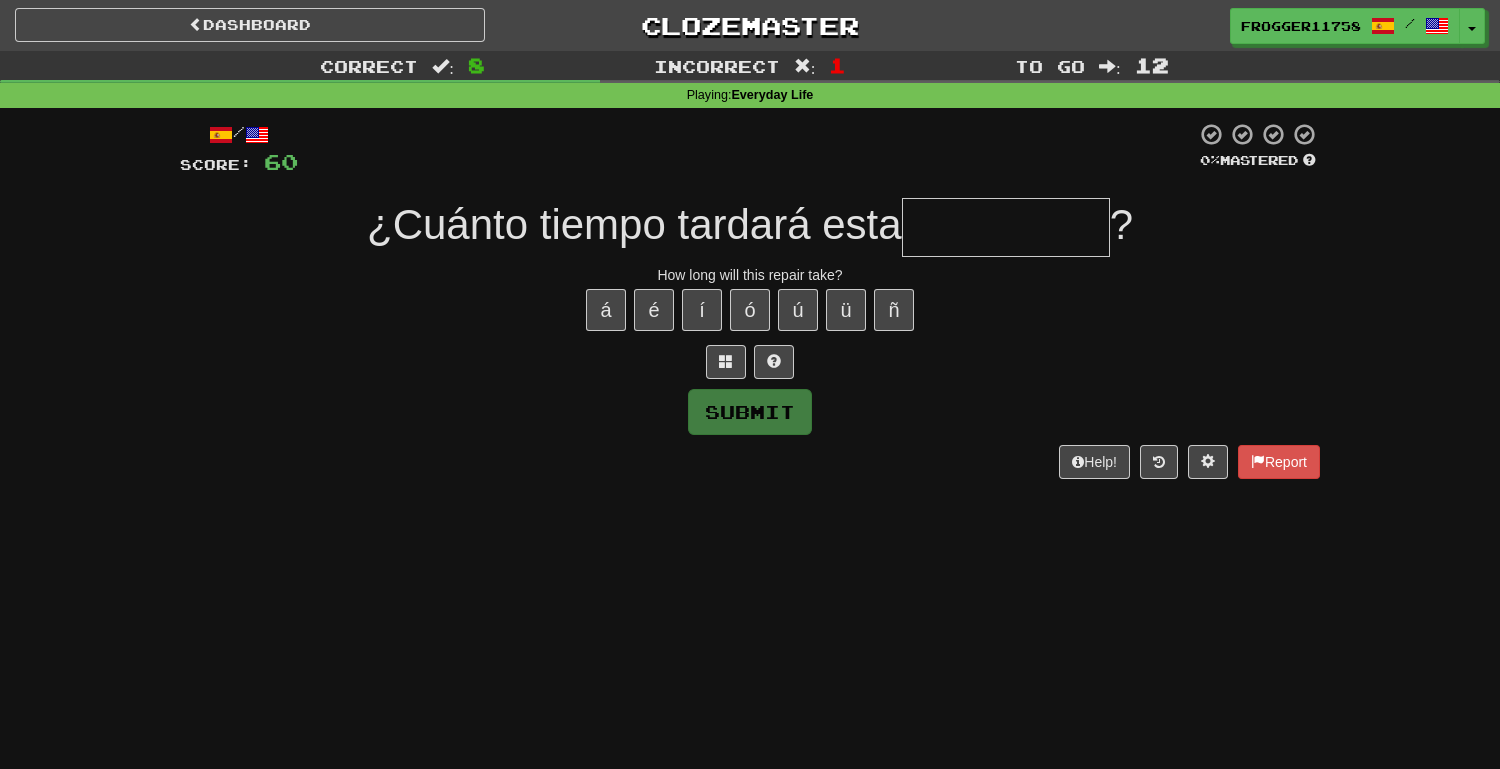 type on "*" 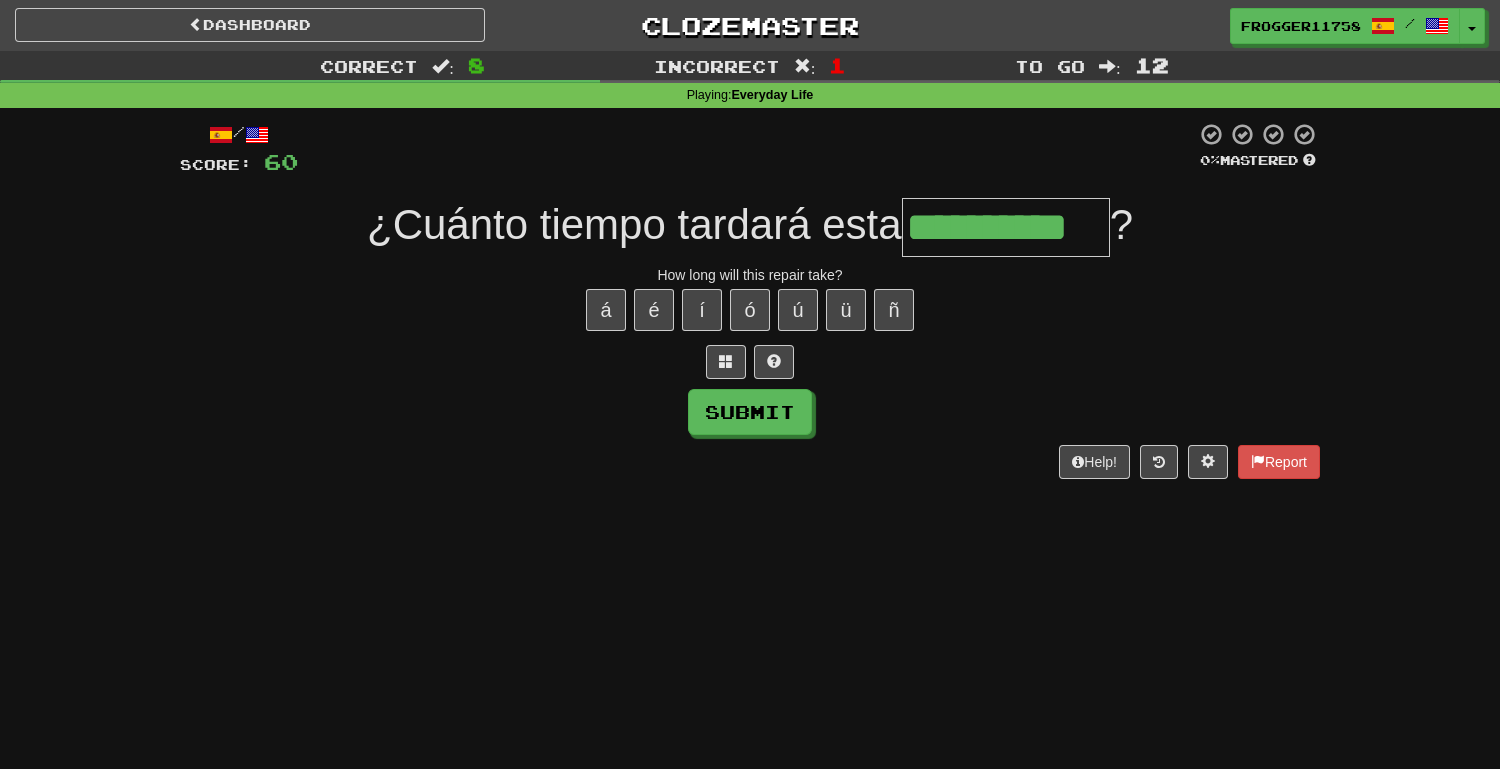 type on "**********" 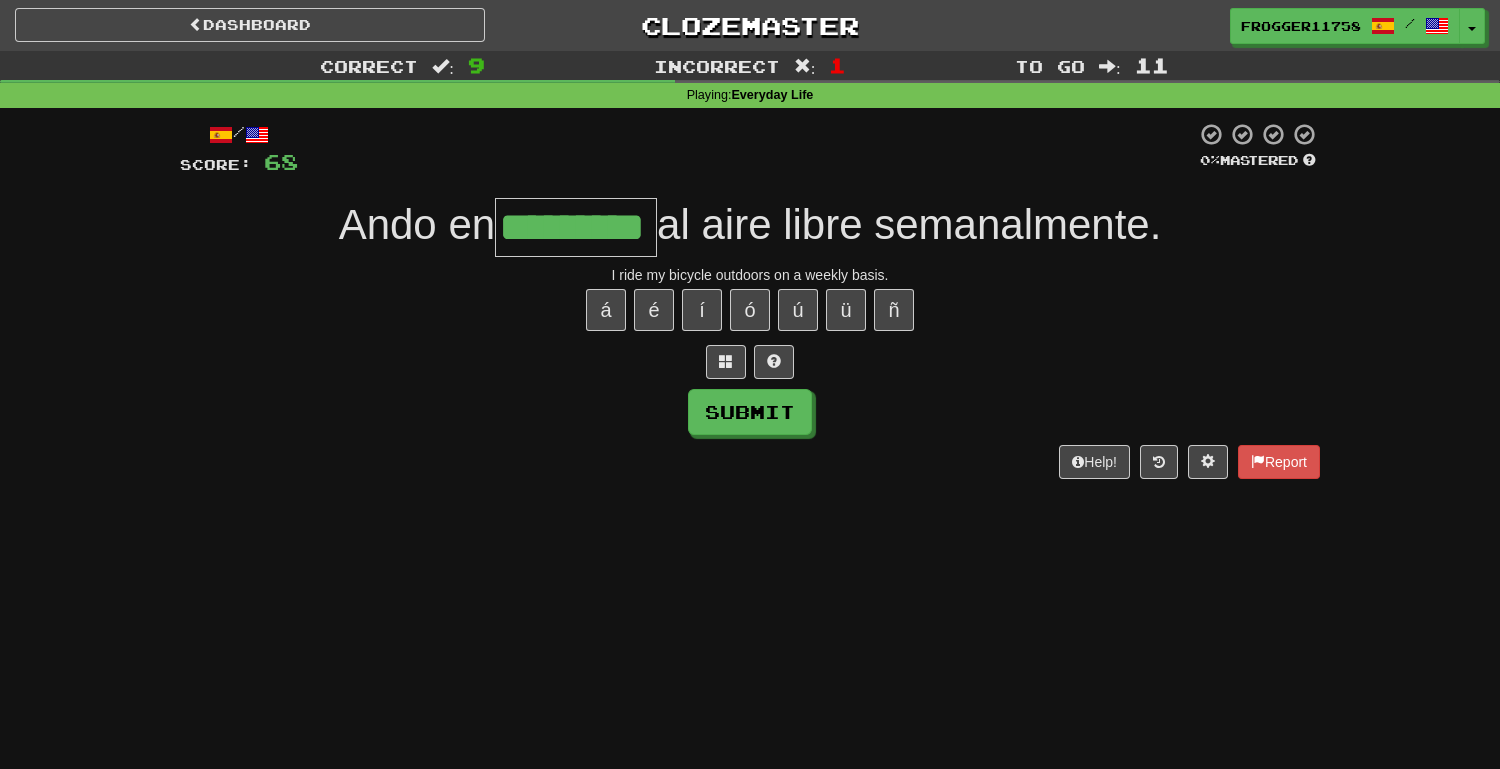 type on "*********" 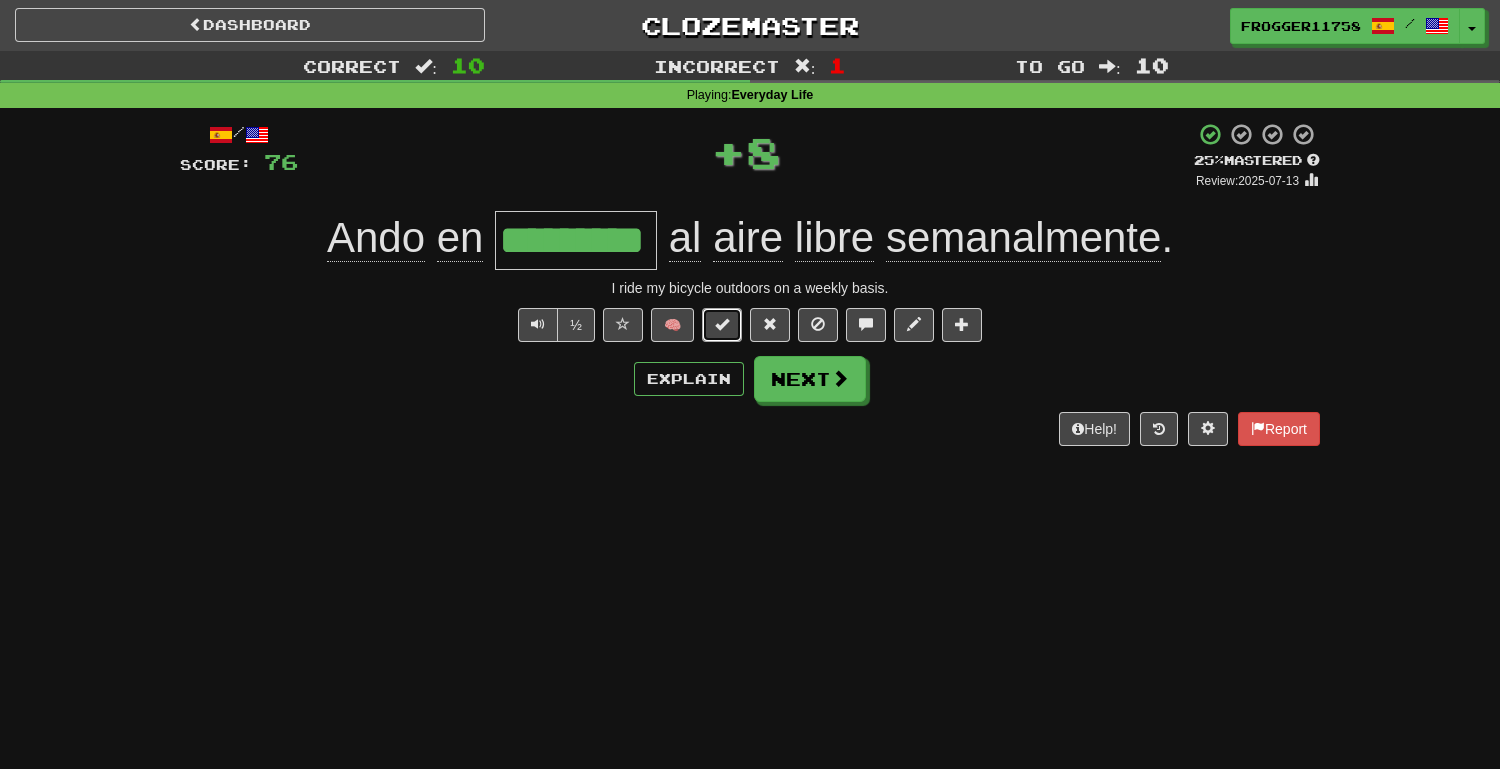 click at bounding box center (722, 324) 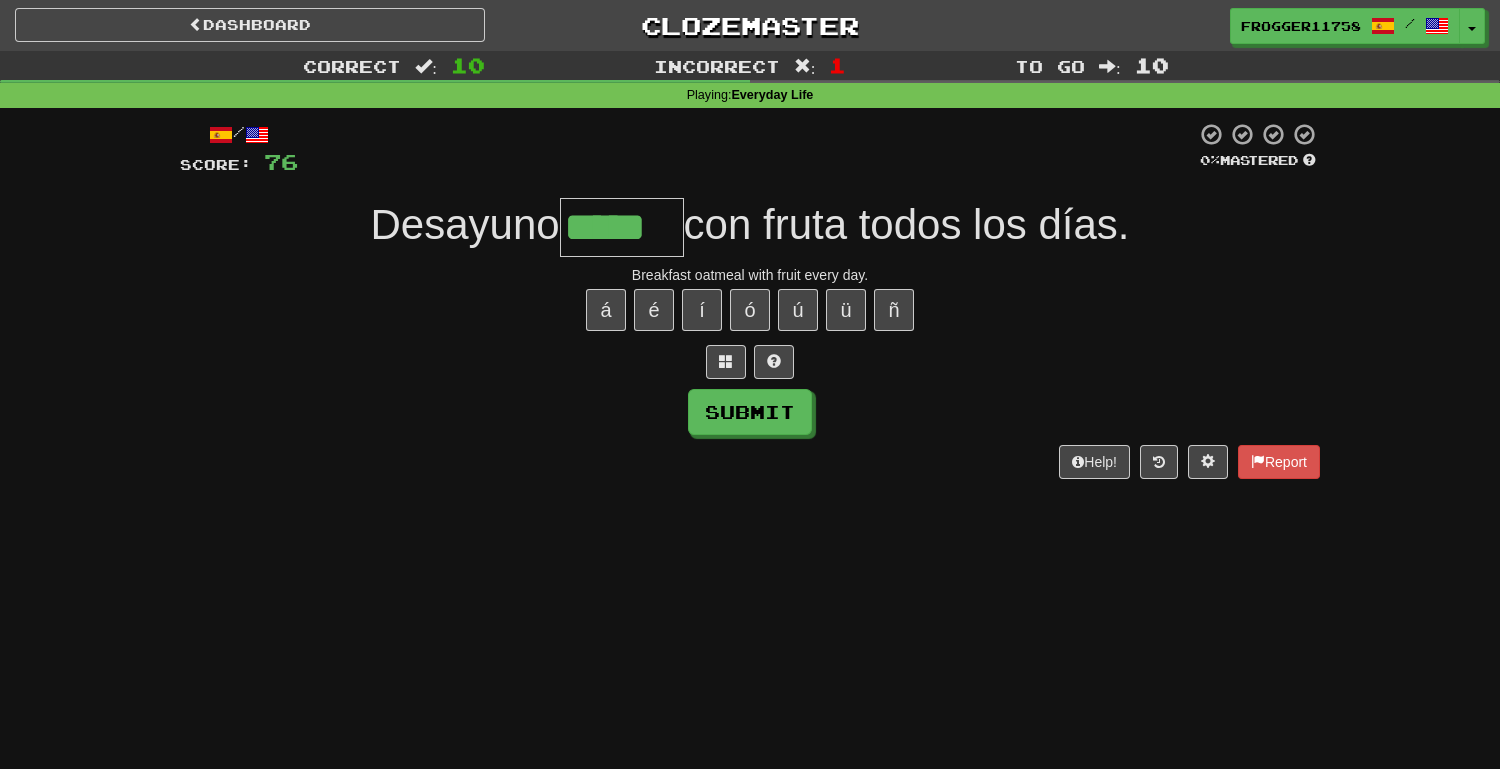 type on "*****" 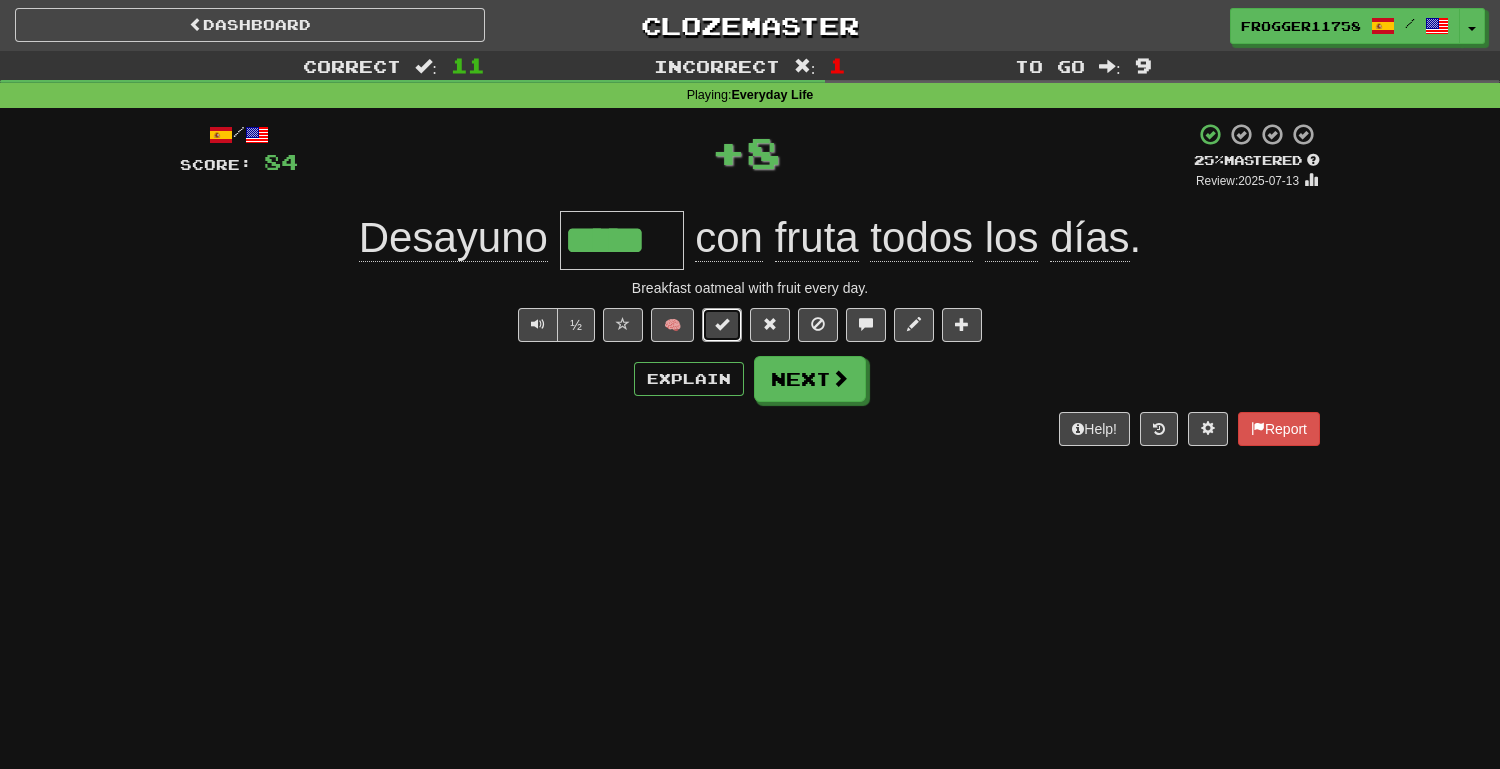 click at bounding box center [722, 324] 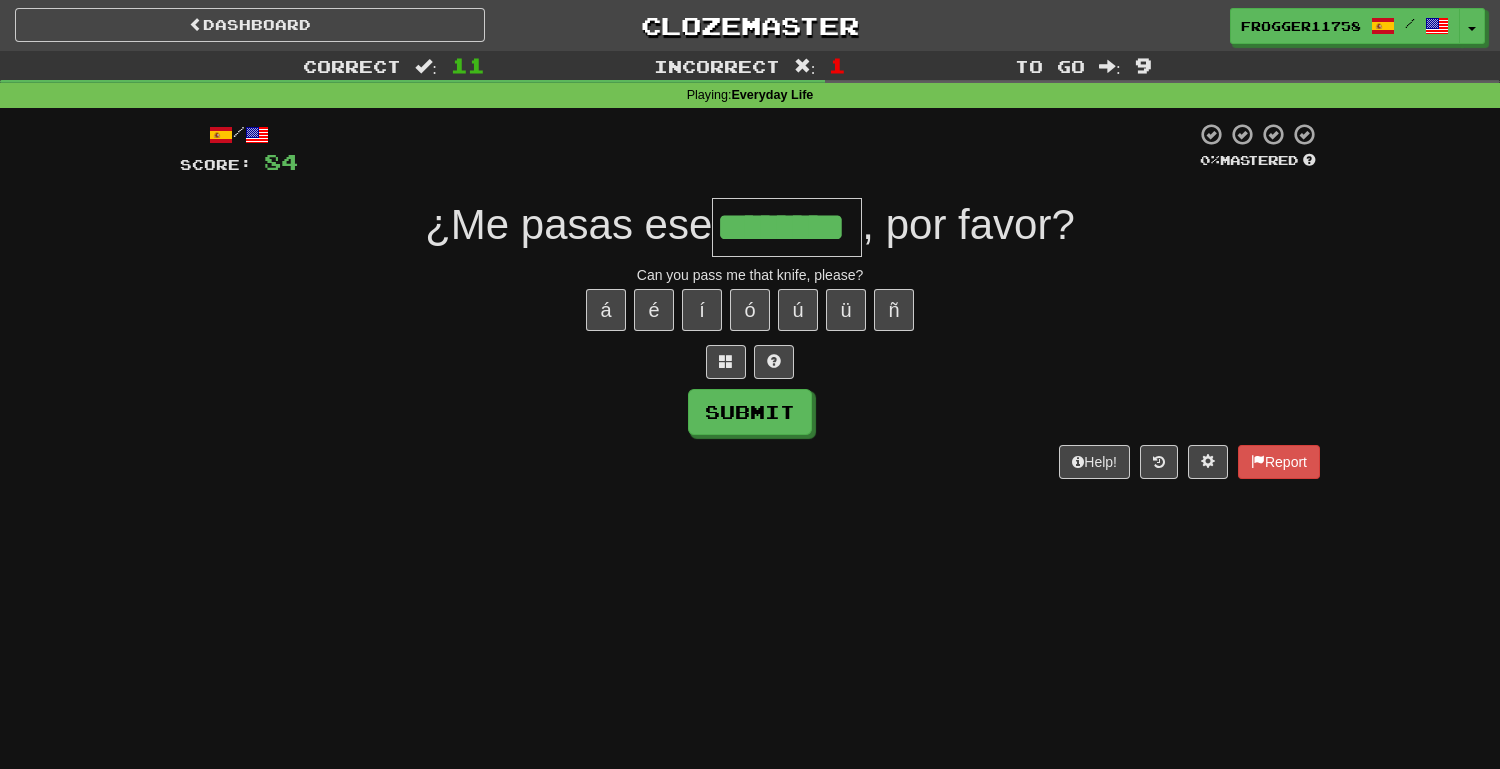 type on "********" 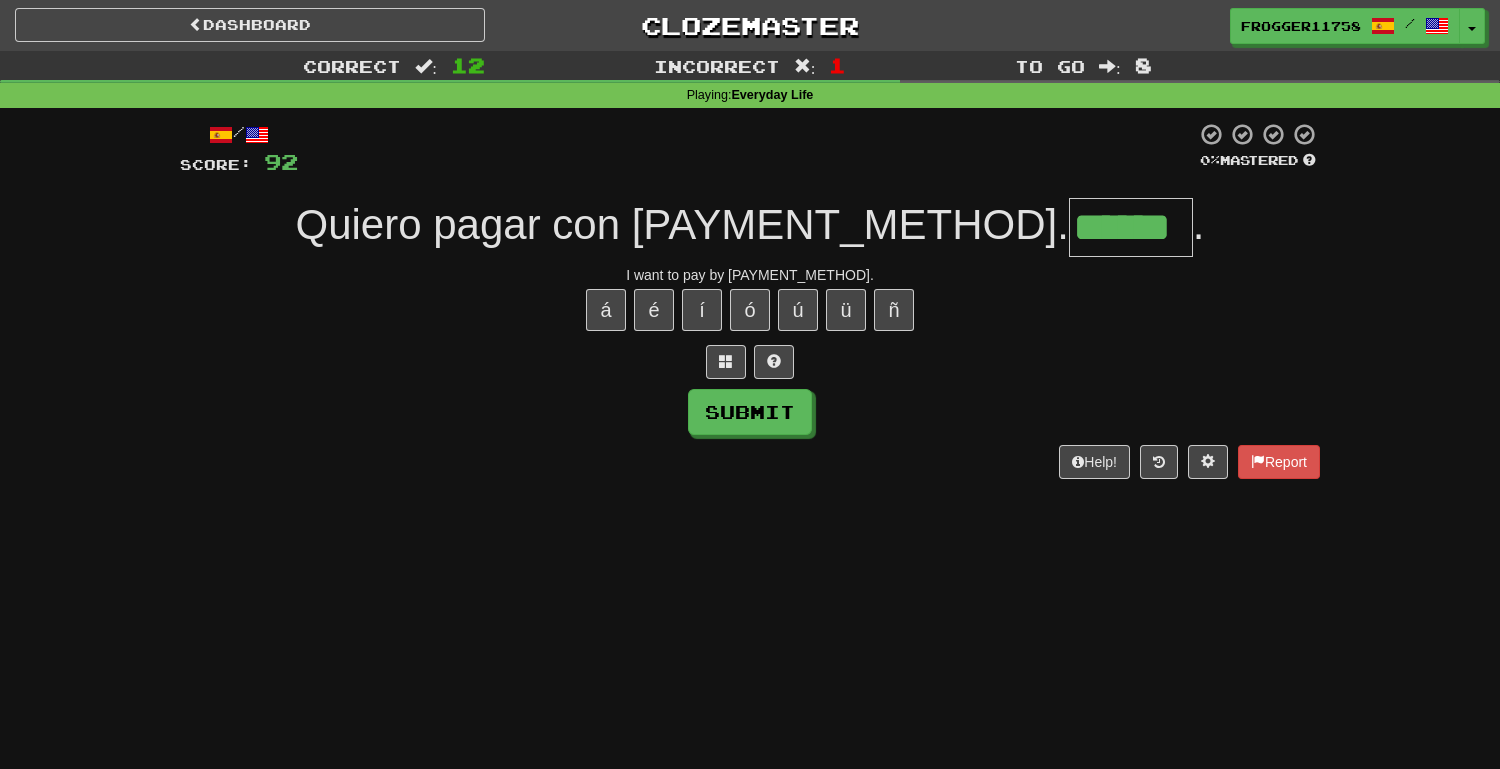 type on "******" 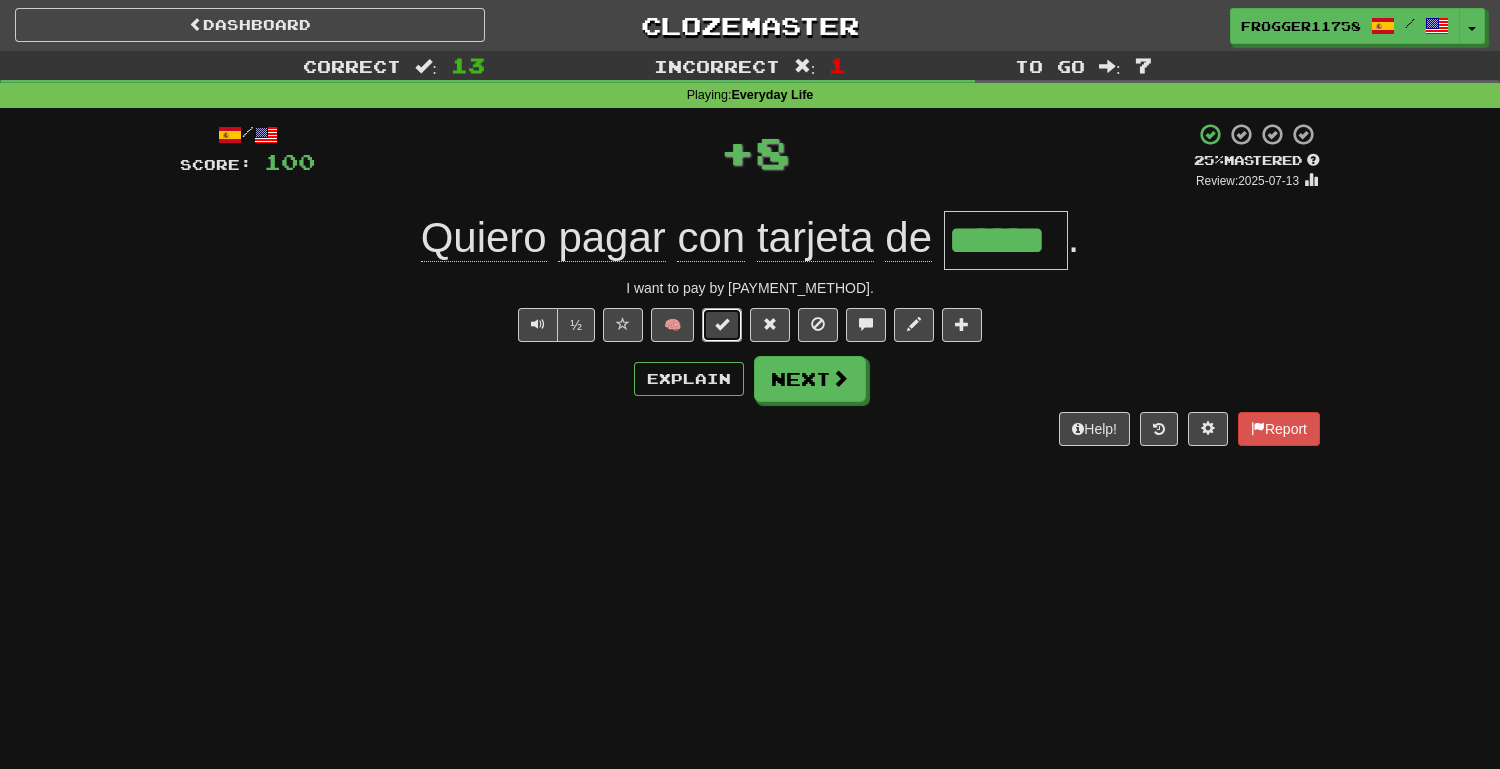 click at bounding box center [722, 325] 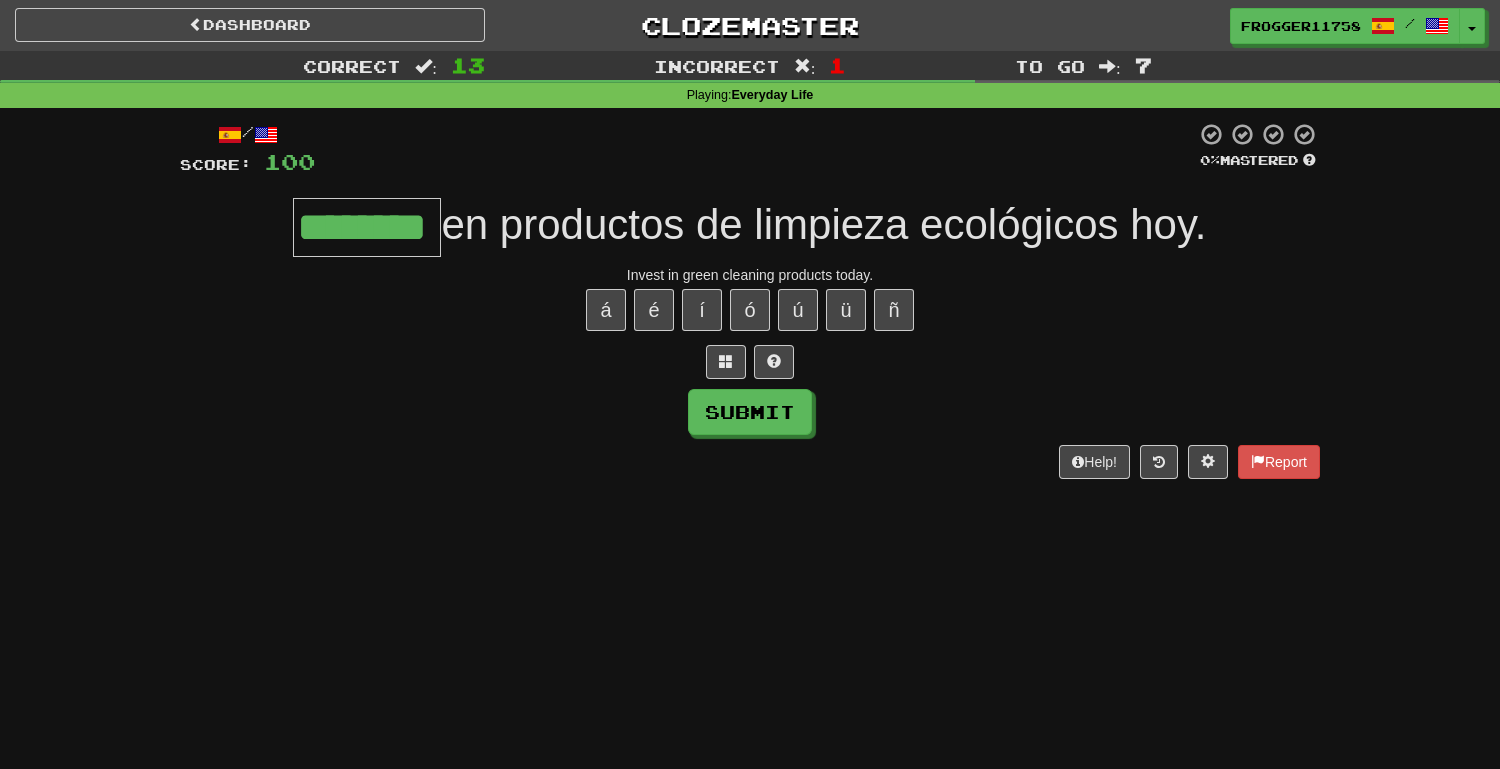 type on "********" 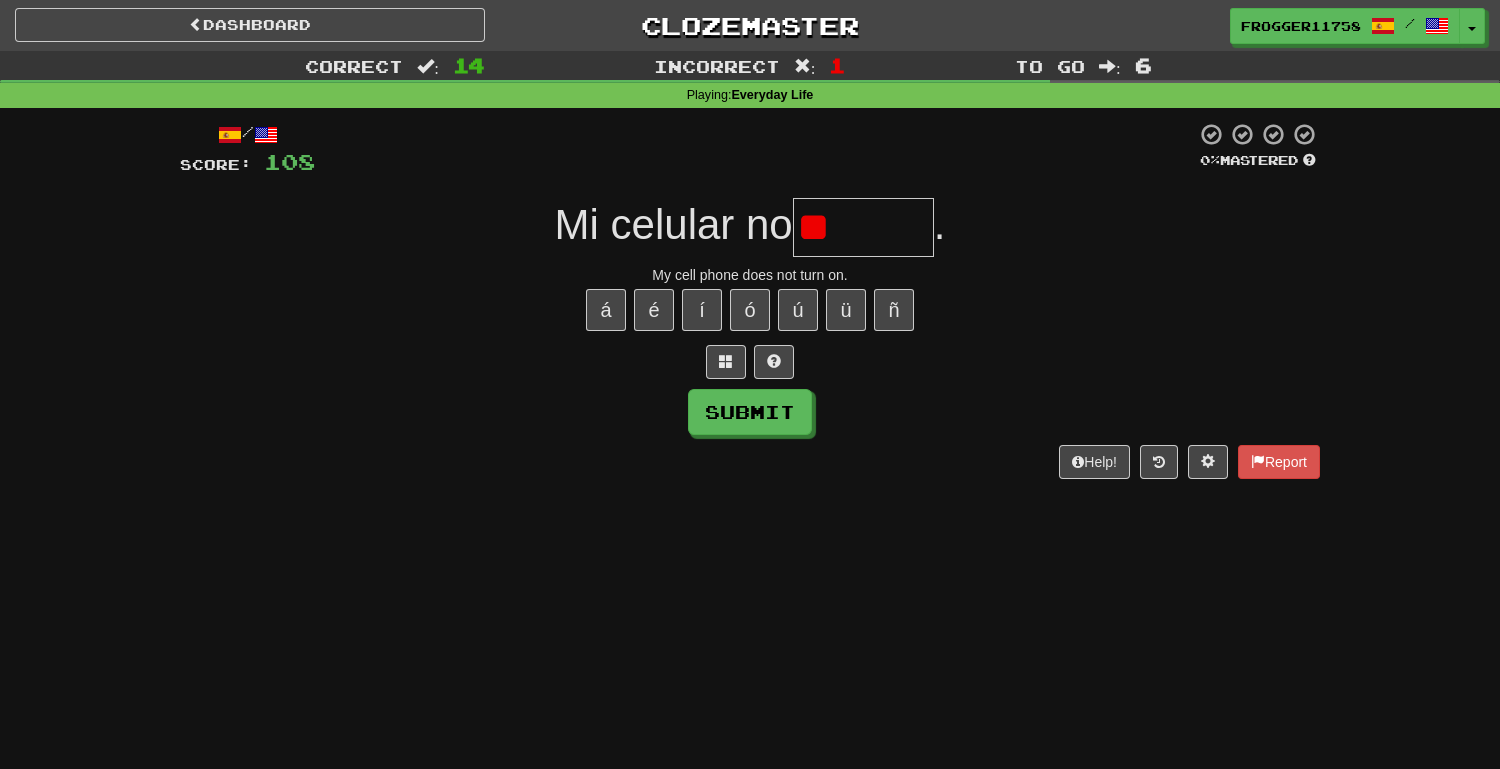 type on "*" 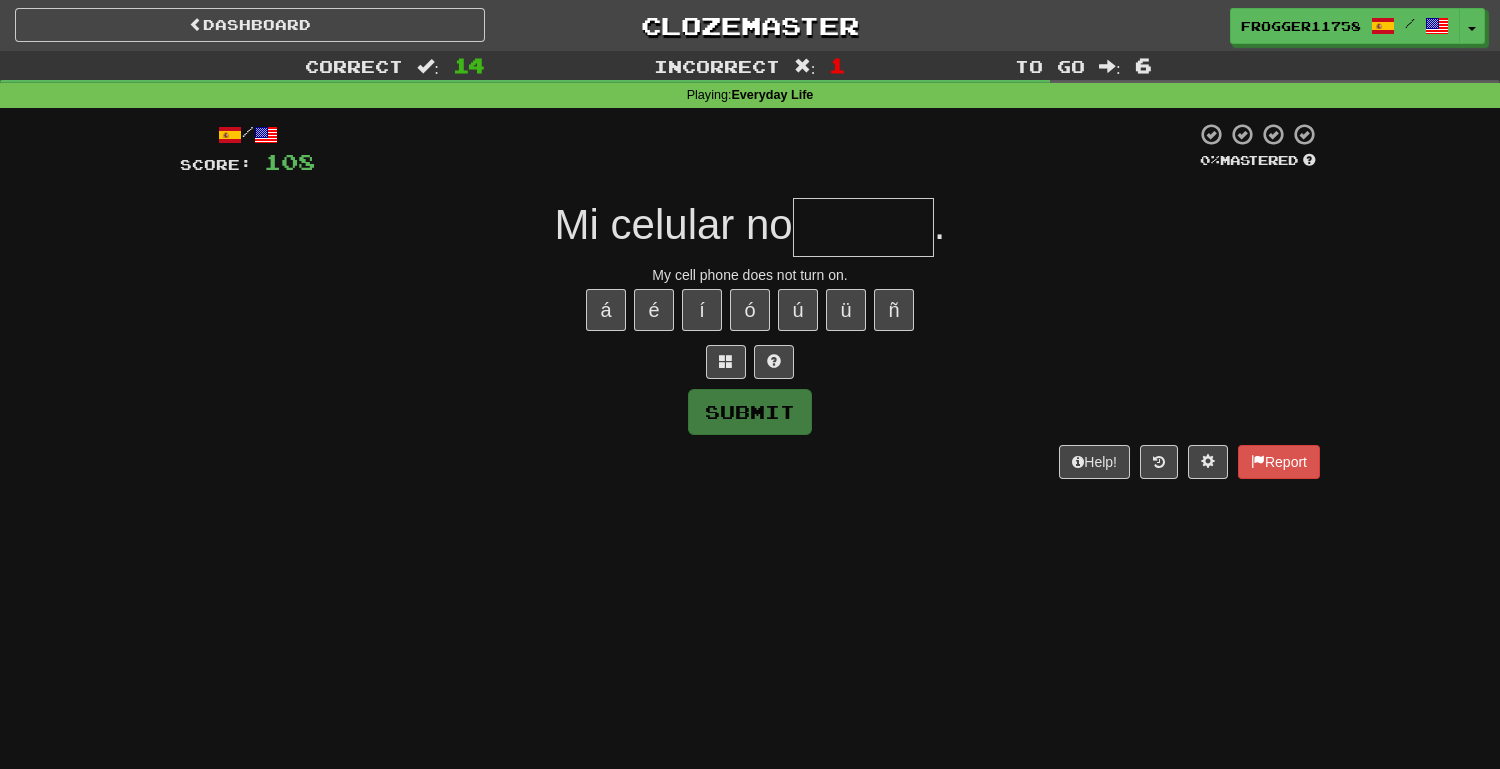 type on "*" 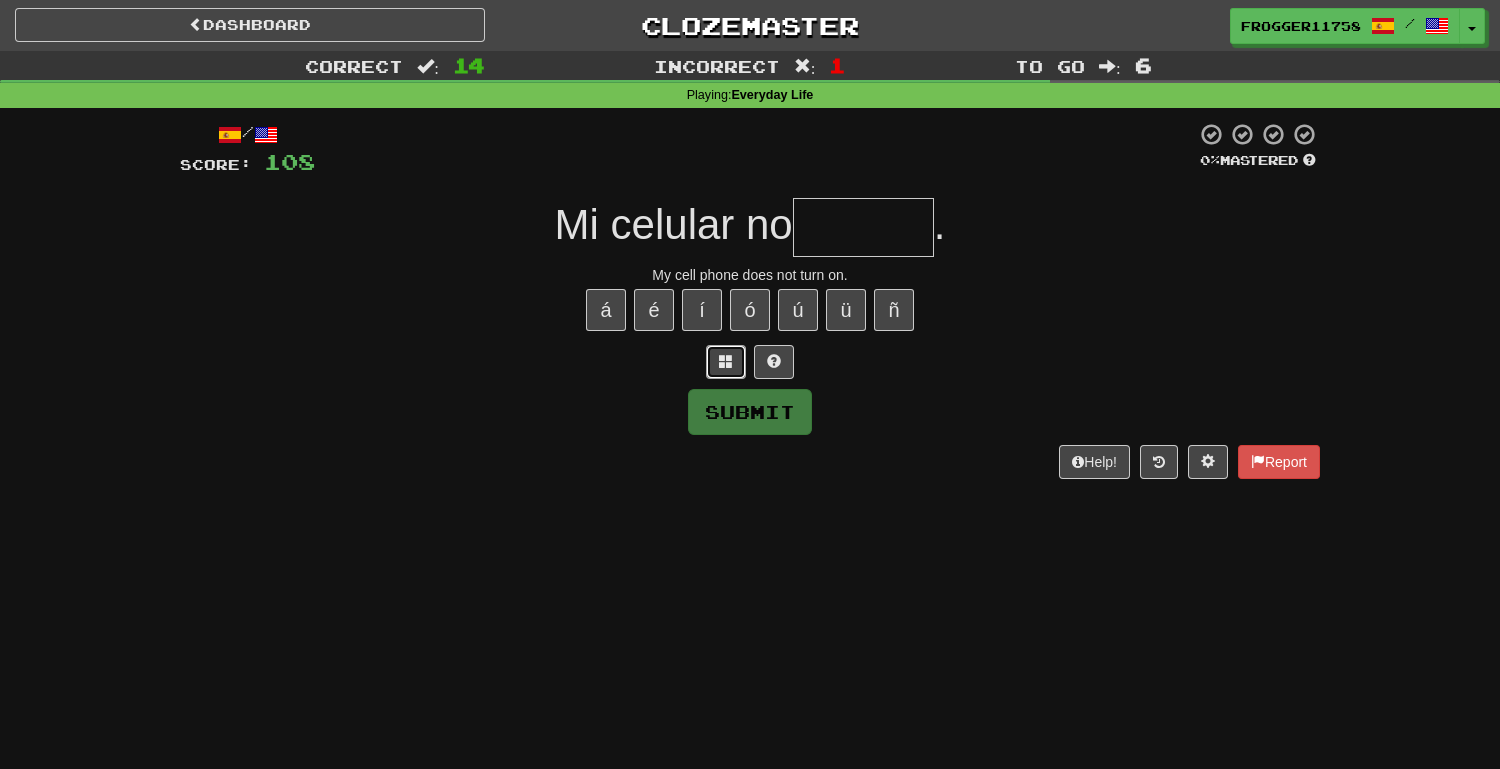 click at bounding box center (726, 362) 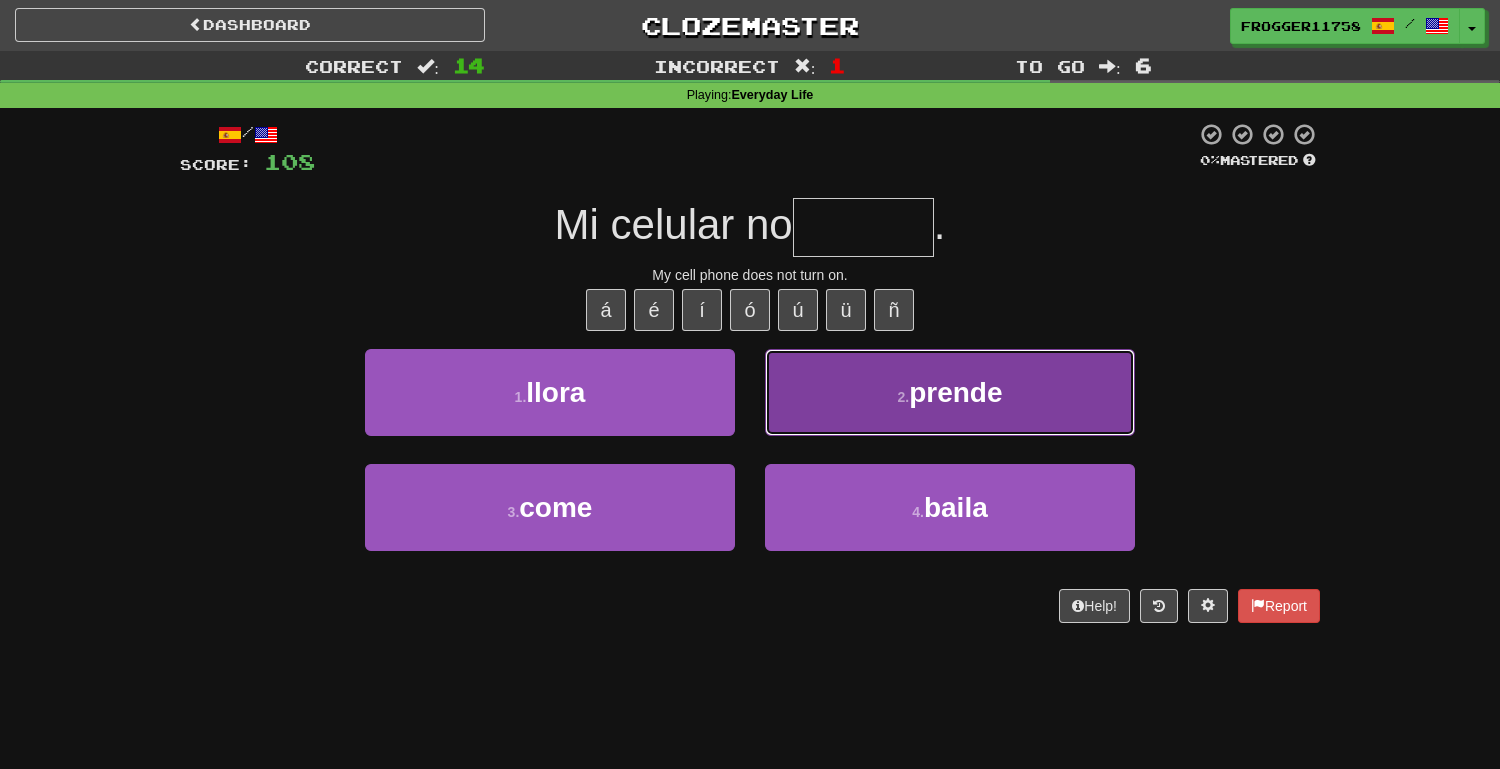 click on "2 .  prende" at bounding box center (950, 392) 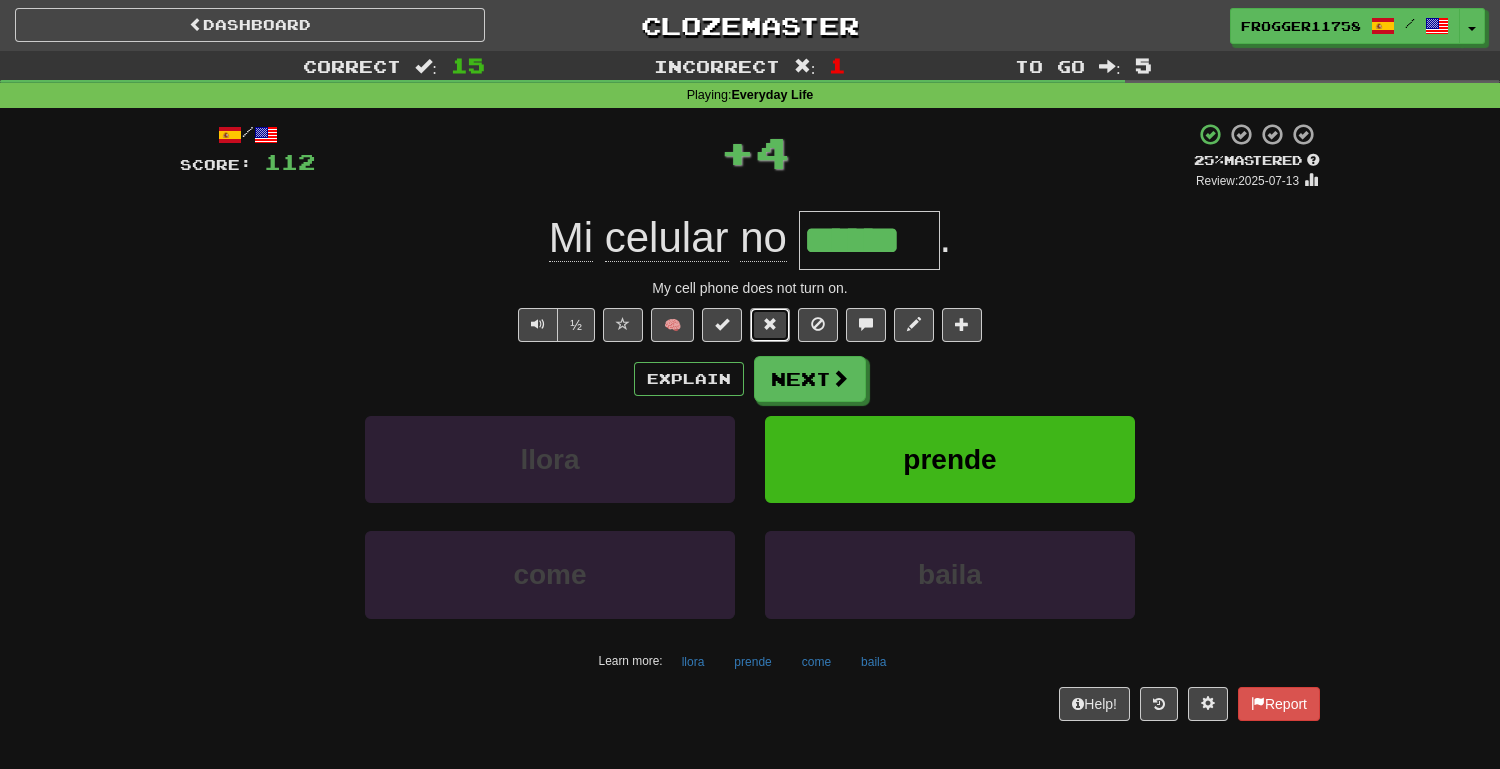 click at bounding box center [770, 325] 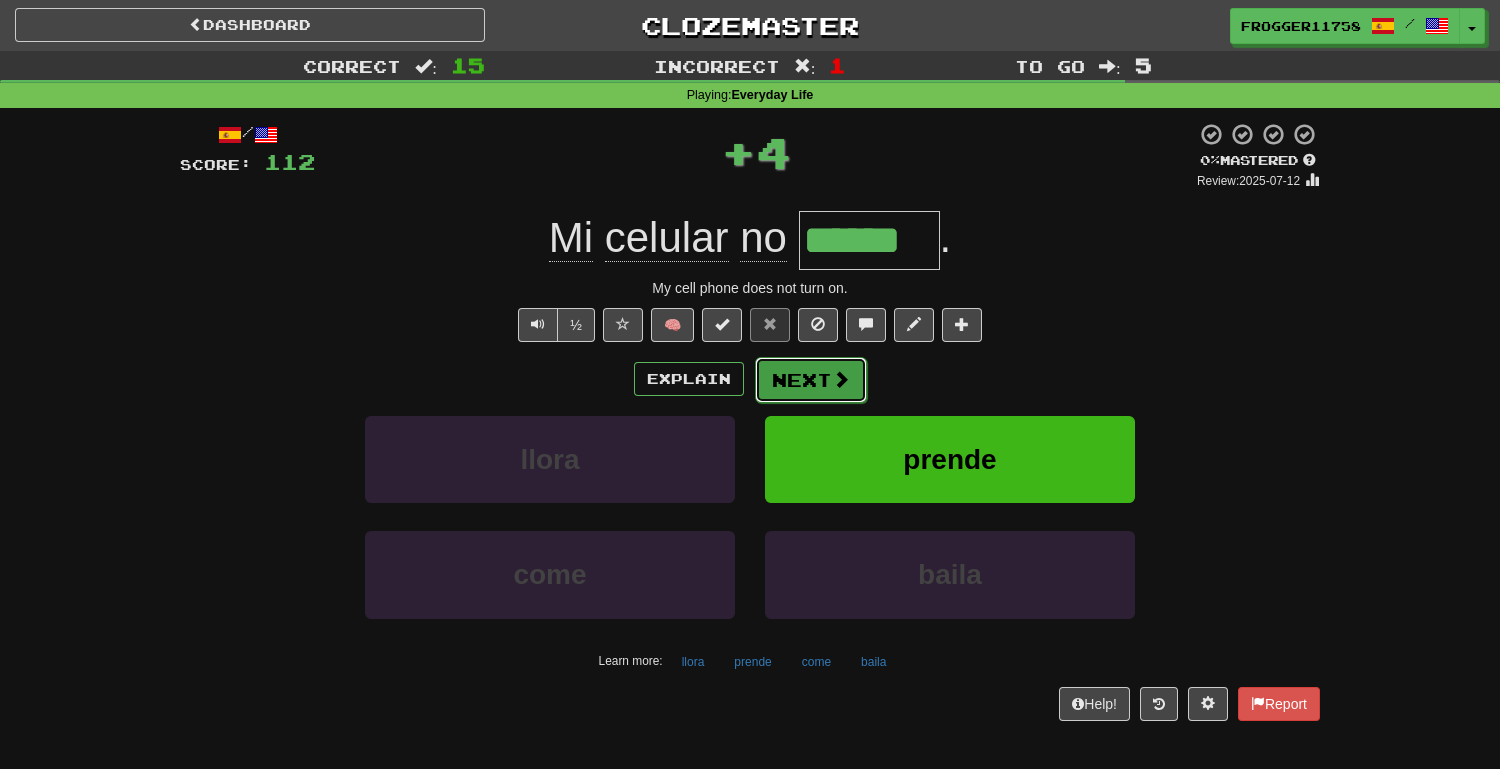 click on "Next" at bounding box center (811, 380) 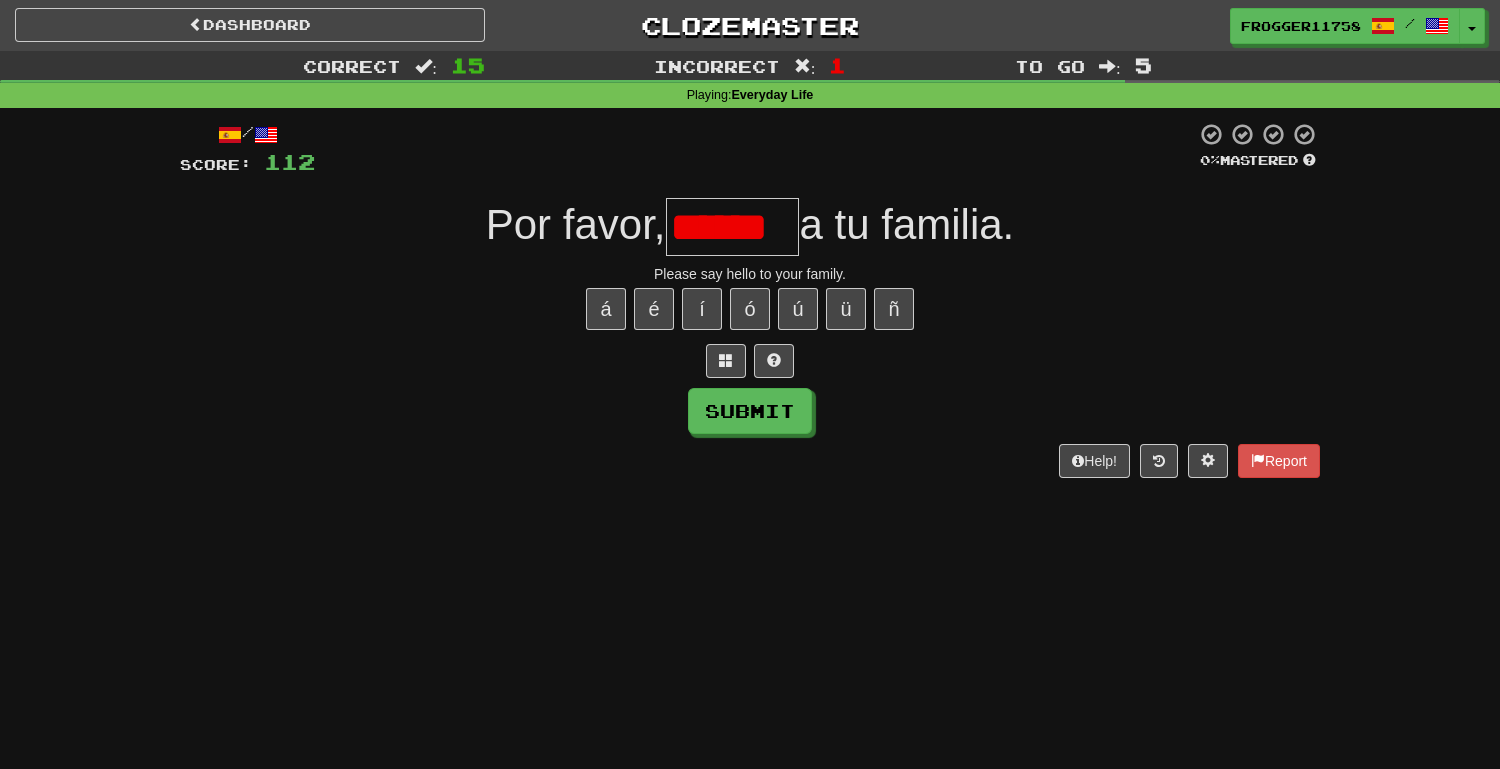 scroll, scrollTop: 0, scrollLeft: 0, axis: both 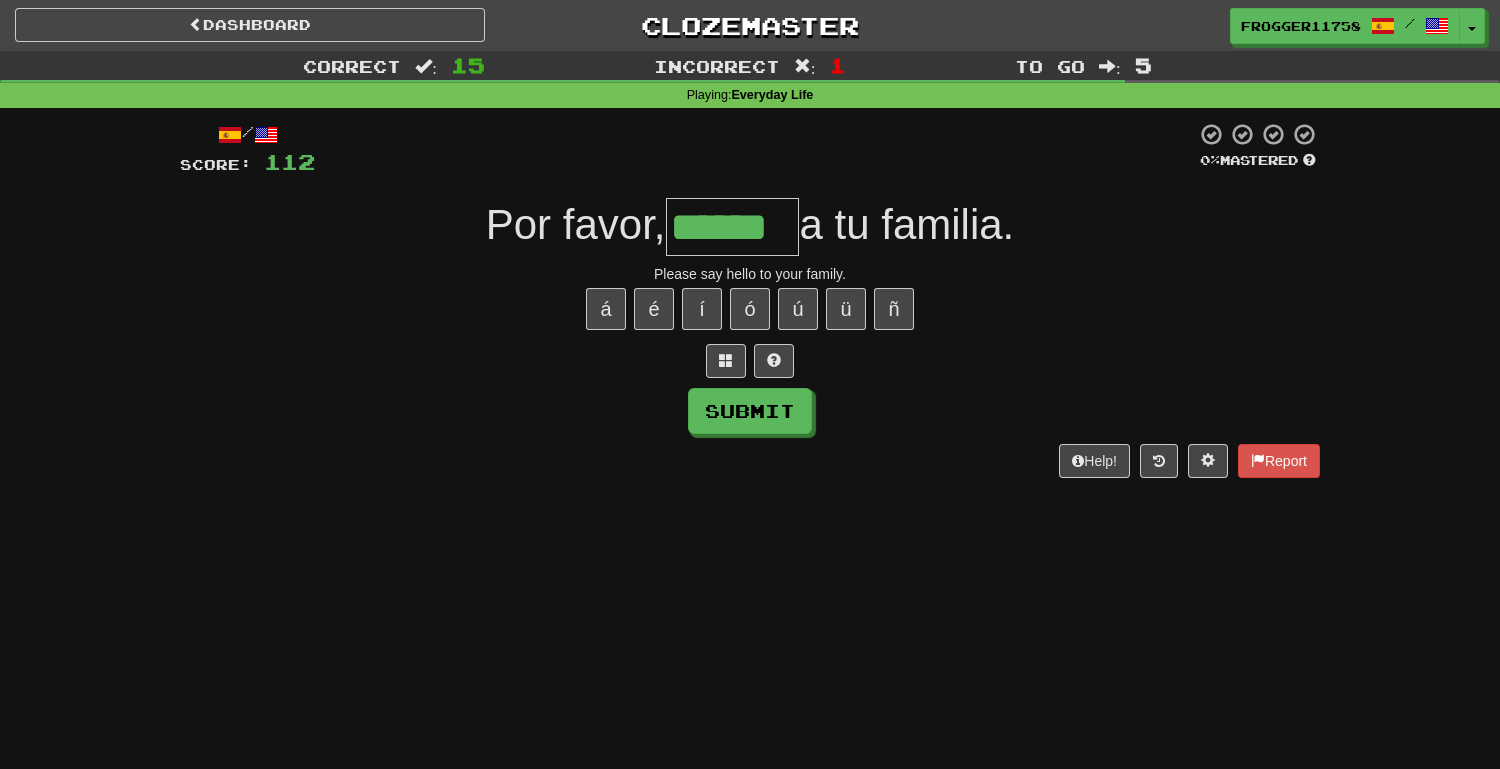 type on "******" 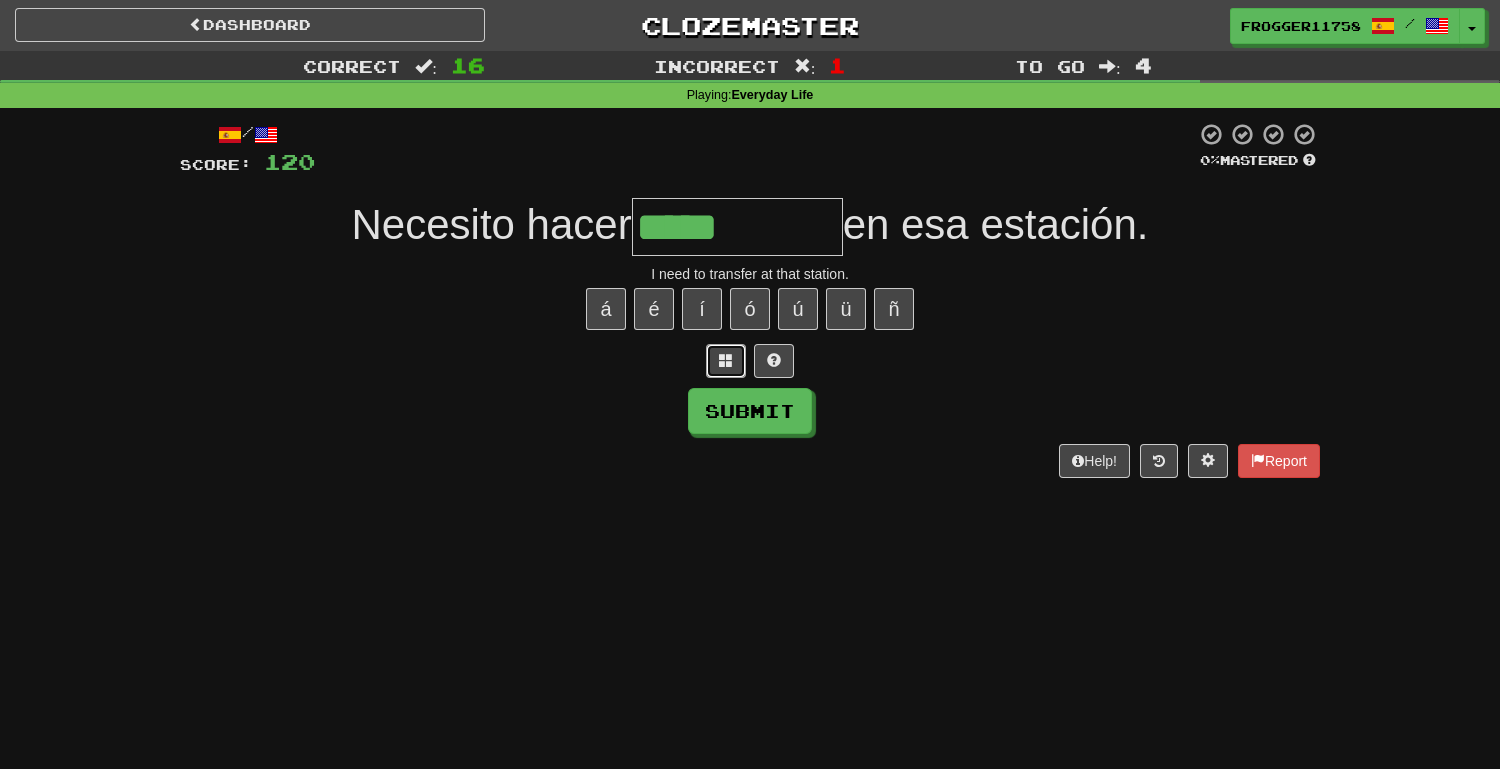 click at bounding box center (726, 360) 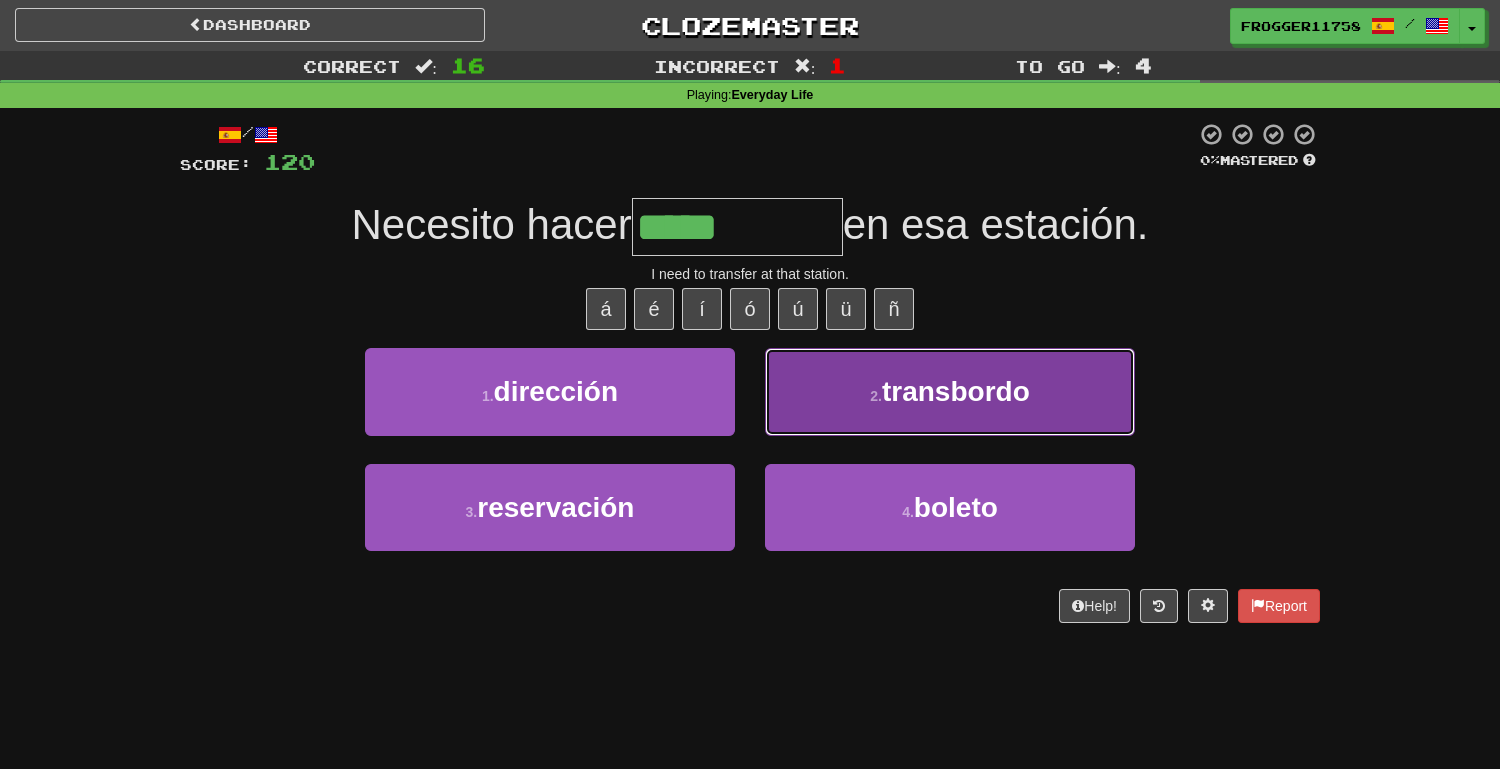 click on "2 .  transbordo" at bounding box center (950, 391) 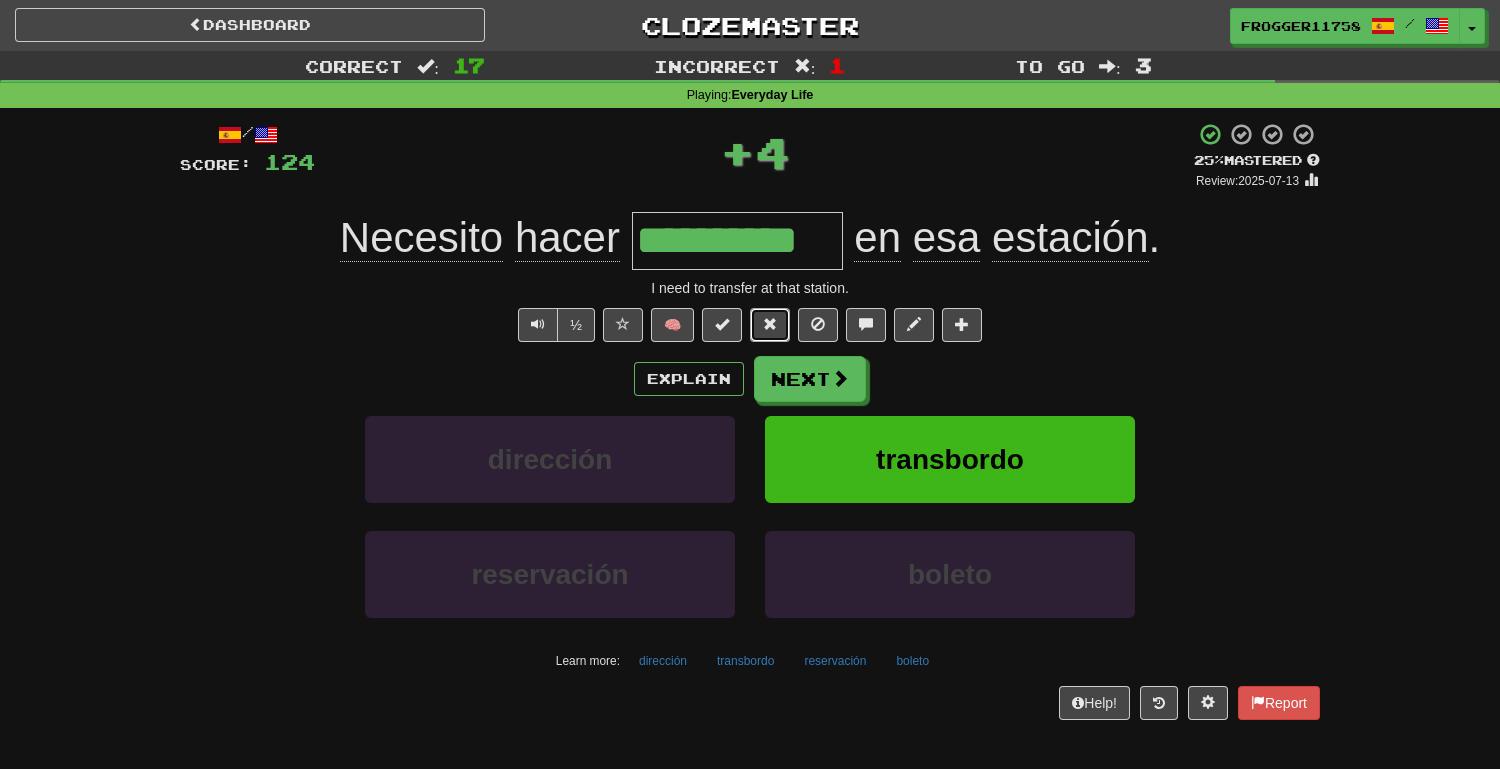 click at bounding box center [770, 324] 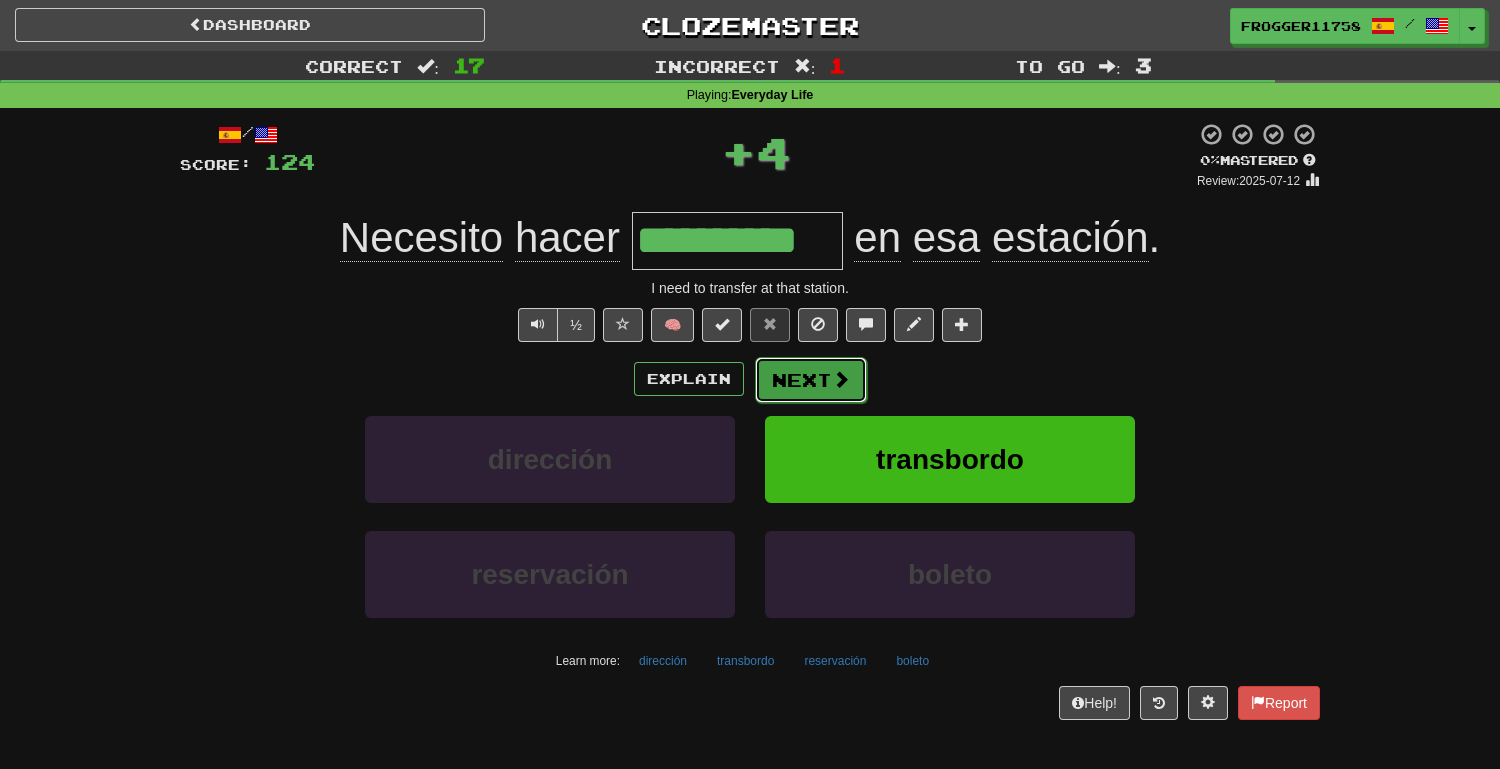 click on "Next" at bounding box center (811, 380) 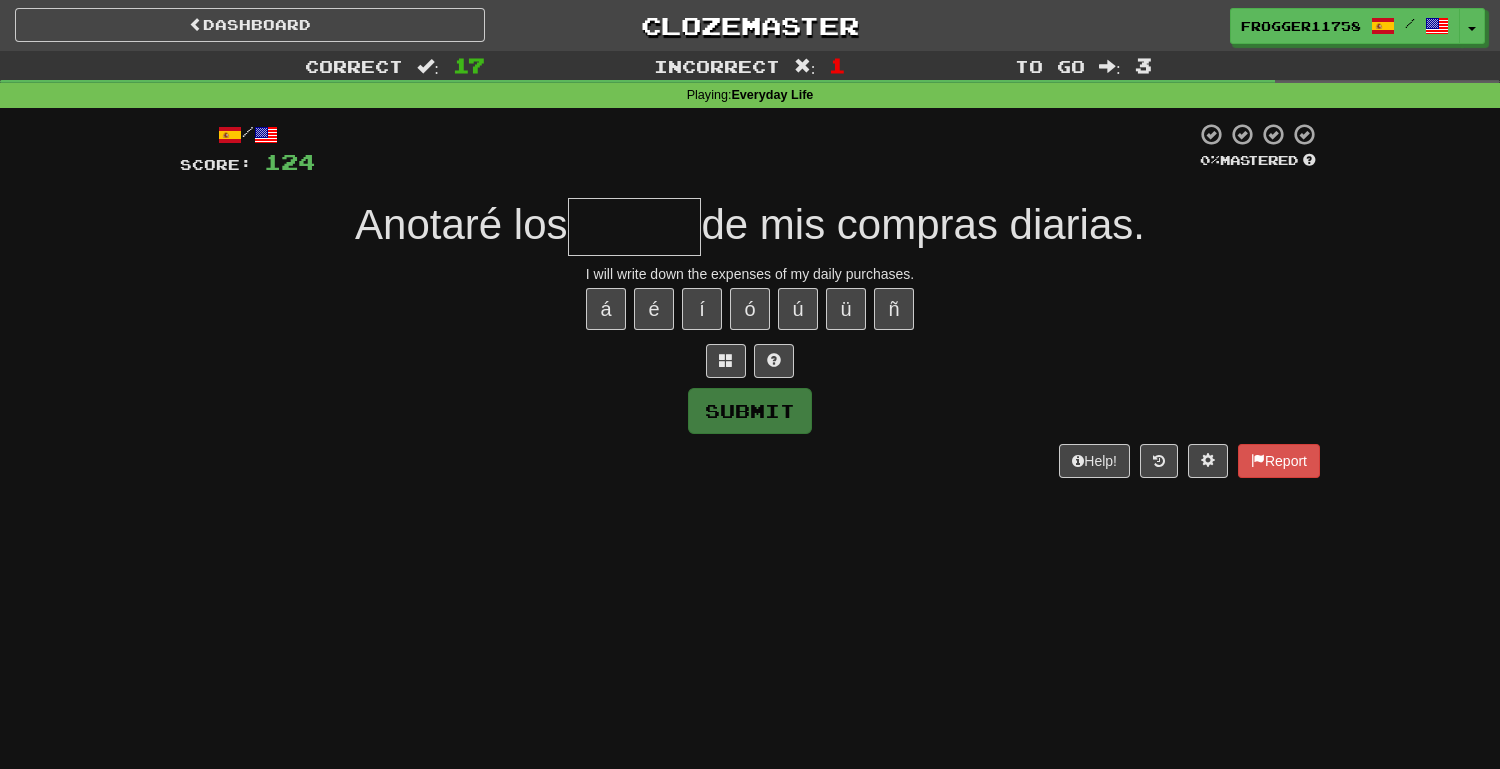 type on "*" 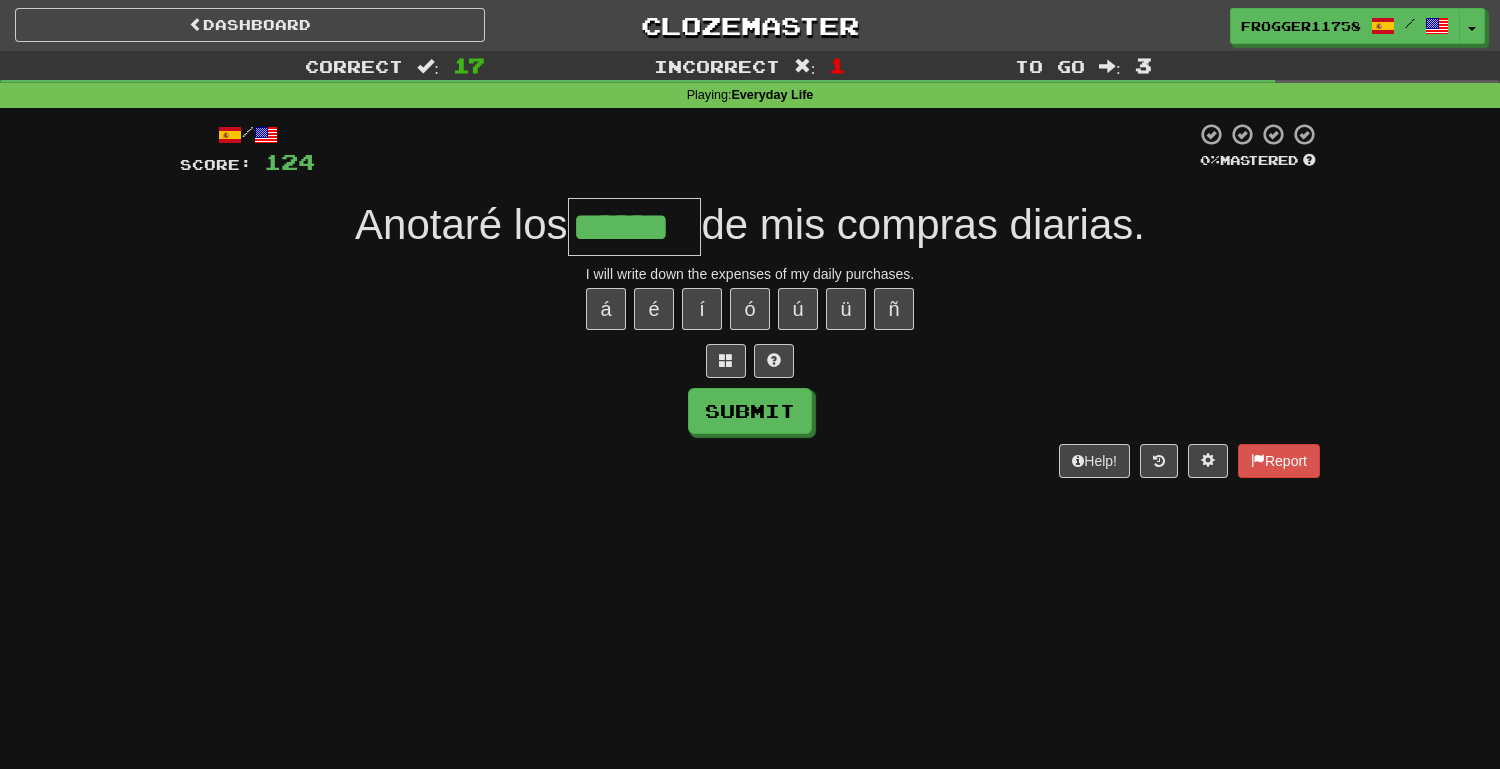 type on "******" 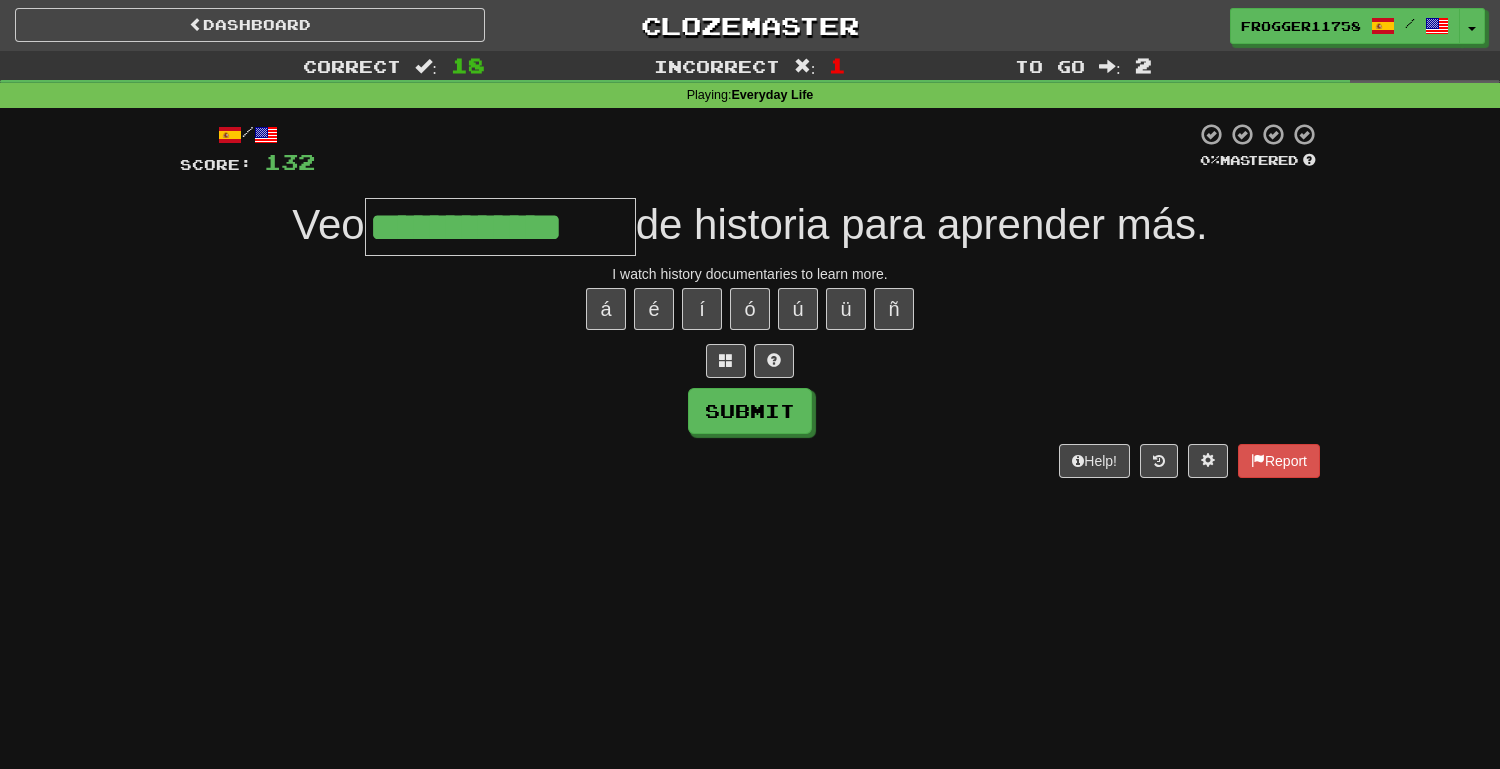 type on "**********" 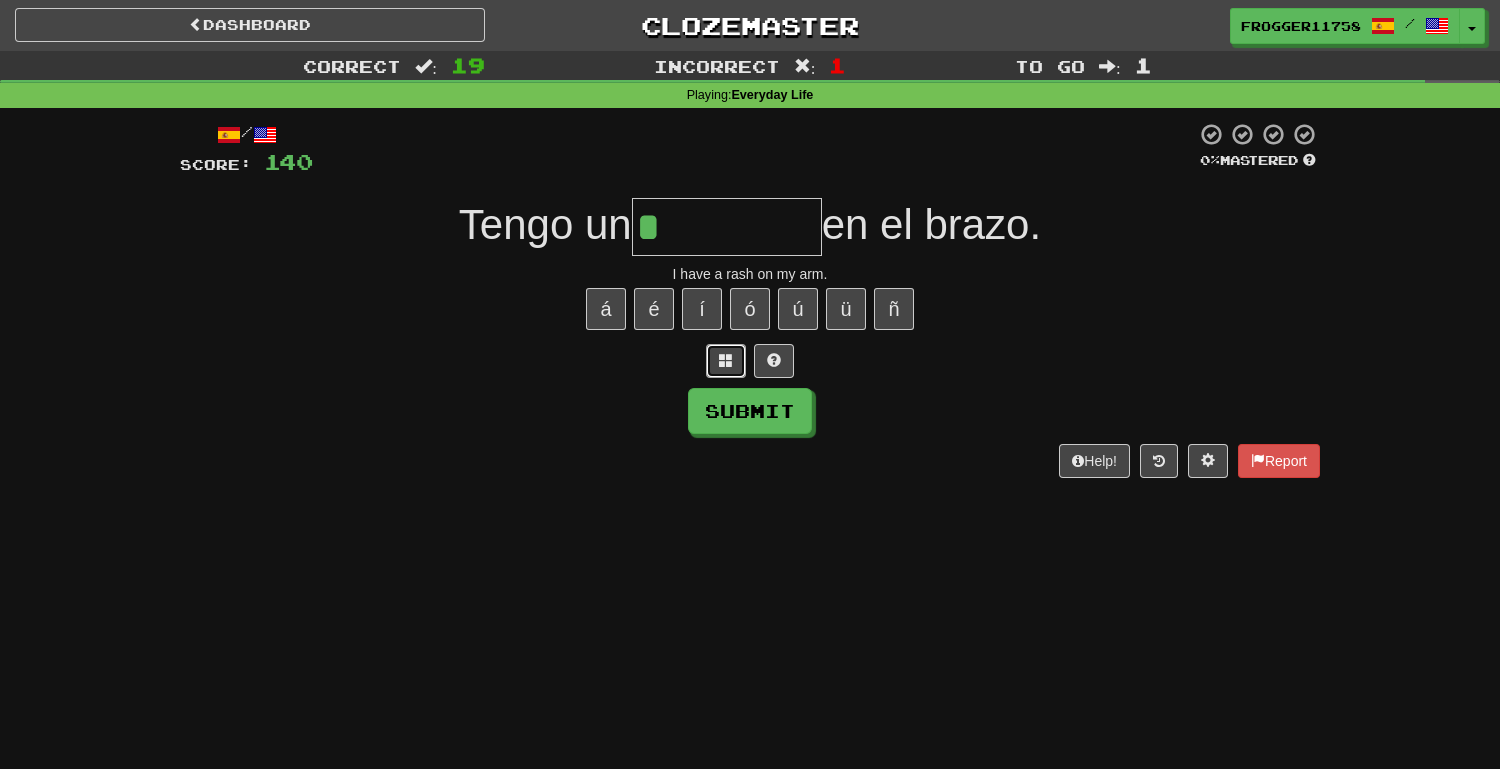 click at bounding box center (726, 361) 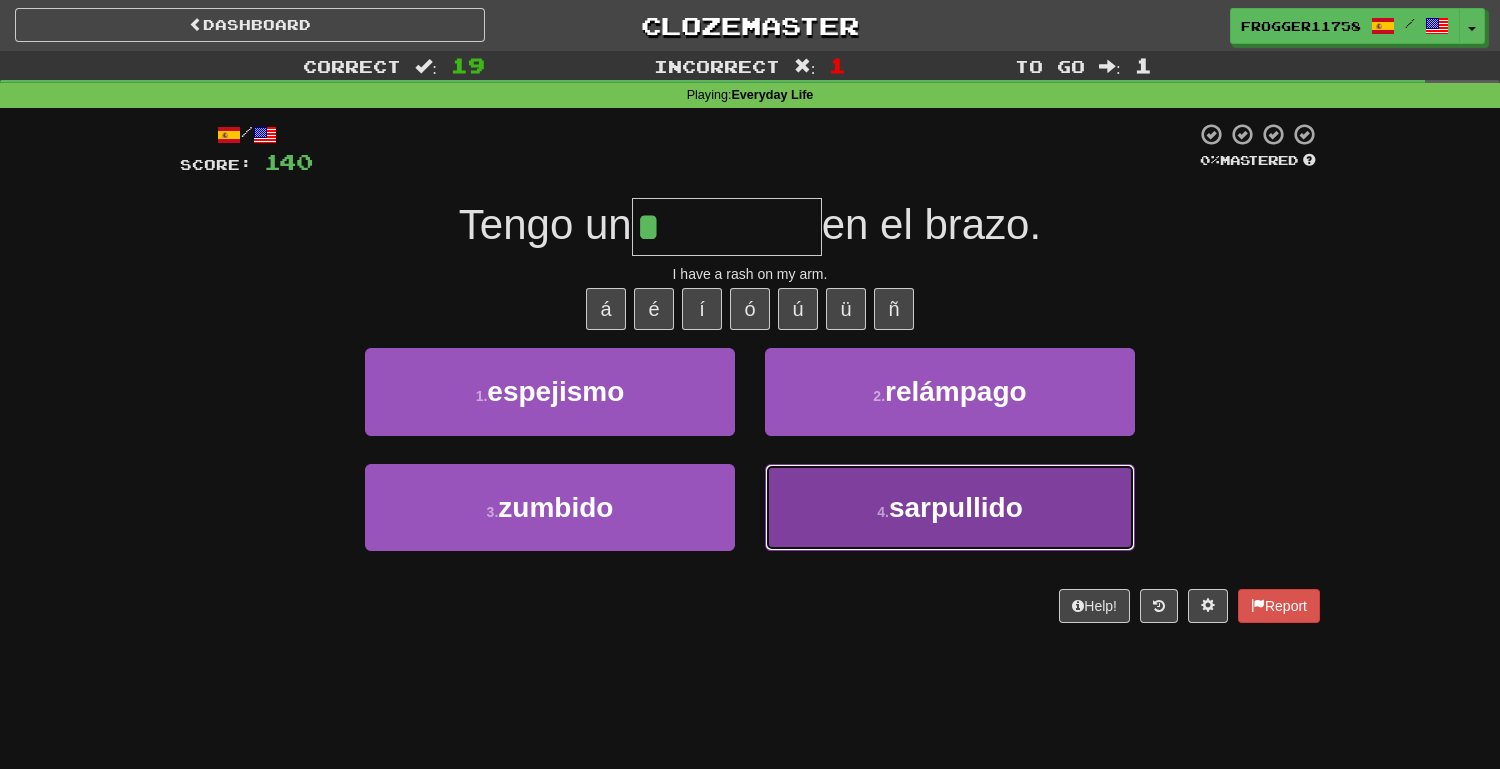 click on "4 .  sarpullido" at bounding box center [950, 507] 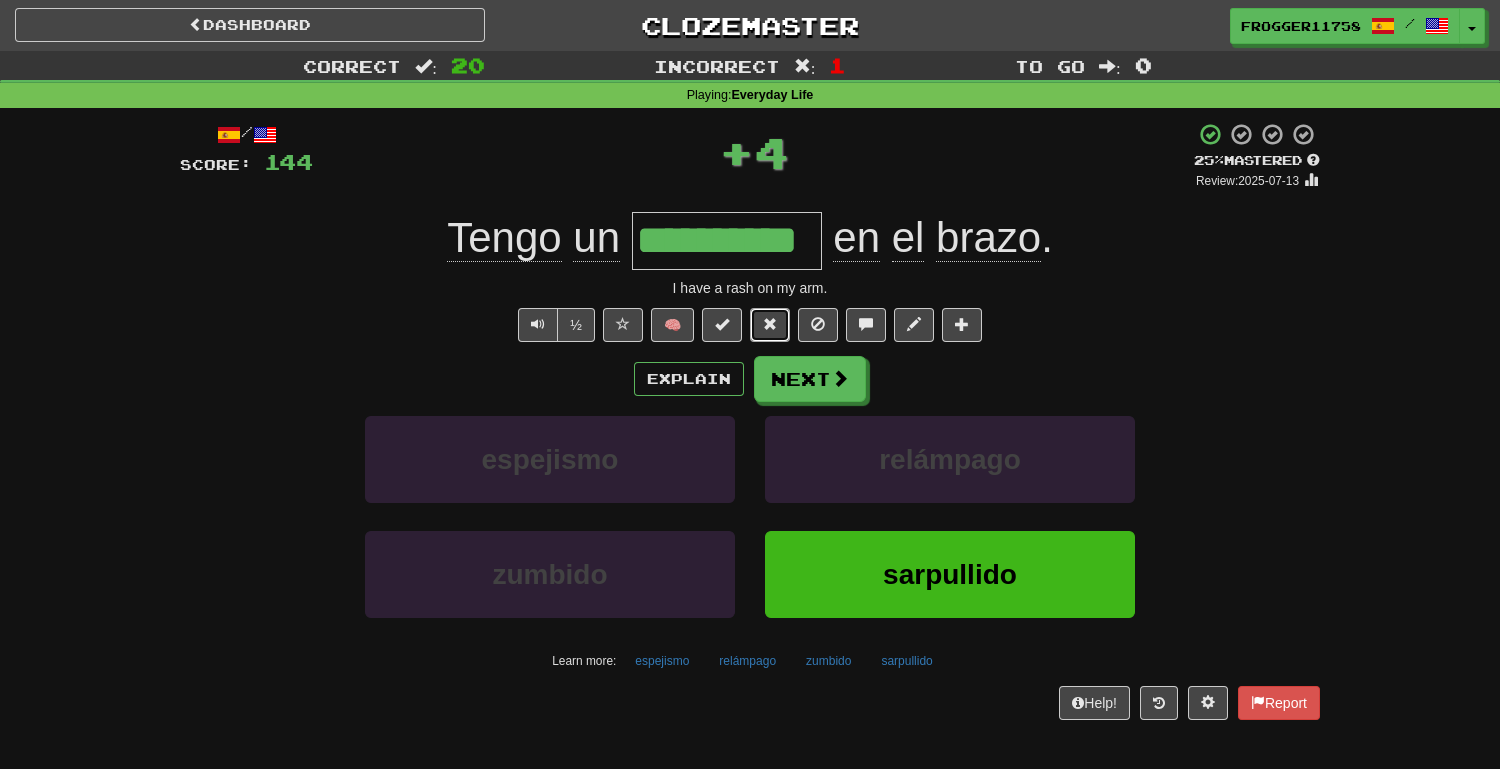 click at bounding box center (770, 324) 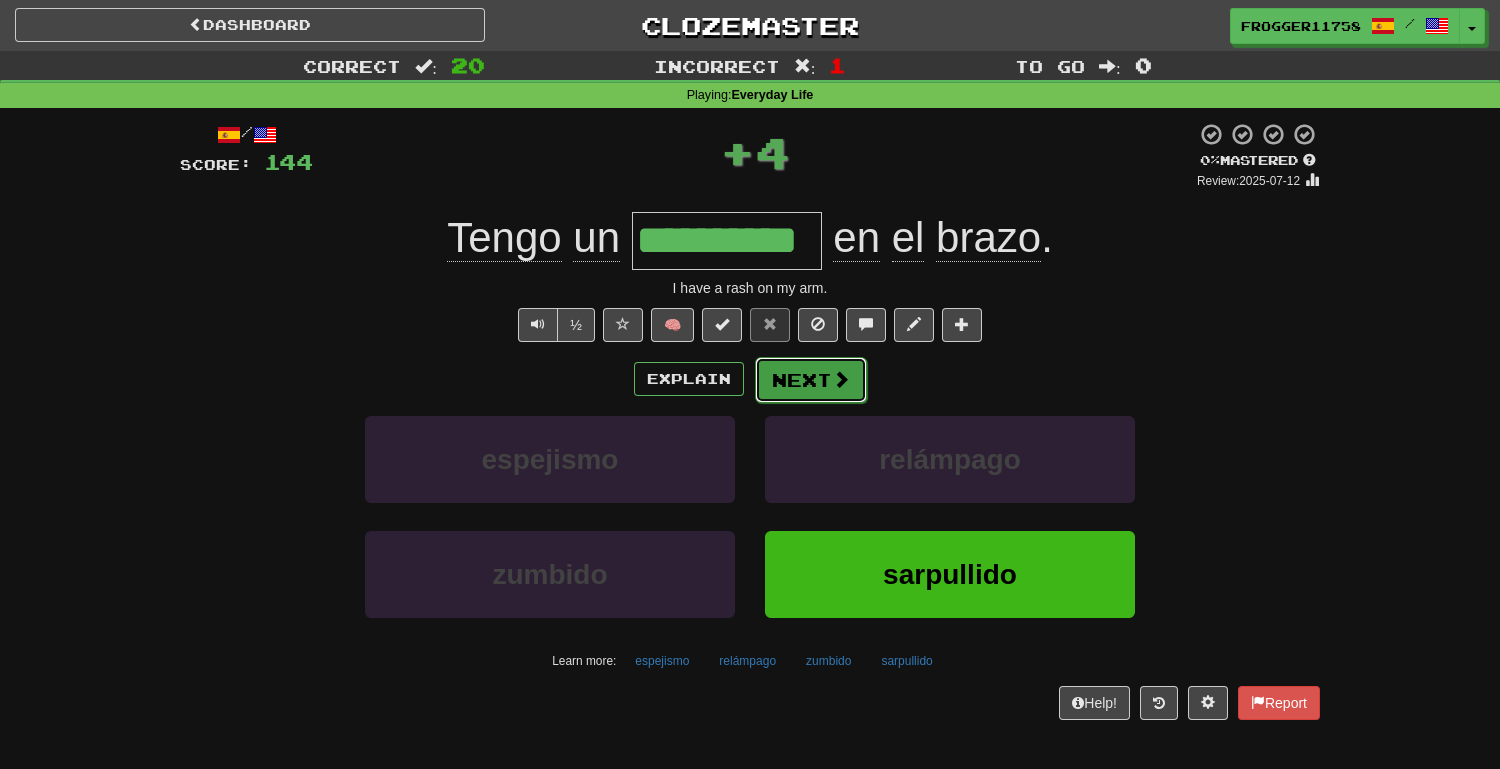 click on "Next" at bounding box center (811, 380) 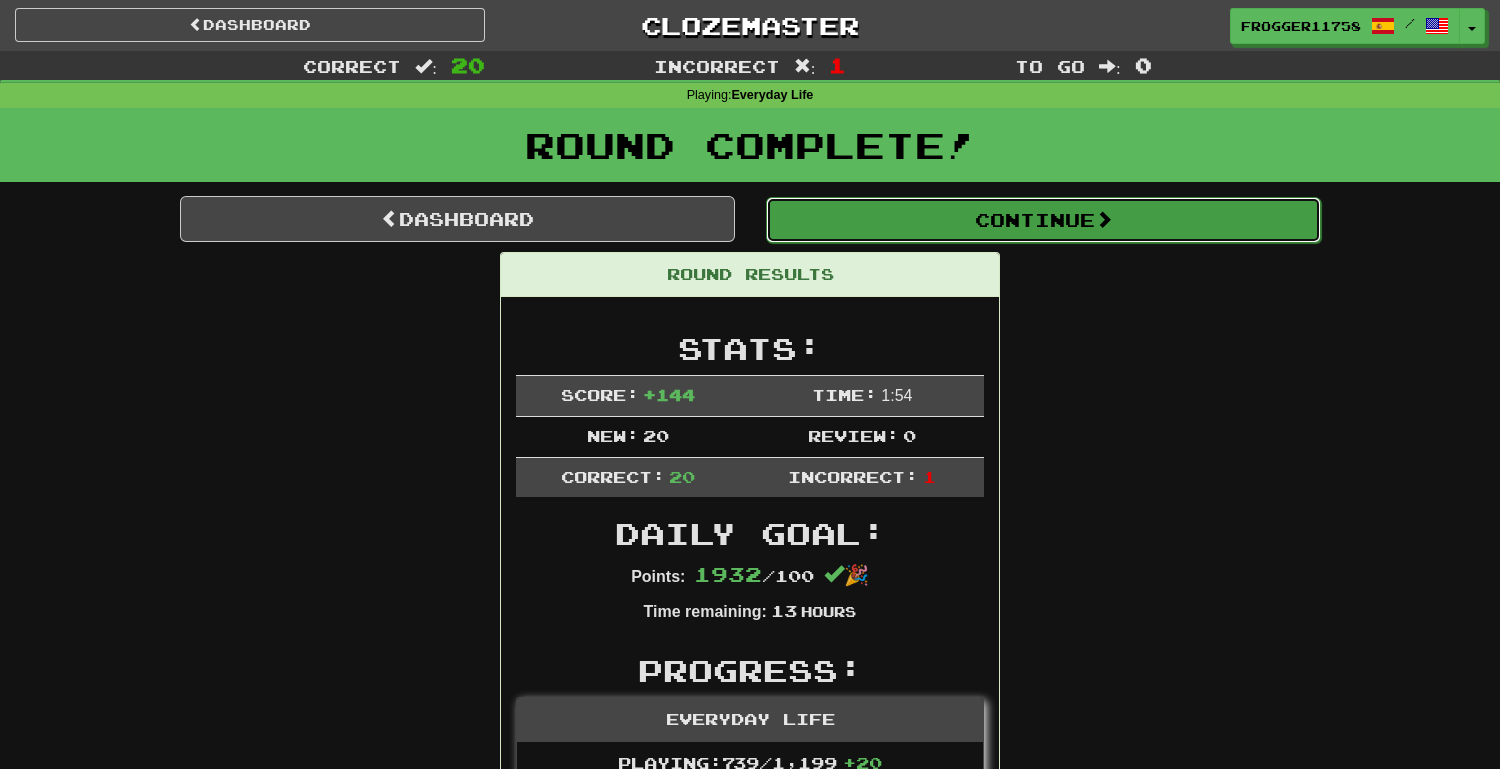 click on "Continue" at bounding box center [1043, 220] 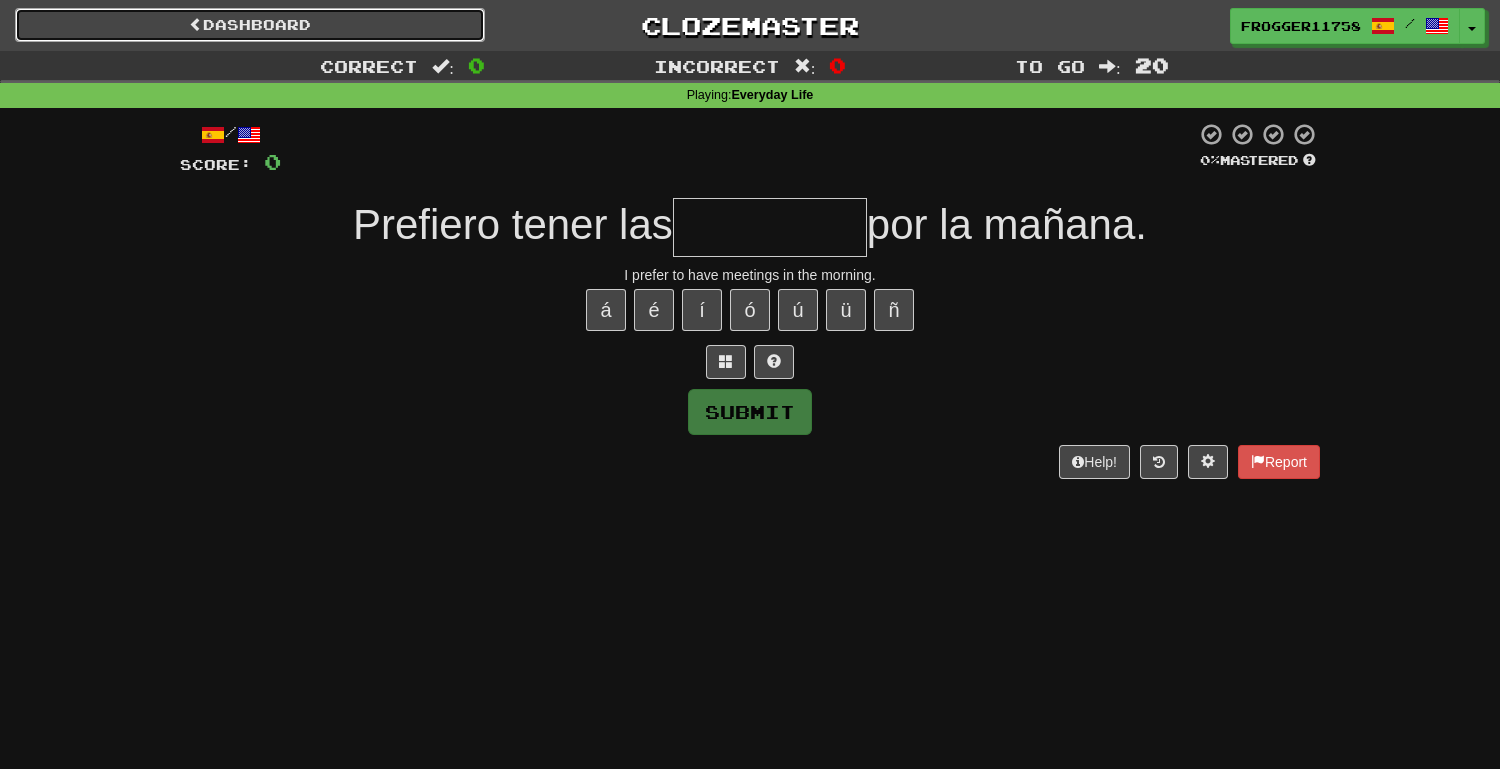 click on "Dashboard" at bounding box center [250, 25] 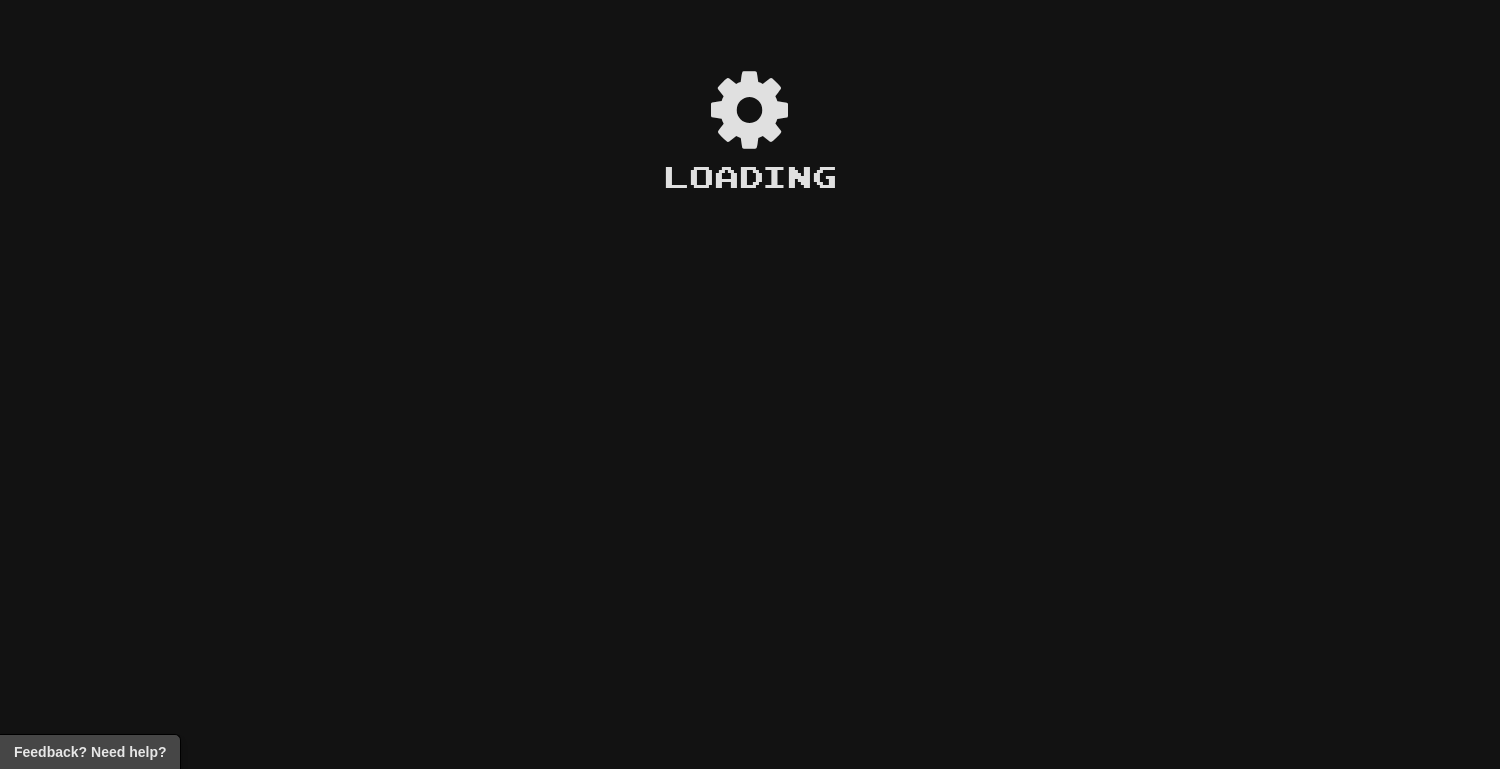 scroll, scrollTop: 0, scrollLeft: 0, axis: both 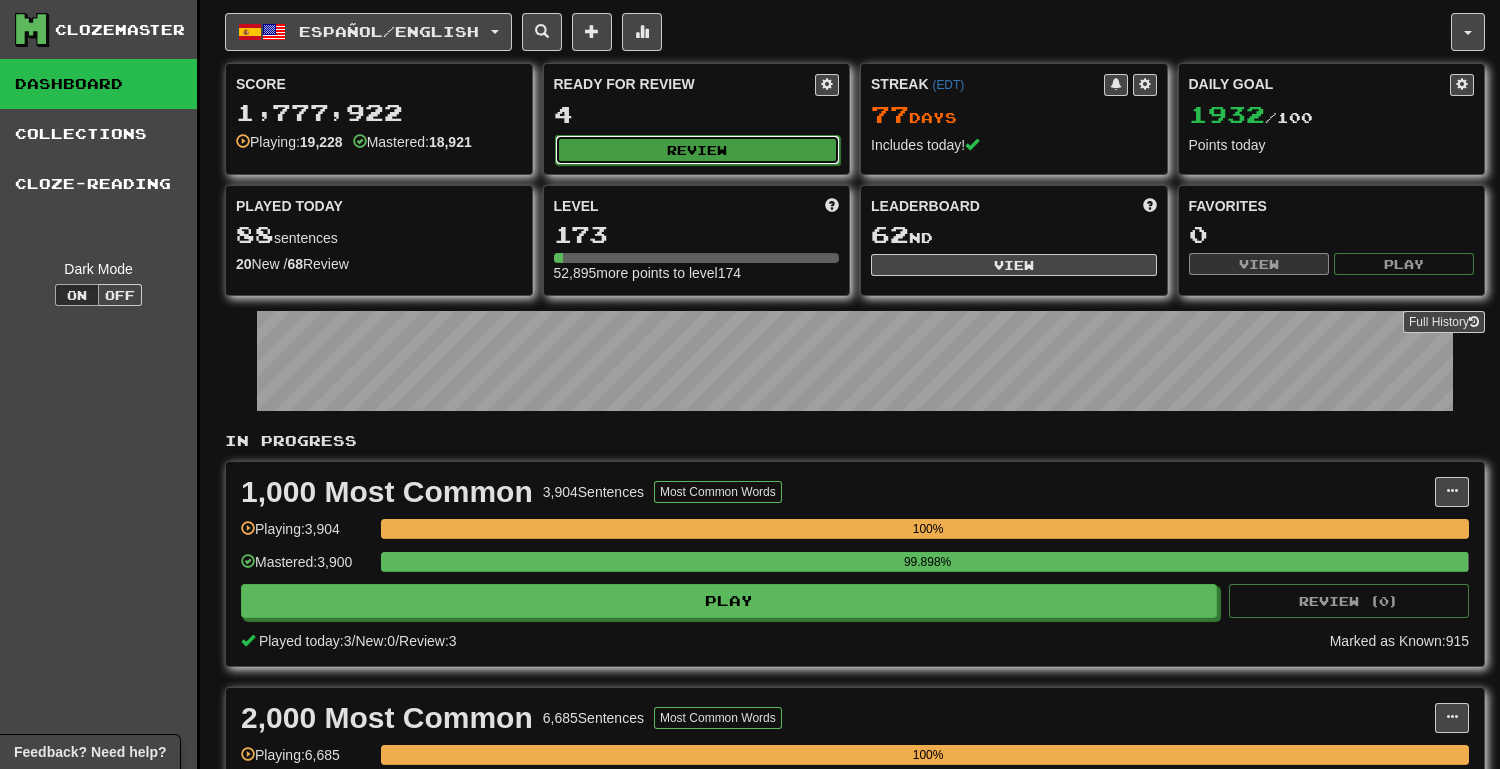 click on "Review" at bounding box center (698, 150) 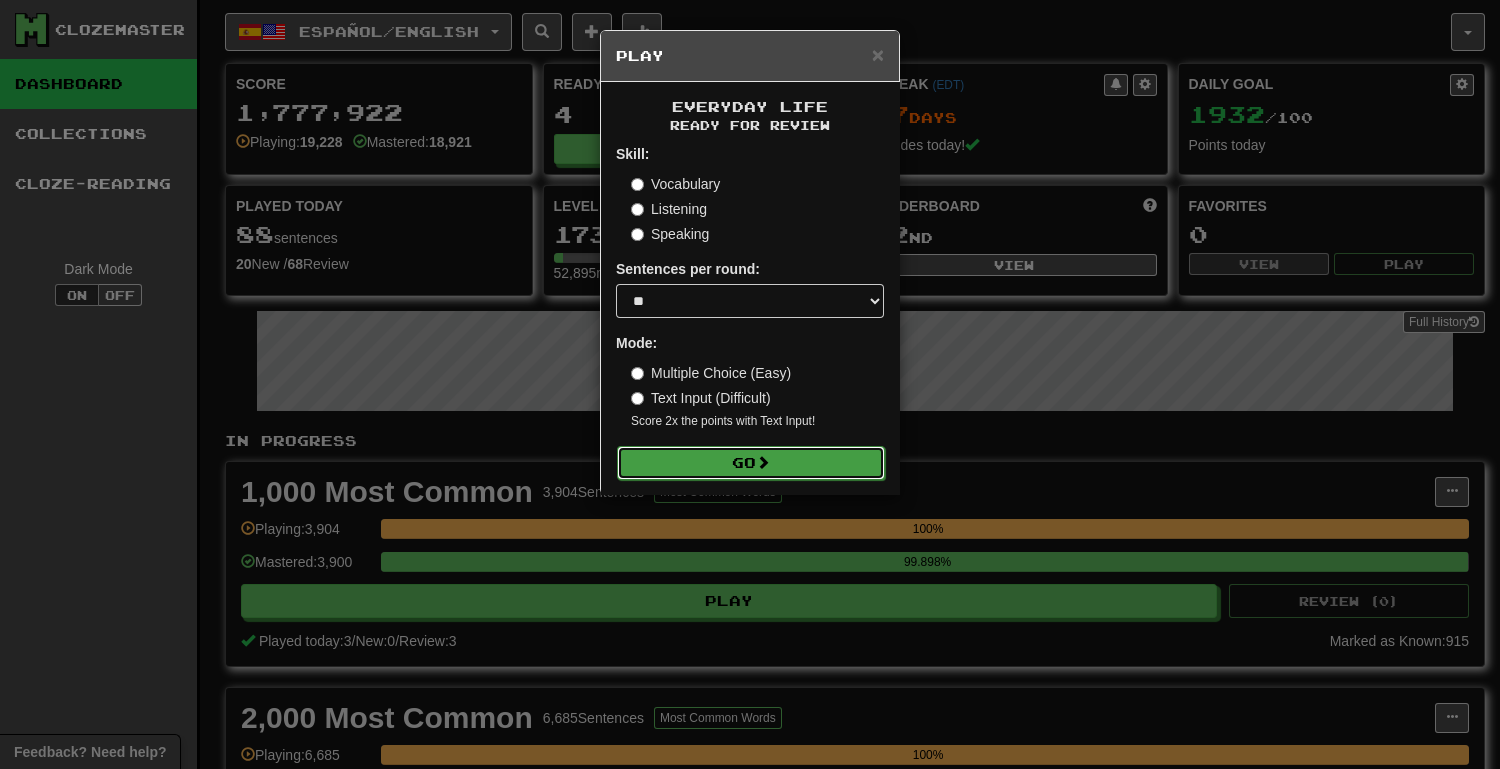 click on "Go" at bounding box center (751, 463) 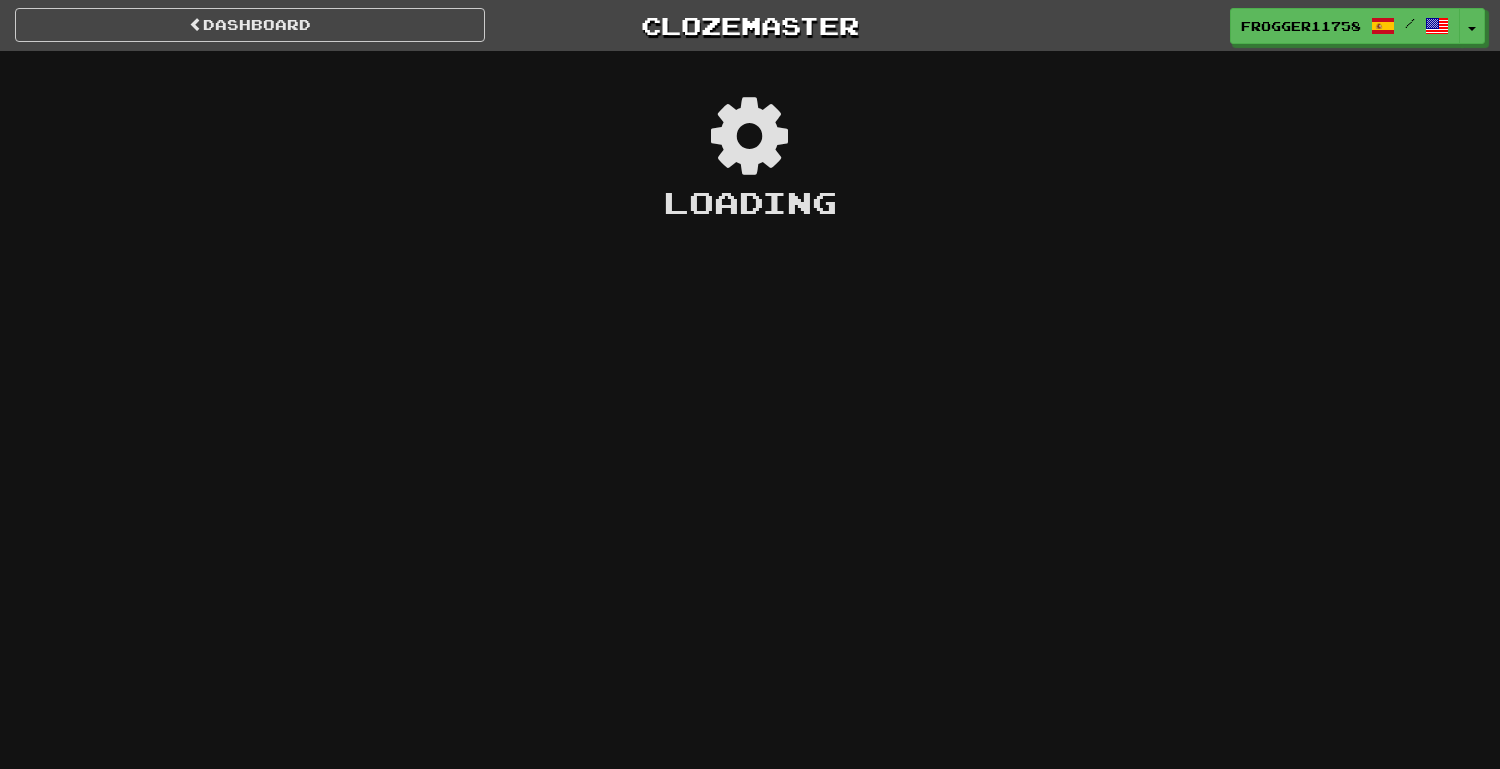scroll, scrollTop: 0, scrollLeft: 0, axis: both 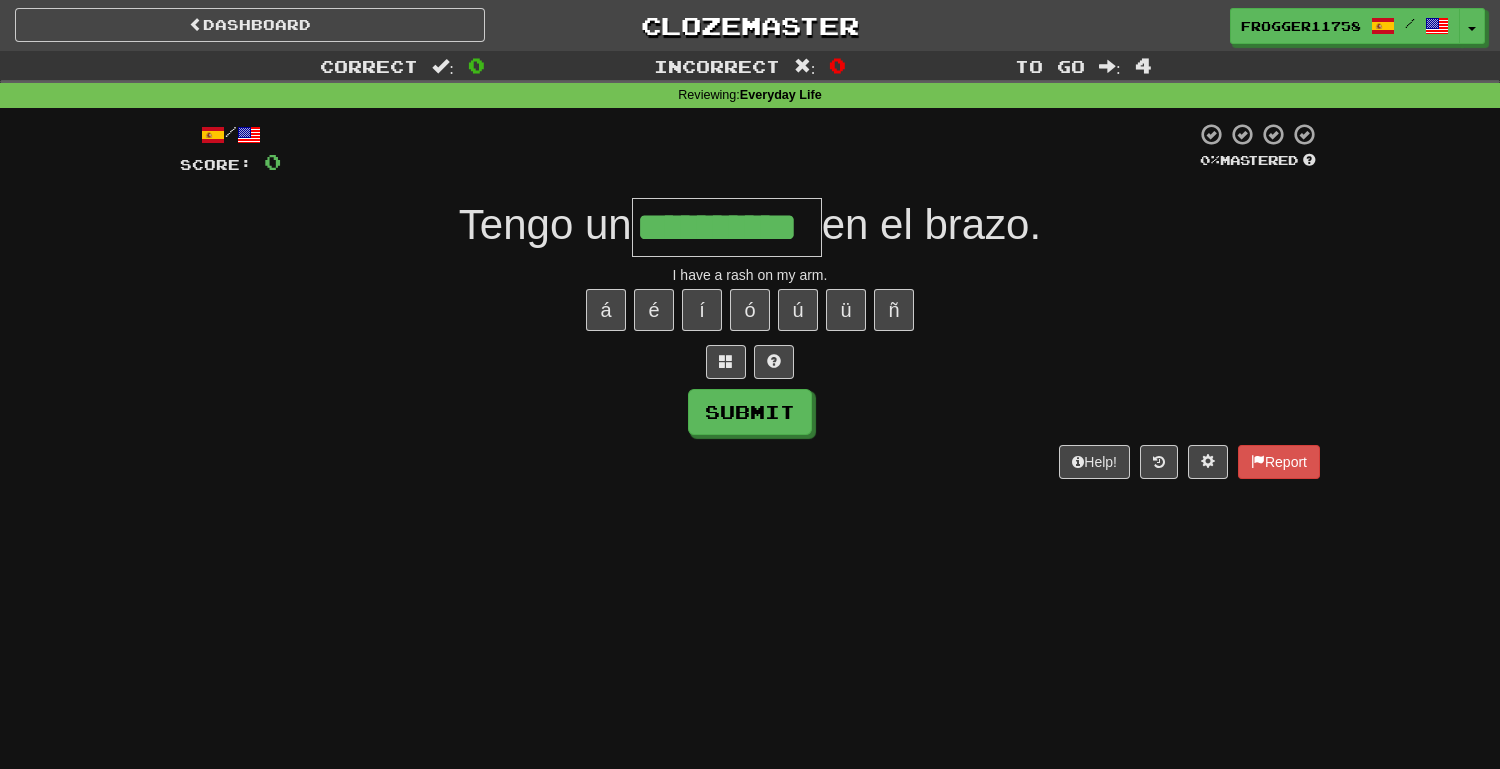 type on "**********" 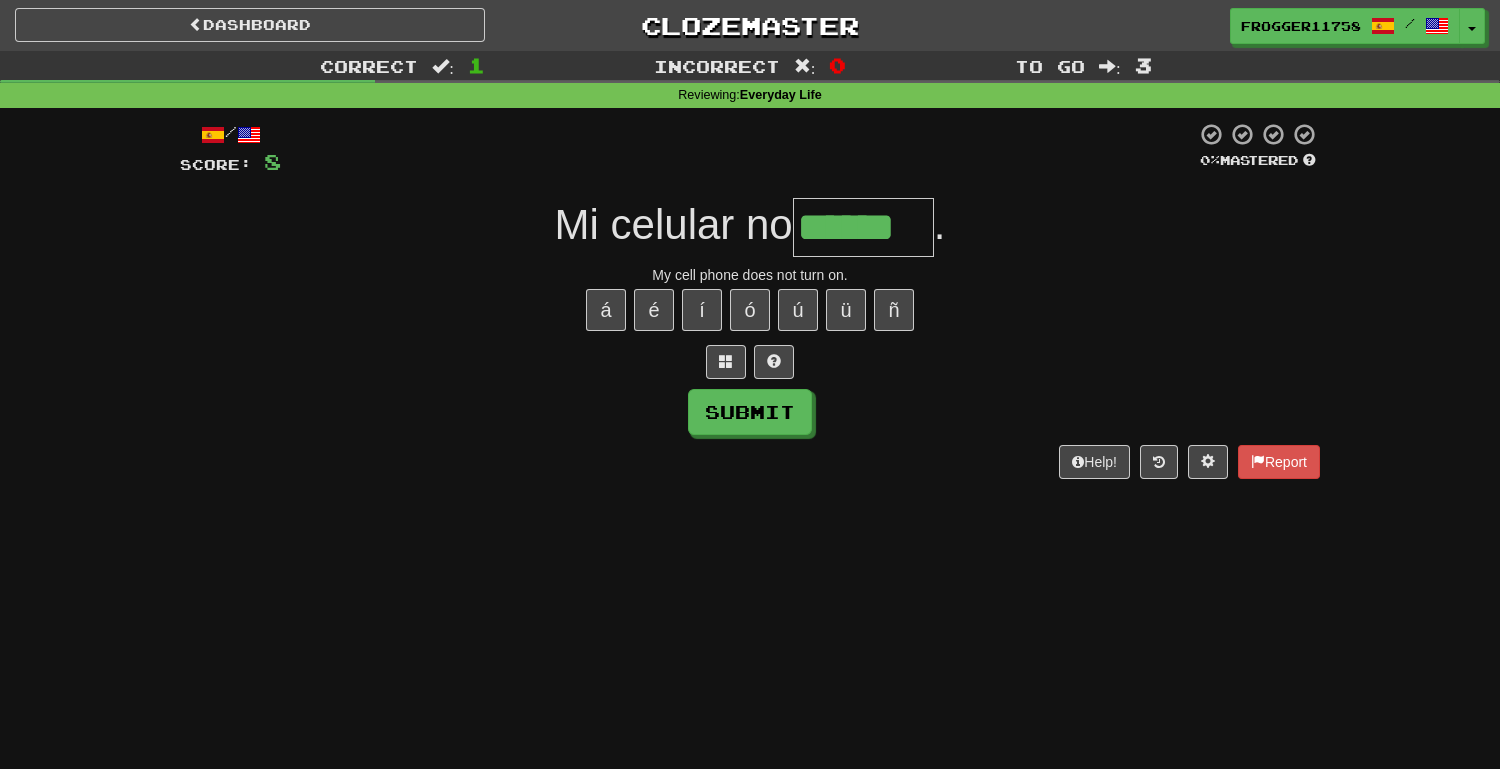 type on "******" 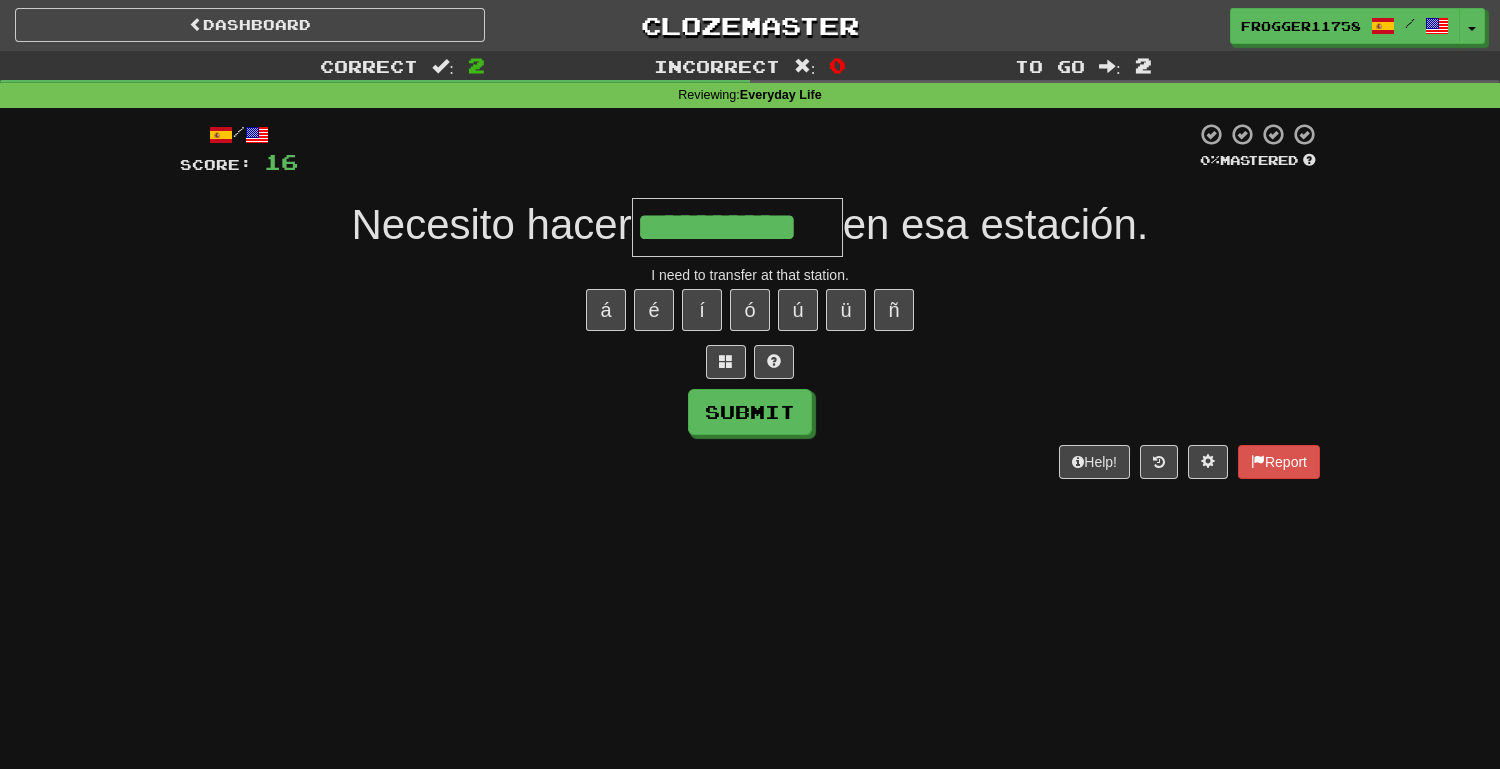 type on "**********" 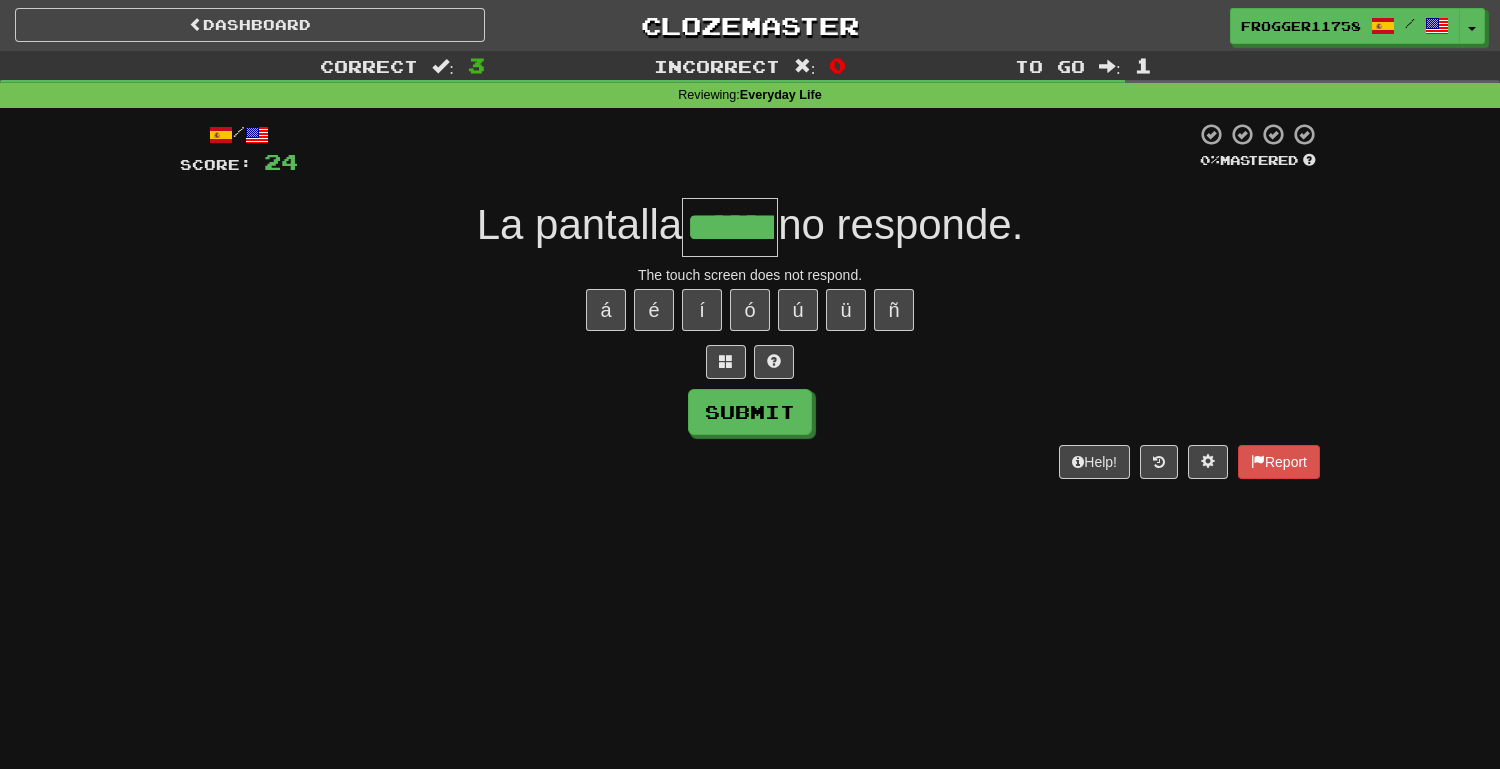type on "******" 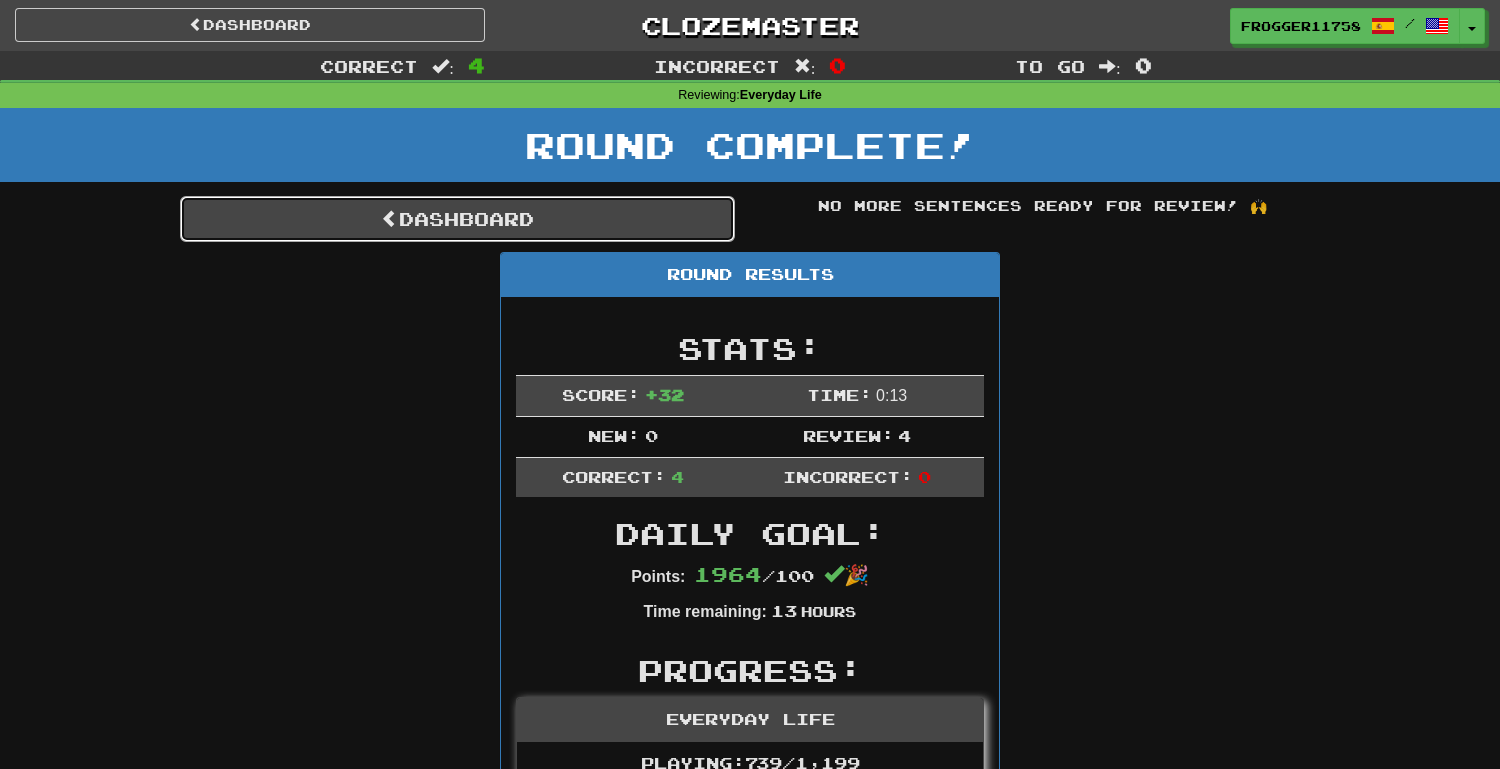 click on "Dashboard" at bounding box center [457, 219] 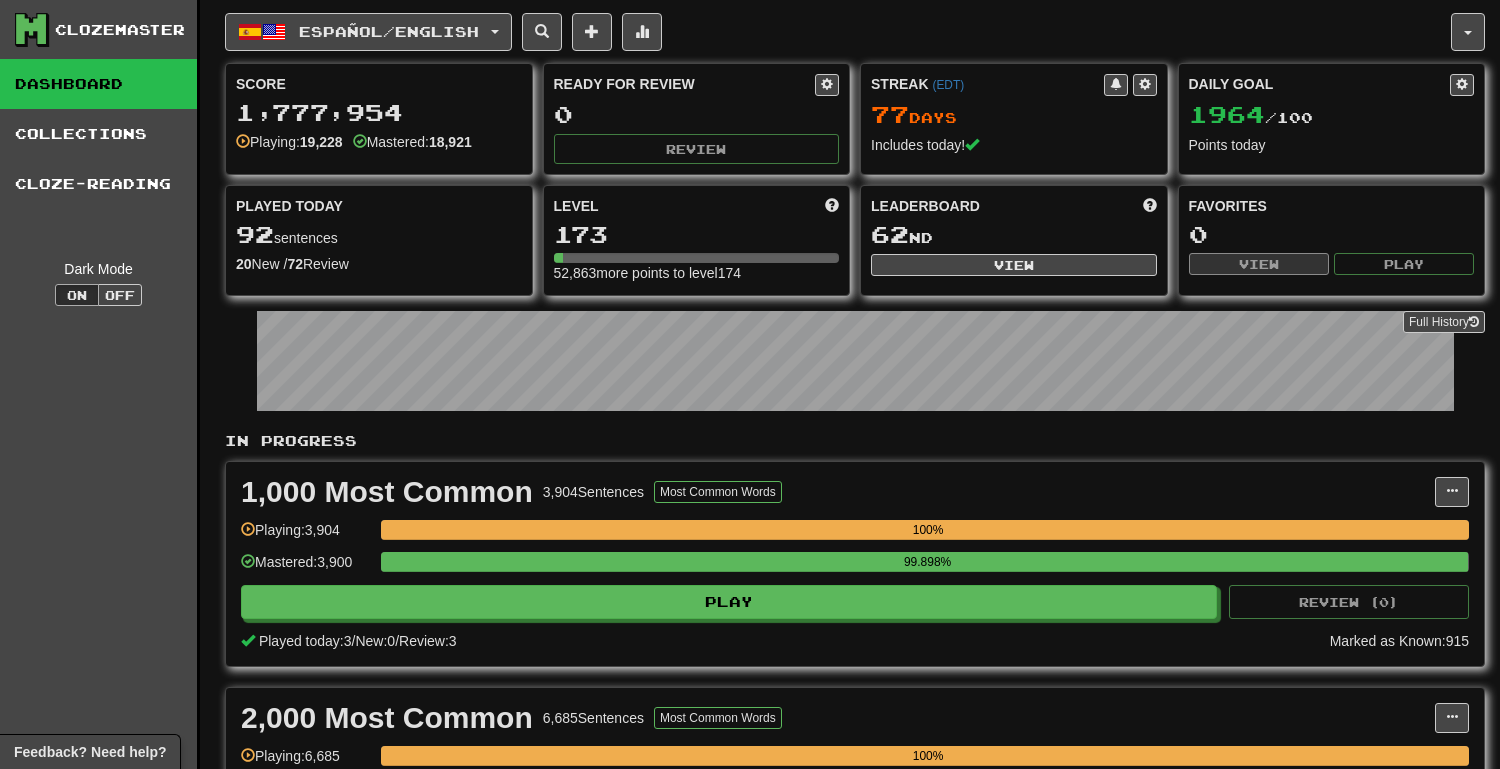 scroll, scrollTop: 0, scrollLeft: 0, axis: both 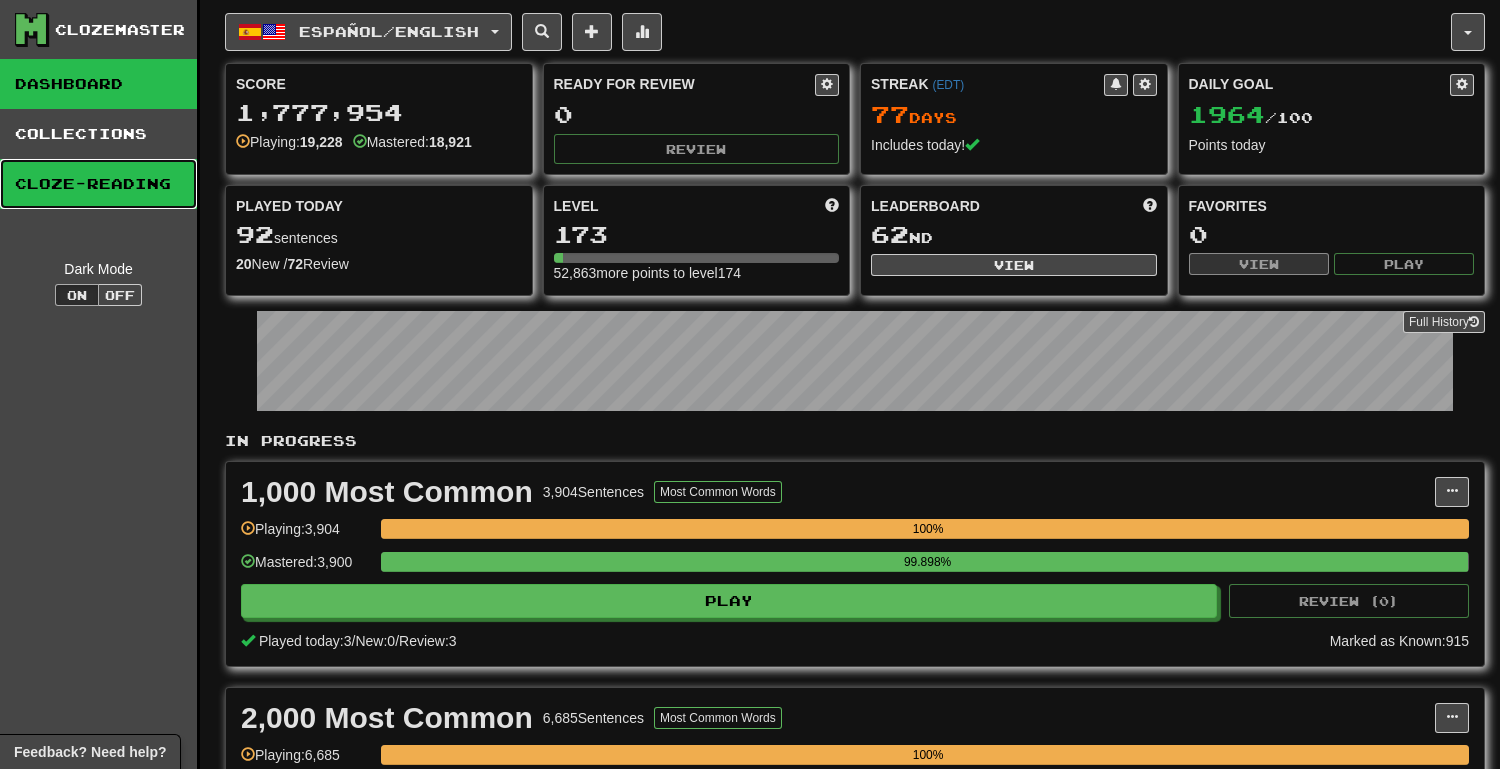 click on "Cloze-Reading" at bounding box center [98, 184] 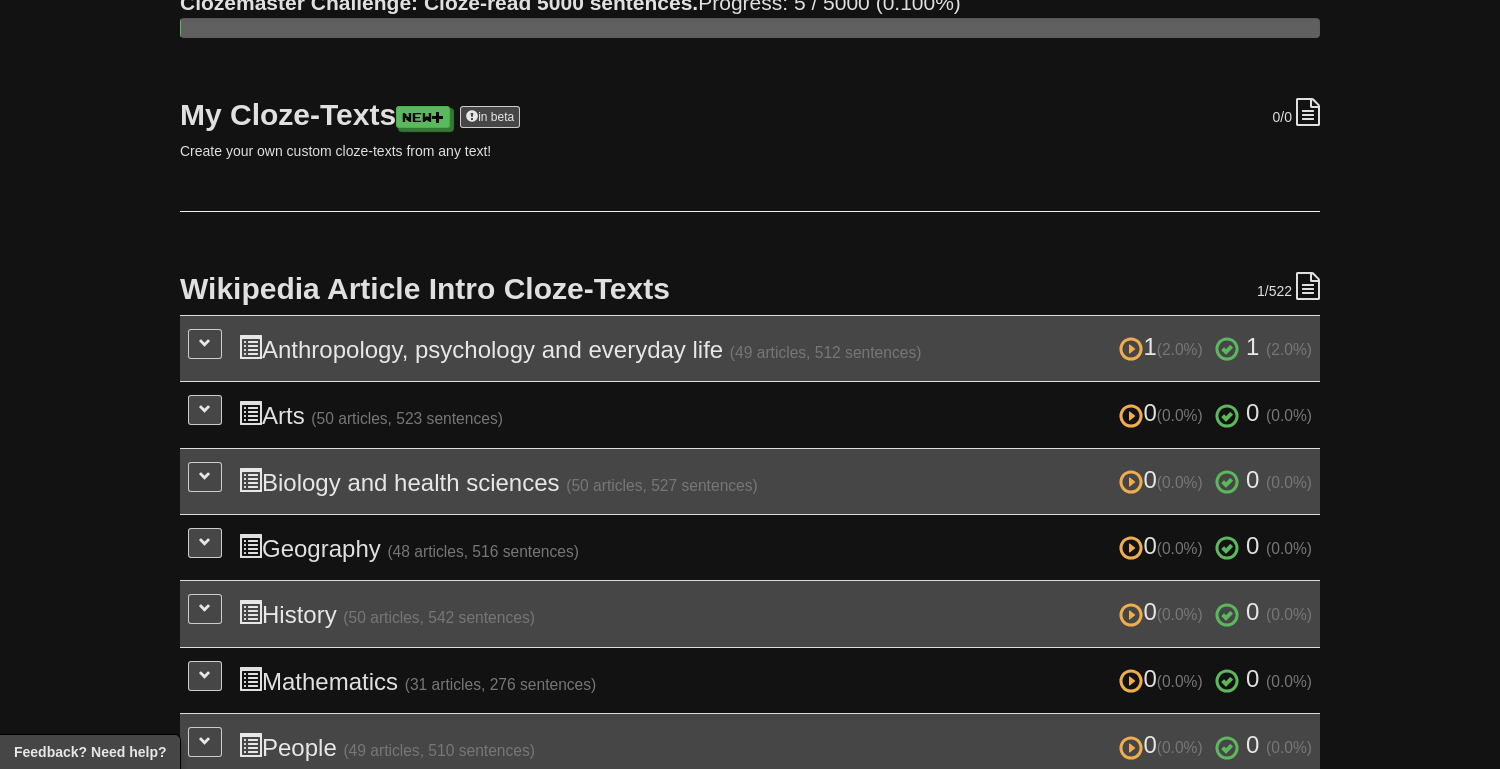 scroll, scrollTop: 213, scrollLeft: 0, axis: vertical 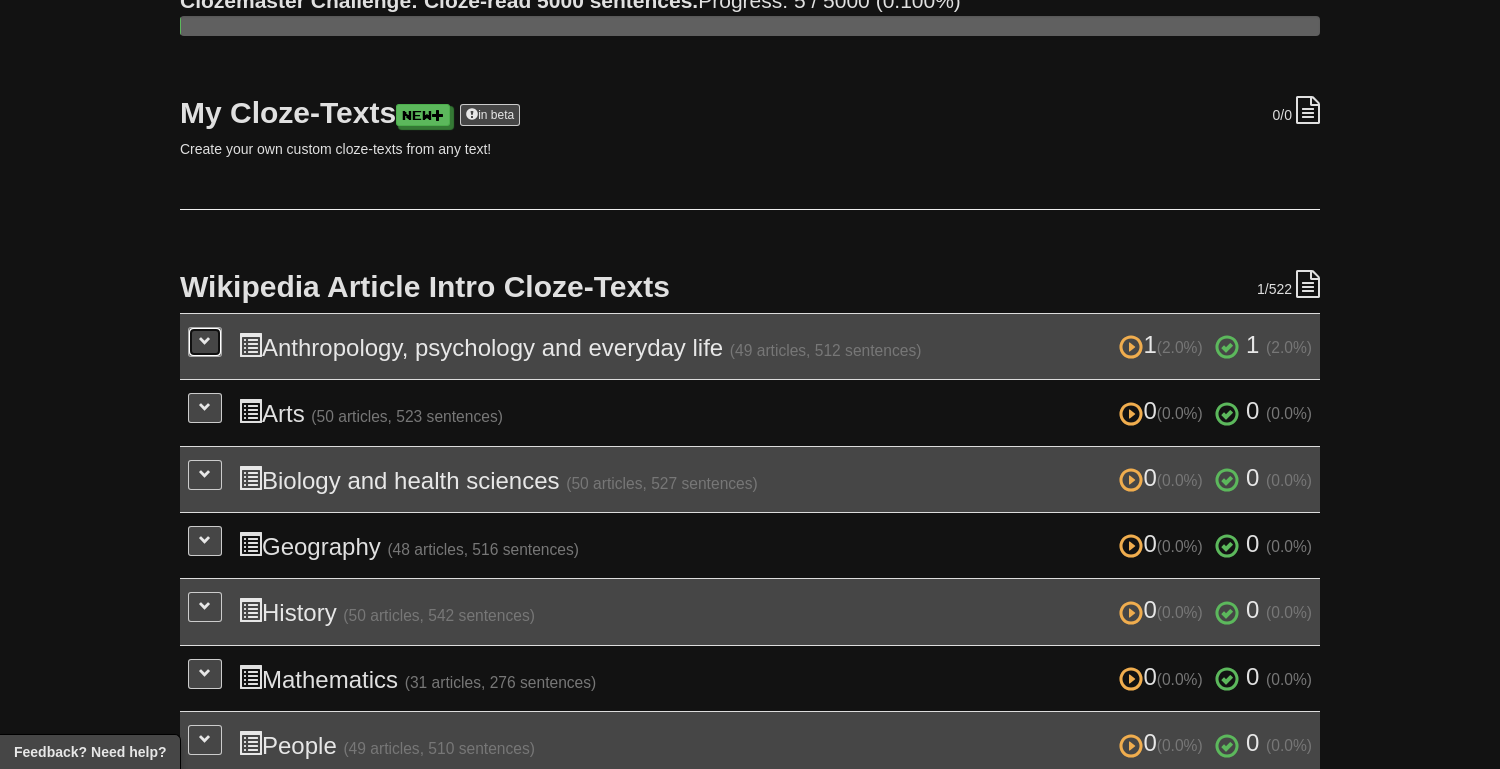 click at bounding box center [205, 342] 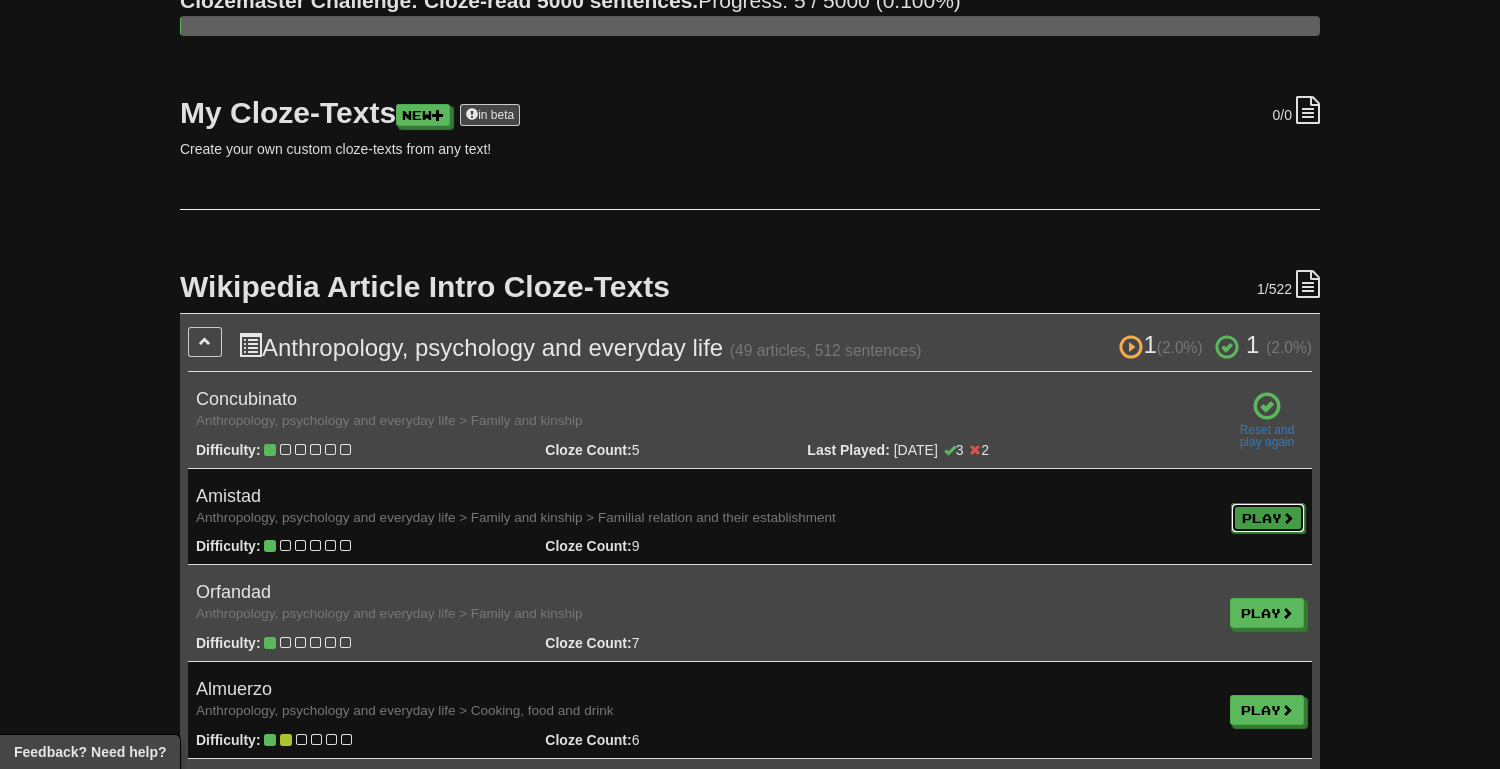 click on "Play" at bounding box center [1268, 518] 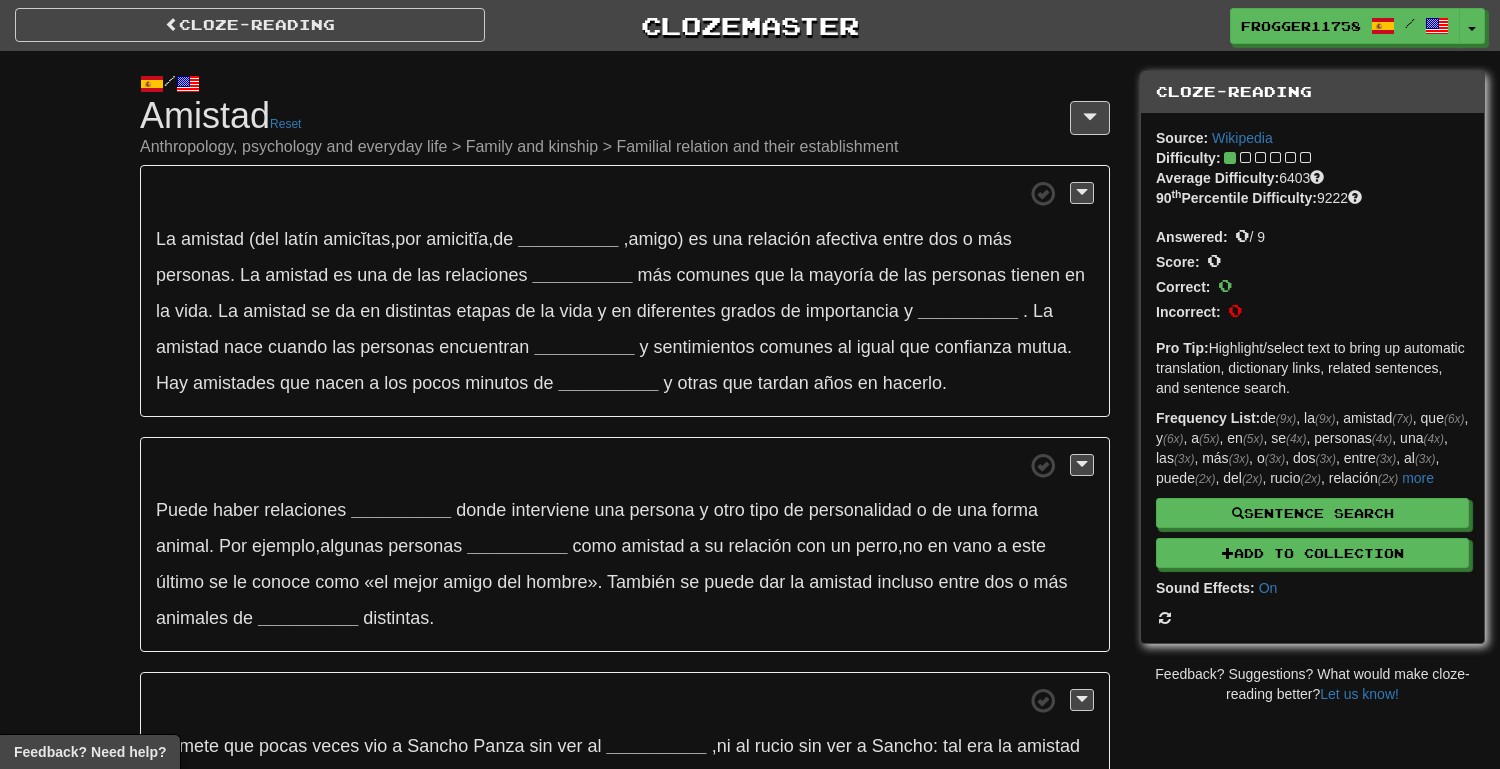 scroll, scrollTop: 0, scrollLeft: 0, axis: both 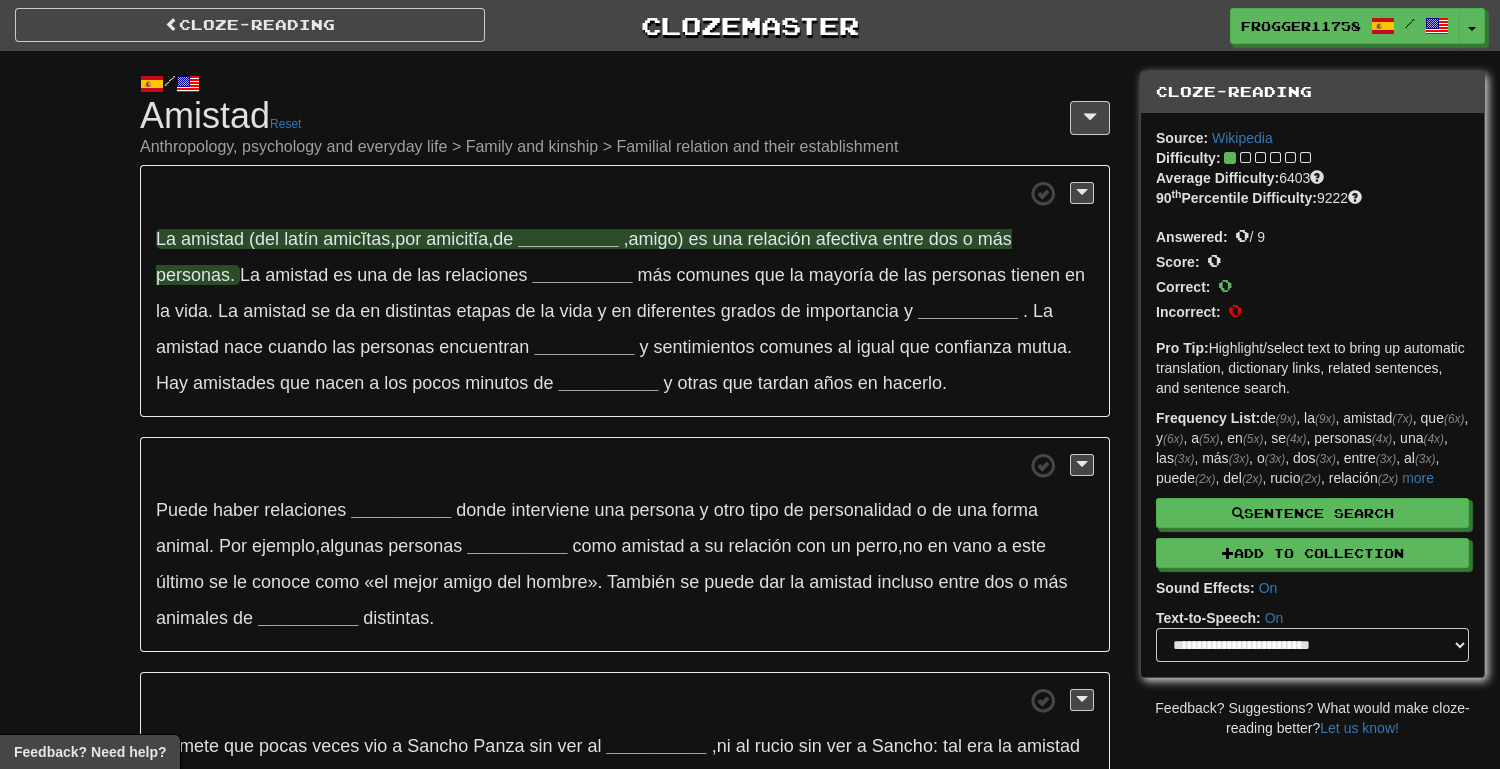 click on "__________" at bounding box center [568, 239] 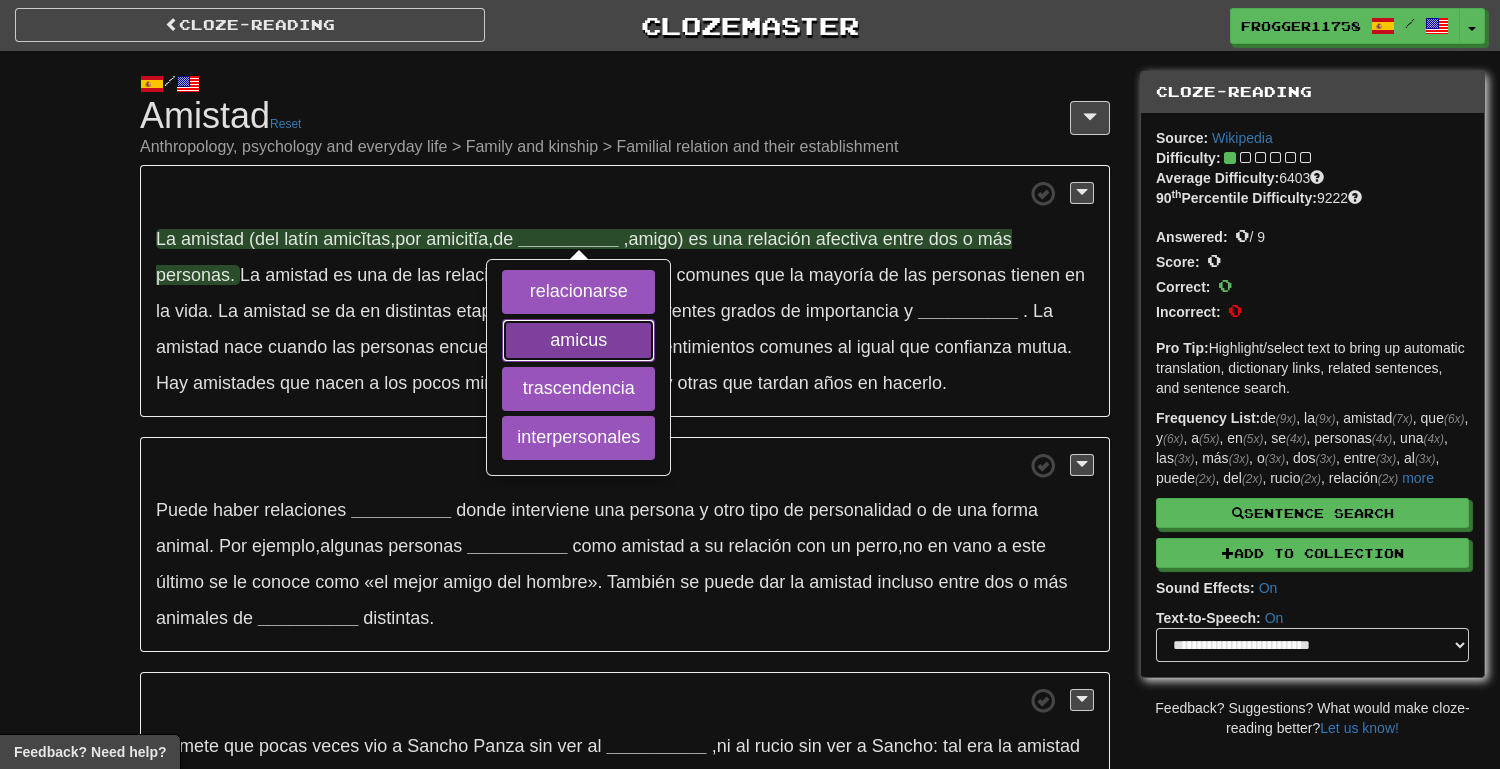 click on "amicus" at bounding box center [578, 341] 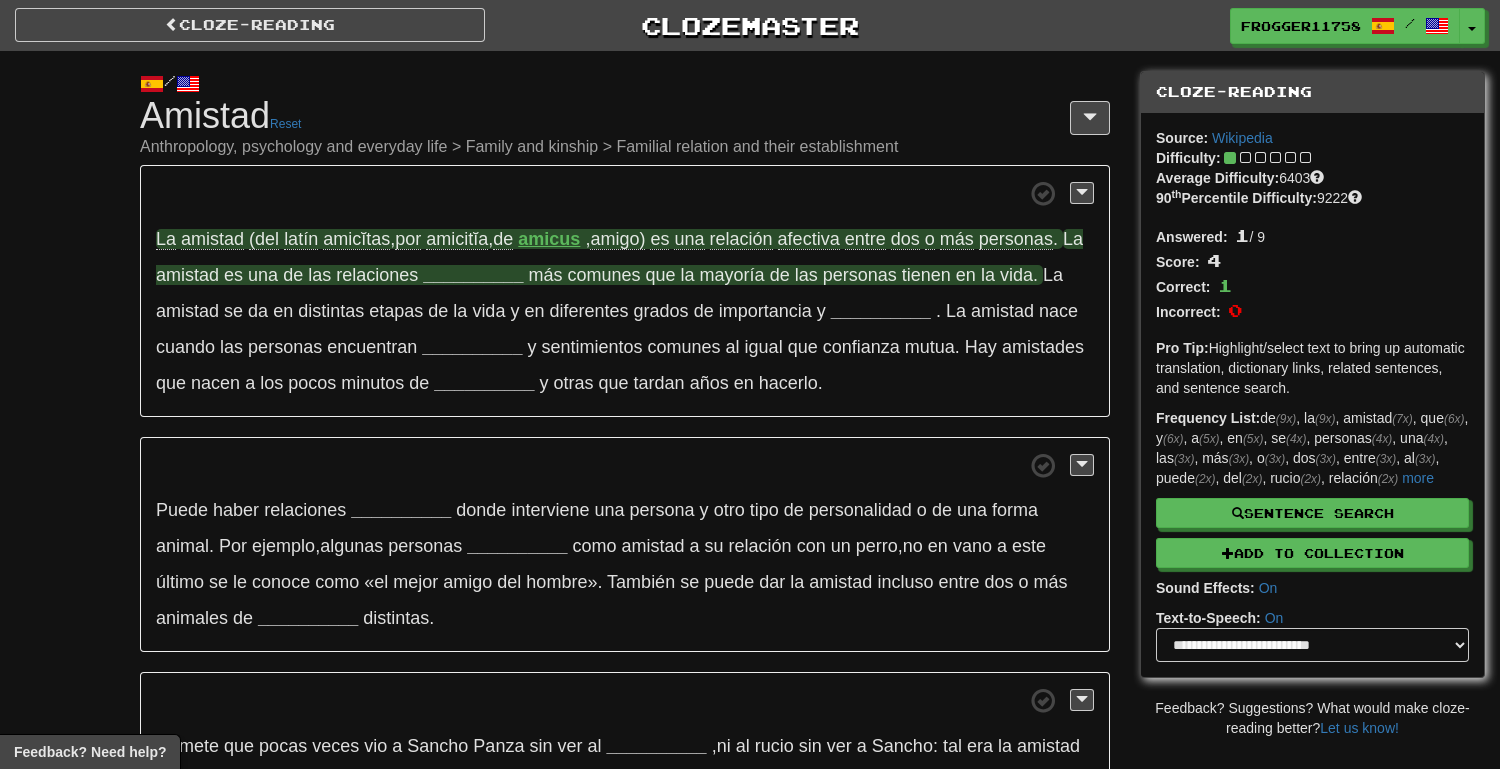 click on "__________" at bounding box center [473, 275] 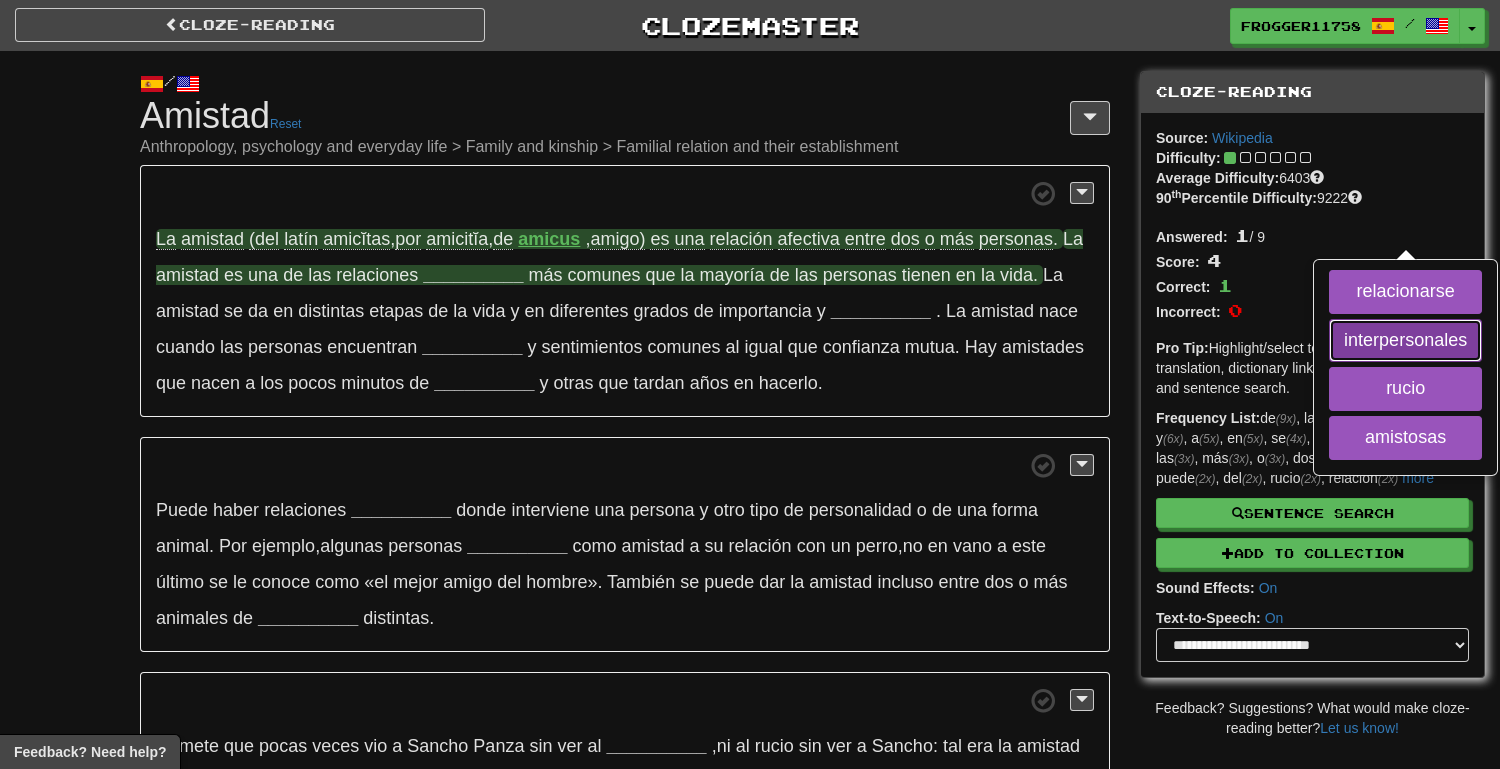 click on "interpersonales" at bounding box center (1405, 341) 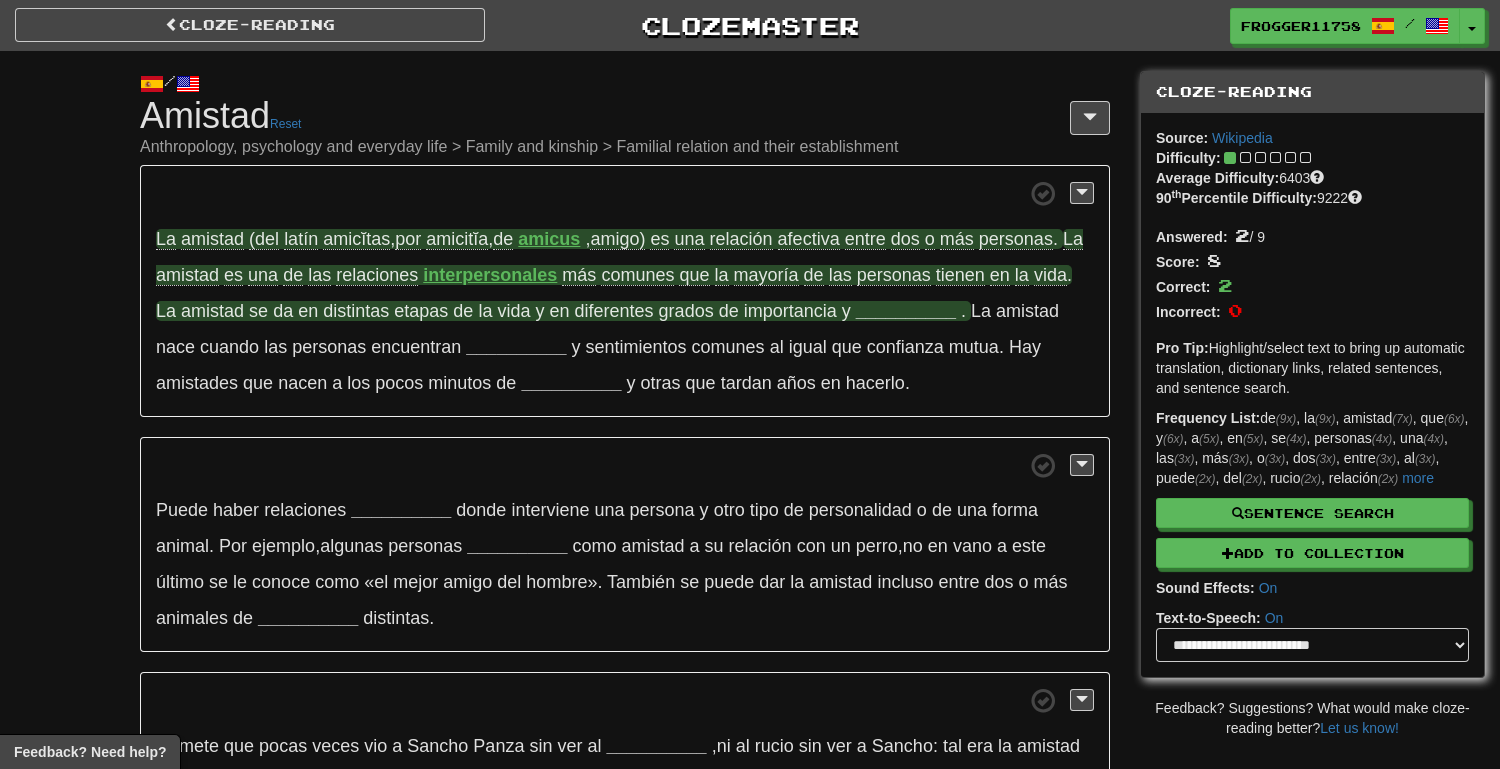 click on "__________" at bounding box center (906, 311) 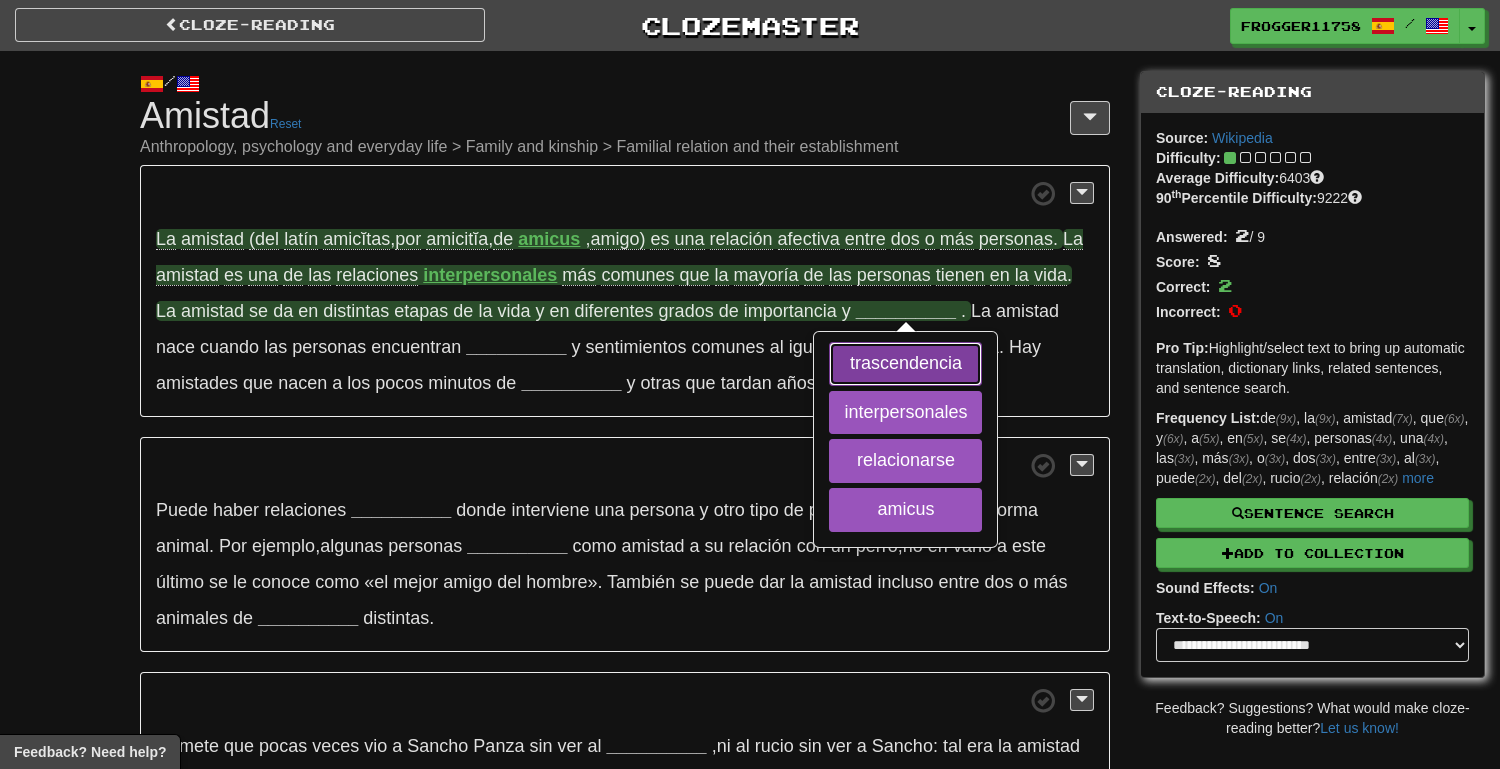 click on "trascendencia" at bounding box center [905, 364] 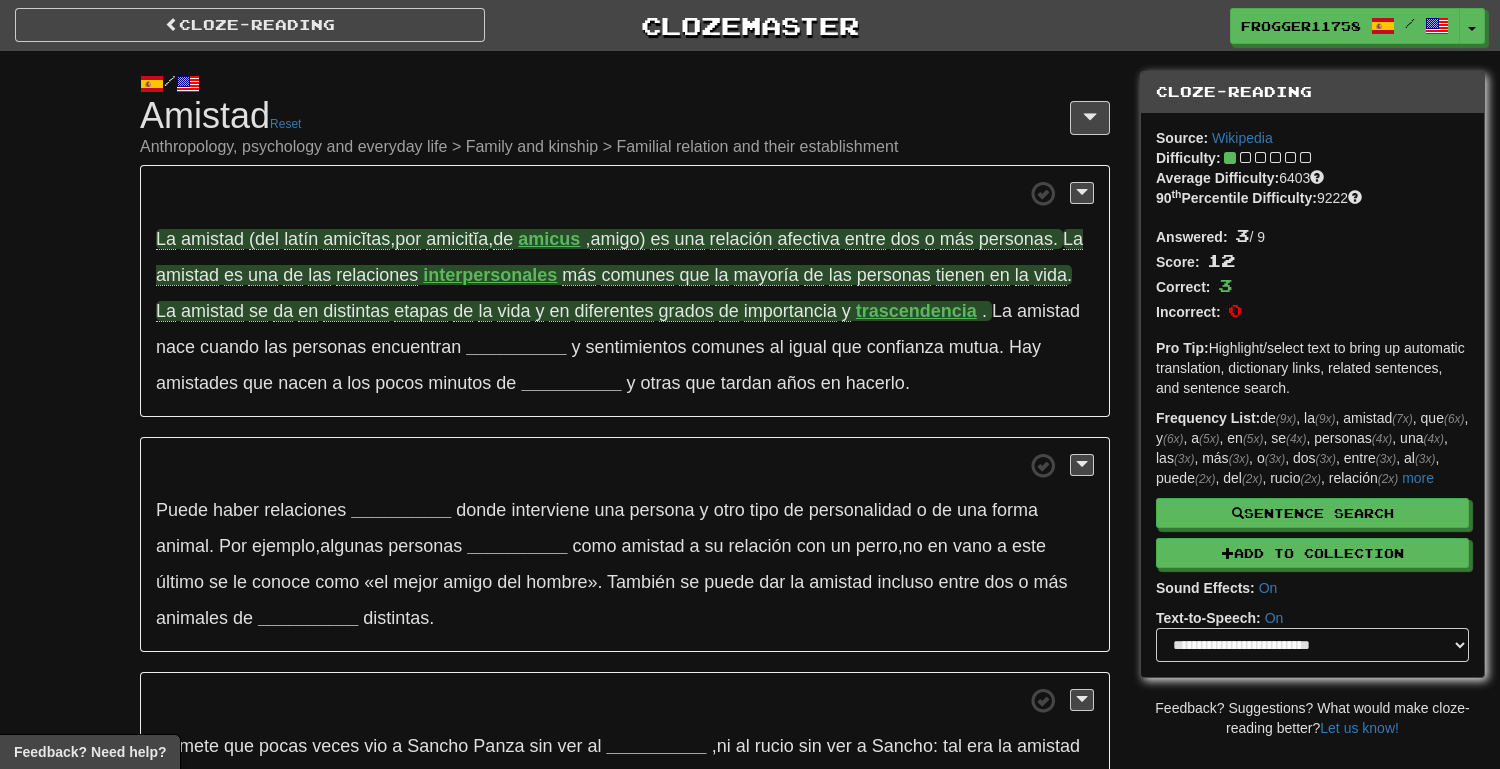 click on "trascendencia" at bounding box center (916, 311) 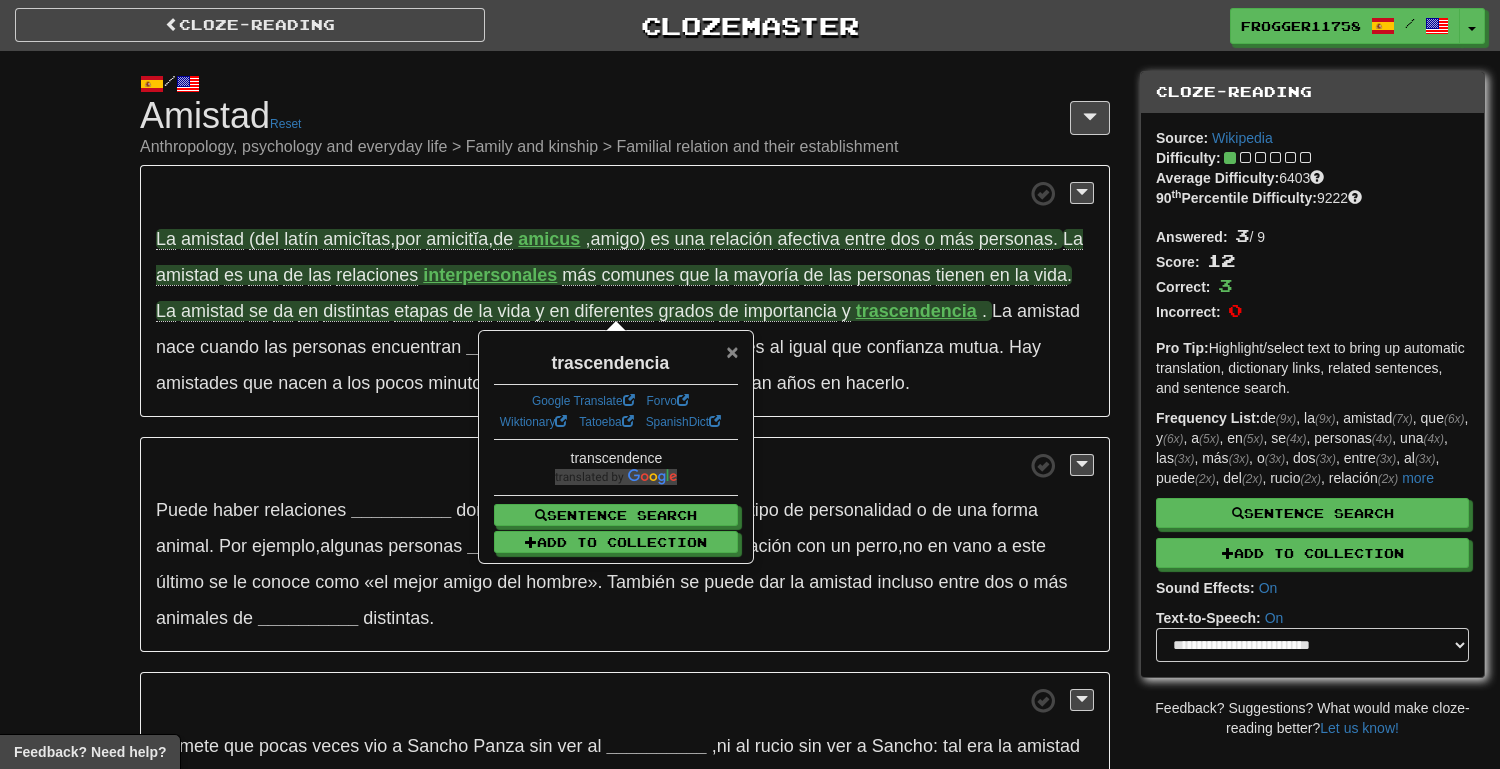 click on "×" at bounding box center (732, 351) 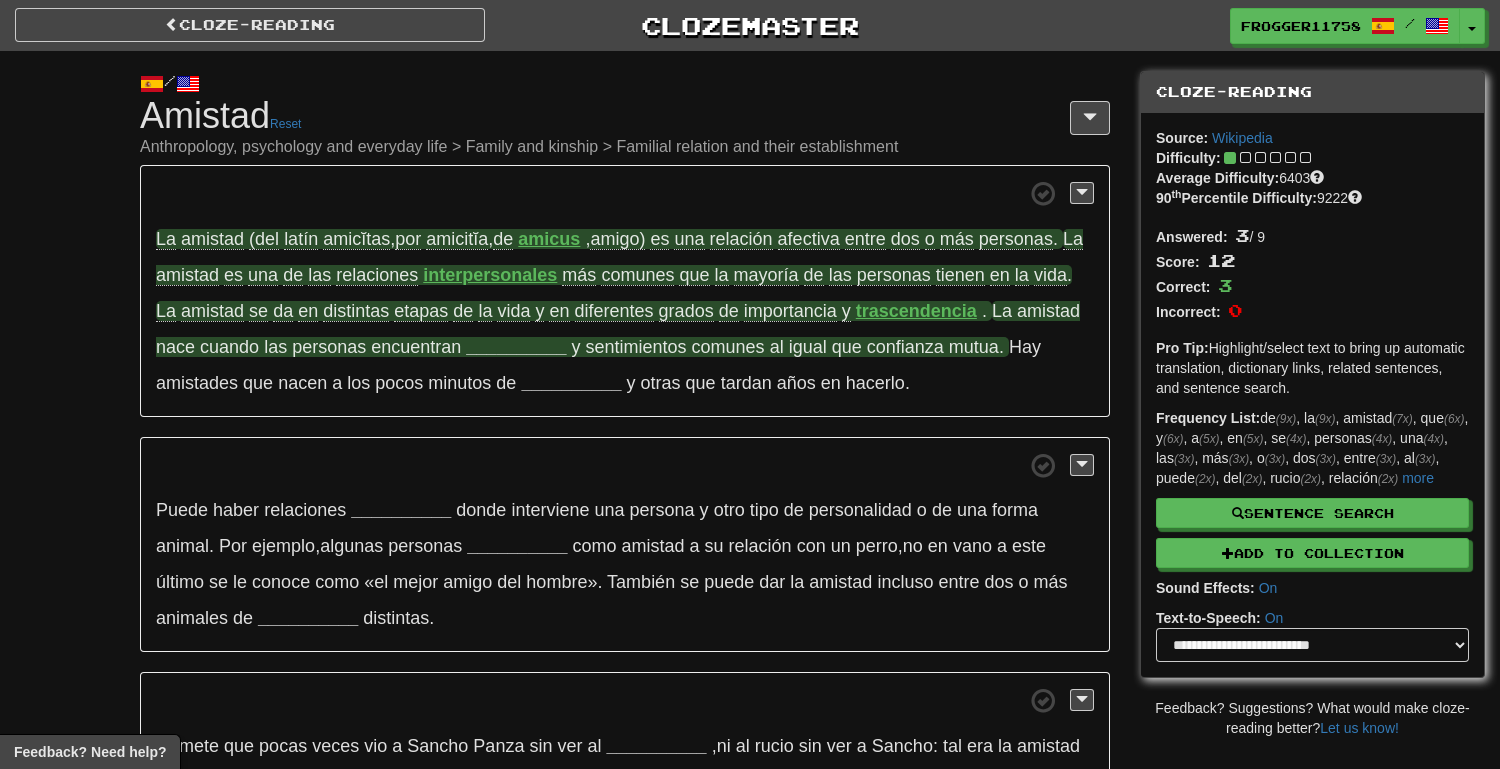 click on "__________" at bounding box center [516, 347] 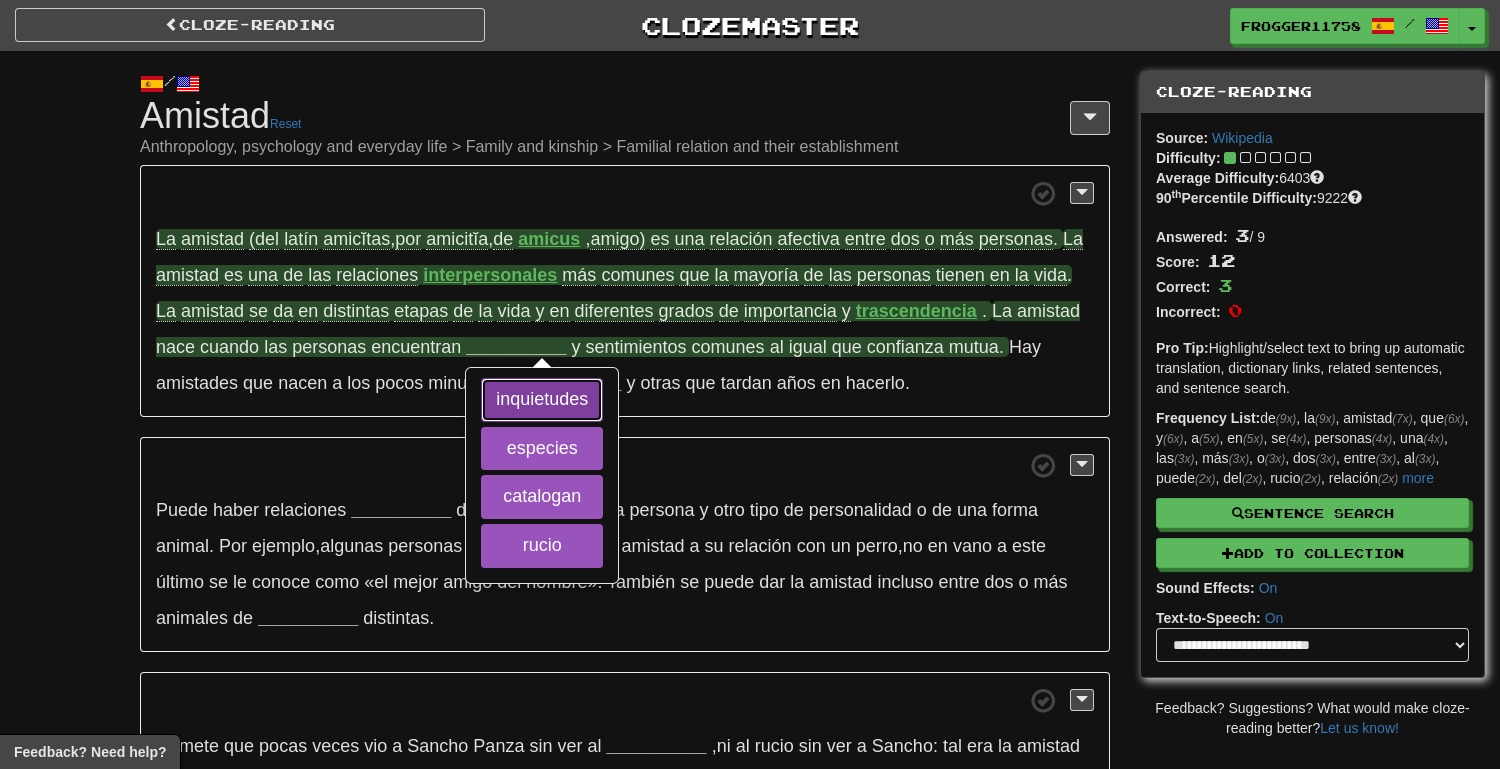 click on "inquietudes" at bounding box center [542, 400] 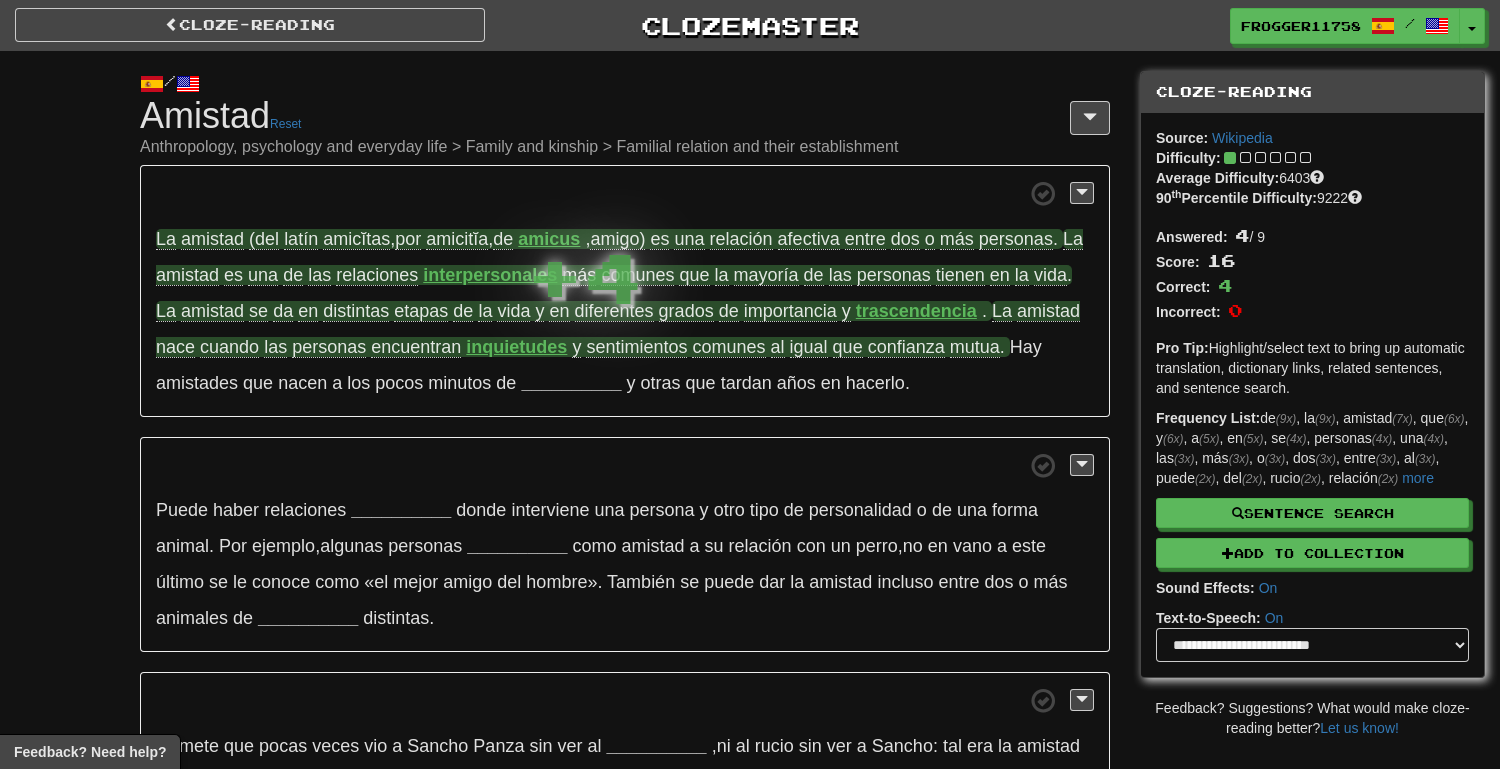 click on "inquietudes" at bounding box center [516, 347] 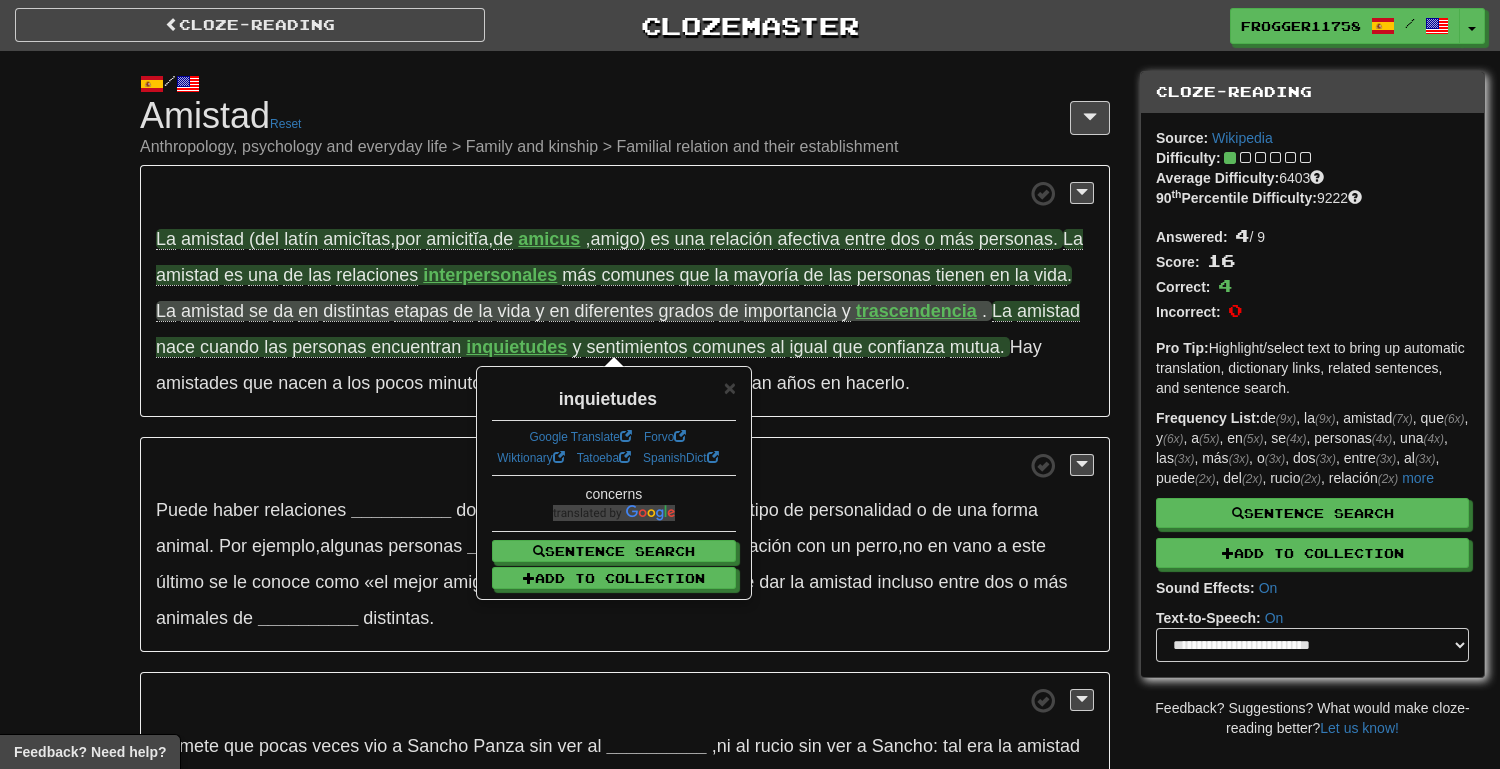 click on "La   amistad   (del   latín   amicĭtas ,  por   amicitĭa ,  de
amicus
,  amigo​)   es   una   relación   afectiva   entre   dos   o   más   personas .
La   amistad   es   una   de   las   relaciones
interpersonales
más   comunes   que   la   mayoría   de   las   personas   tienen   en   la   vida .
La   amistad   se   da   en   distintas   etapas   de   la   vida   y   en   diferentes   grados   de   importancia   y
trascendencia
.
La   amistad   nace   cuando   las   personas   encuentran
[PERSON]
y   sentimientos   comunes   al   igual   que   confianza   mutua .
Hay   amistades   que   nacen   a   los   pocos   minutos   de
[PERSON]
y   otras   que   tardan   años   en   hacerlo." at bounding box center (625, 291) 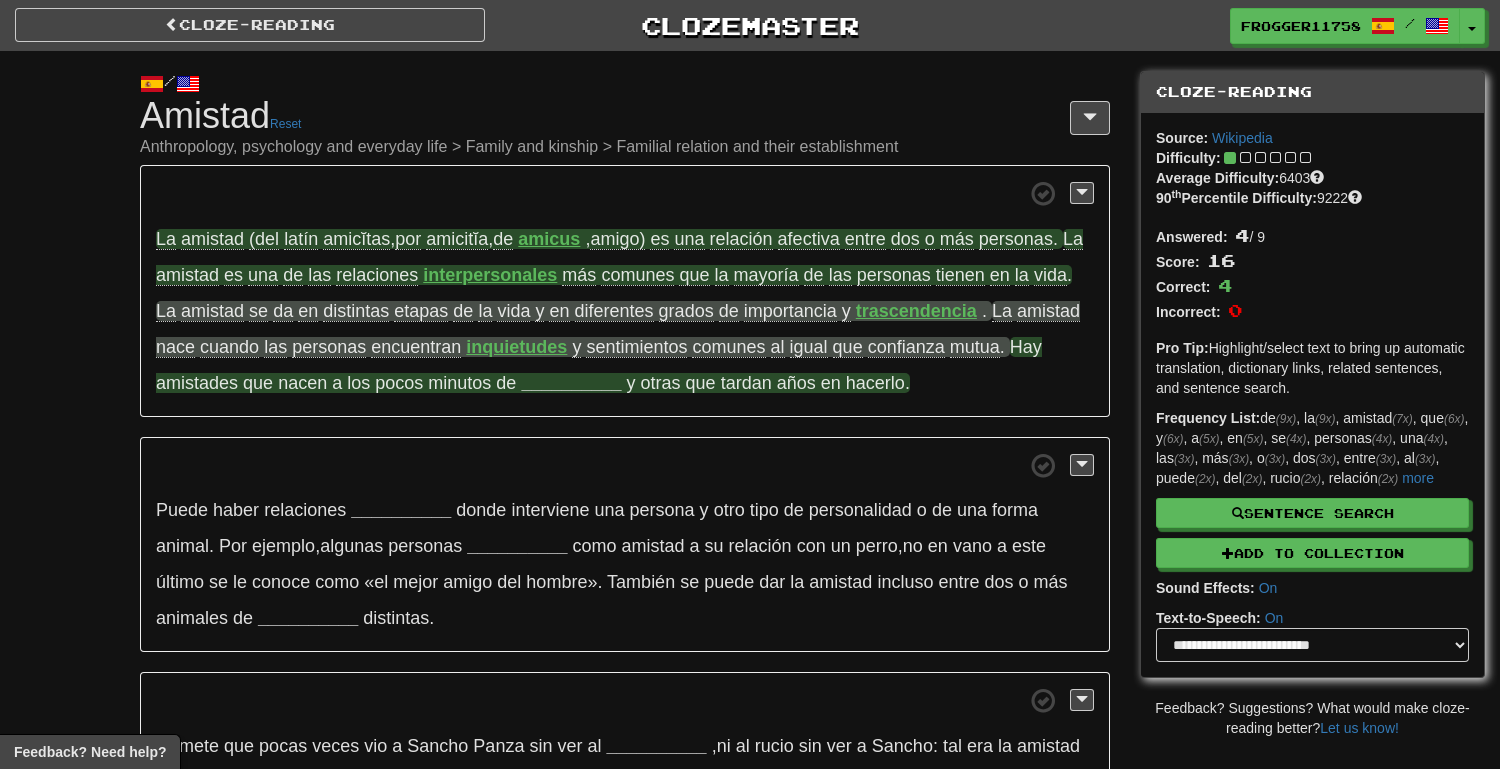 click on "__________" at bounding box center (571, 383) 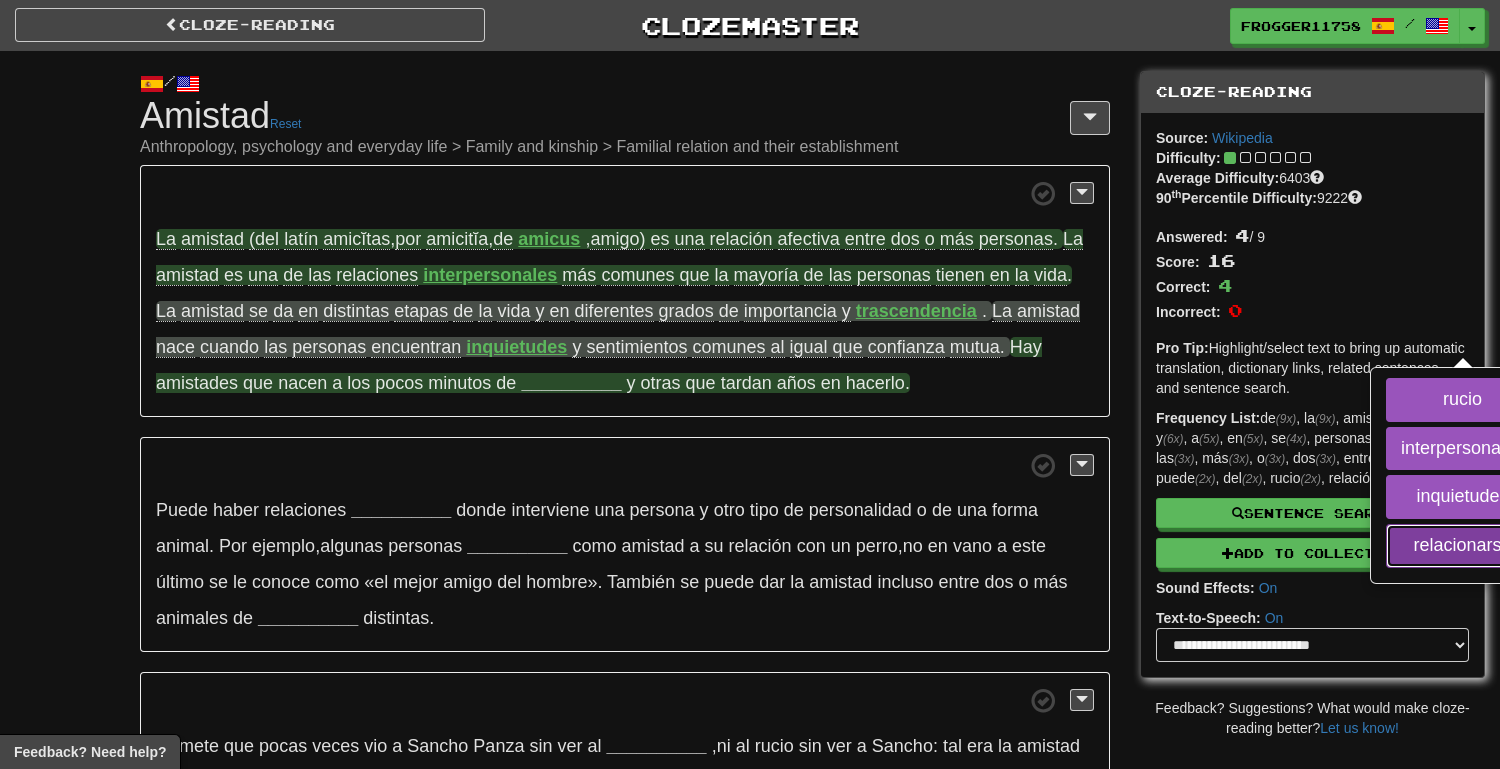click on "relacionarse" at bounding box center [1462, 546] 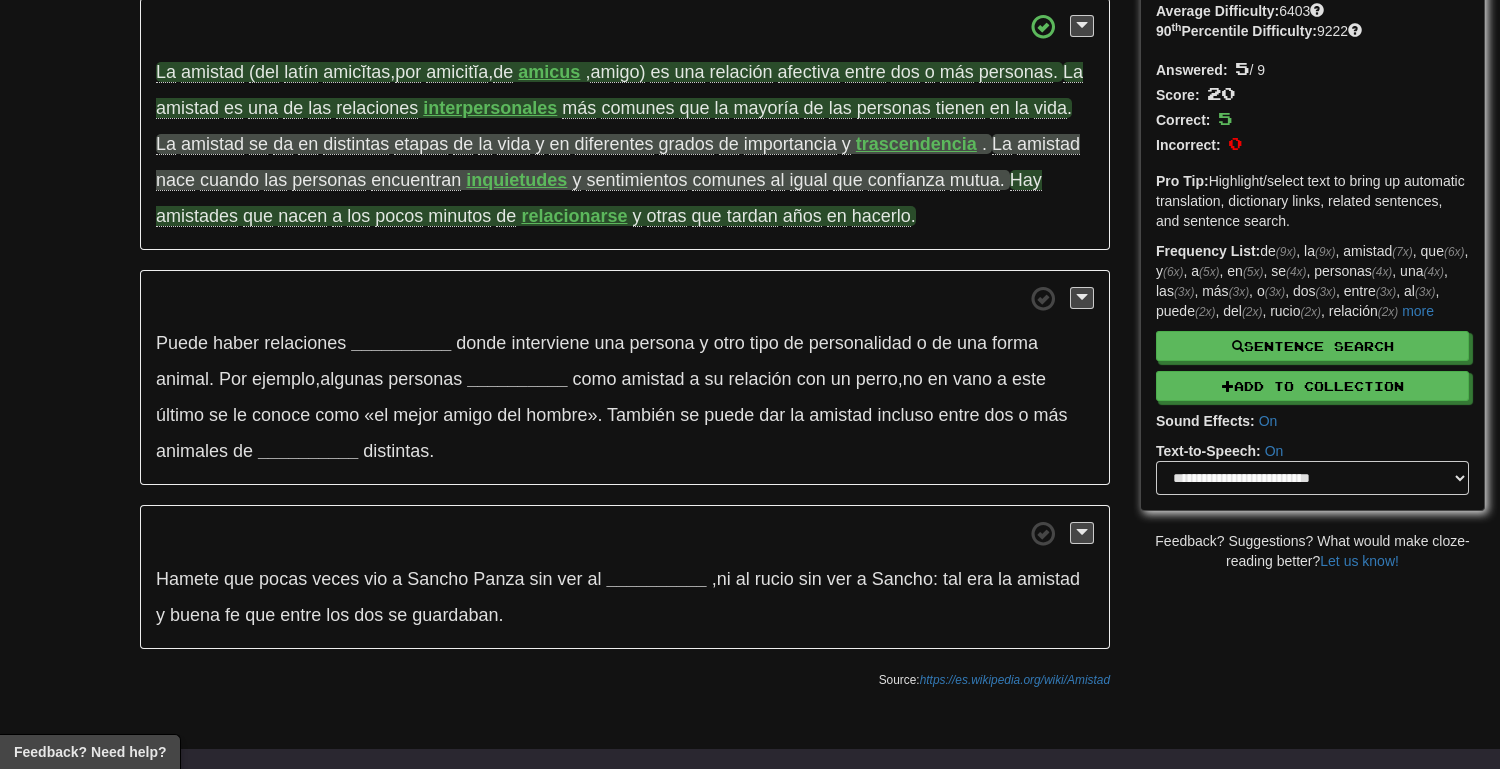 scroll, scrollTop: 169, scrollLeft: 0, axis: vertical 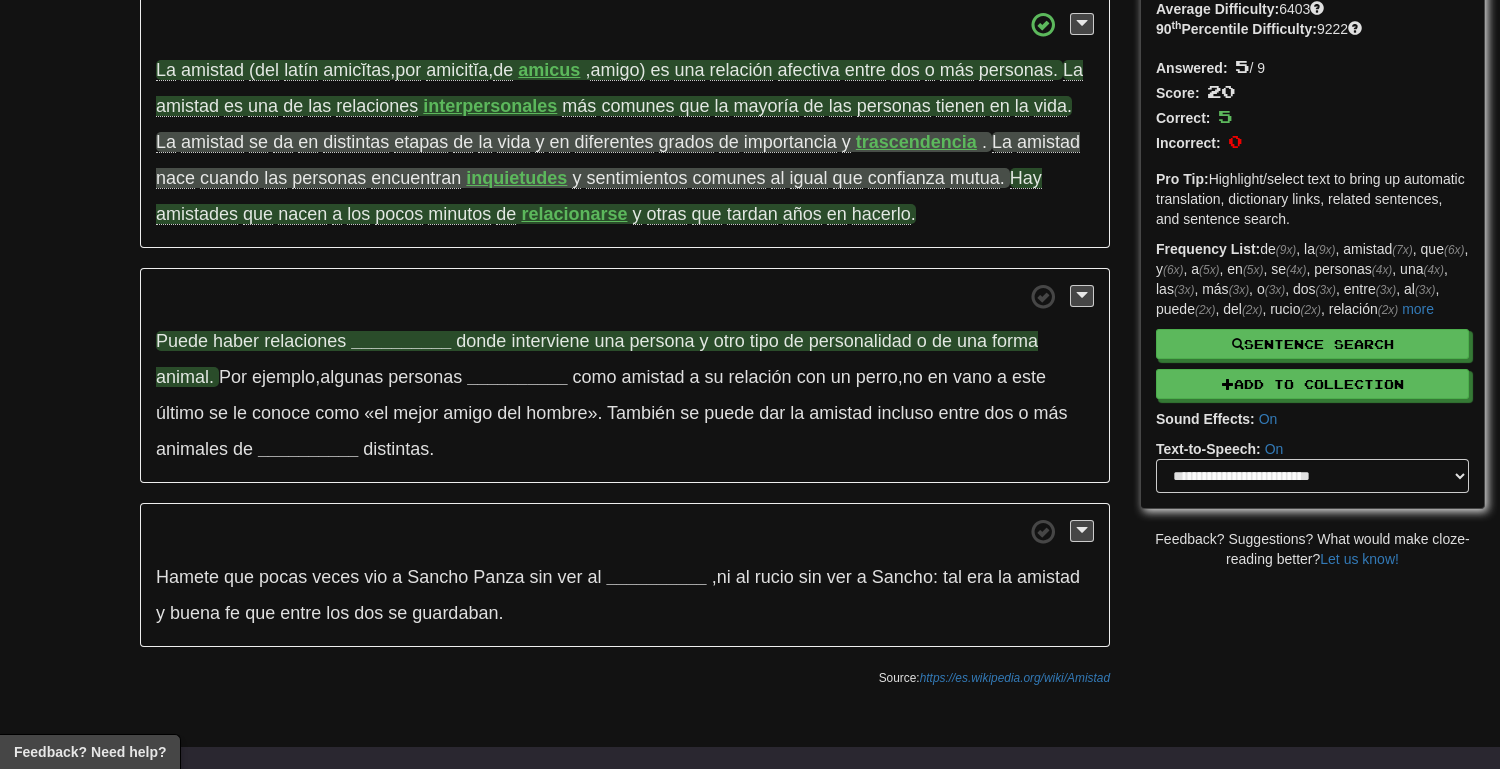 click on "__________" at bounding box center [401, 341] 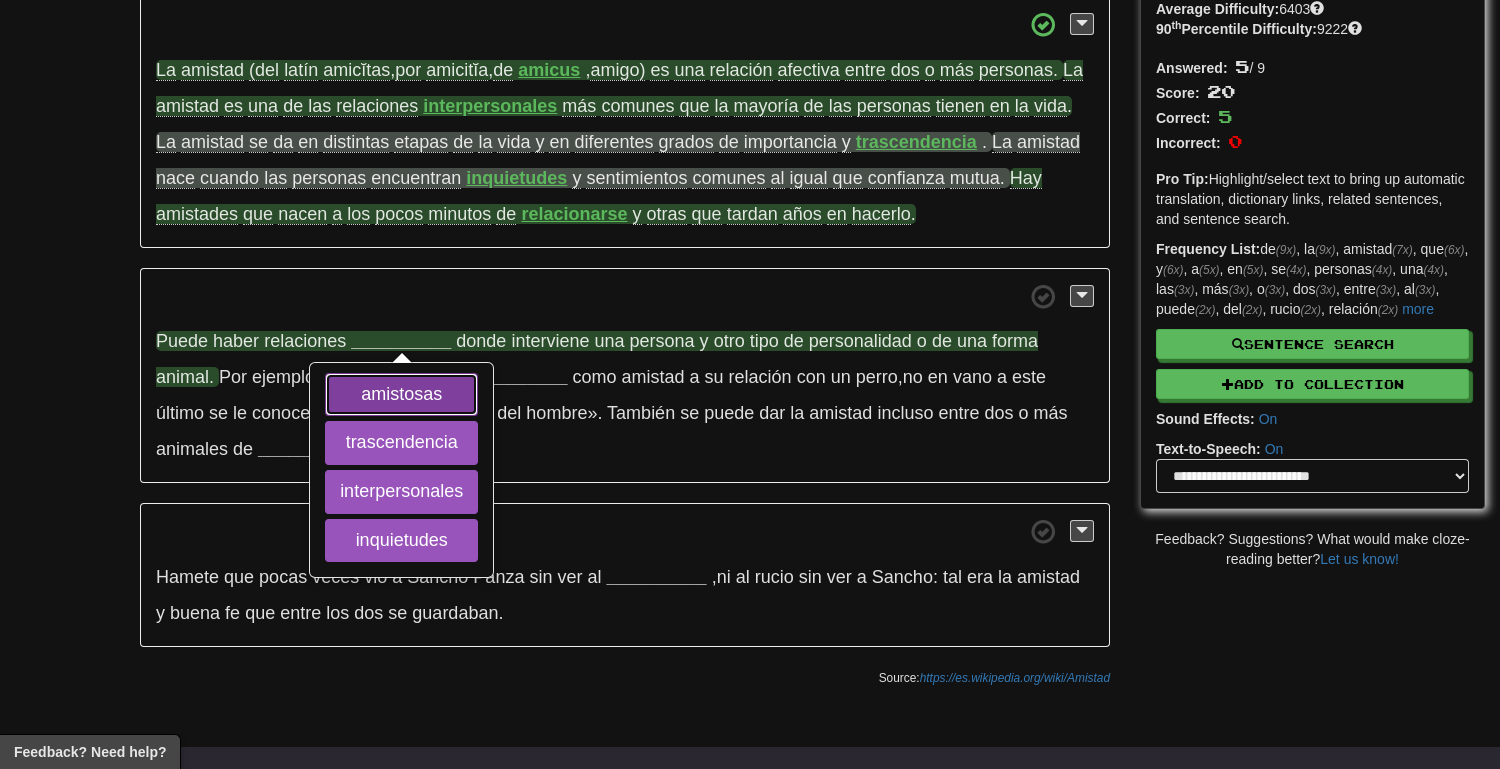 click on "amistosas" at bounding box center [401, 395] 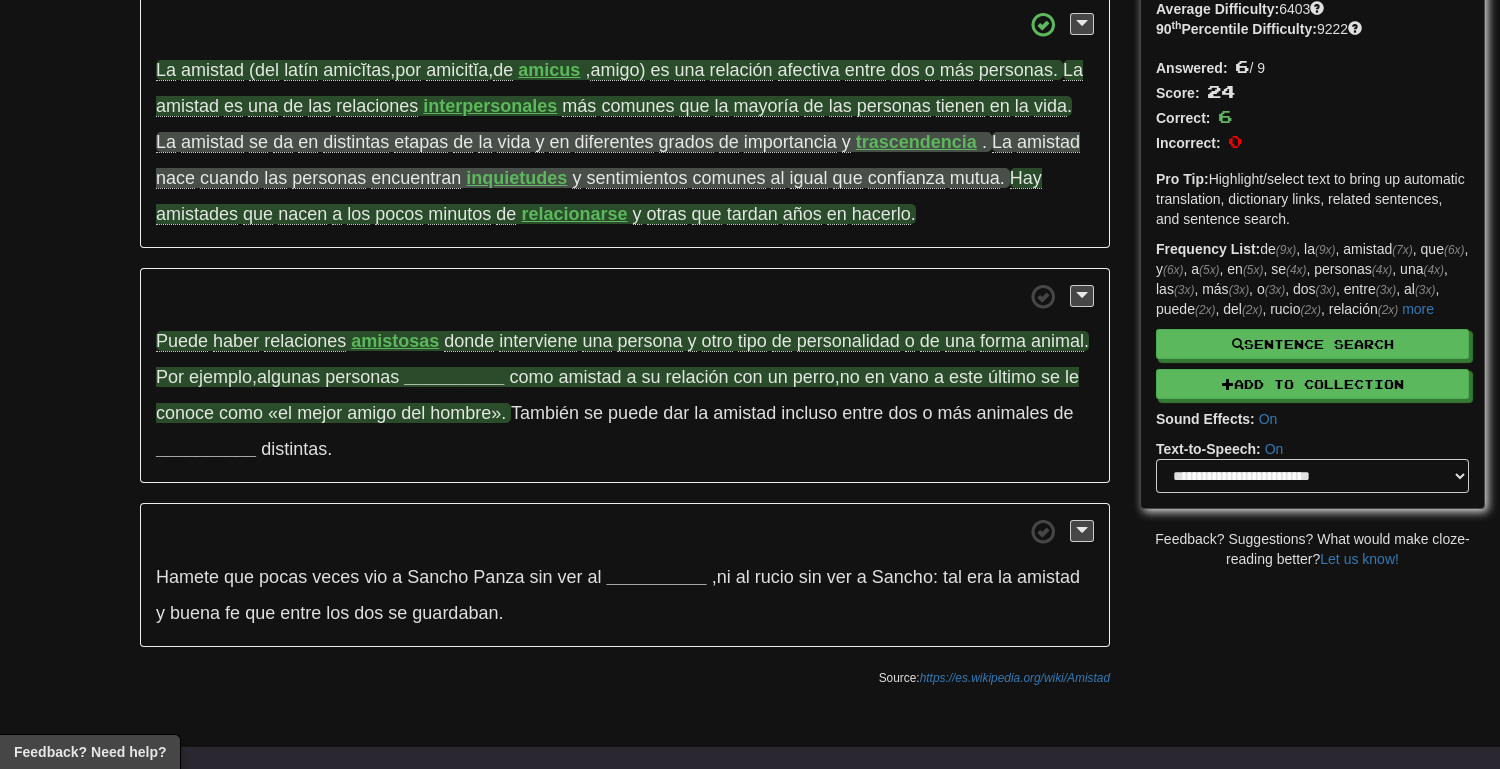 click on "__________" at bounding box center (454, 377) 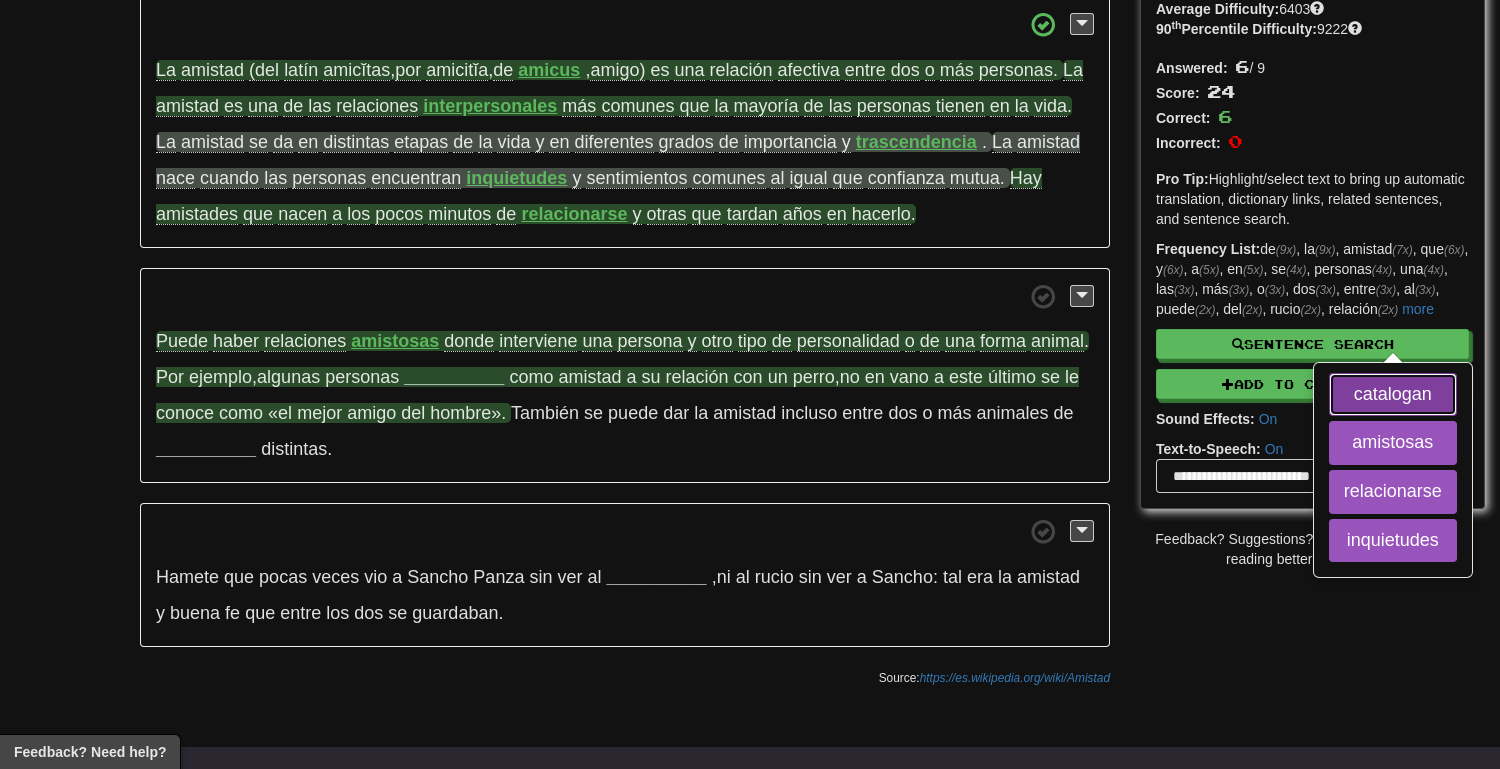 click on "catalogan" at bounding box center (1393, 395) 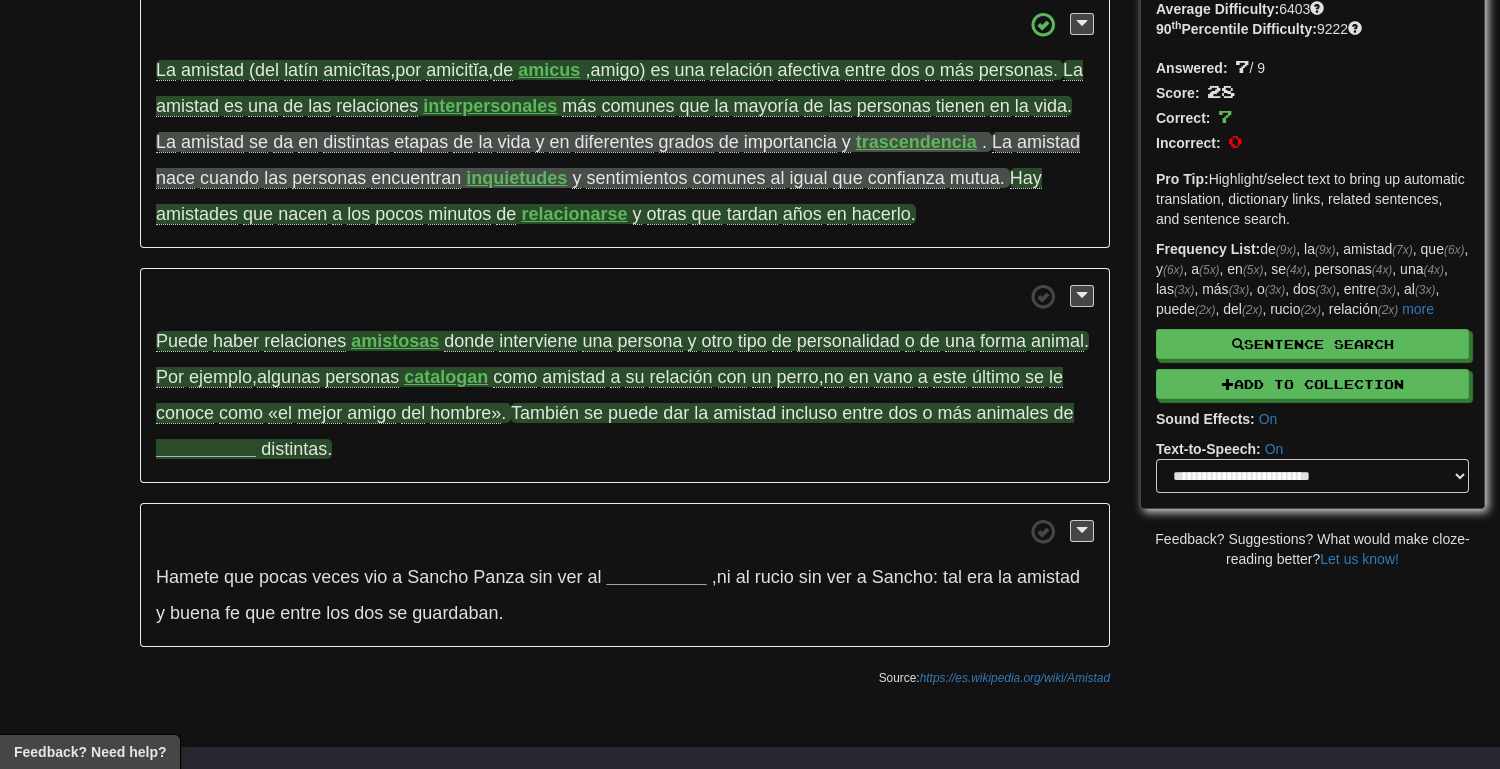 click on "__________" at bounding box center (206, 449) 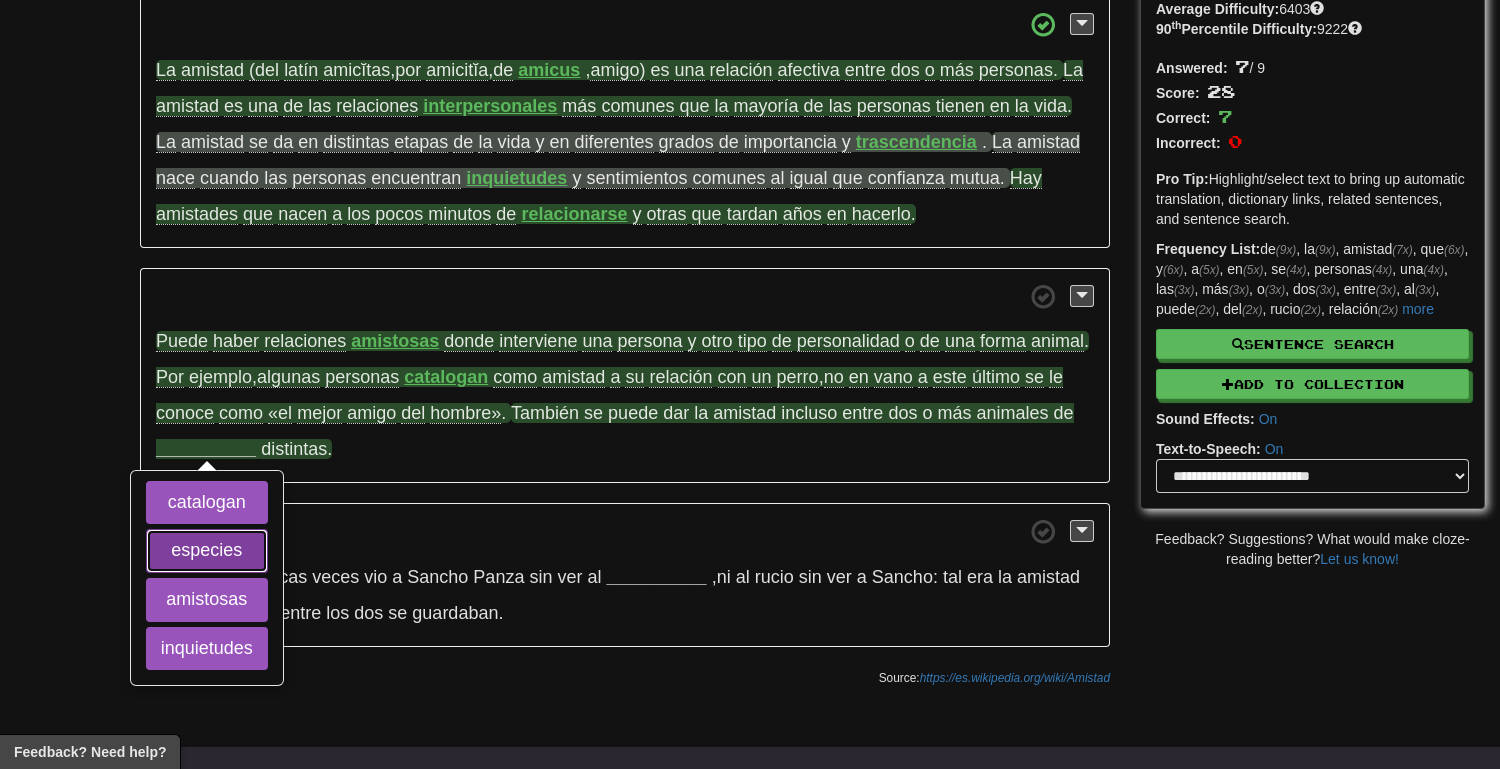 click on "especies" at bounding box center (207, 551) 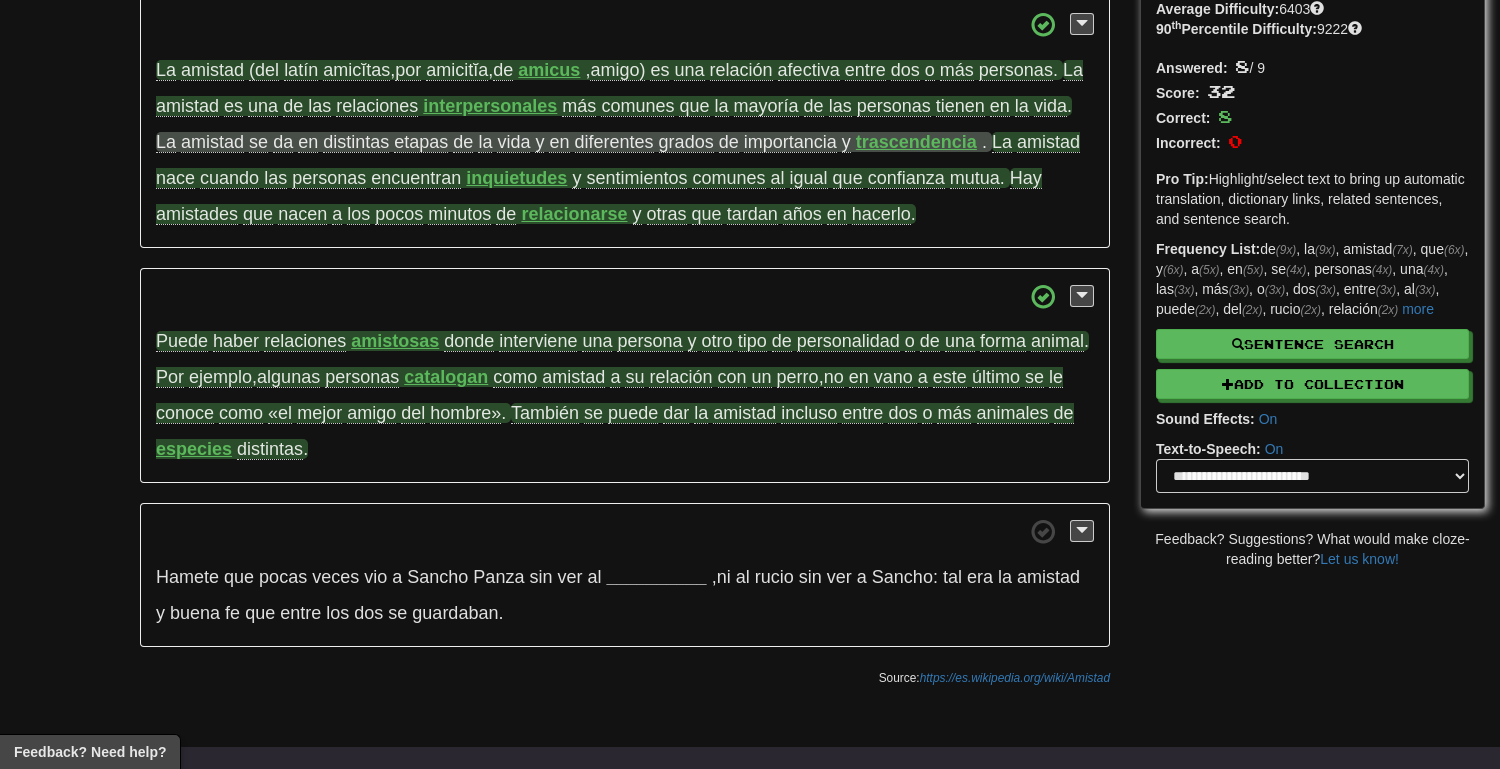 click on "inquietudes" at bounding box center (516, 178) 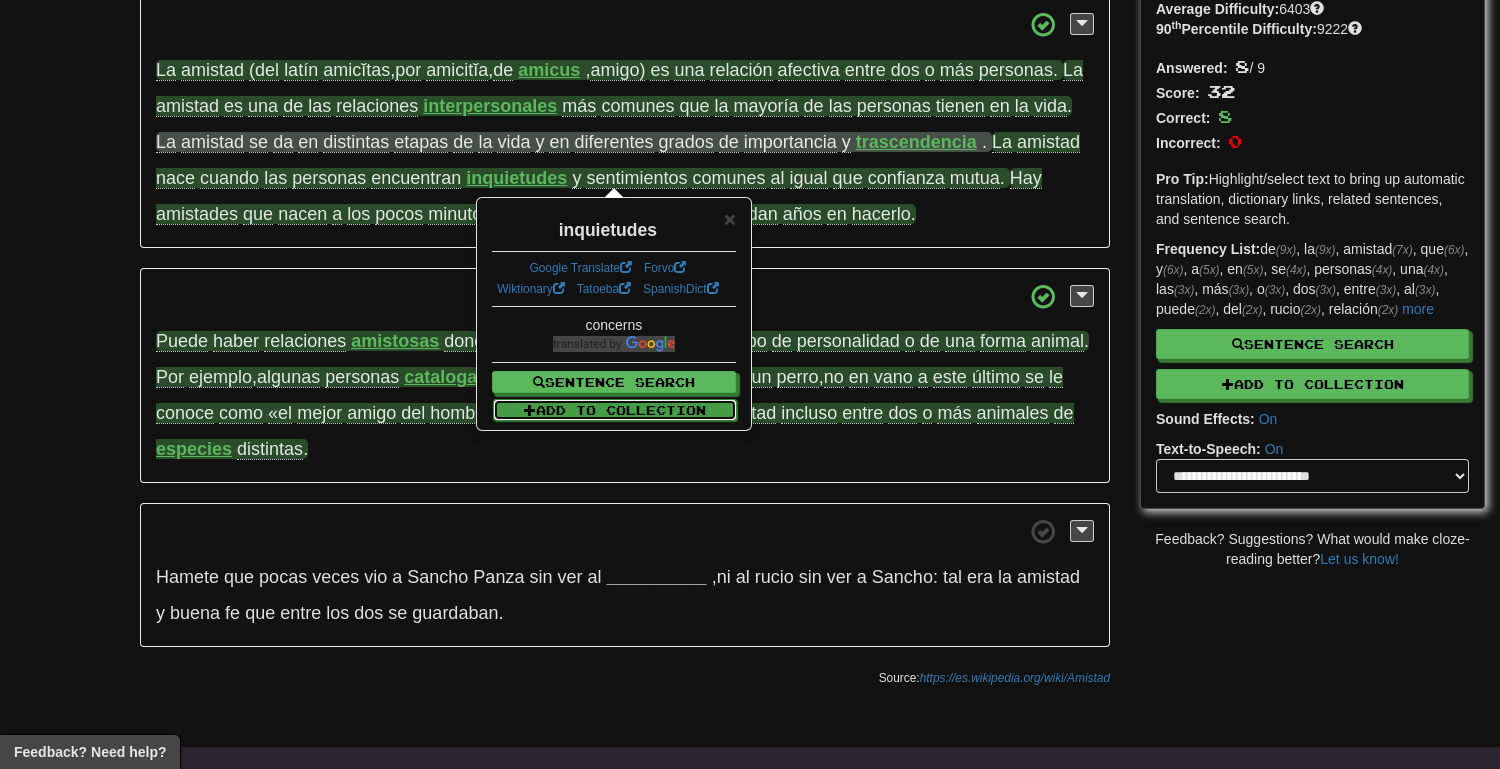 click on "Add to Collection" at bounding box center (615, 410) 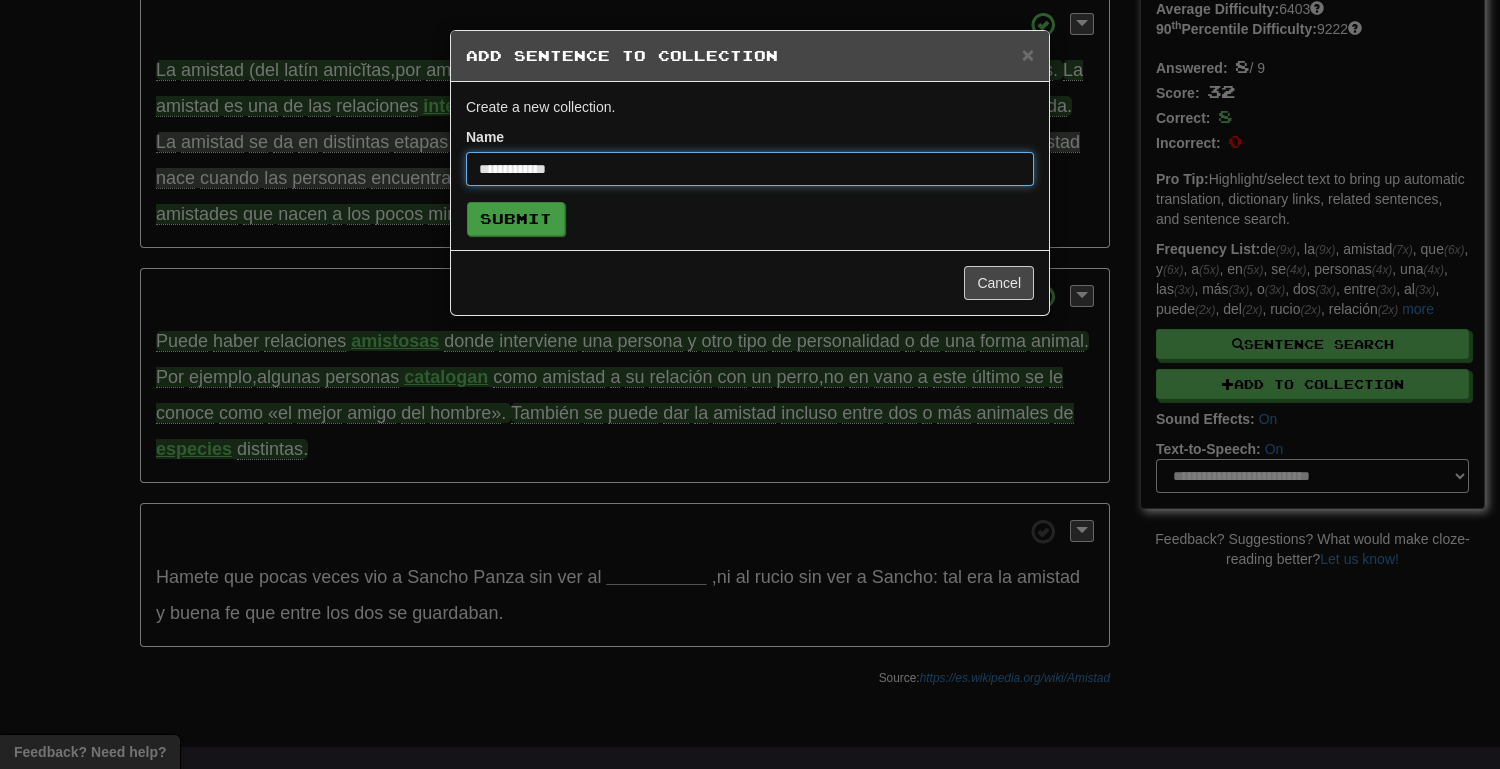 type on "**********" 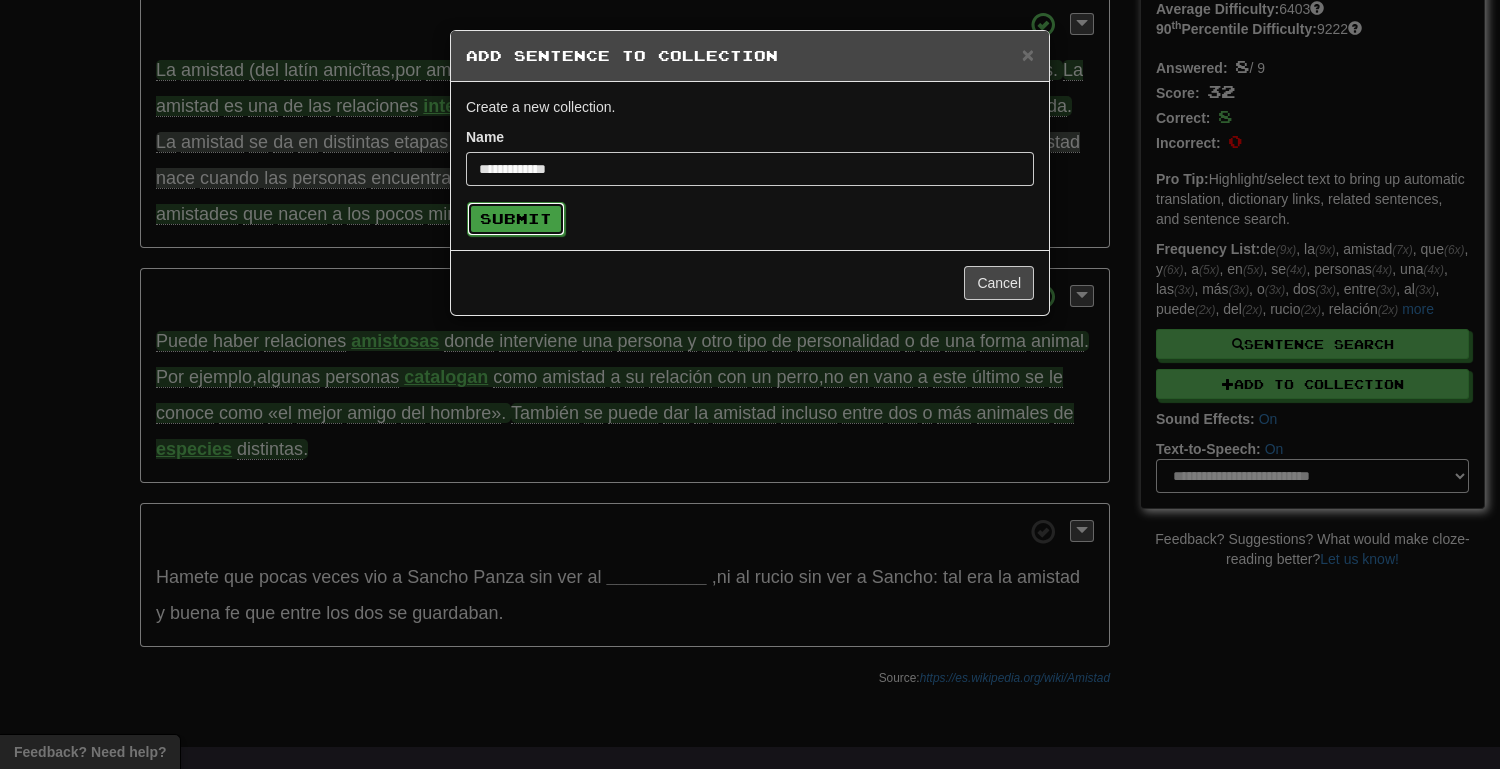 click on "Submit" at bounding box center (516, 219) 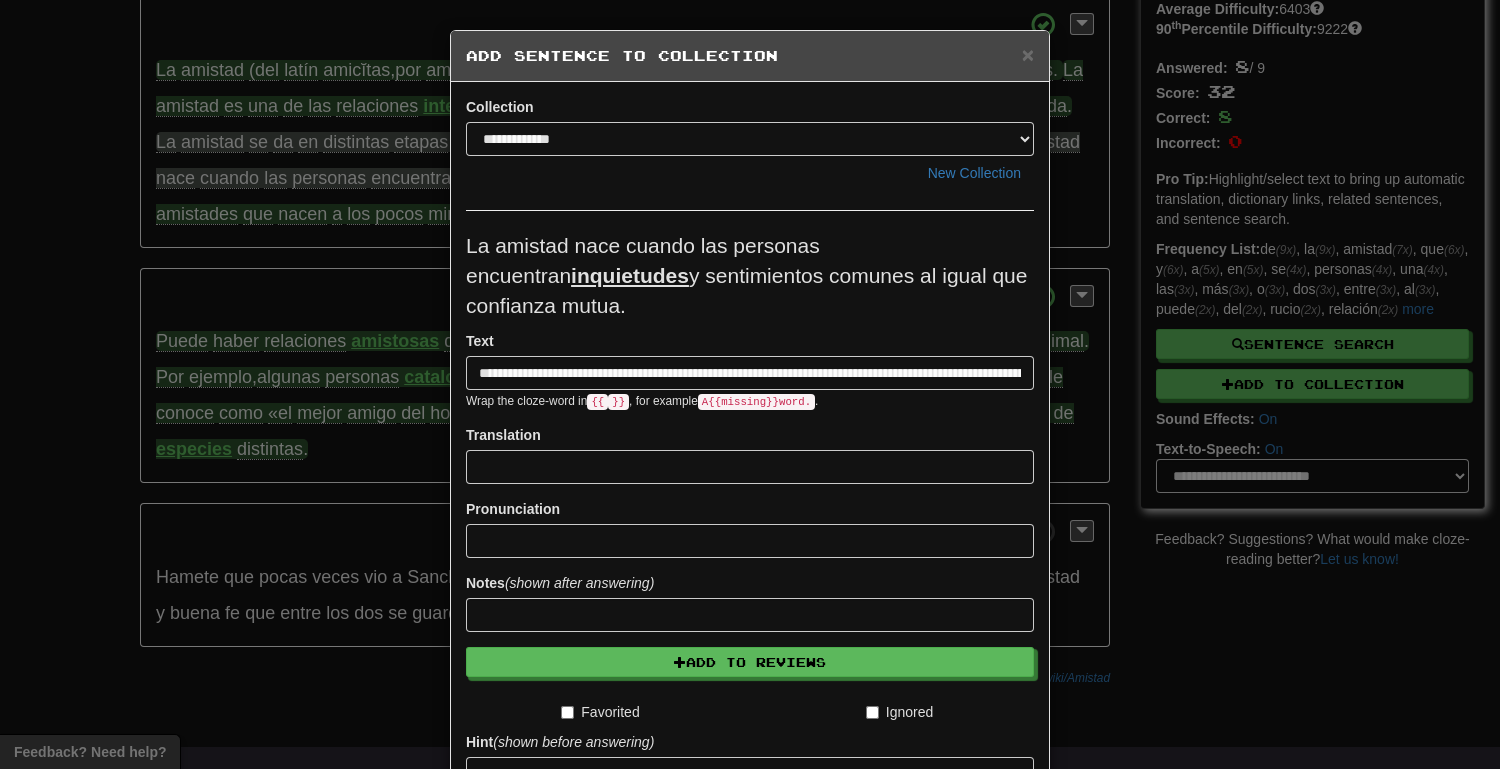scroll, scrollTop: 0, scrollLeft: 200, axis: horizontal 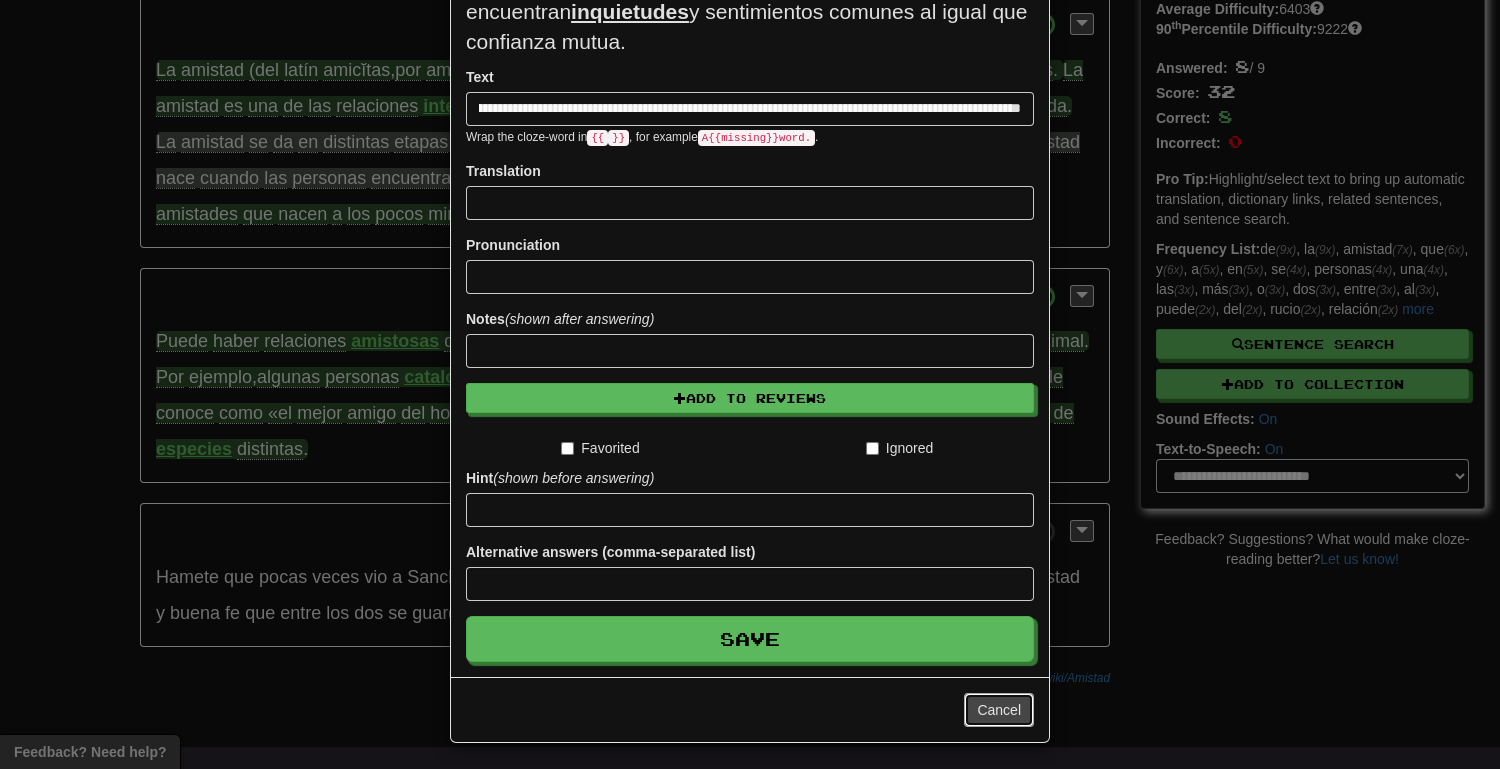 click on "Cancel" at bounding box center [999, 710] 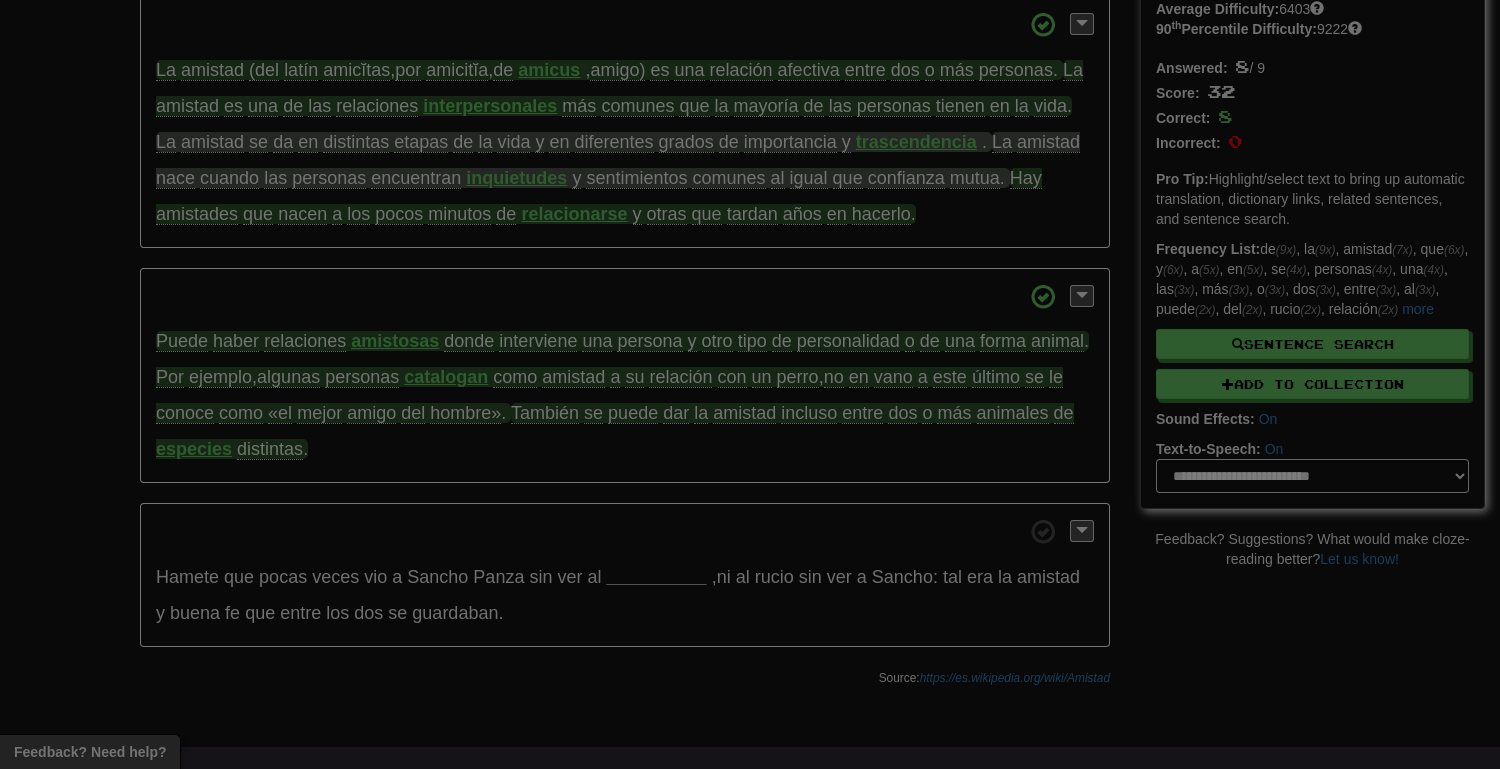 scroll, scrollTop: 0, scrollLeft: 0, axis: both 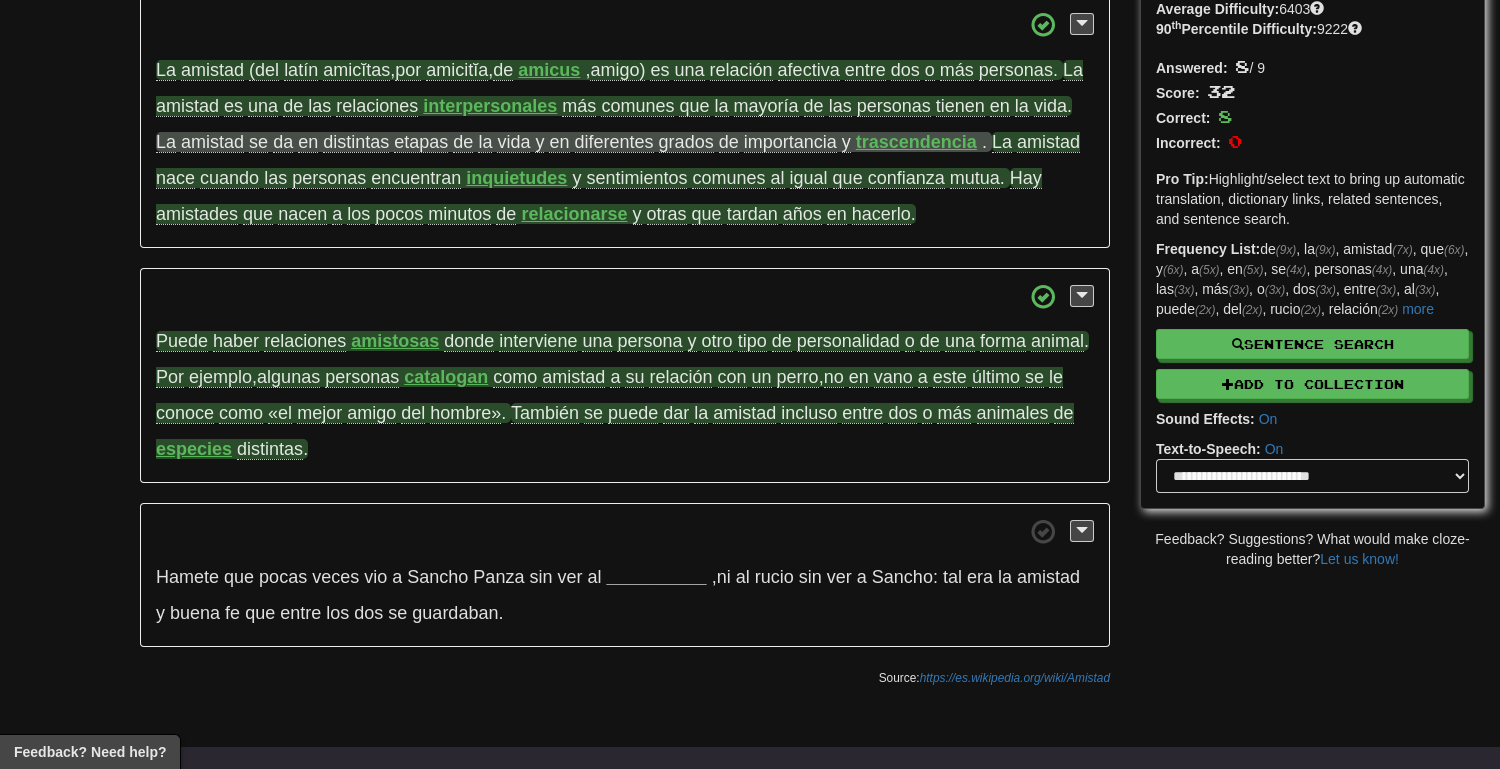 click on "inquietudes" at bounding box center [516, 178] 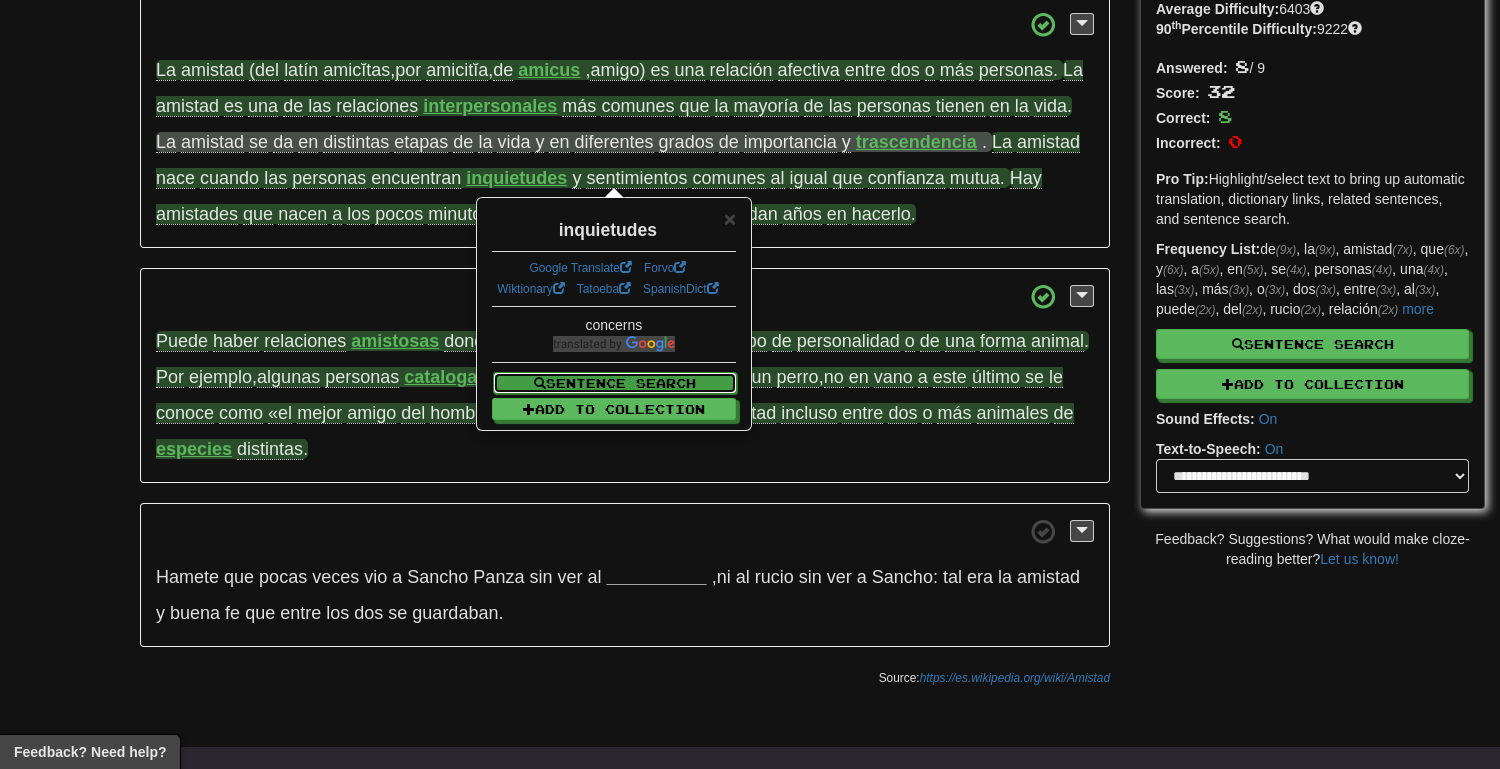 click on "Sentence Search" at bounding box center [615, 383] 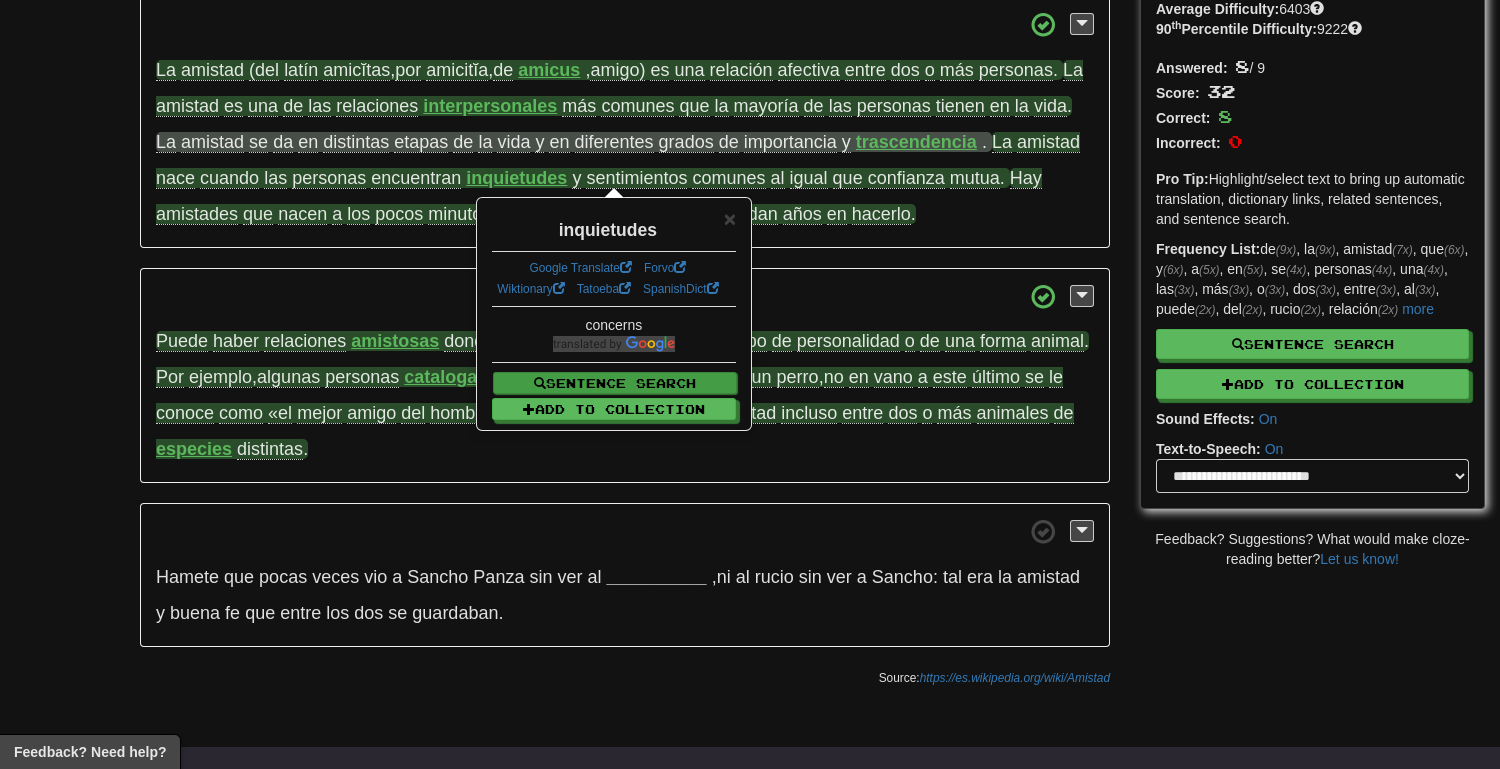 select on "****" 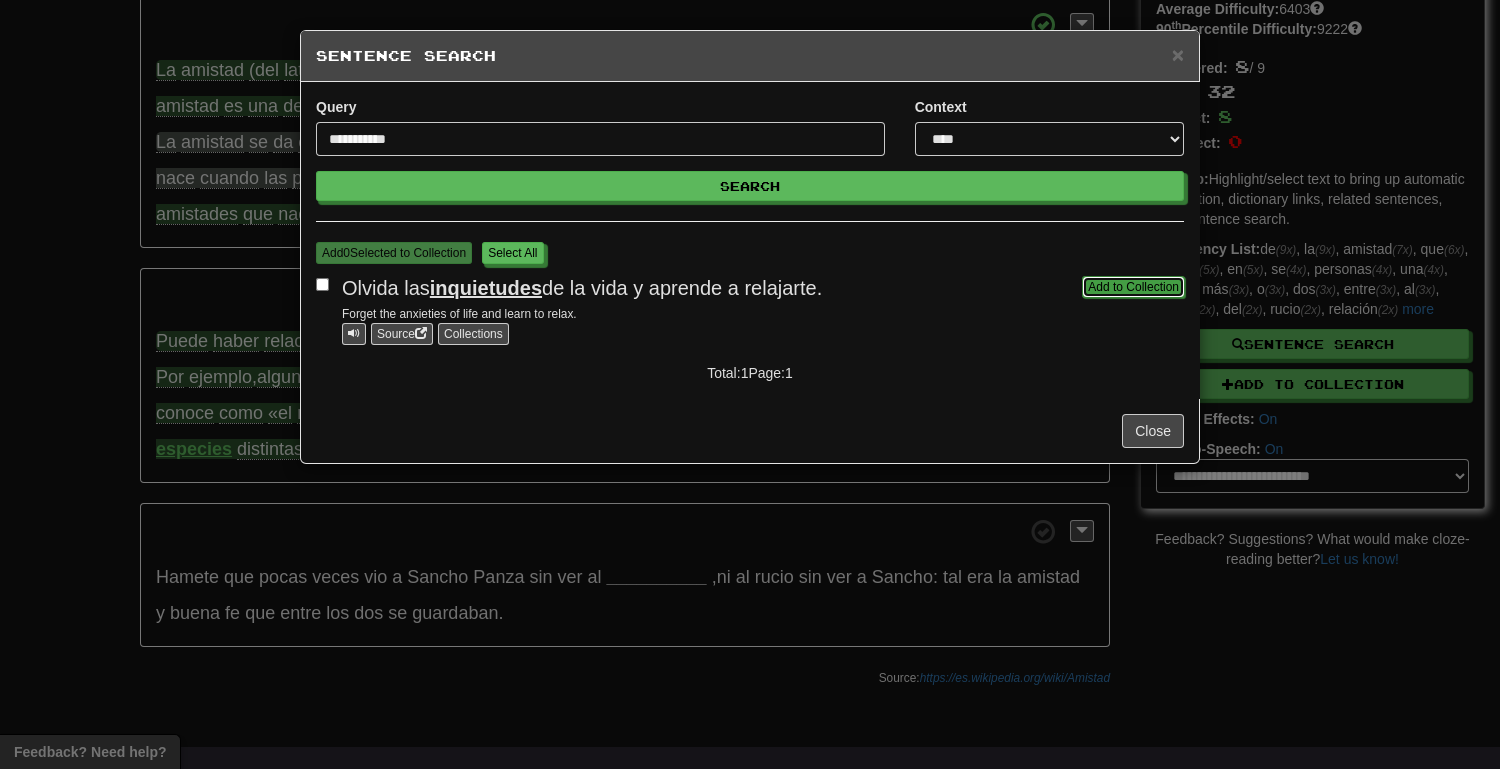 click on "Add to Collection" at bounding box center (1133, 287) 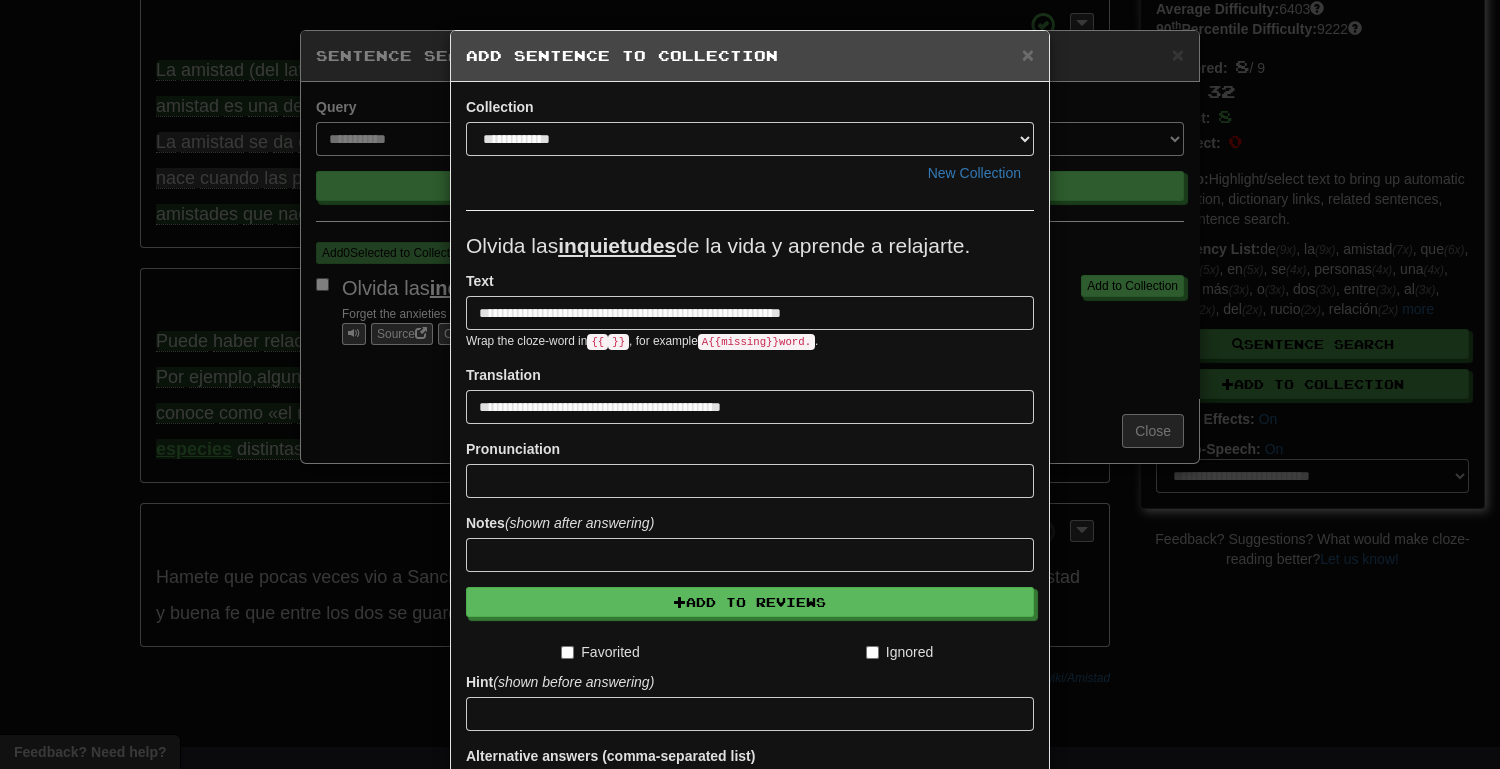 scroll, scrollTop: 204, scrollLeft: 0, axis: vertical 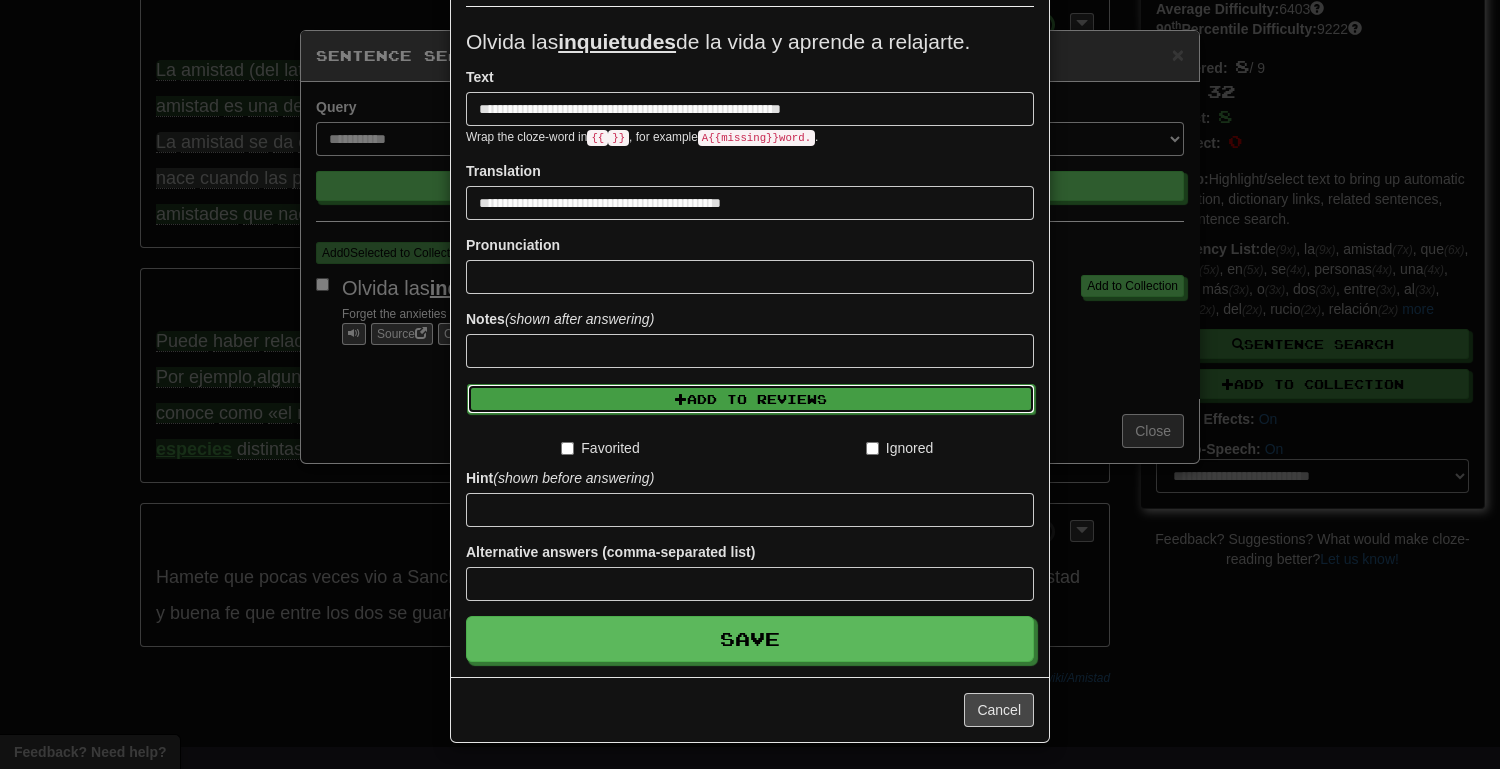 click on "Add to Reviews" at bounding box center (751, 399) 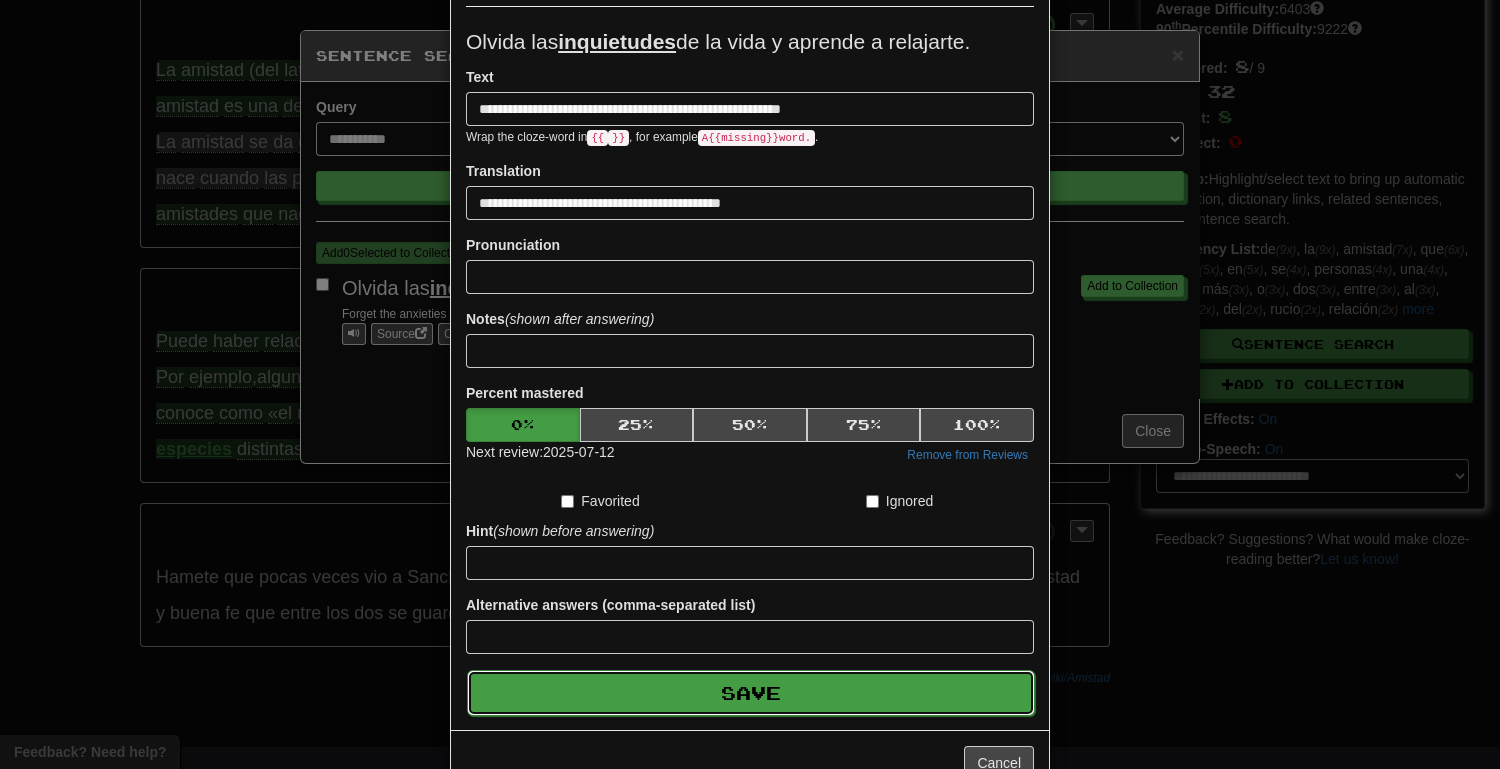 click on "Save" at bounding box center (751, 693) 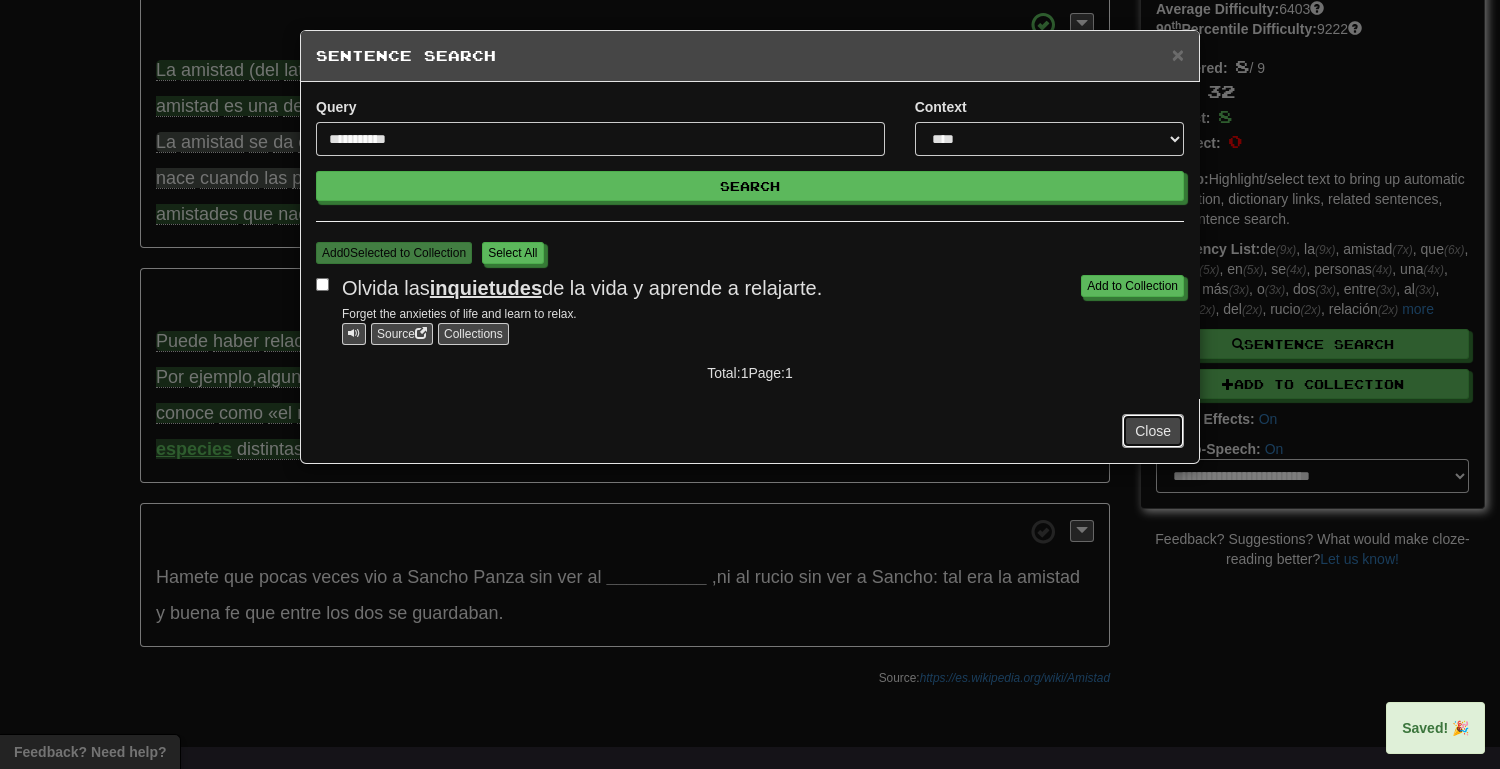 click on "Close" at bounding box center [1153, 431] 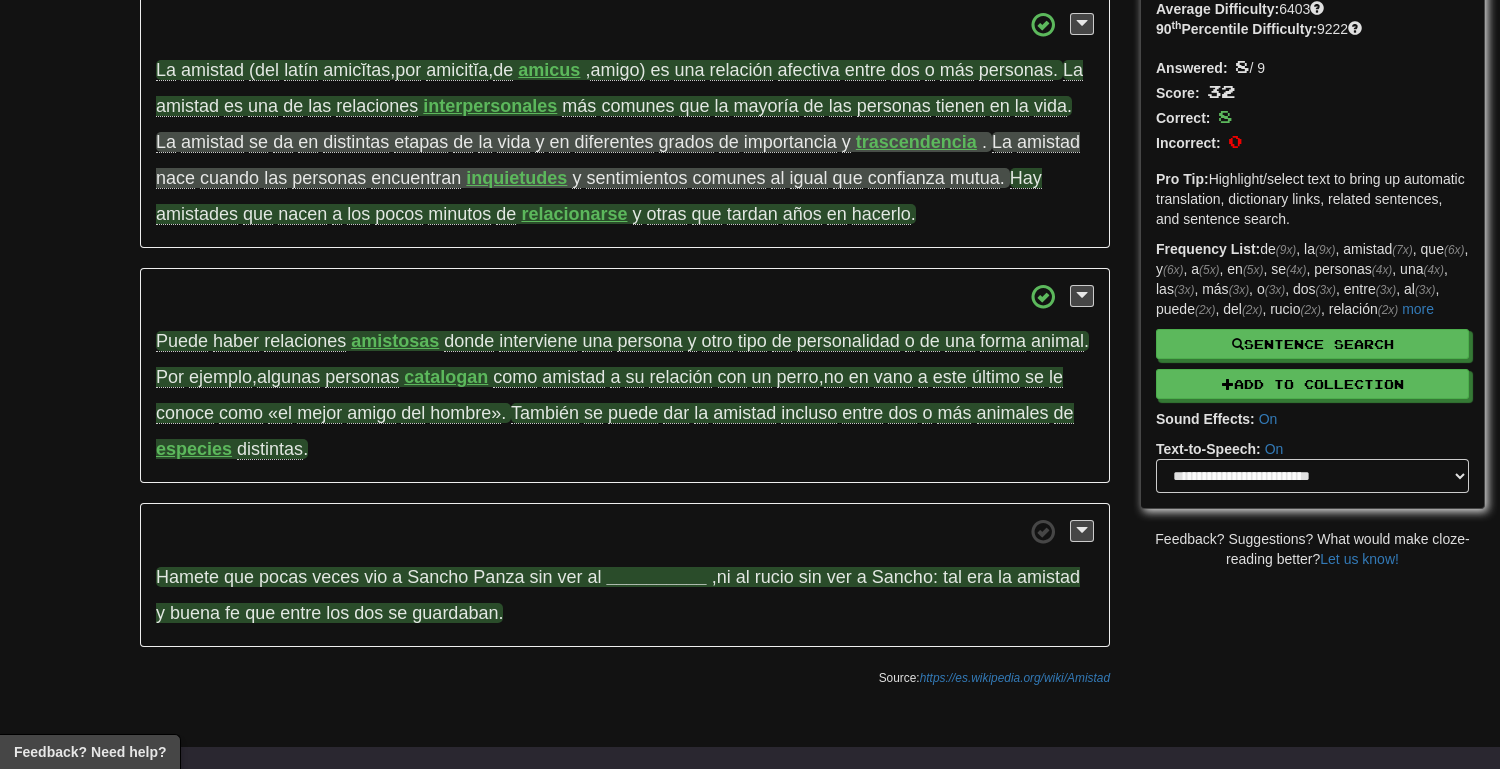 click on "__________" at bounding box center [657, 577] 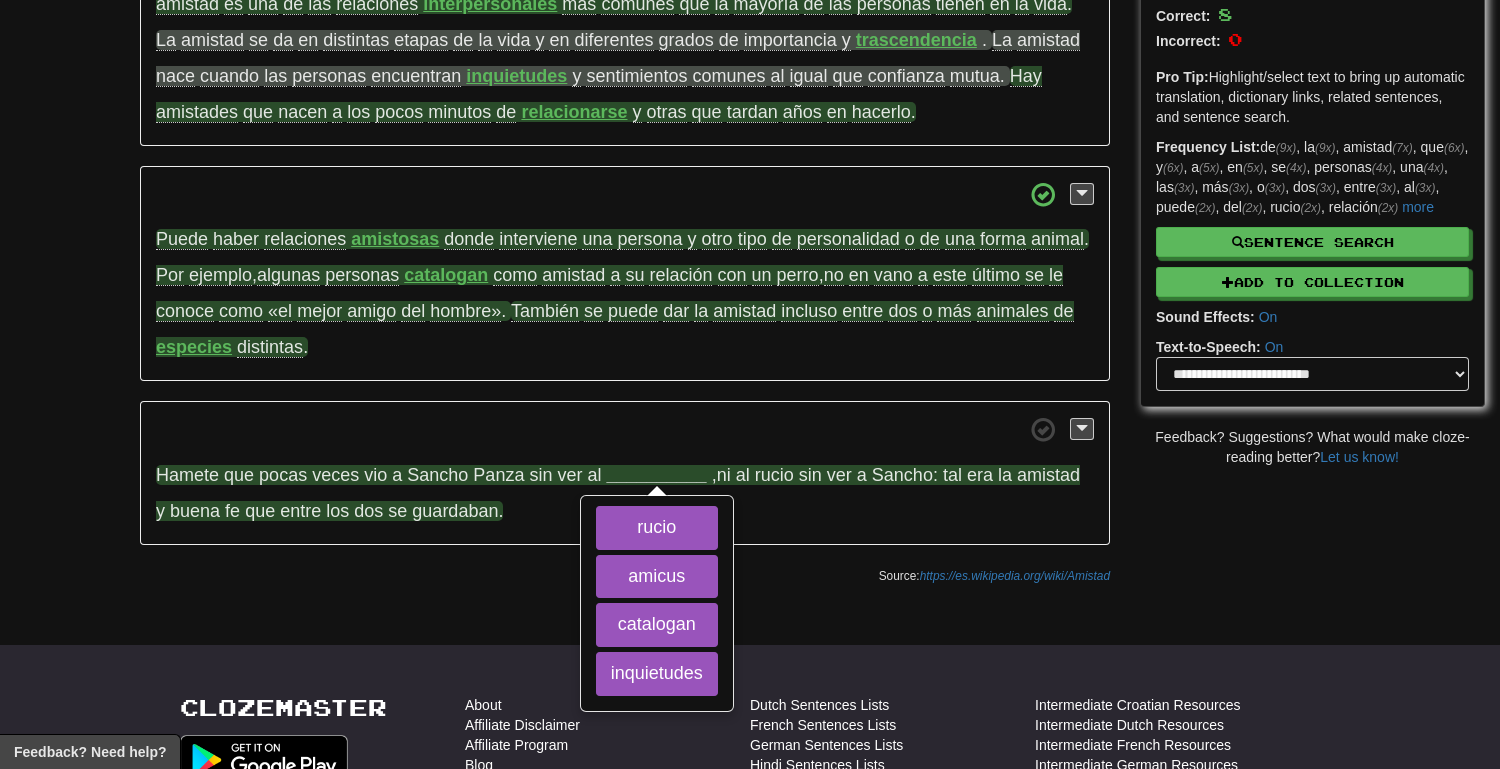scroll, scrollTop: 276, scrollLeft: 0, axis: vertical 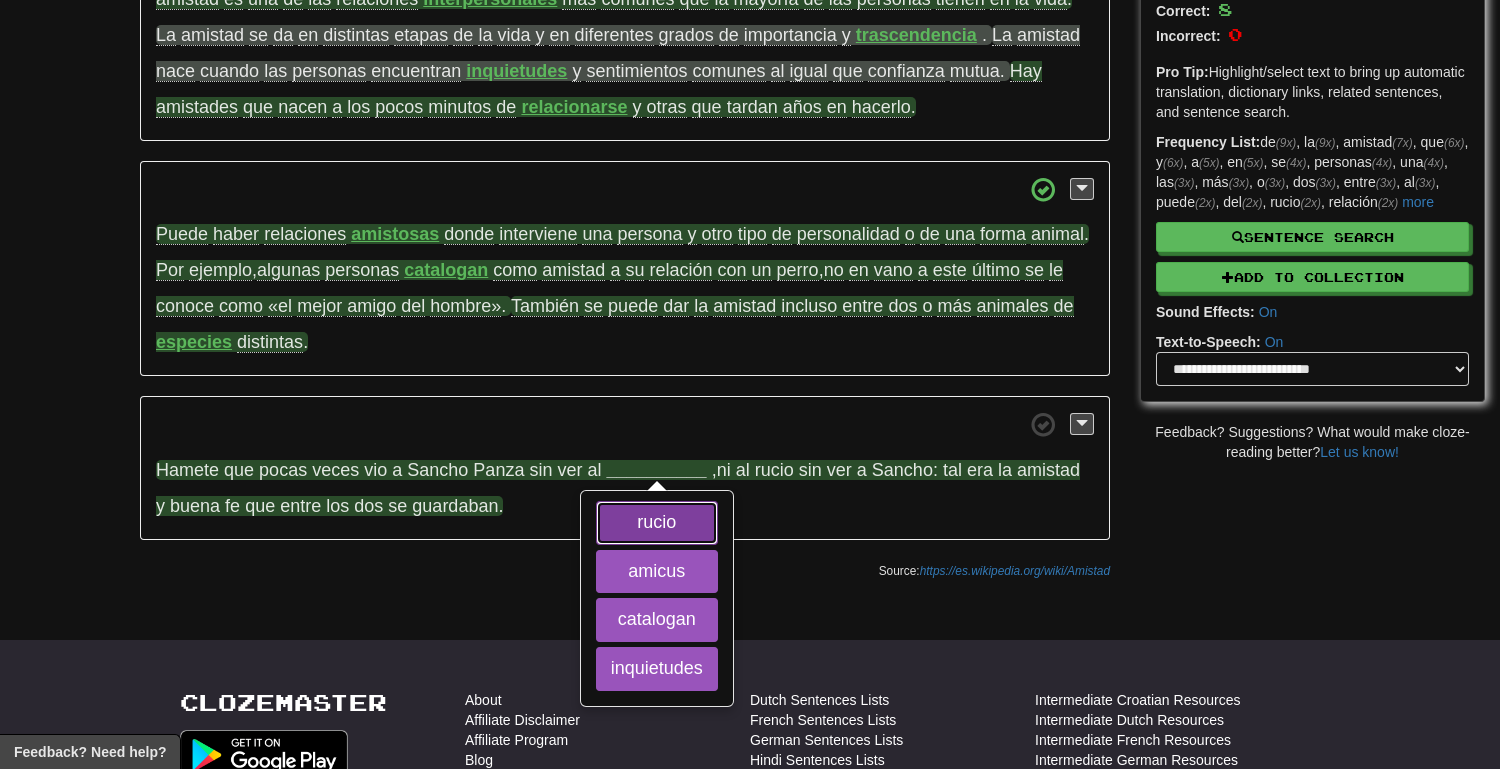 click on "rucio" at bounding box center (657, 523) 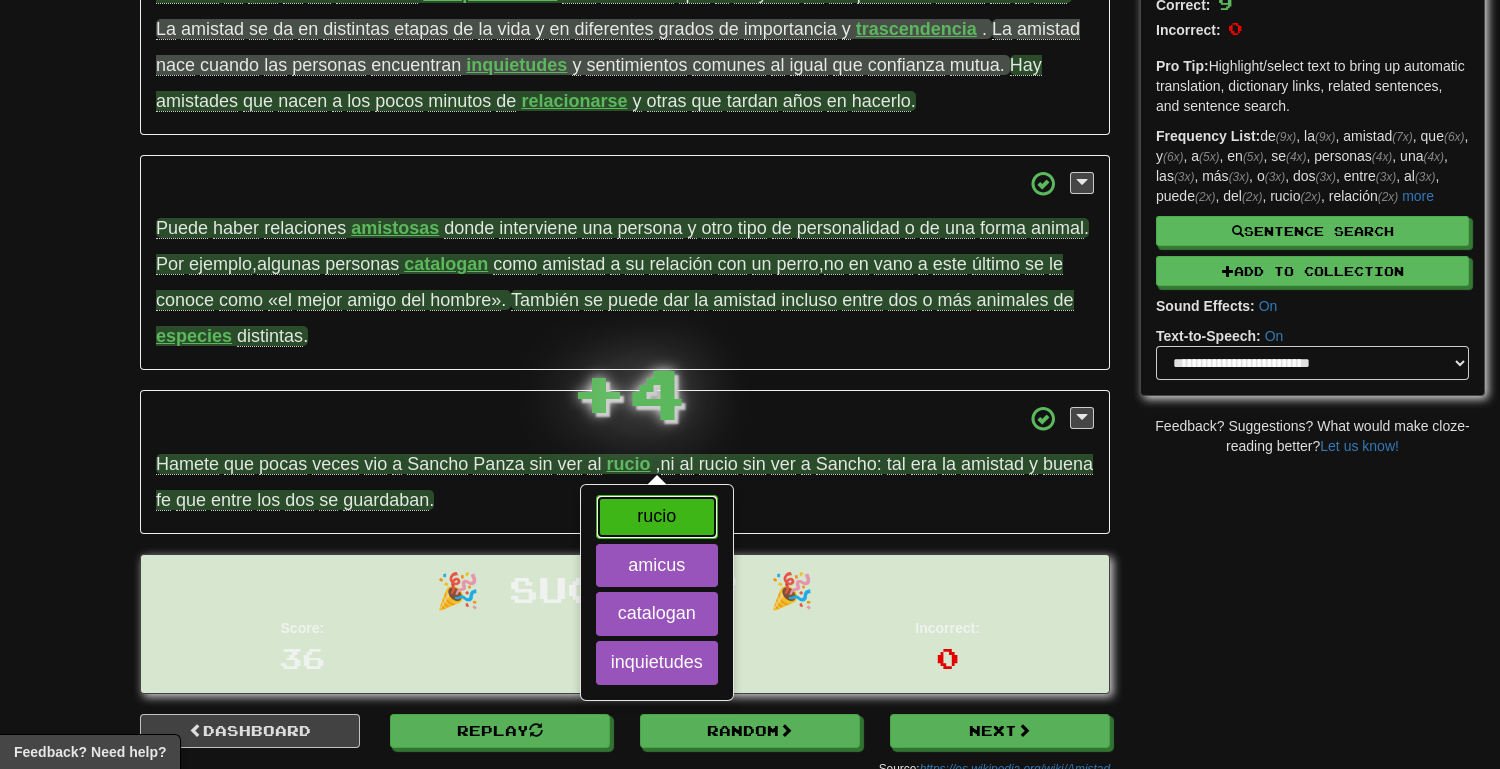 scroll, scrollTop: 283, scrollLeft: 0, axis: vertical 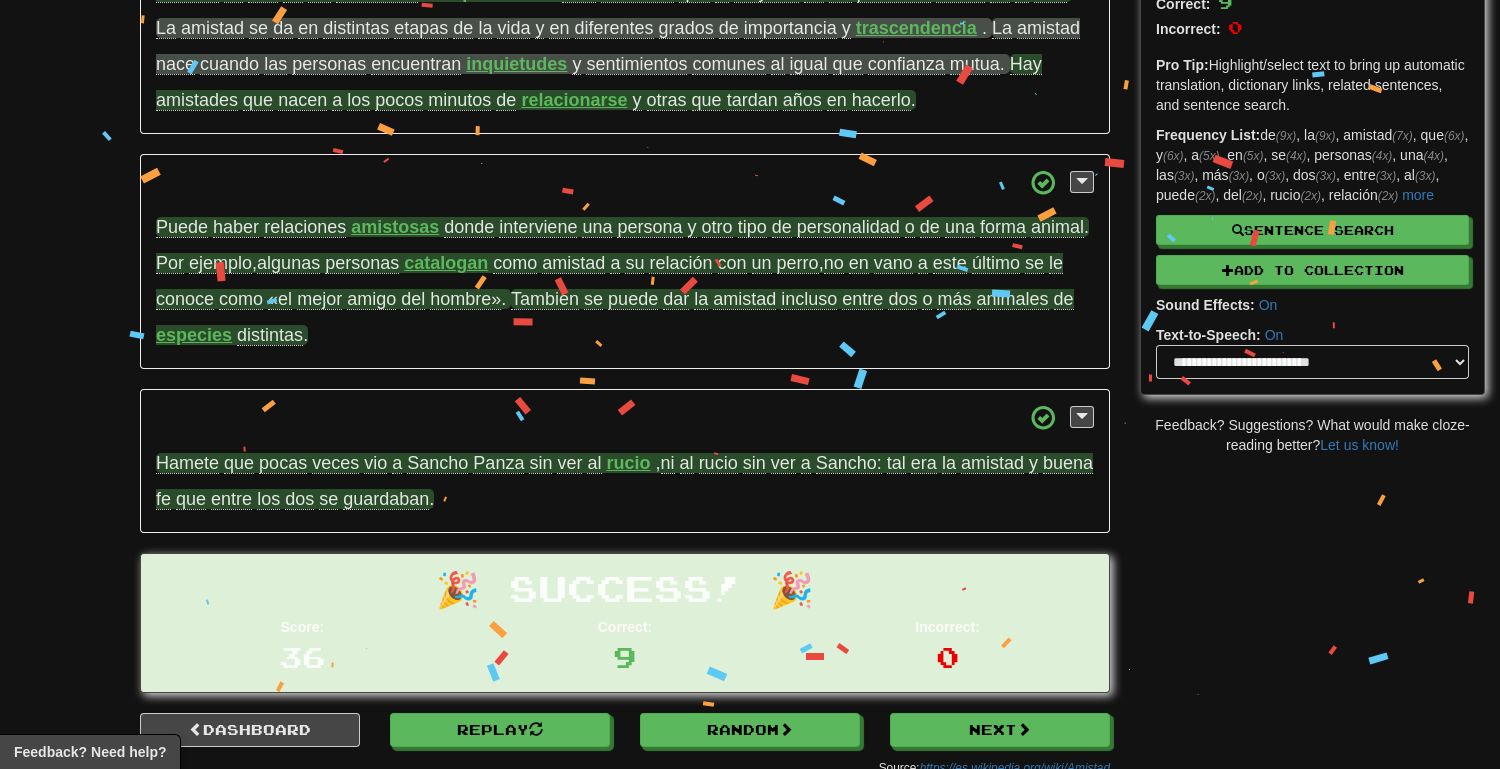 click on "rucio" at bounding box center [629, 463] 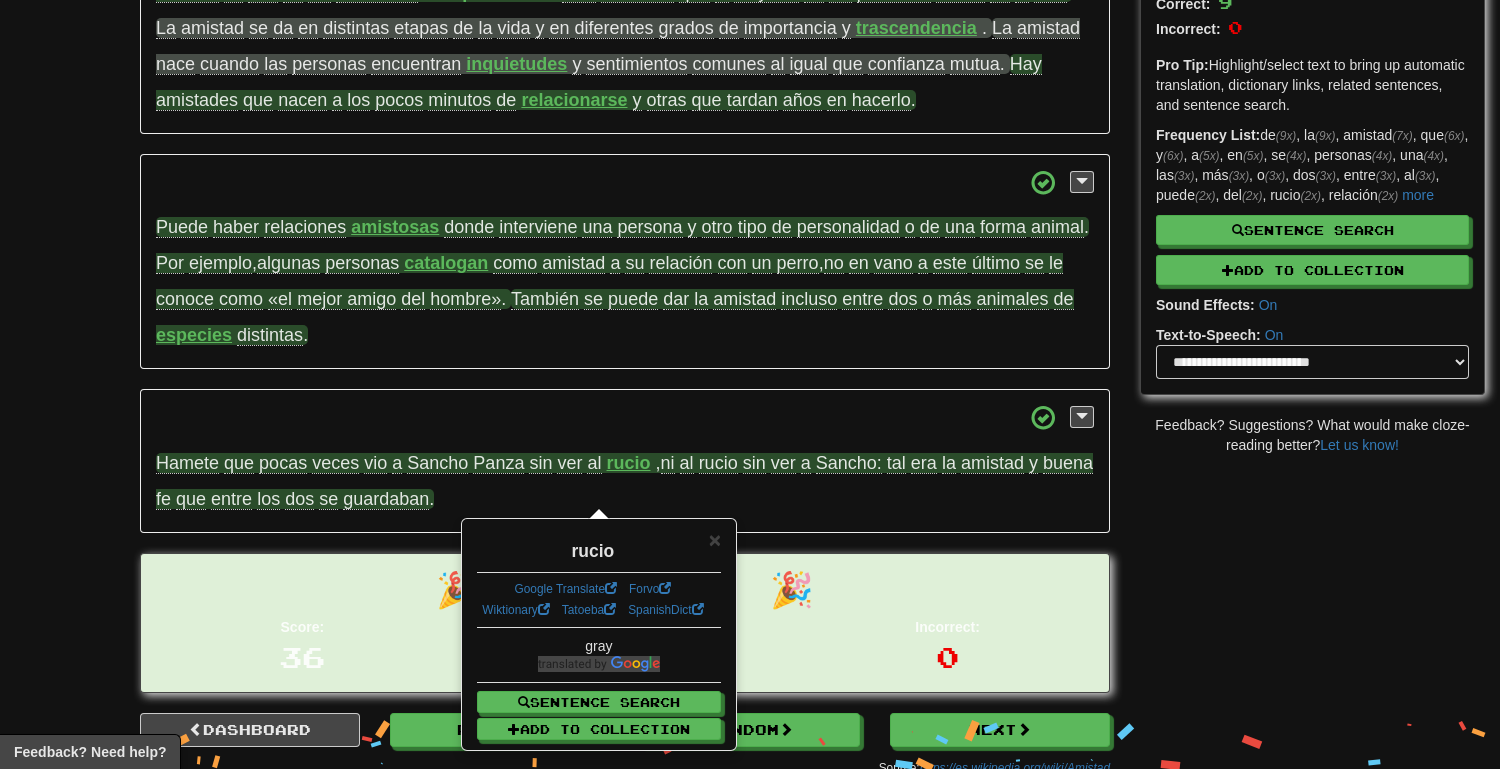 click on "Hamete   que   pocas   veces   vio   a   Sancho   Panza   sin   ver   al
rucio
,  ni   al   rucio   sin   ver   a   Sancho:   tal   era   la   amistad   y   buena   fe   que   entre   los   dos   se   guardaban ." at bounding box center [625, 461] 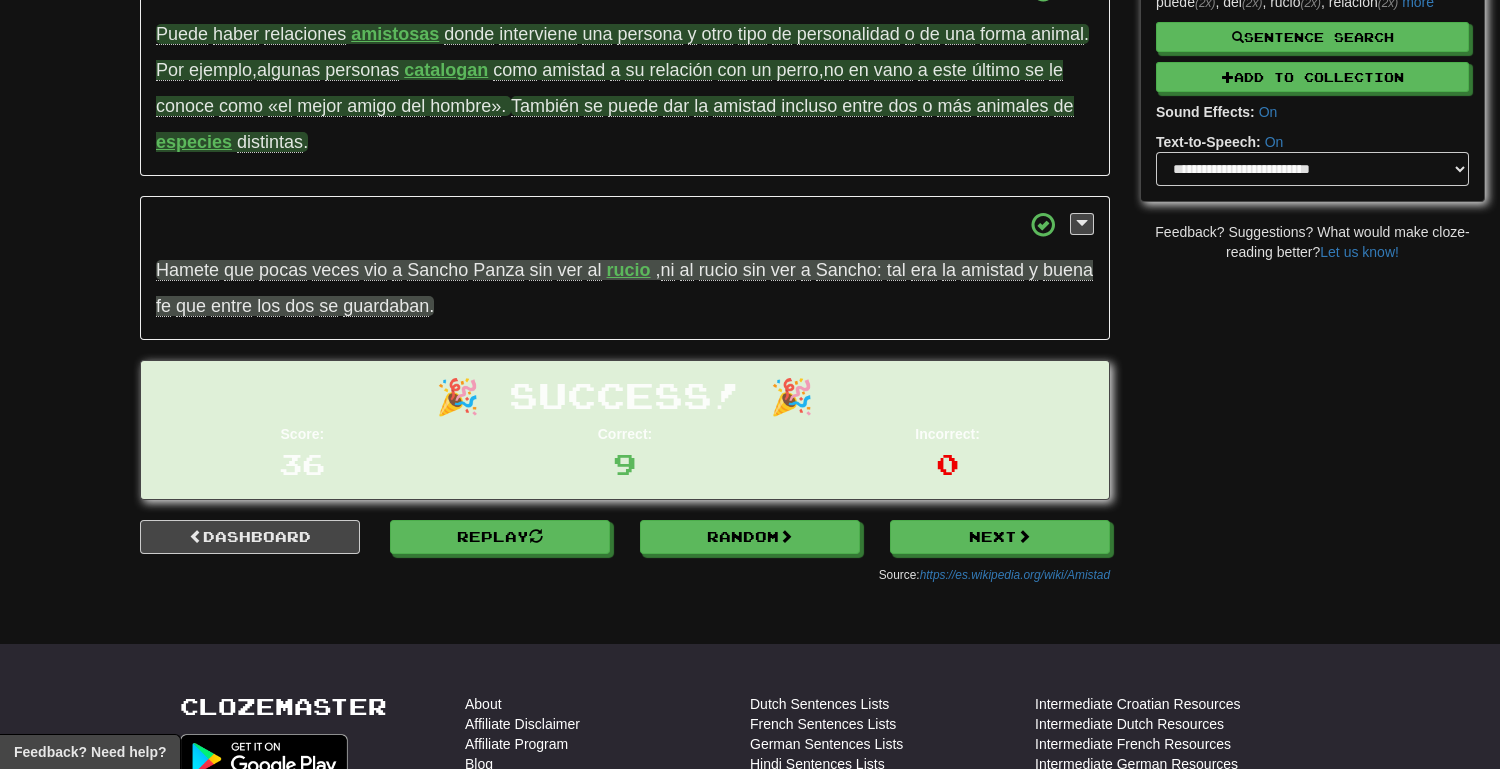scroll, scrollTop: 489, scrollLeft: 0, axis: vertical 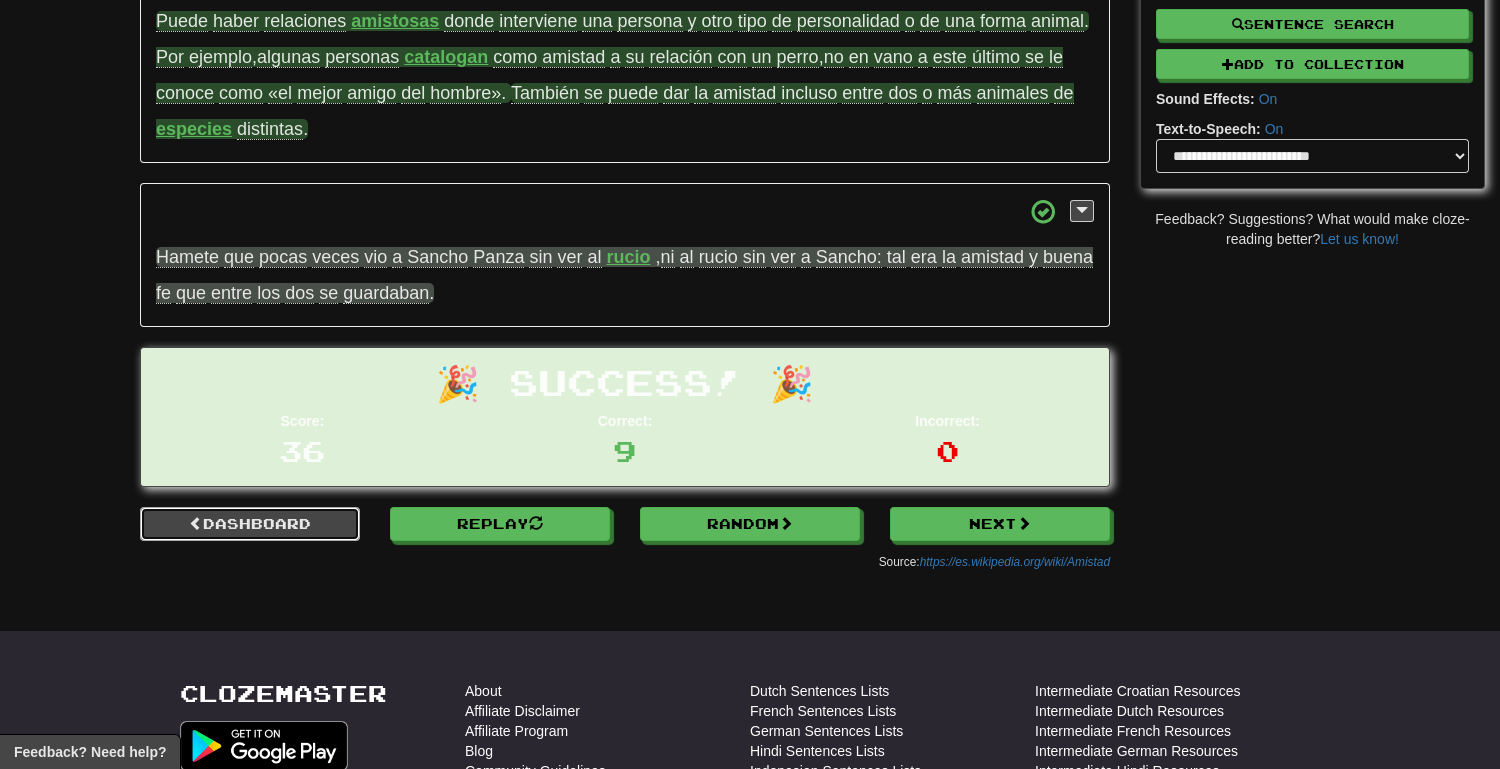 click on "Dashboard" at bounding box center (250, 524) 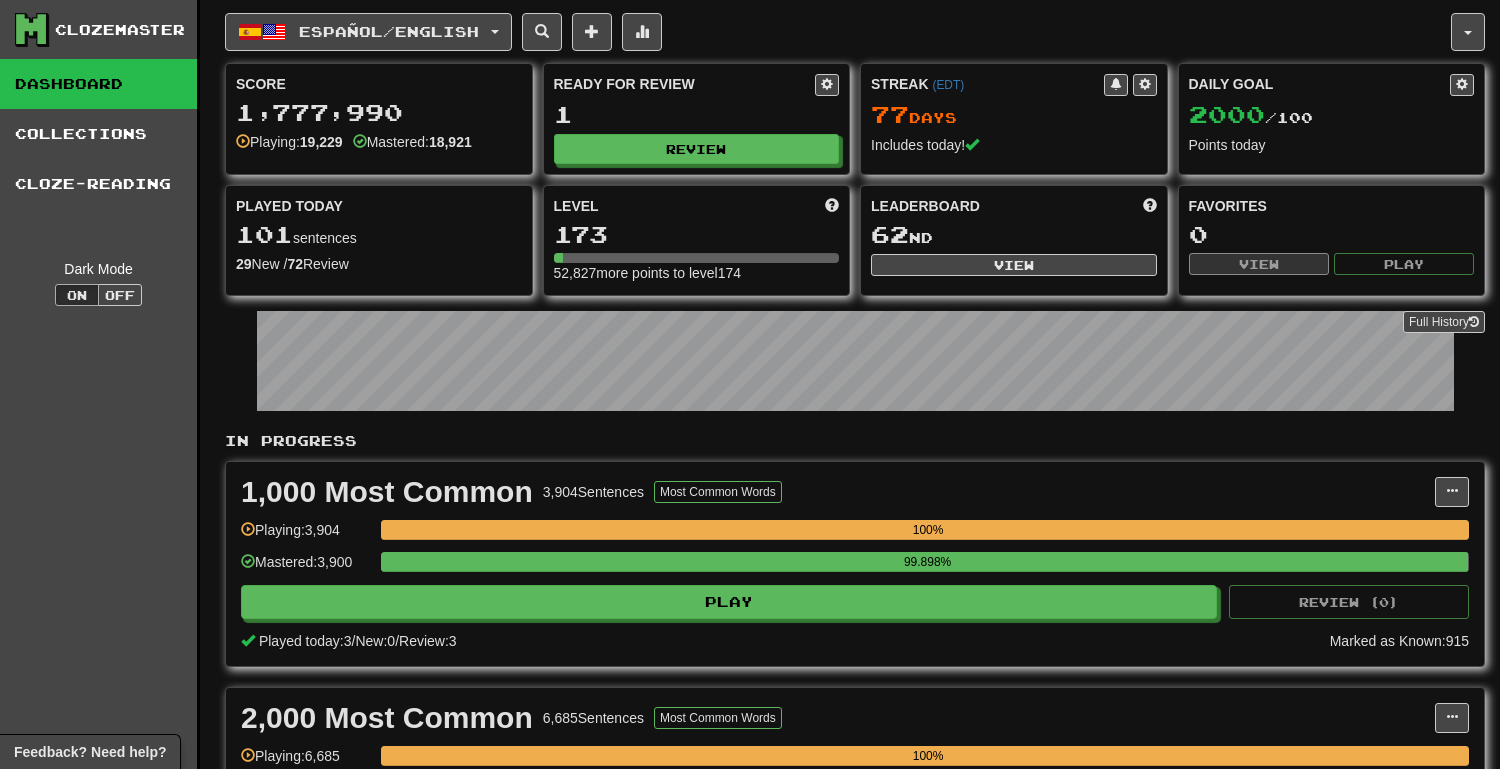 scroll, scrollTop: 0, scrollLeft: 0, axis: both 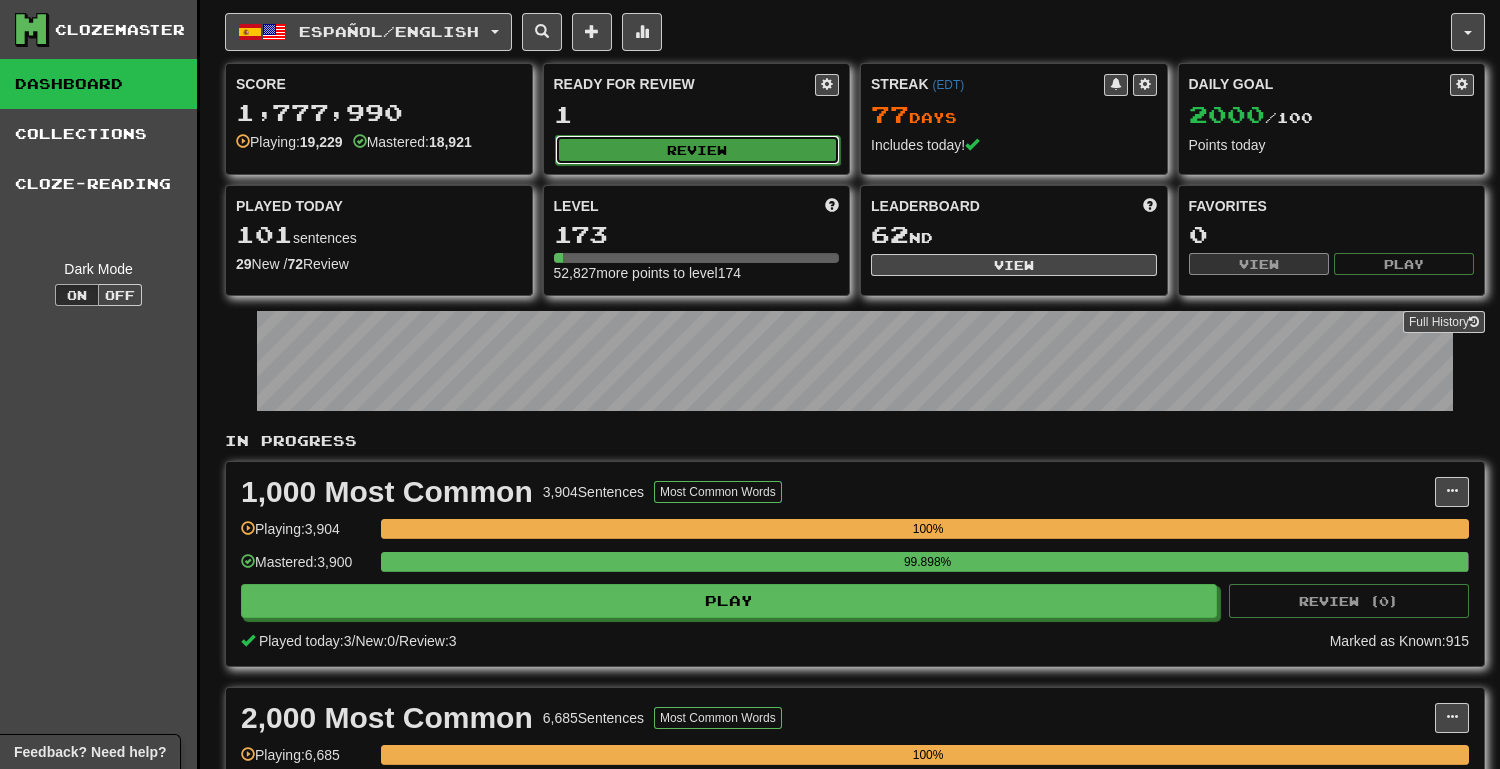 click on "Review" at bounding box center (698, 150) 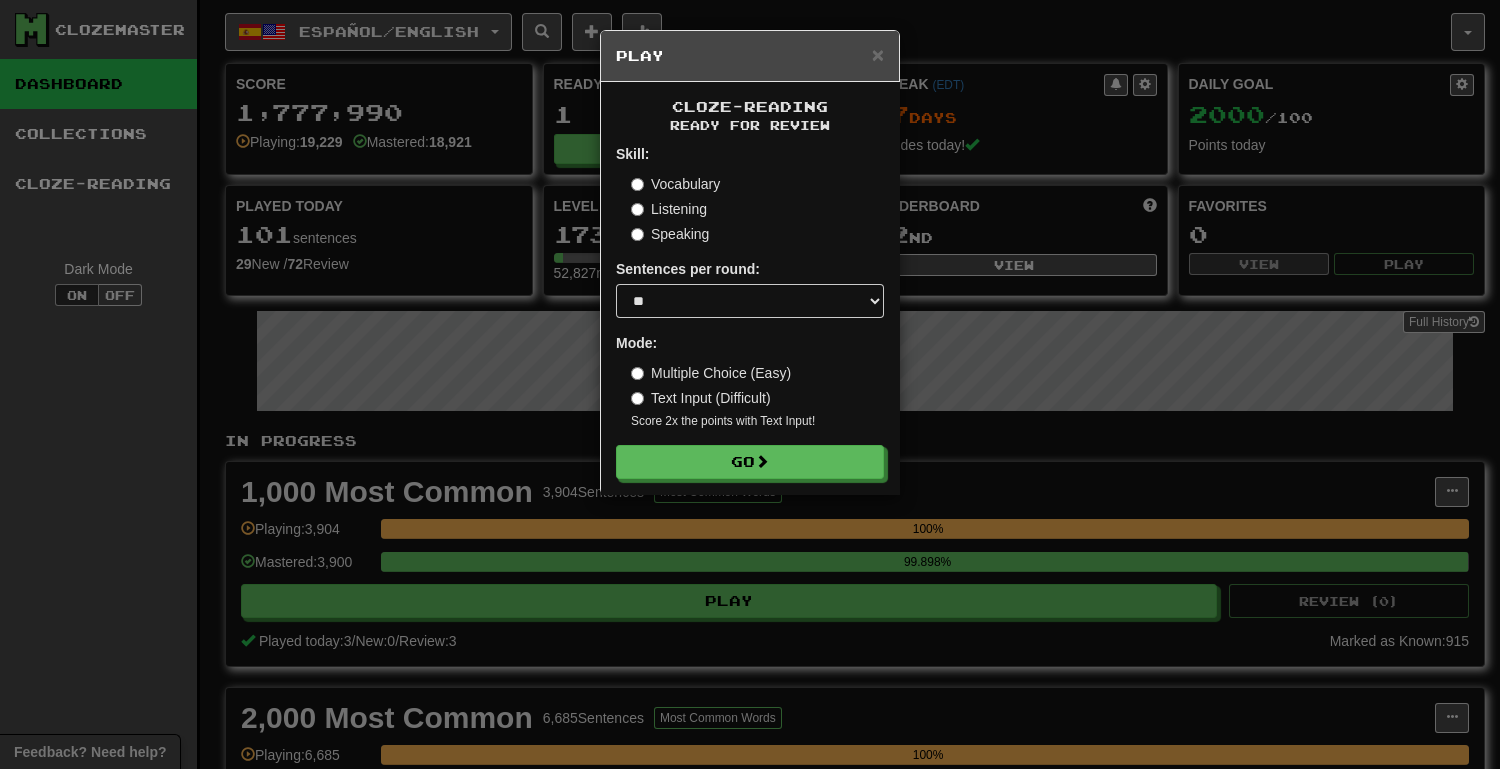 click on "Cloze-Reading Ready for Review Skill: Vocabulary Listening Speaking Sentences per round: * ** ** ** ** ** *** ******** Mode: Multiple Choice (Easy) Text Input (Difficult) Score 2x the points with Text Input ! Go" at bounding box center [750, 288] 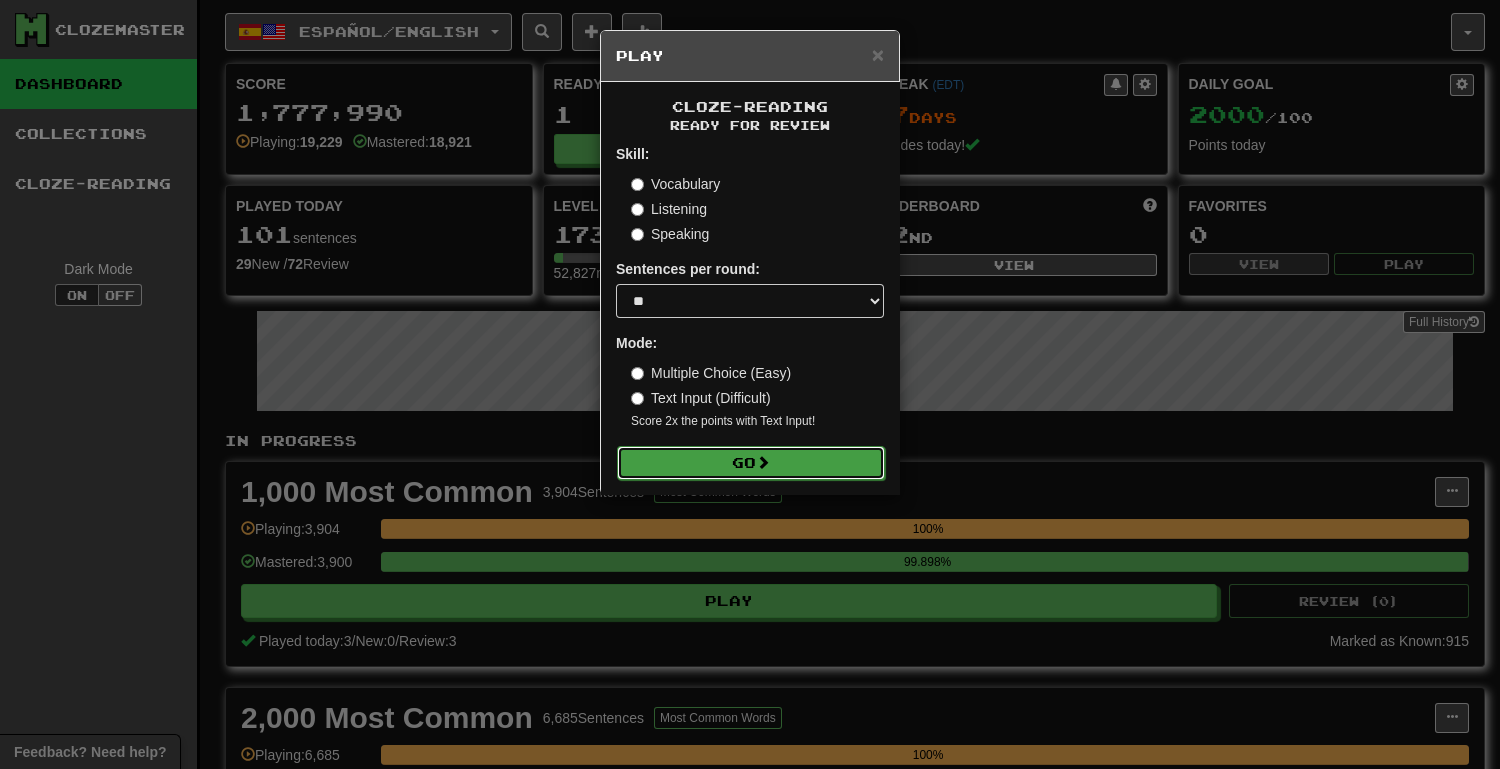click on "Go" at bounding box center (751, 463) 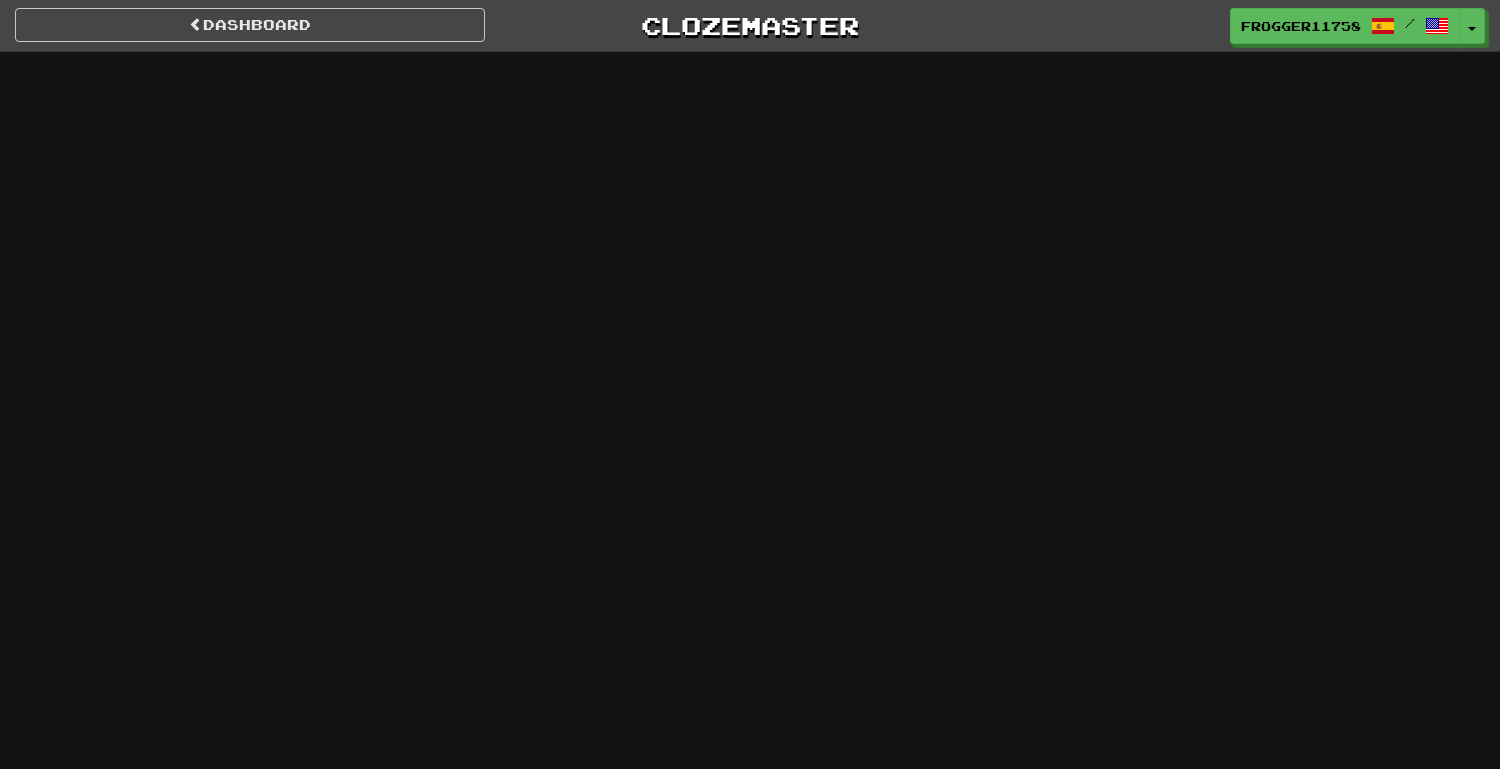 scroll, scrollTop: 0, scrollLeft: 0, axis: both 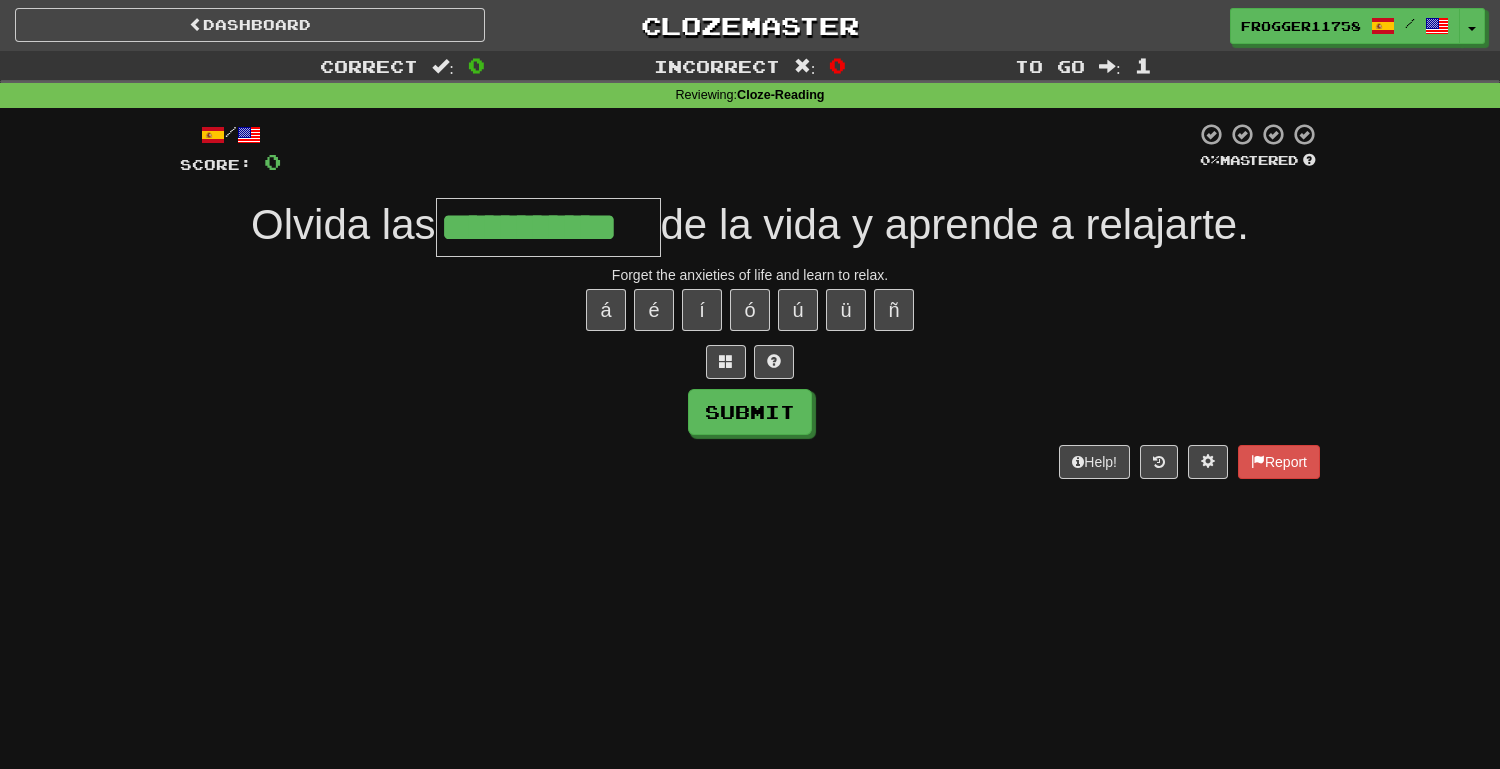 type on "**********" 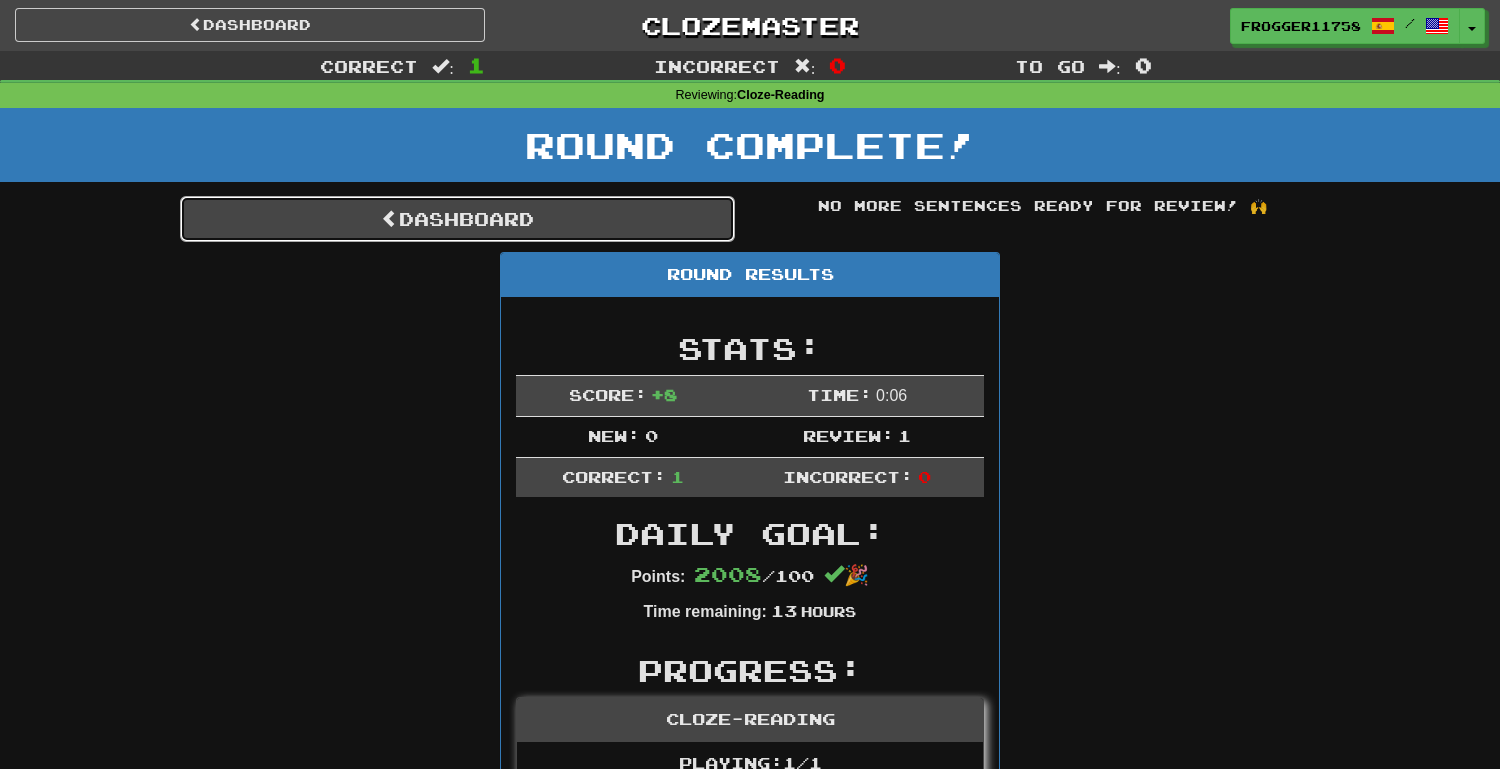 click on "Dashboard" at bounding box center [457, 219] 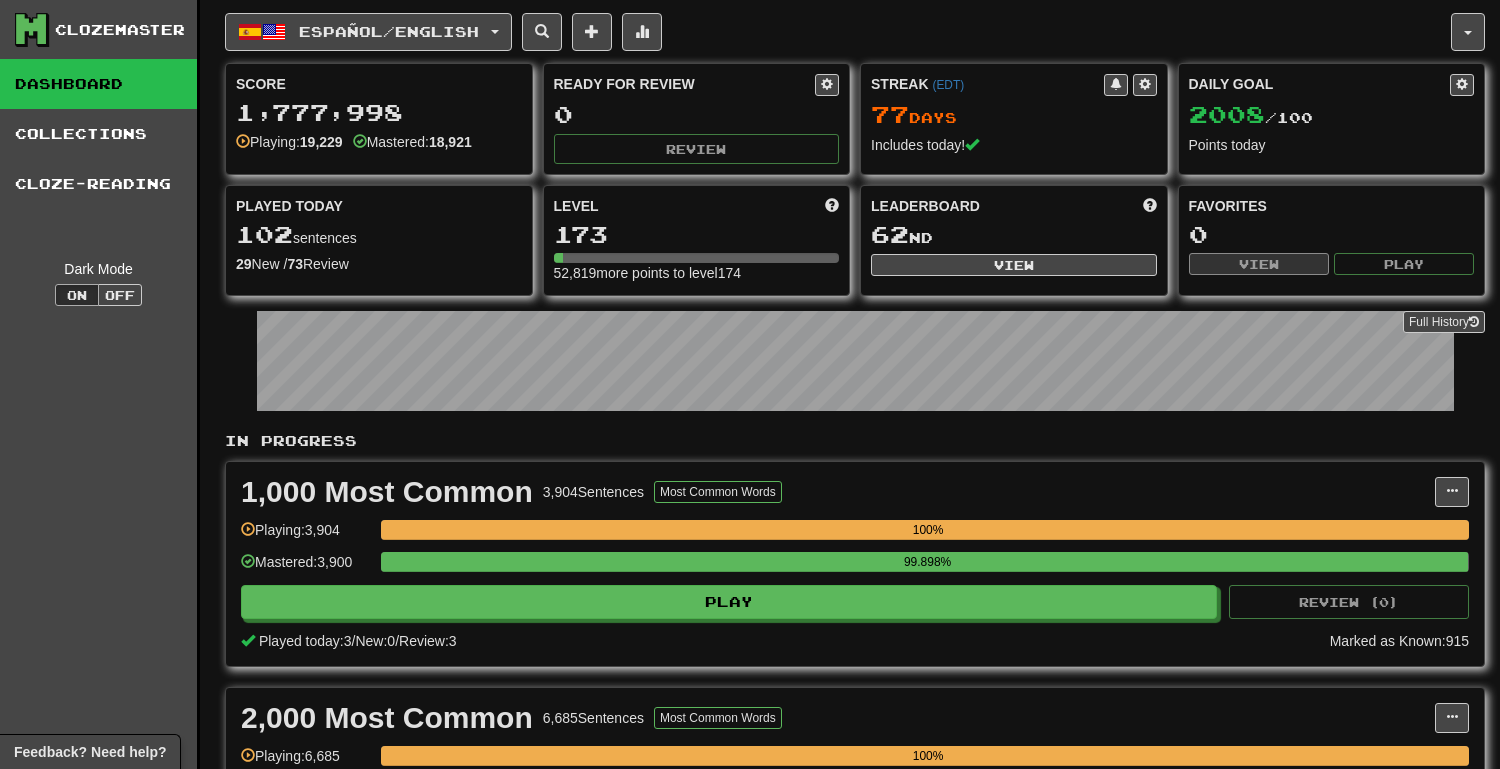 scroll, scrollTop: 0, scrollLeft: 0, axis: both 